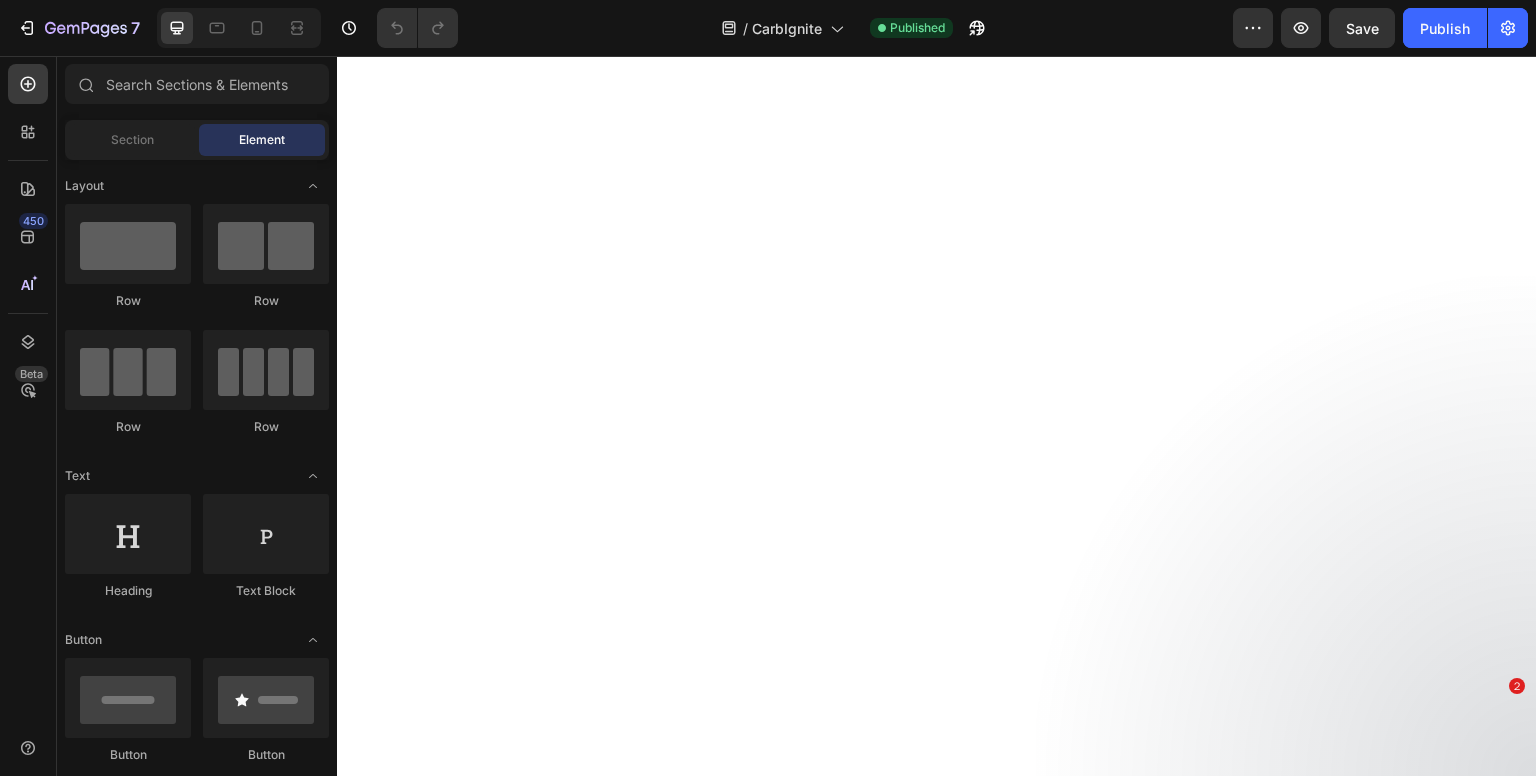scroll, scrollTop: 0, scrollLeft: 0, axis: both 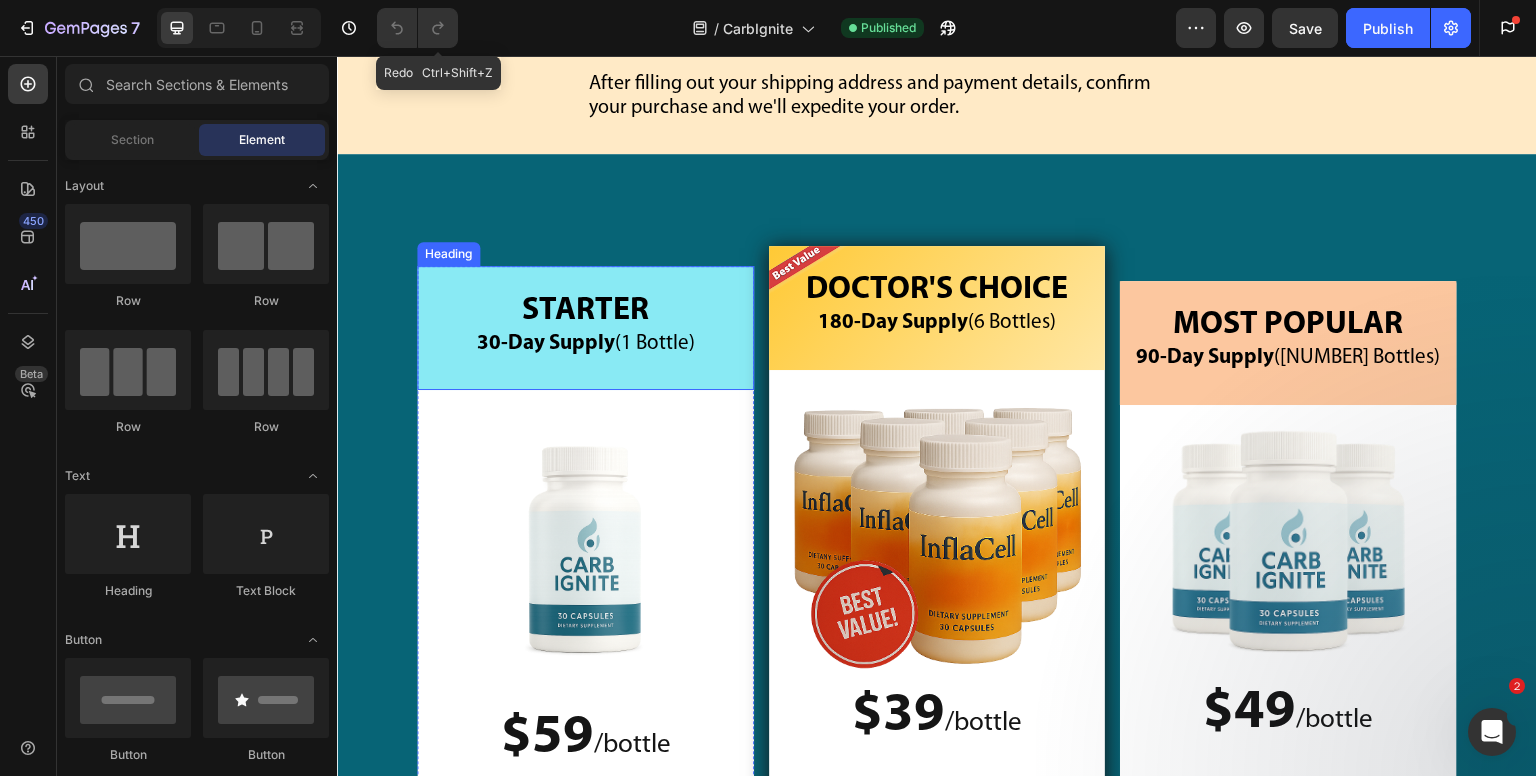 click on "STARTER 30-Day Supply  (1 Bottle)" at bounding box center [585, 328] 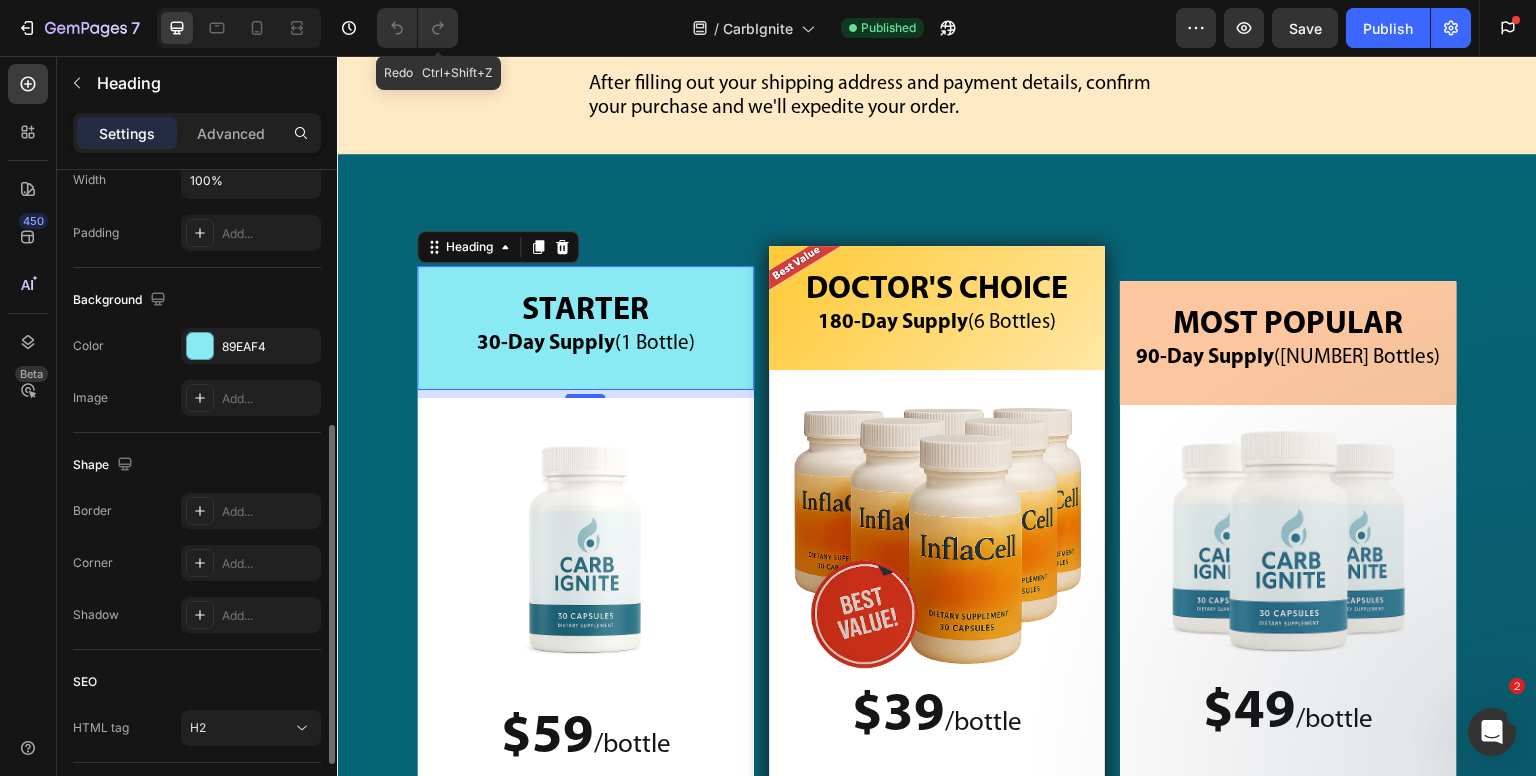 scroll, scrollTop: 600, scrollLeft: 0, axis: vertical 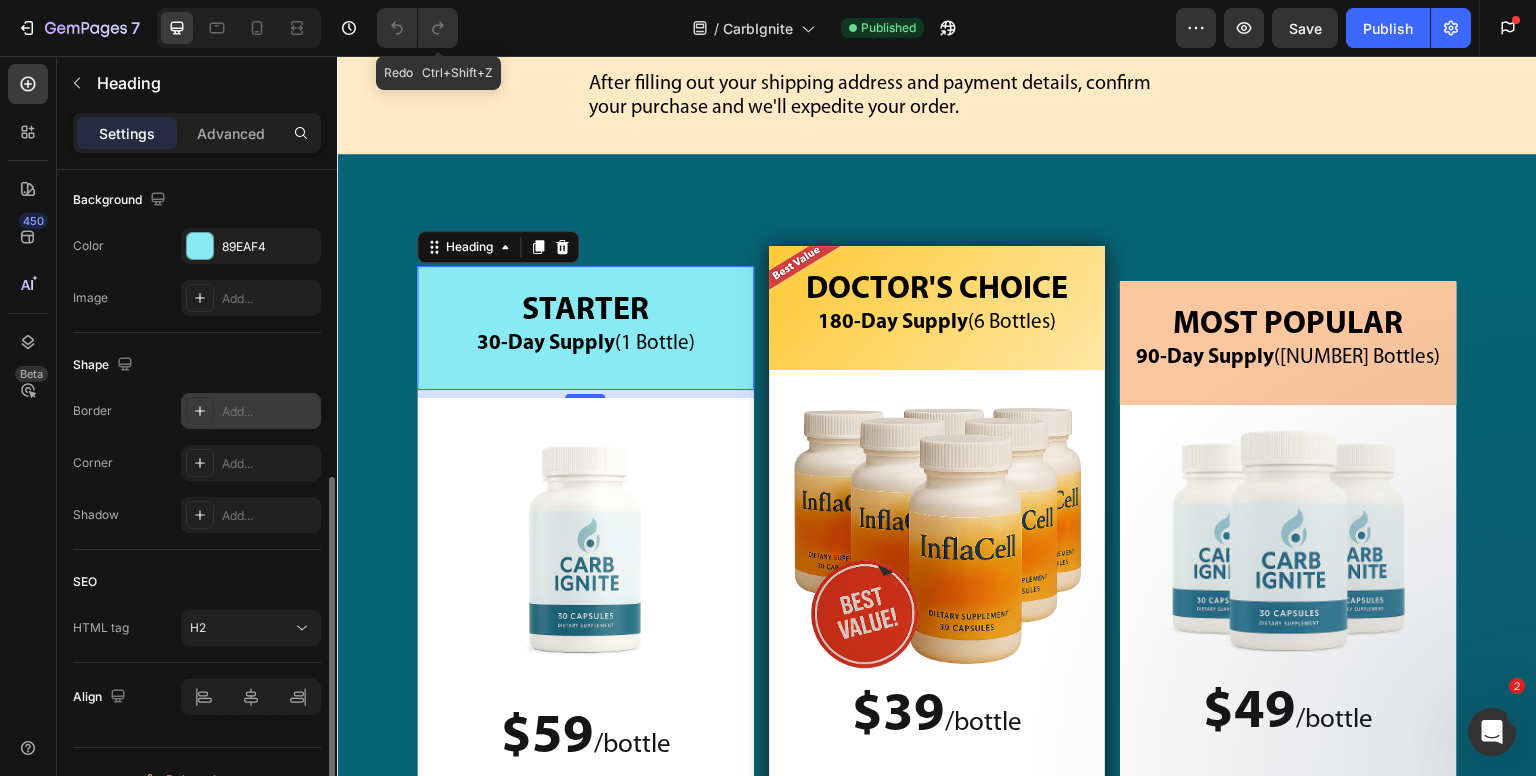 click 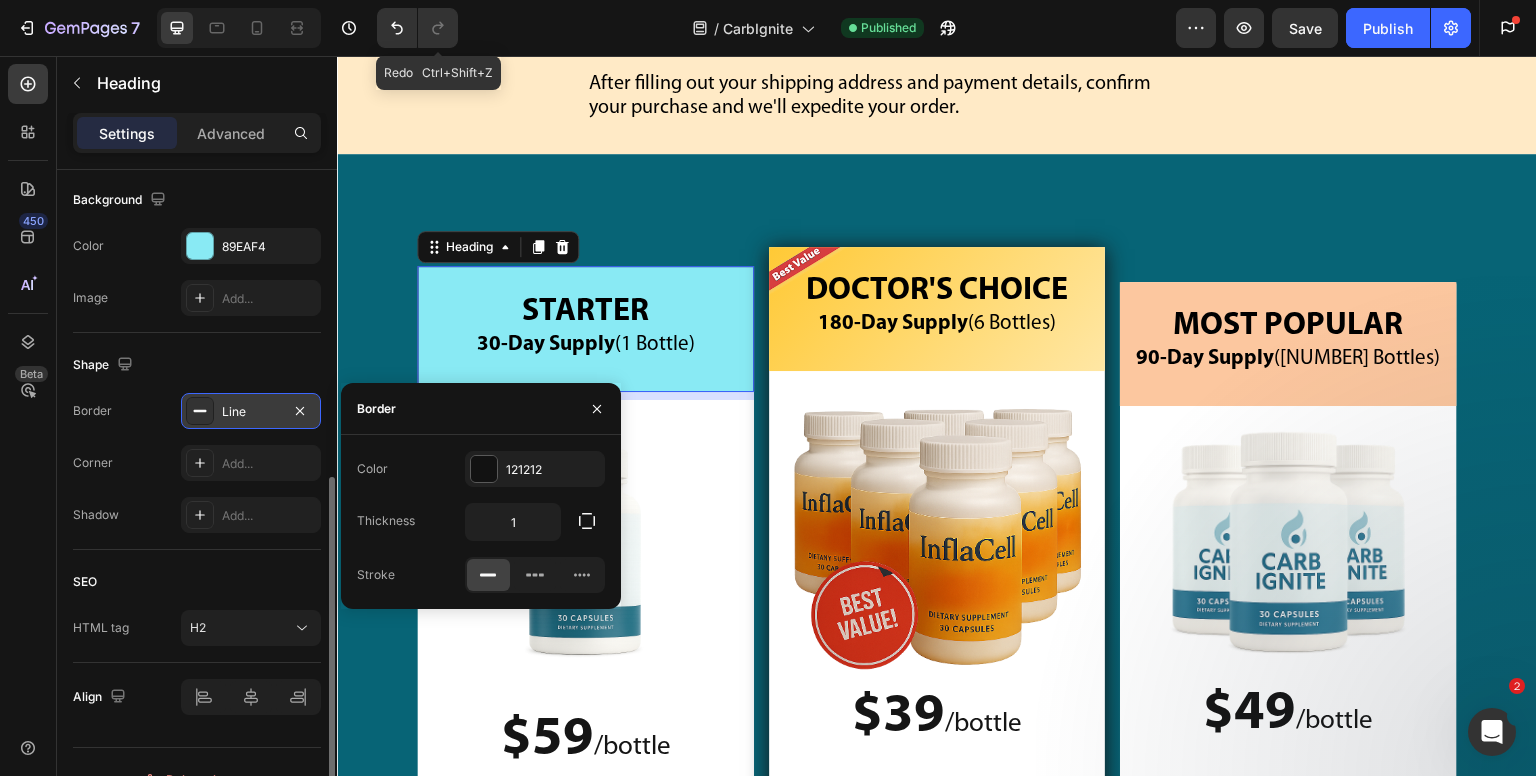 click on "Border Line Corner Add... Shadow Add..." at bounding box center (197, 463) 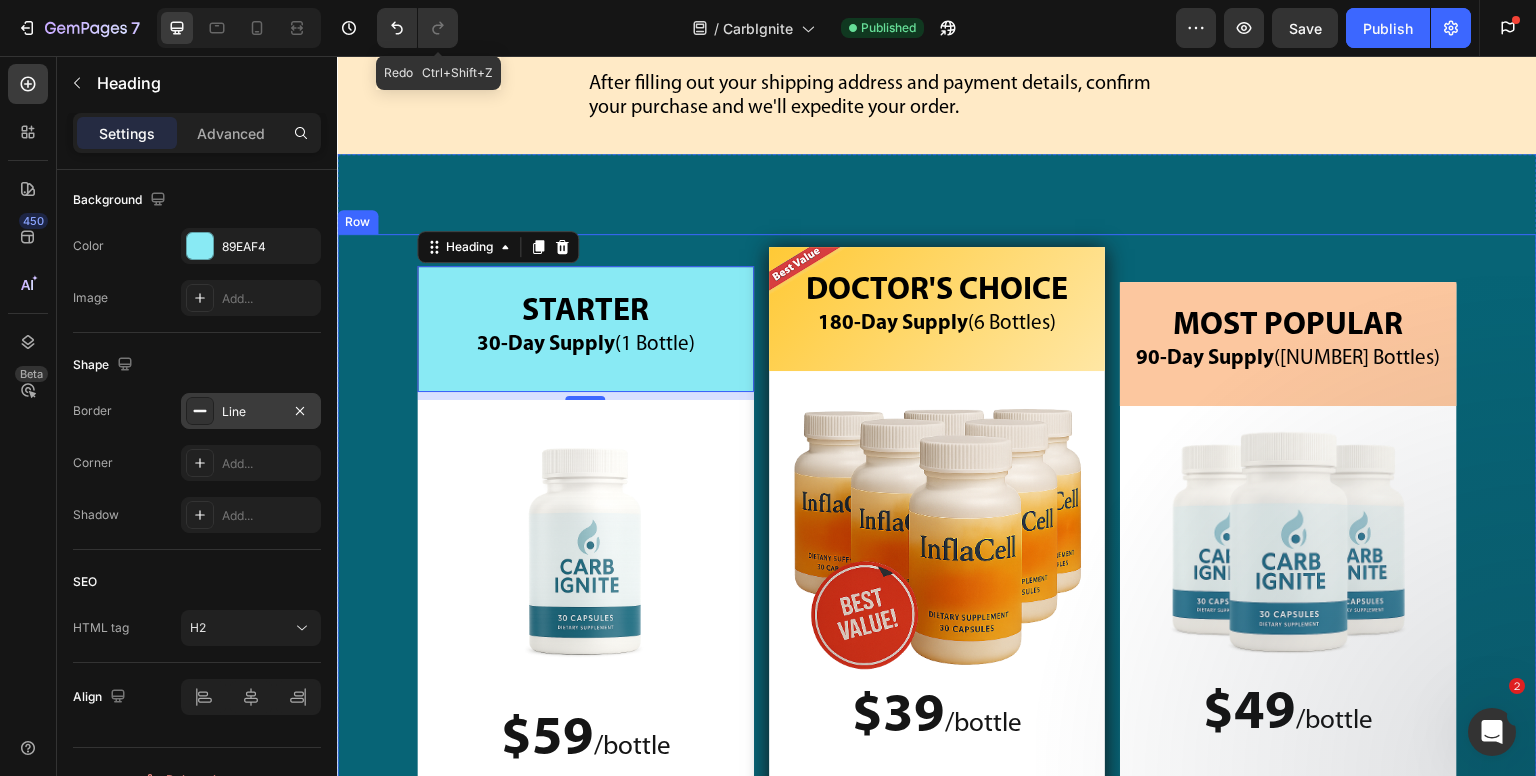 click on "STARTER [NUMBER]-Day Supply  (1 Bottle)   Heading   [NUMBER] Image $[PRICE] / bottle Text Block $[PRICE] /bottle Text Block Plus Shipping  $[PRICE] Text Block Image Row Image $[PRICE] Text Block $[PRICE] Text Block Row Row MOST POPULAR [NUMBER]-Day Supply  (3 Bottles)   Heading Image $[PRICE] / bottle Text Block $[PRICE] /bottle Text Block YOU SAVE $[PRICE]! Text Block Image Image $[PRICE] Text Block $[PRICE] Text Block Row Row Image DOCTOR'S CHOICE [NUMBER]-Day Supply  (6 Bottles)   Heading Image $[PRICE] / bottle Text Block $[PRICE] /bottle Text Block YOU SAVE $[PRICE]! Text Block Image Image $[PRICE] Text Block $[PRICE] Text Block Row Row Row" at bounding box center (937, 705) 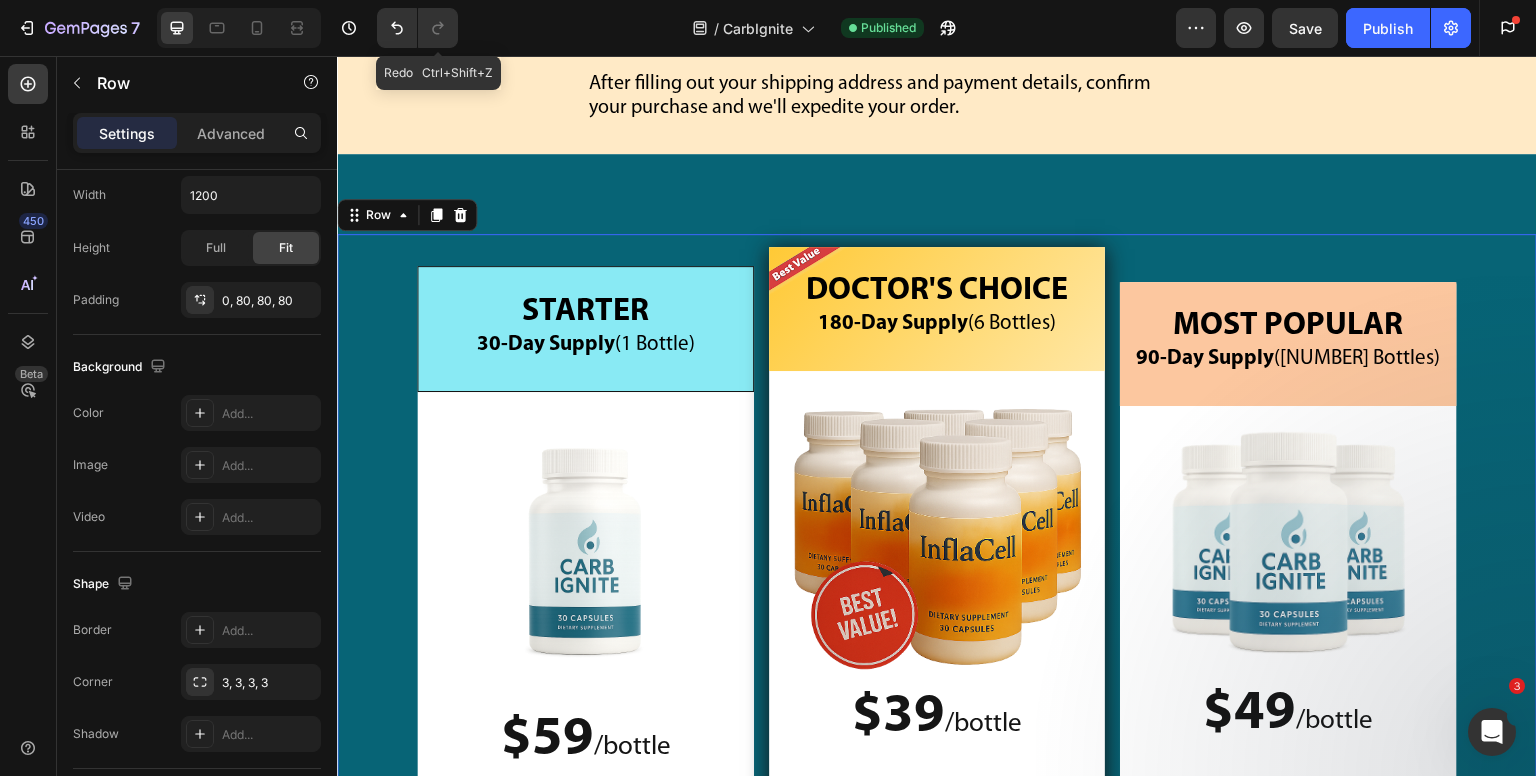 scroll, scrollTop: 0, scrollLeft: 0, axis: both 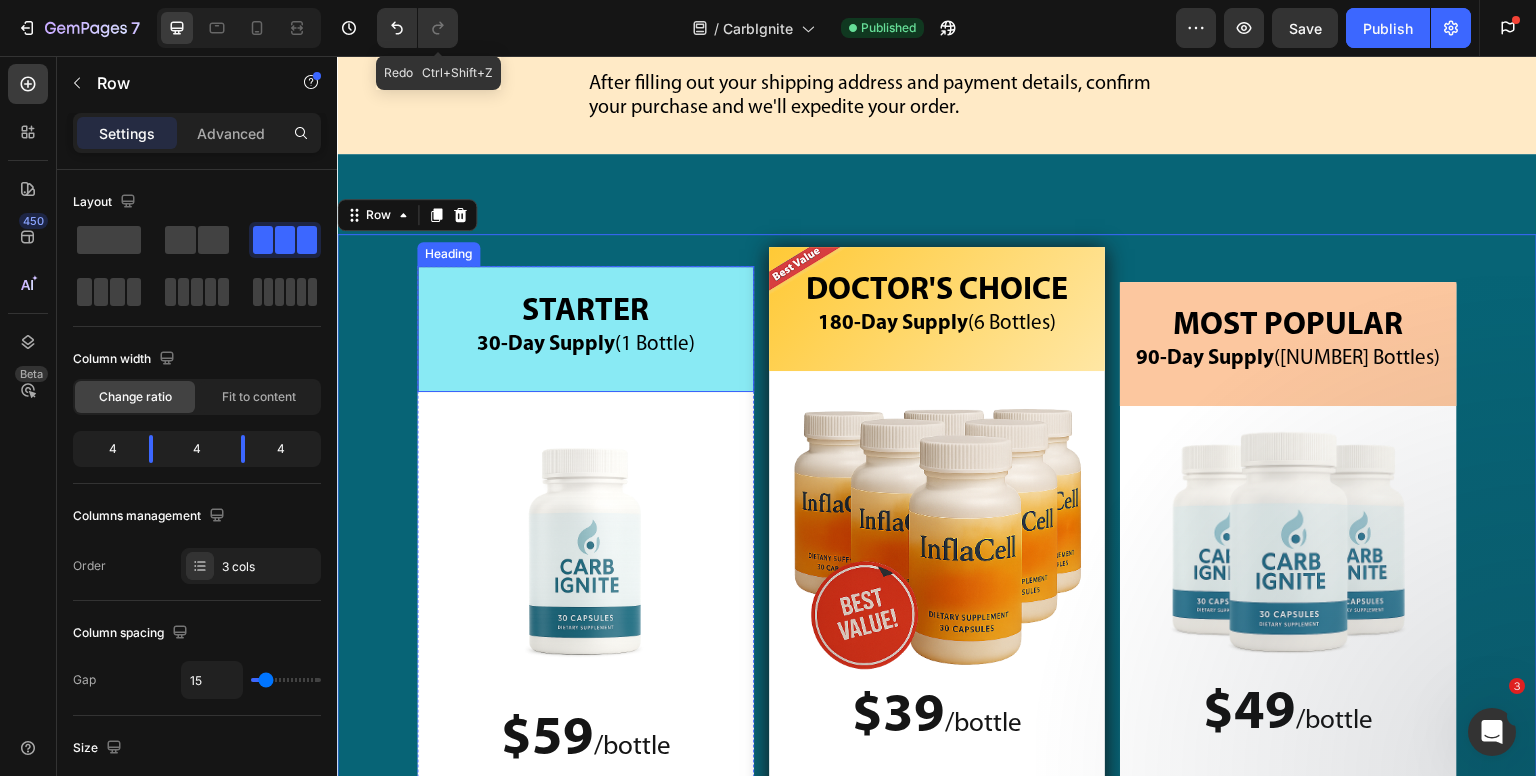 click on "STARTER 30-Day Supply  (1 Bottle)" at bounding box center (585, 329) 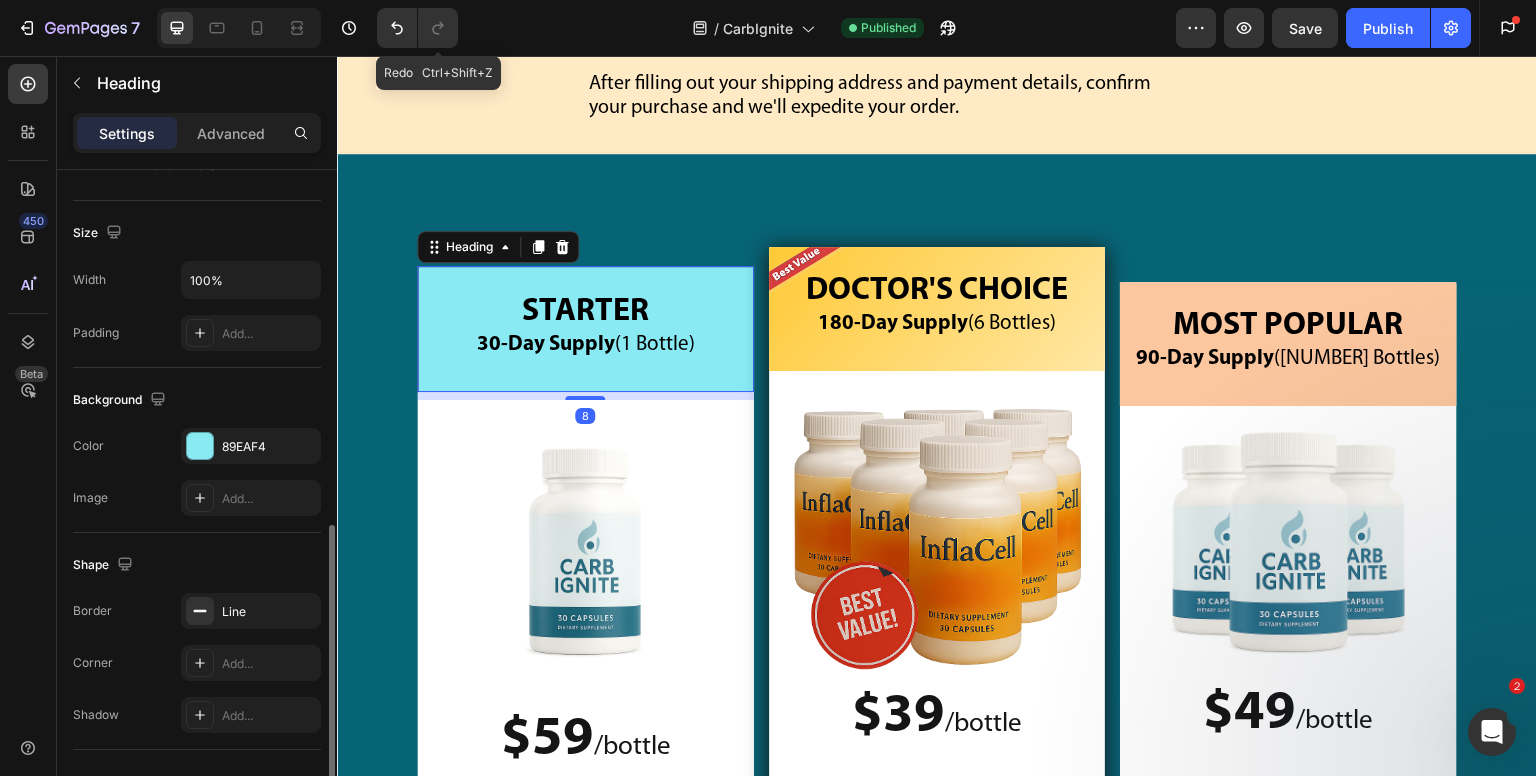scroll, scrollTop: 632, scrollLeft: 0, axis: vertical 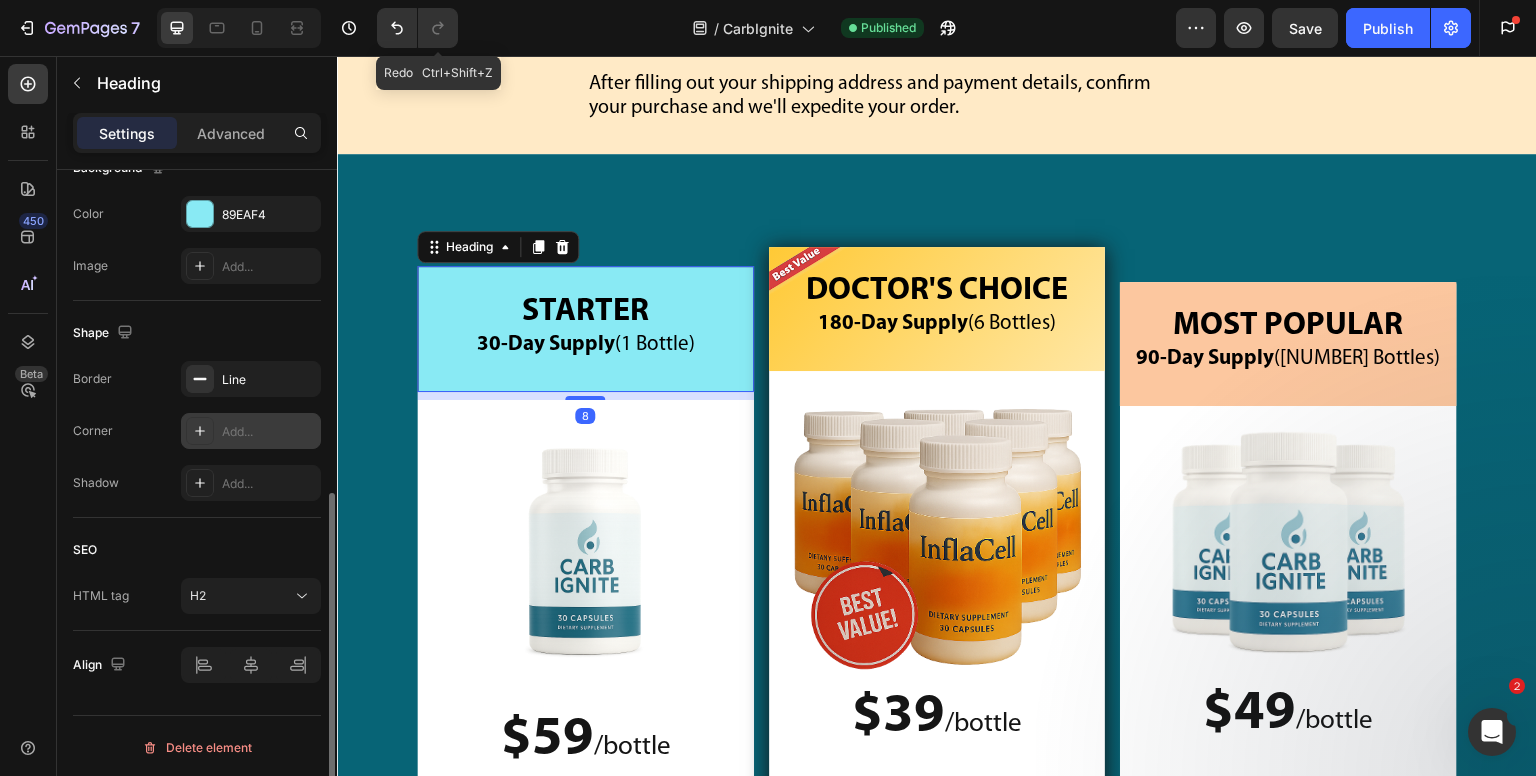 click 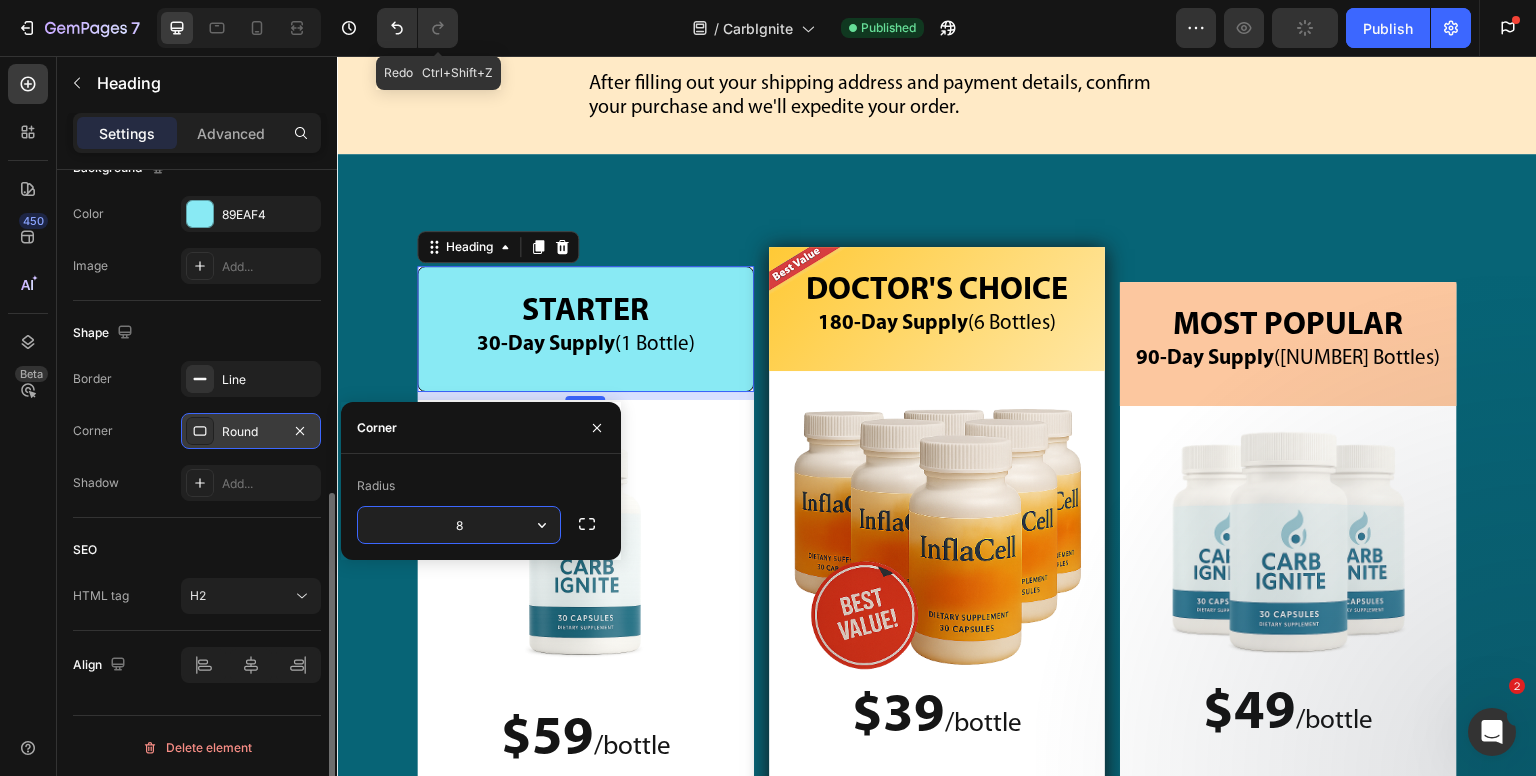click on "8" at bounding box center (459, 525) 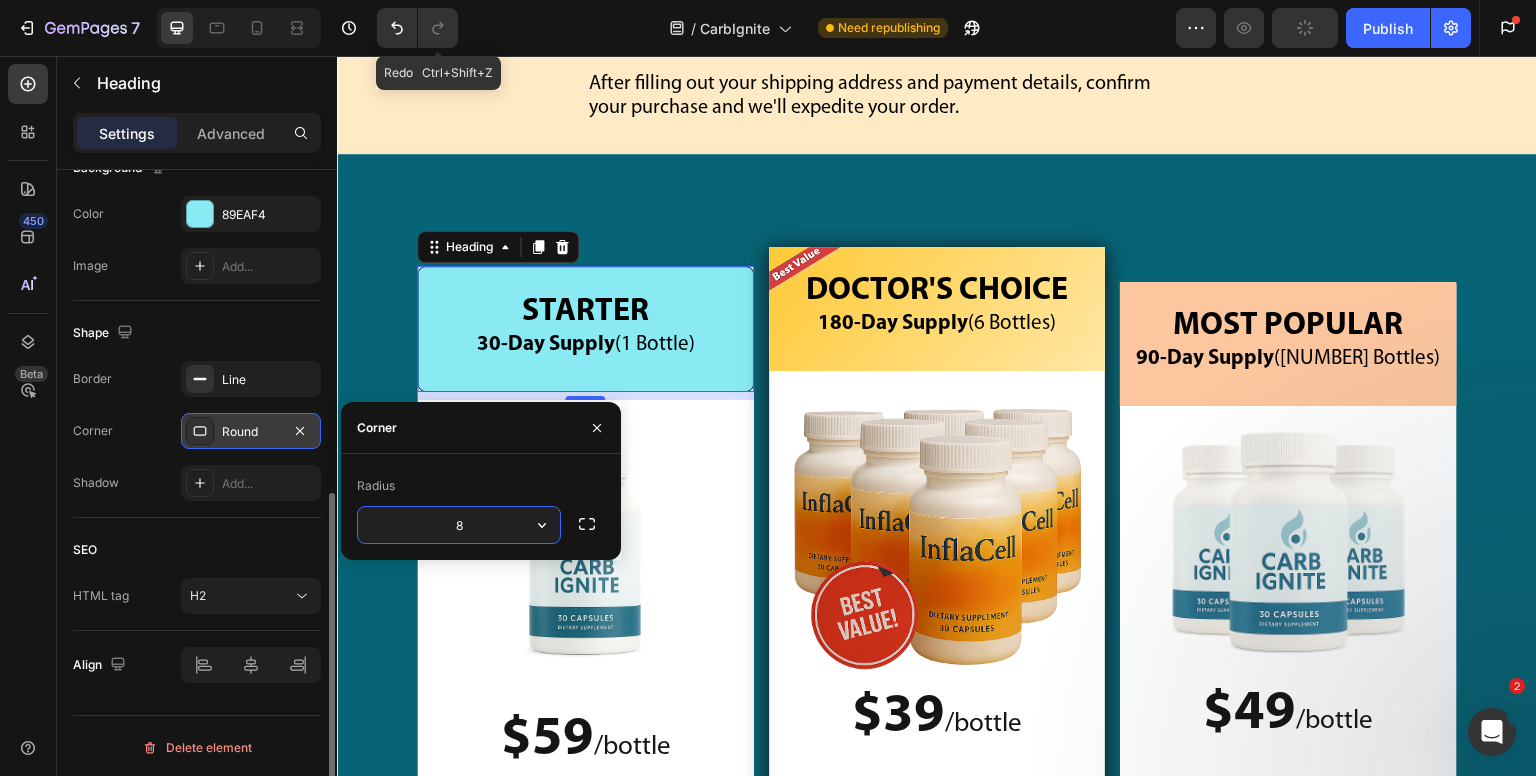 click on "8" at bounding box center [459, 525] 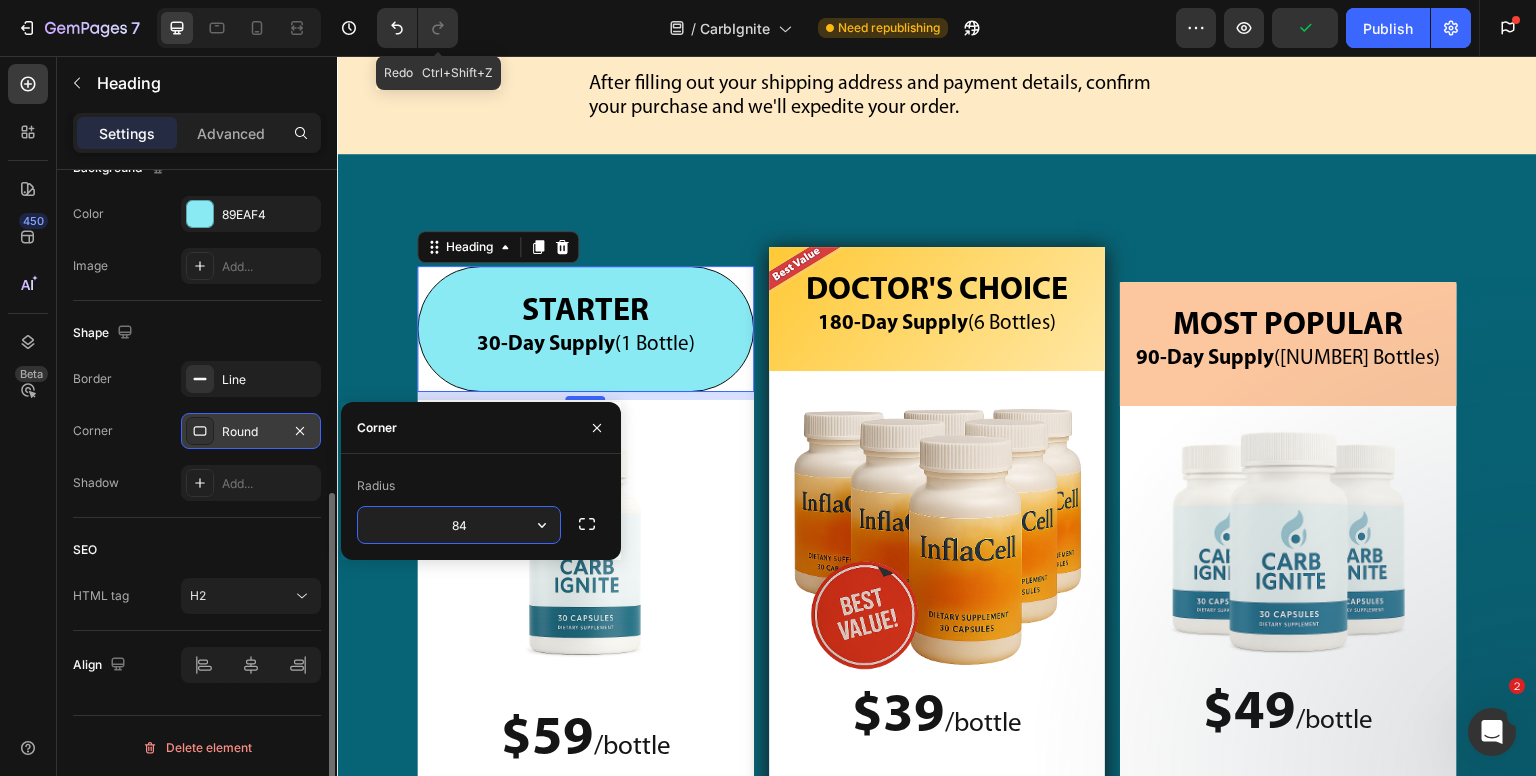click on "84" at bounding box center (459, 525) 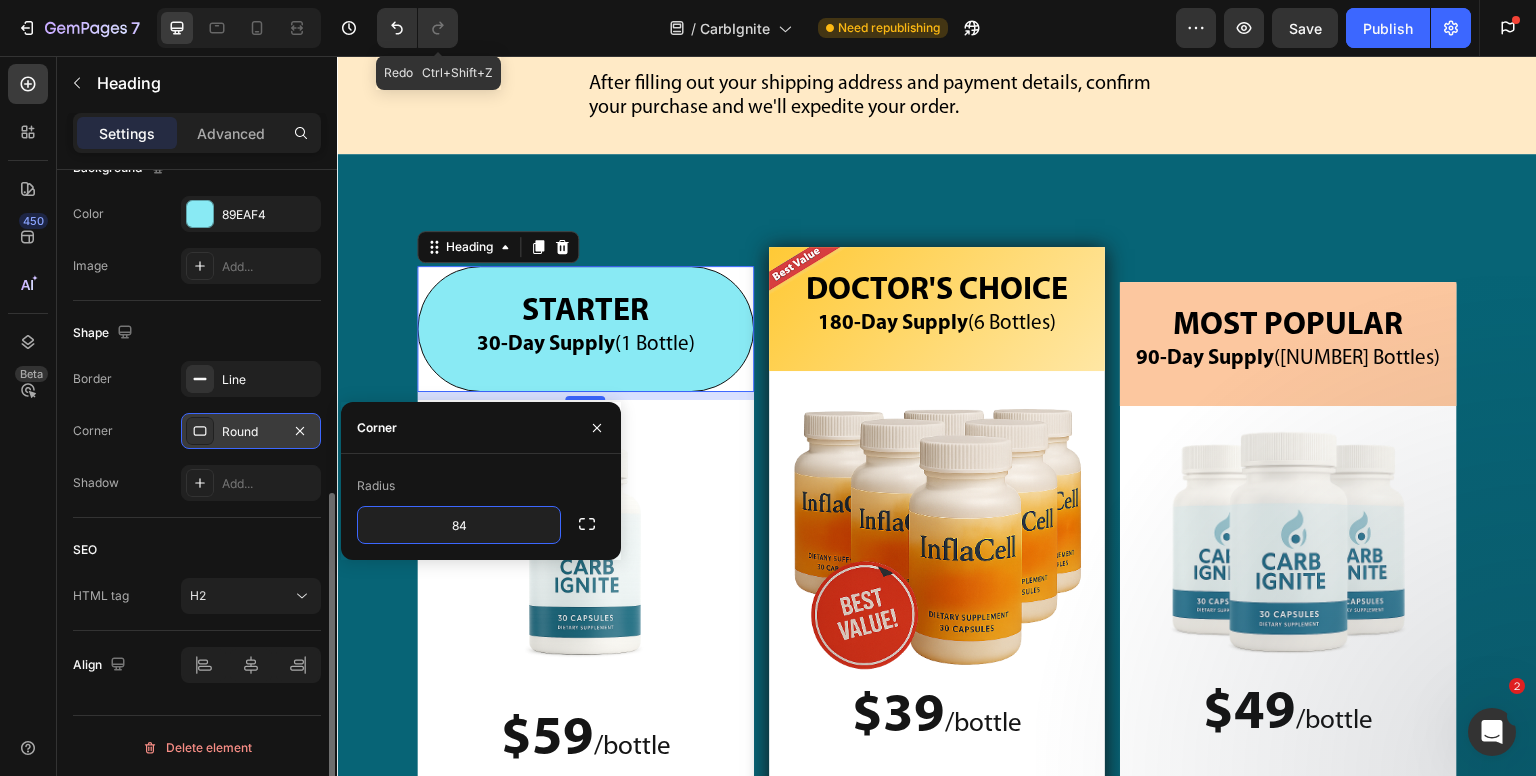 type on "0" 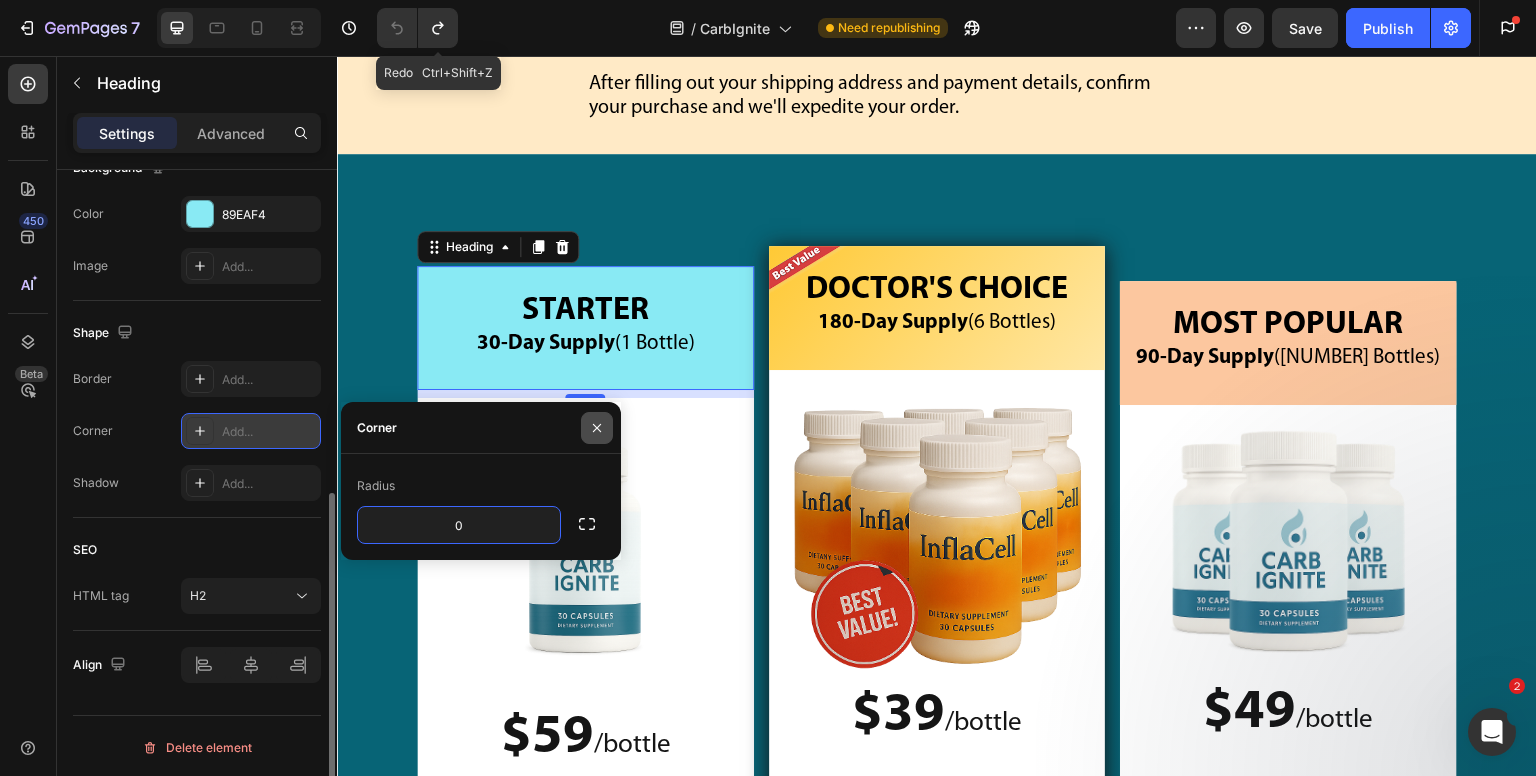 click 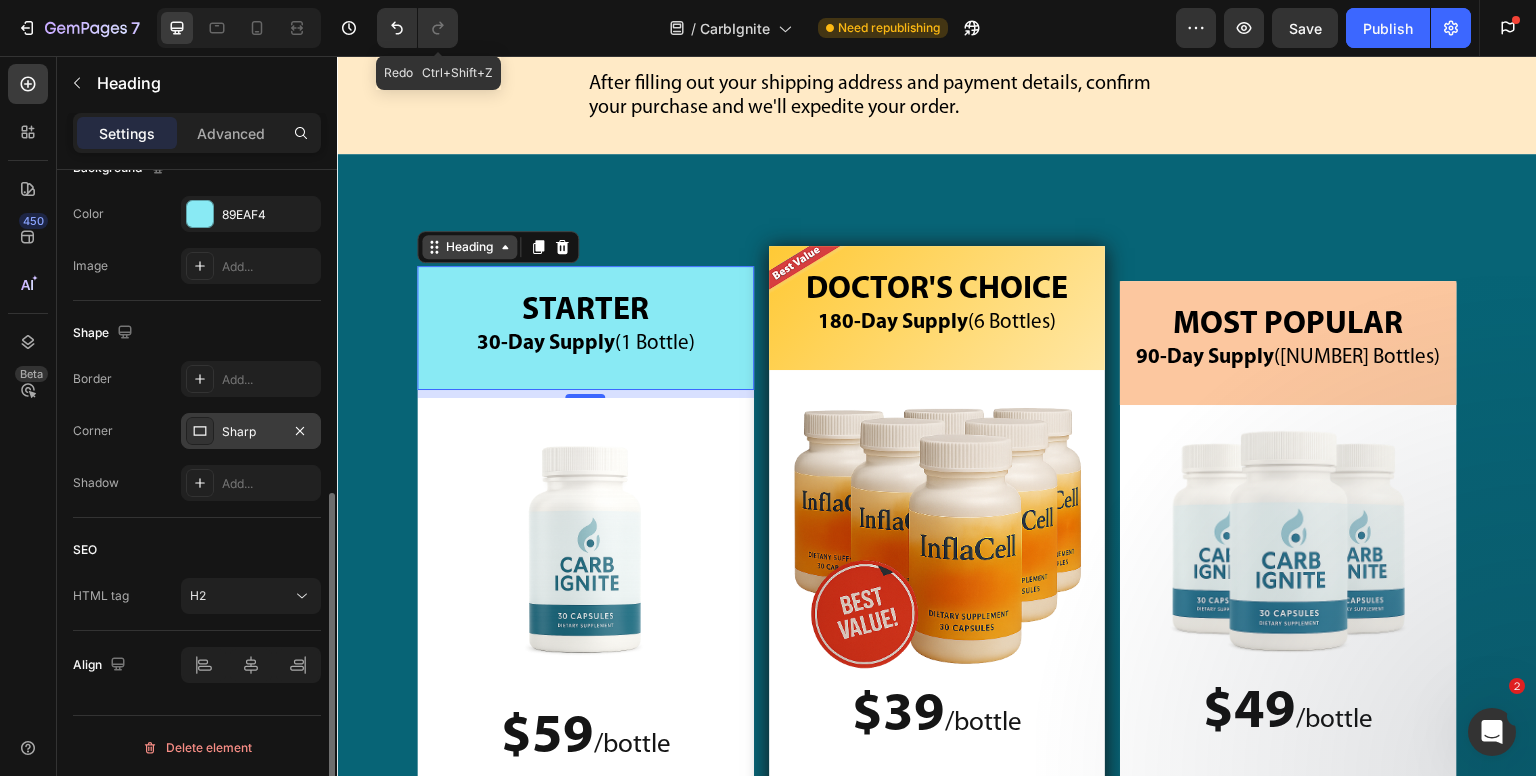 click on "Heading" at bounding box center [469, 247] 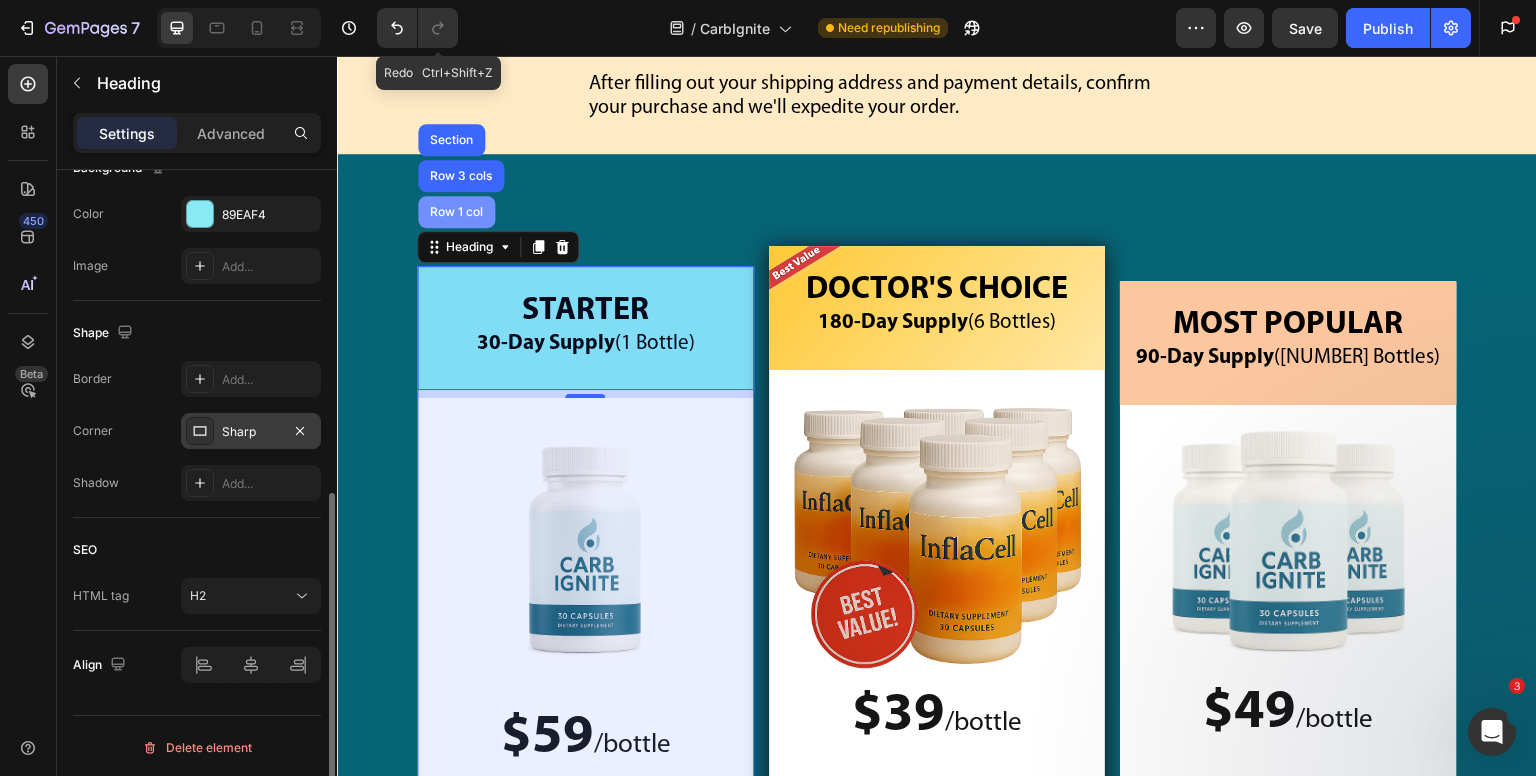 click on "Row 1 col" at bounding box center (456, 212) 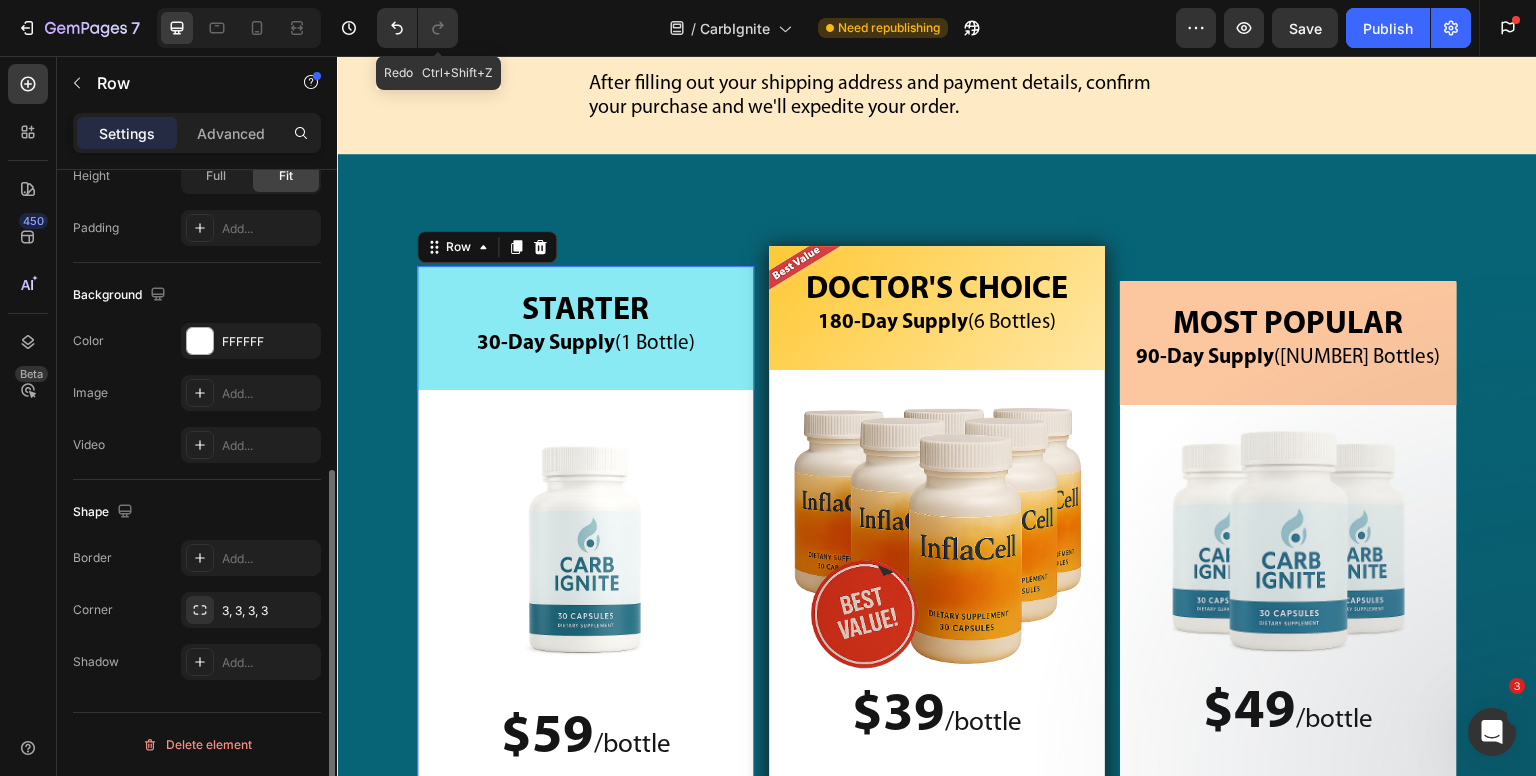 scroll, scrollTop: 0, scrollLeft: 0, axis: both 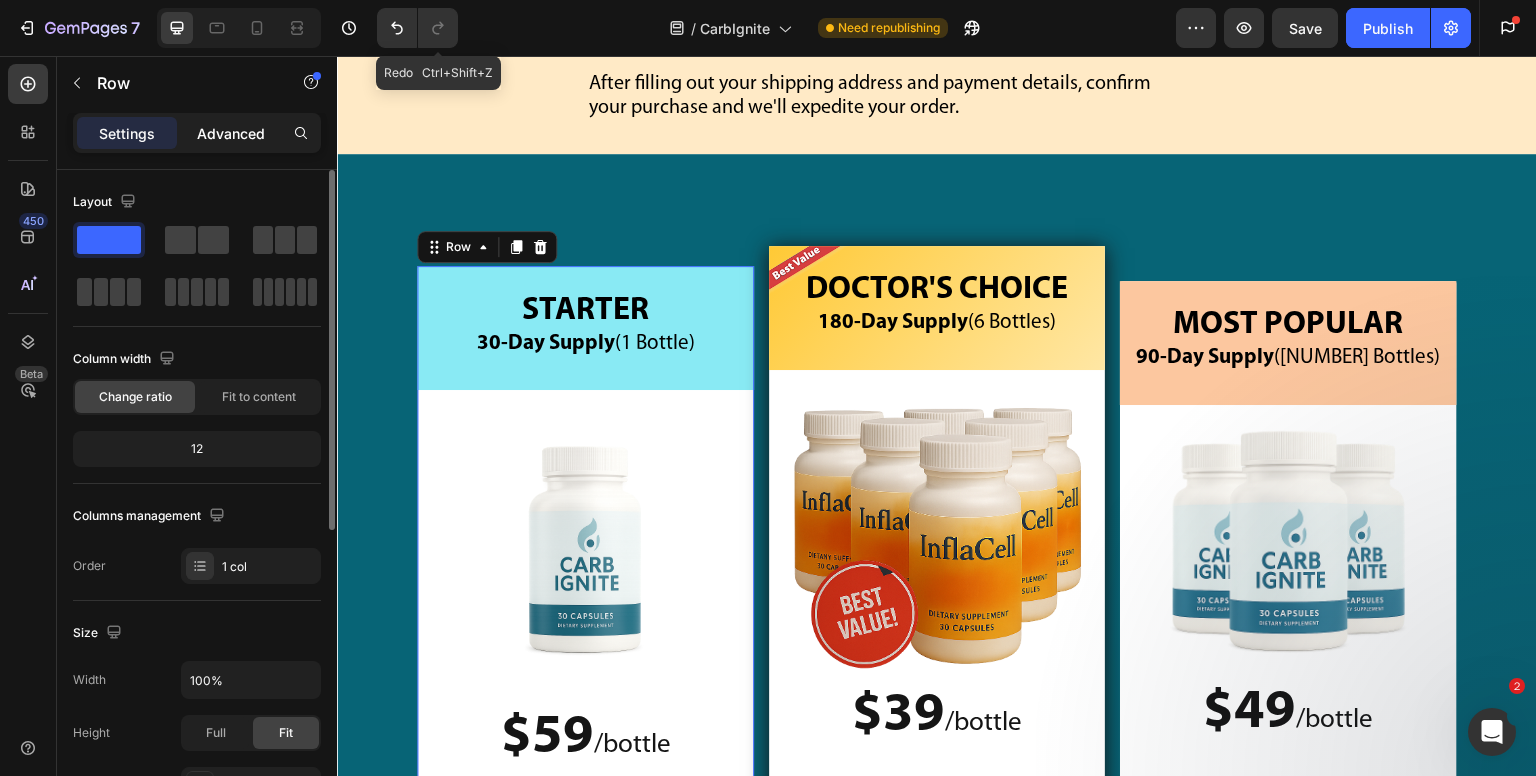 click on "Advanced" 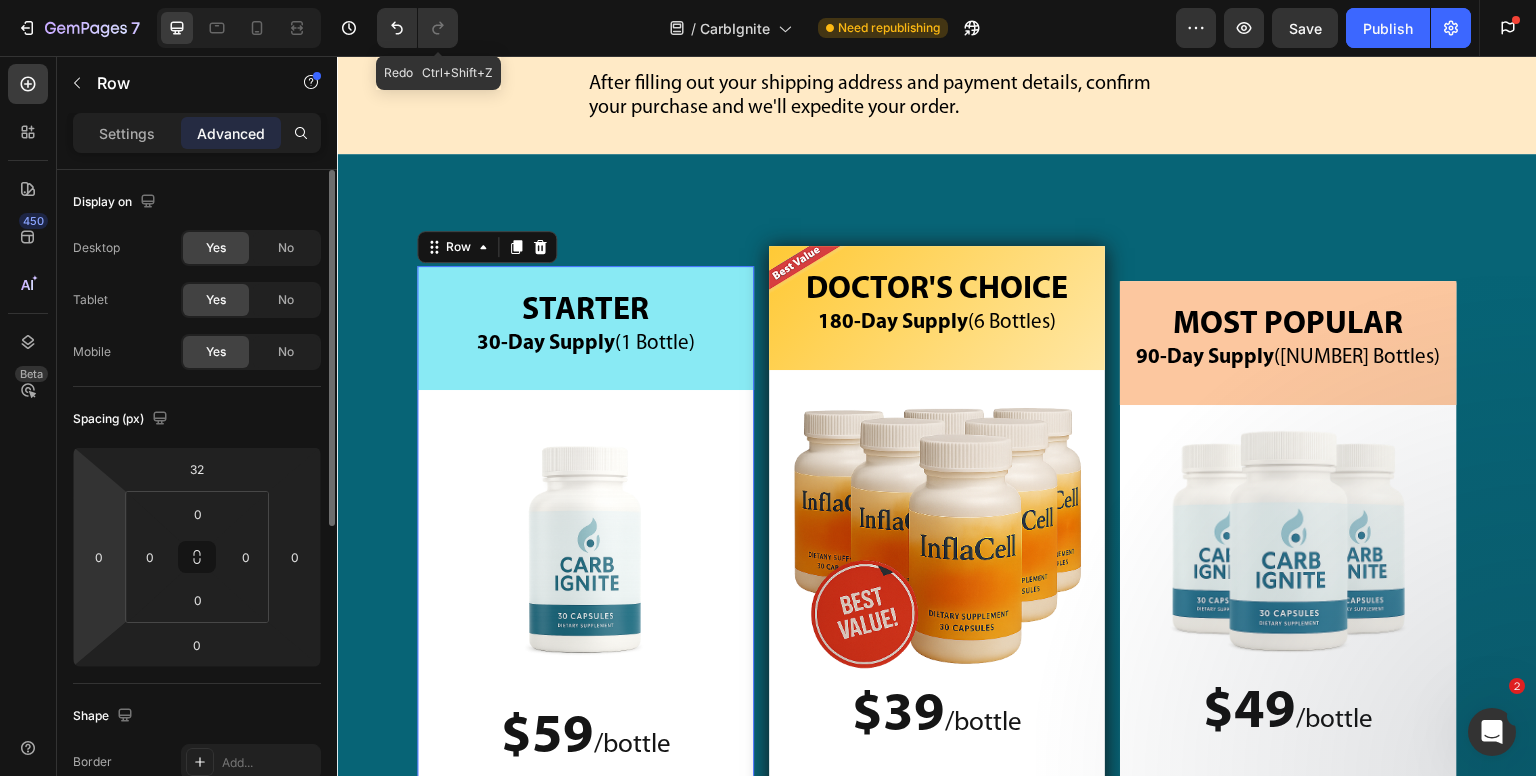 scroll, scrollTop: 300, scrollLeft: 0, axis: vertical 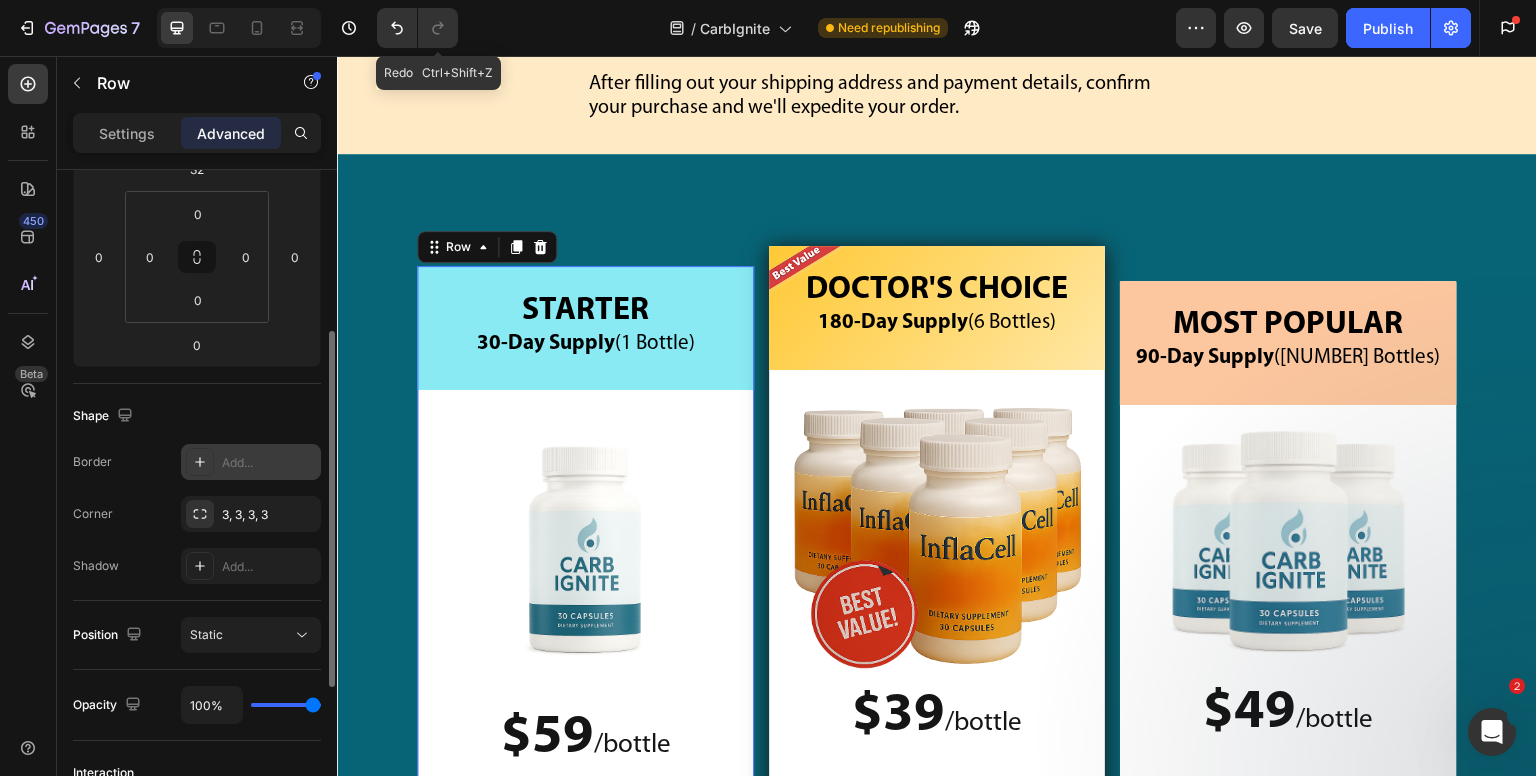 click 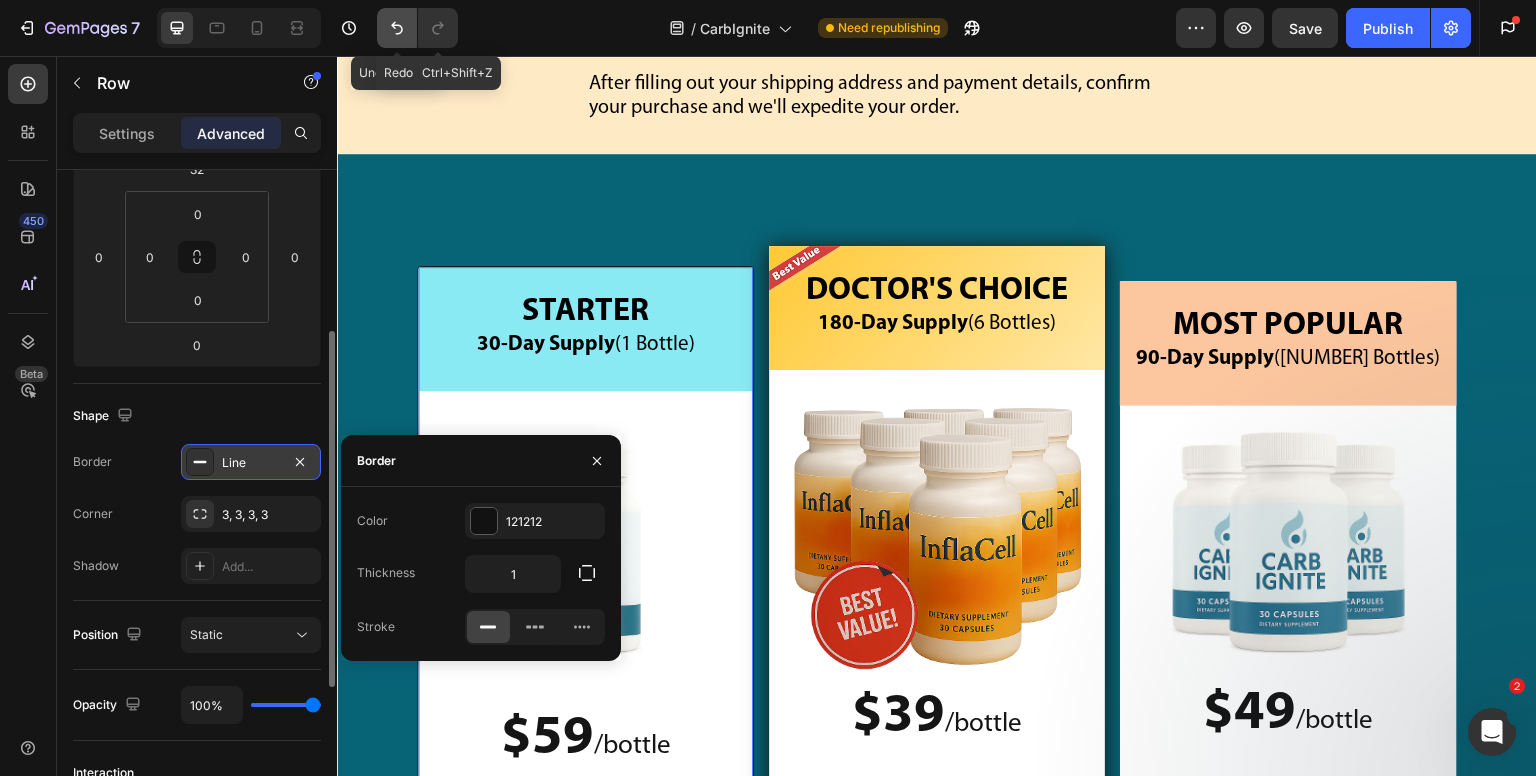 click 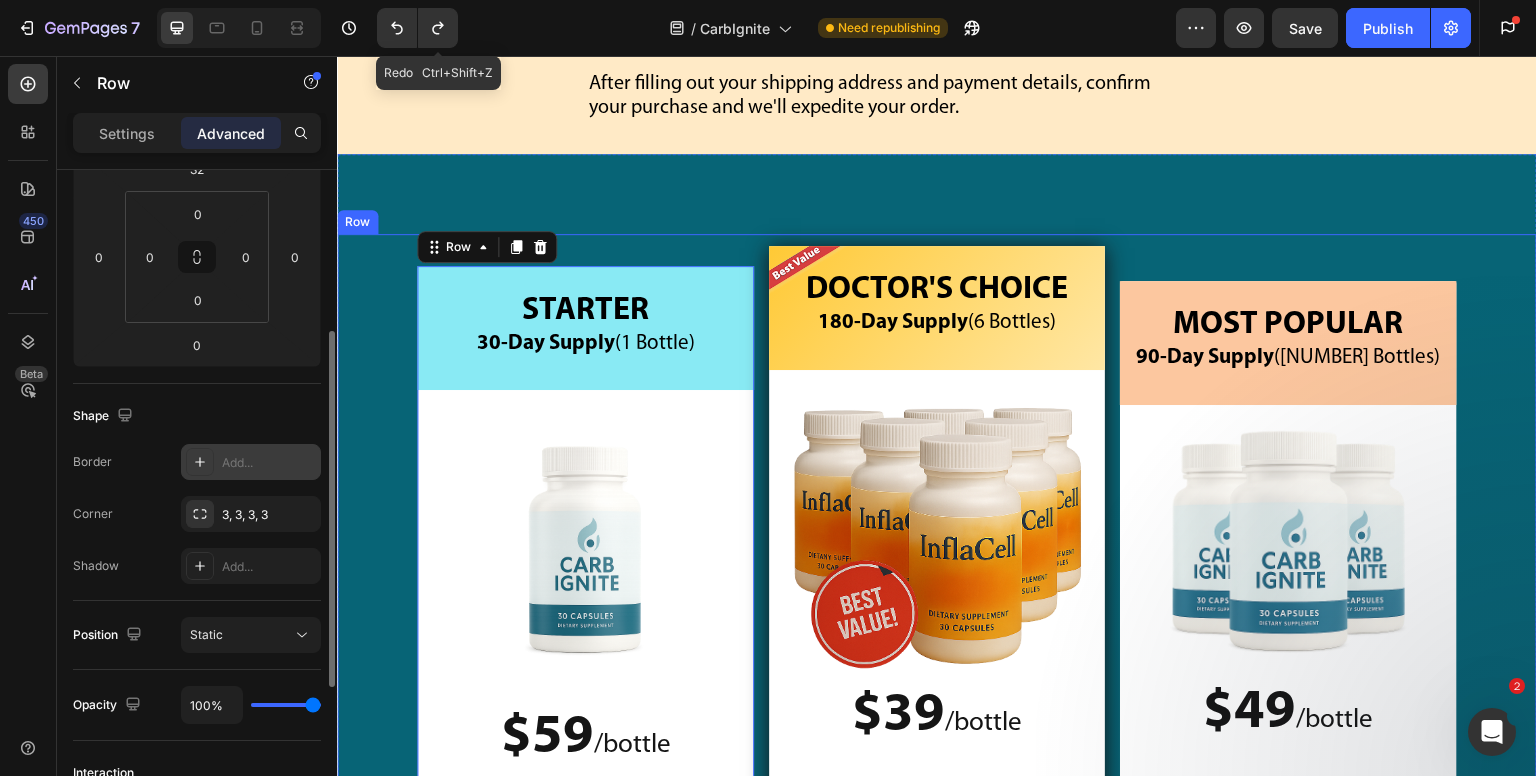 click on "STARTER [NUMBER]-Day Supply  (1 Bottle)   Heading Image $[PRICE] / bottle Text Block $[PRICE] /bottle Text Block Plus Shipping  $[PRICE] Text Block Image Row Image $[PRICE] Text Block $[PRICE] Text Block Row Row   [NUMBER] MOST POPULAR [NUMBER]-Day Supply  (3 Bottles)   Heading Image $[PRICE] / bottle Text Block $[PRICE] /bottle Text Block YOU SAVE $[PRICE]! Text Block Image Image $[PRICE] Text Block $[PRICE] Text Block Row Row Image DOCTOR'S CHOICE [NUMBER]-Day Supply  (6 Bottles)   Heading Image $[PRICE] / bottle Text Block $[PRICE] /bottle Text Block YOU SAVE $[PRICE]! Text Block Image Image $[PRICE] Text Block $[PRICE] Text Block Row Row Row" at bounding box center [937, 704] 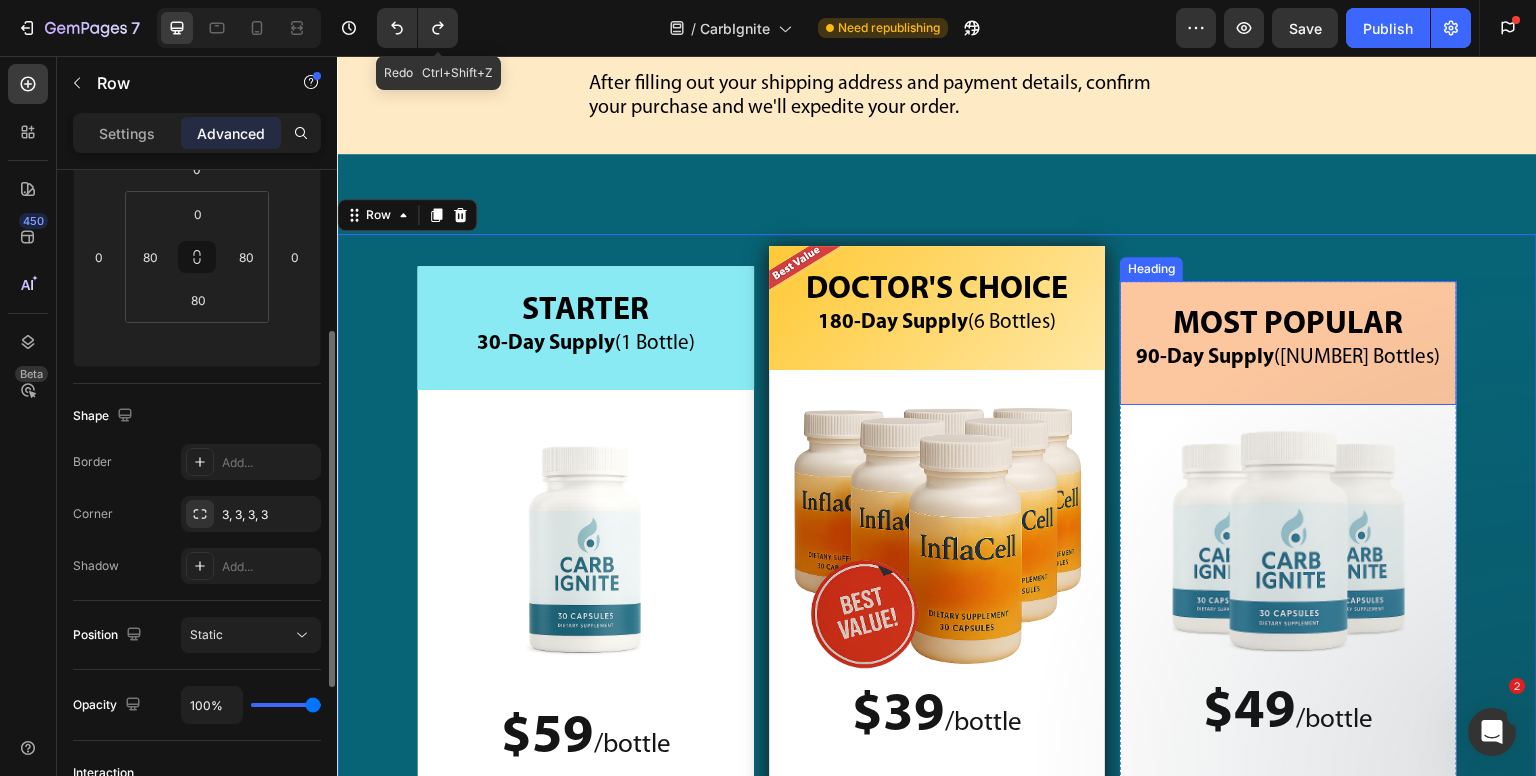 click on "MOST POPULAR [NUMBER]-Day Supply  (3 Bottles)" at bounding box center [1288, 343] 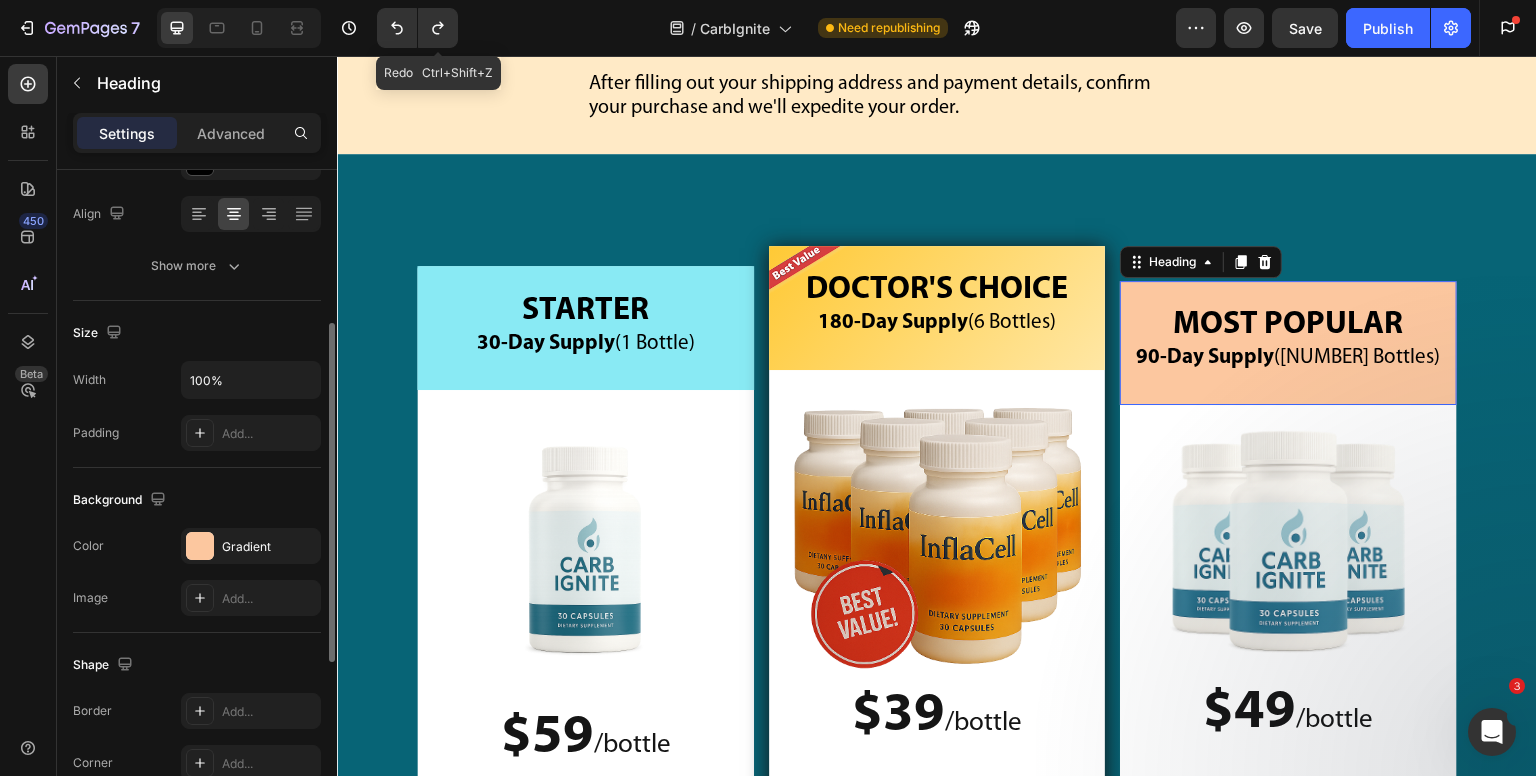 scroll, scrollTop: 0, scrollLeft: 0, axis: both 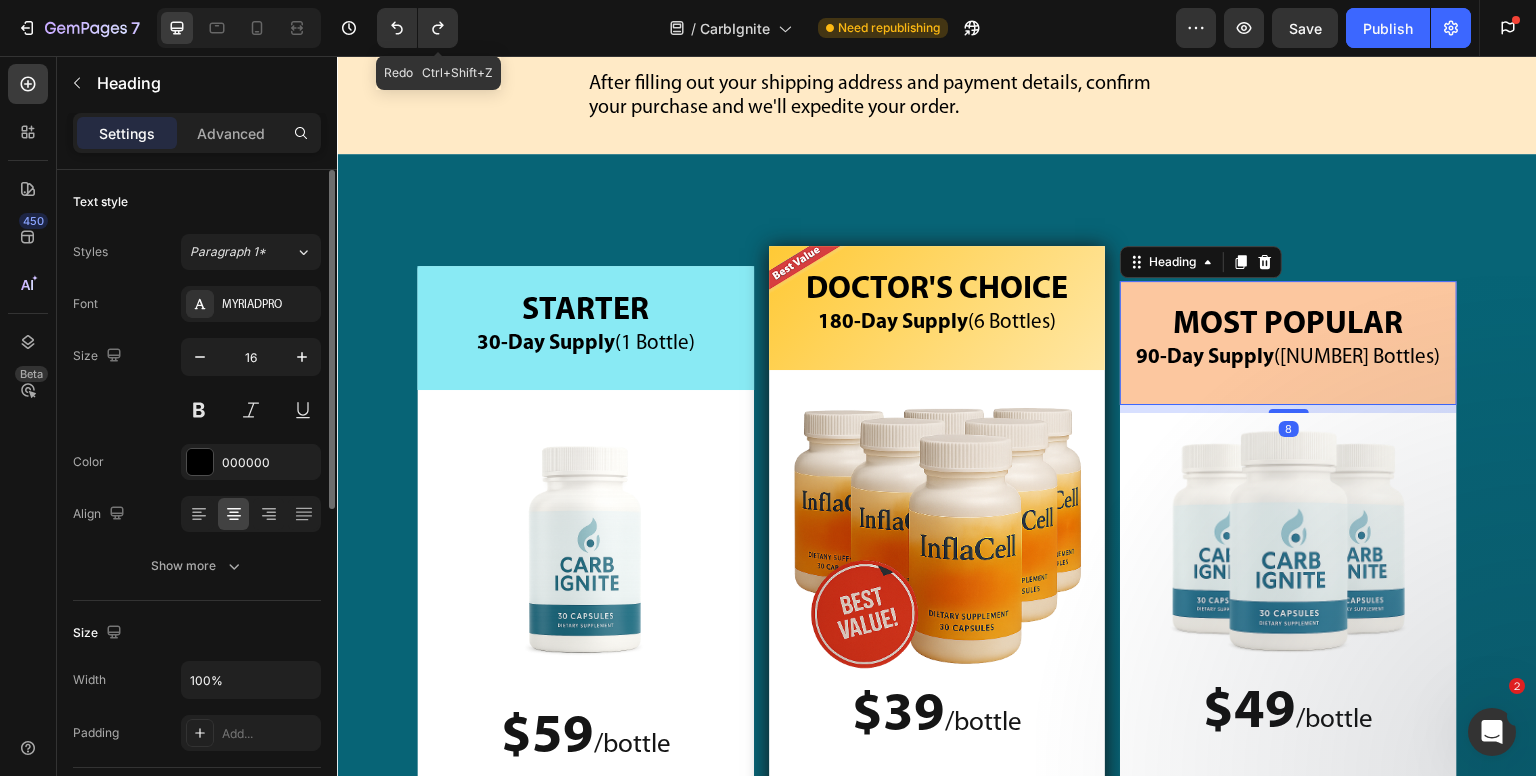 click on "Settings Advanced" at bounding box center (197, 133) 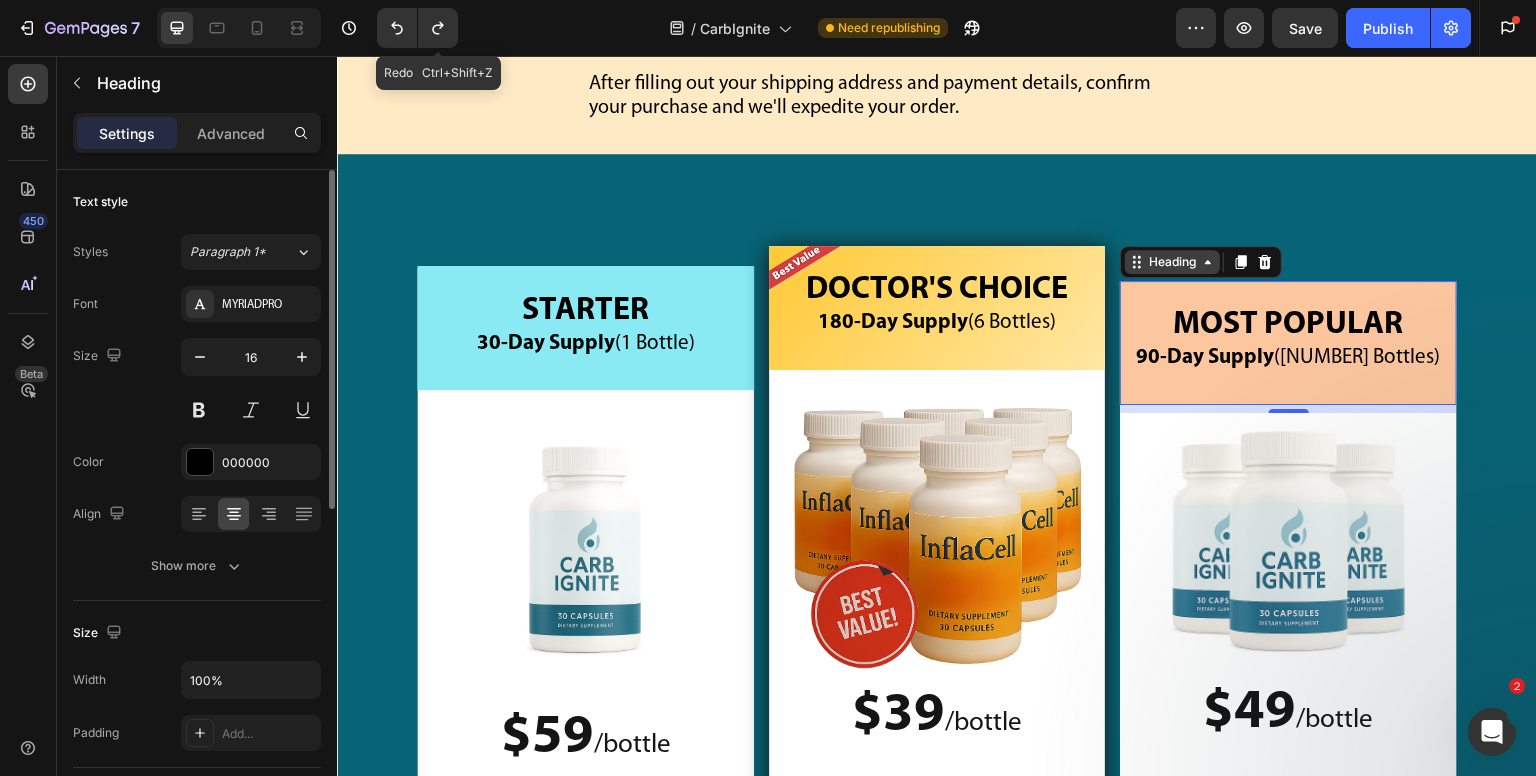 click on "Heading" at bounding box center [1172, 262] 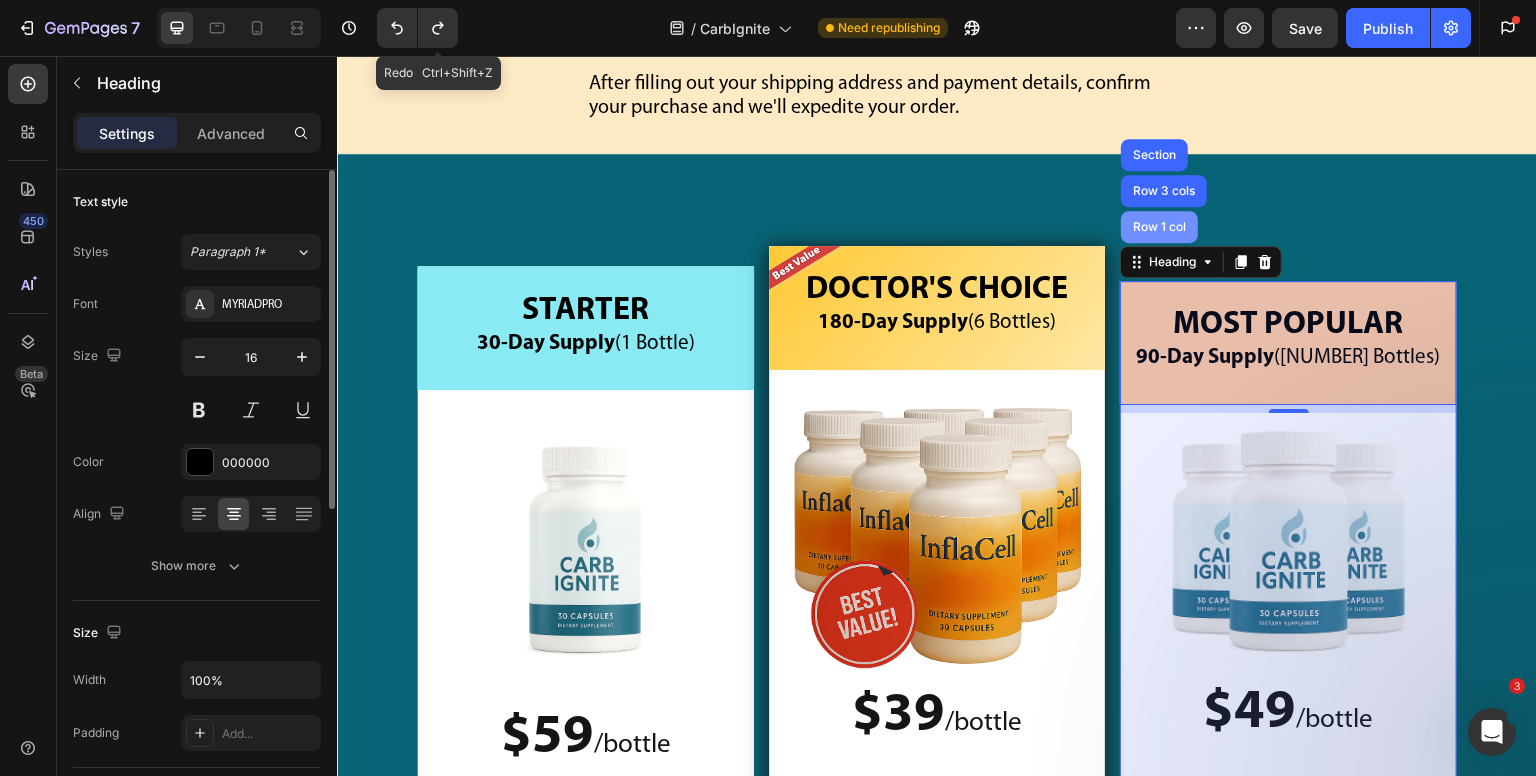 click on "Row 1 col" at bounding box center [1159, 227] 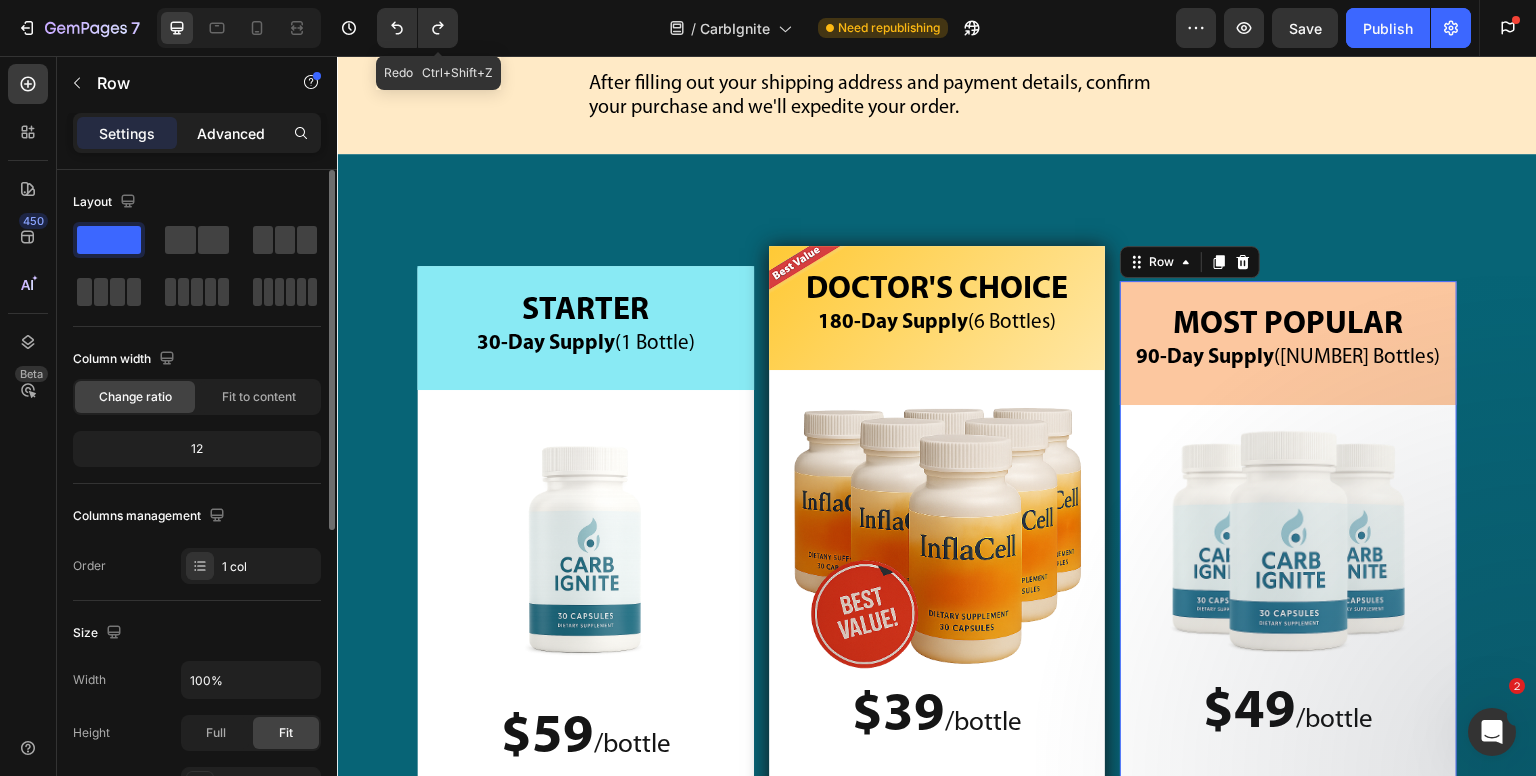 click on "Advanced" at bounding box center [231, 133] 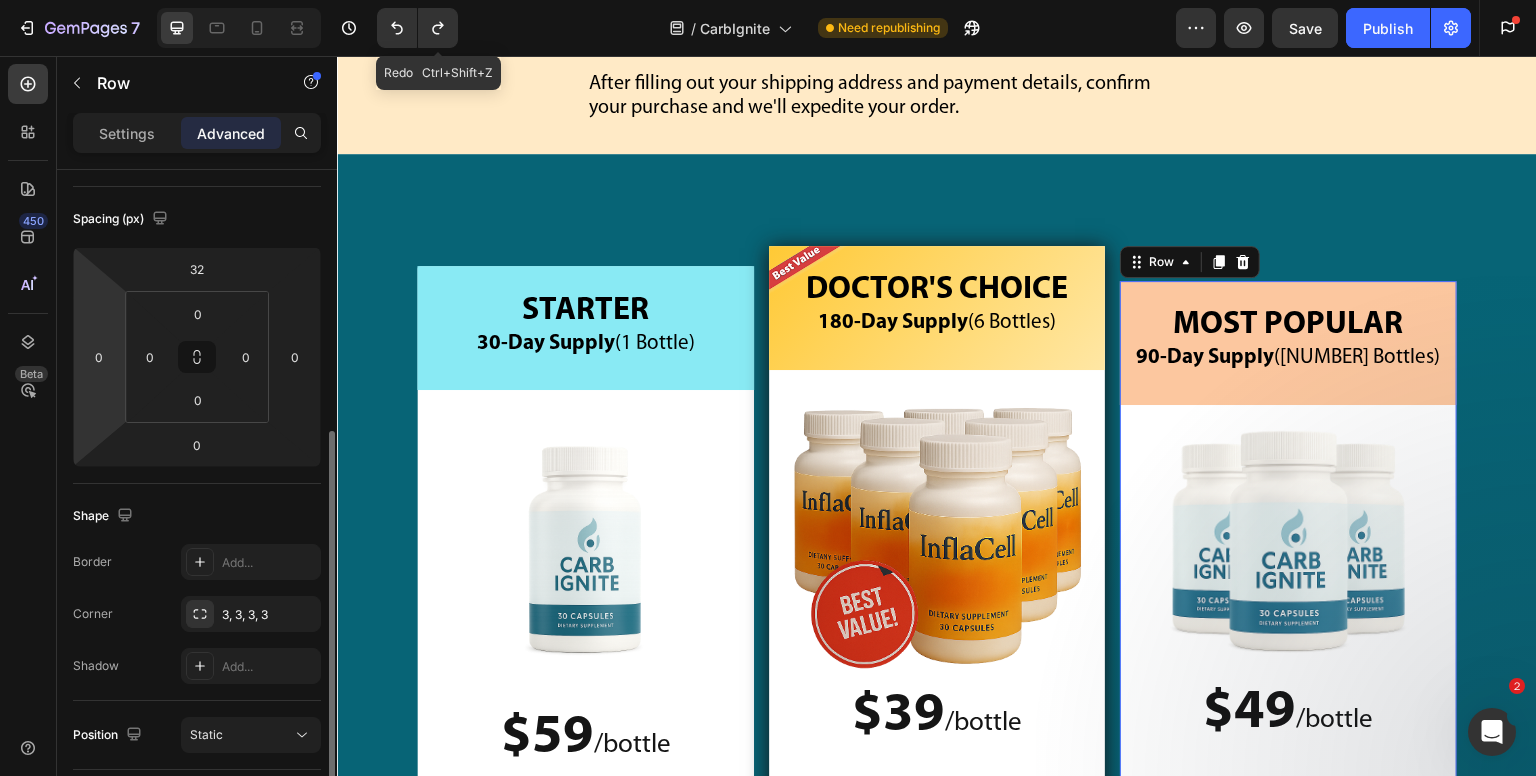 scroll, scrollTop: 300, scrollLeft: 0, axis: vertical 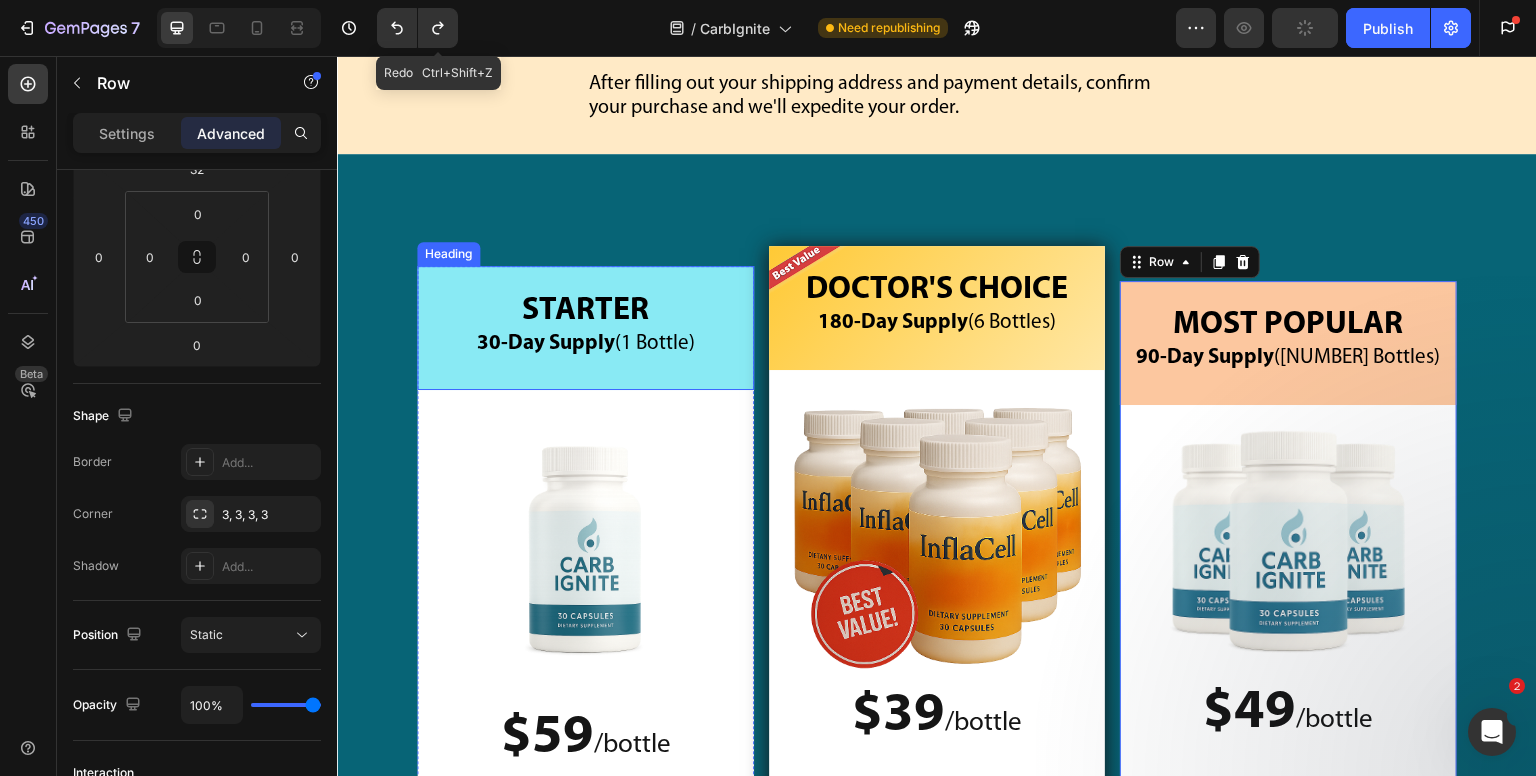 click on "STARTER 30-Day Supply  (1 Bottle)" at bounding box center (585, 328) 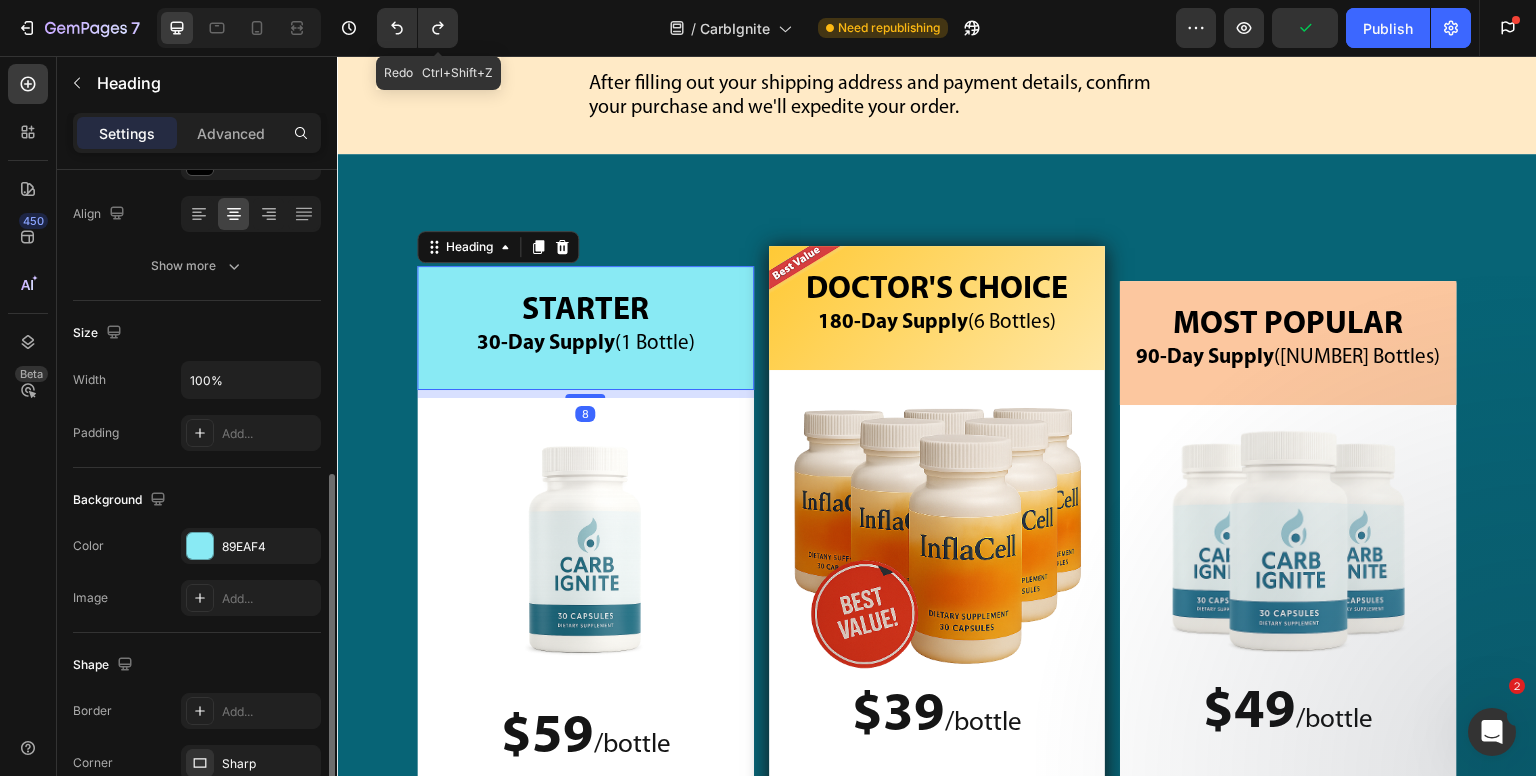 scroll, scrollTop: 500, scrollLeft: 0, axis: vertical 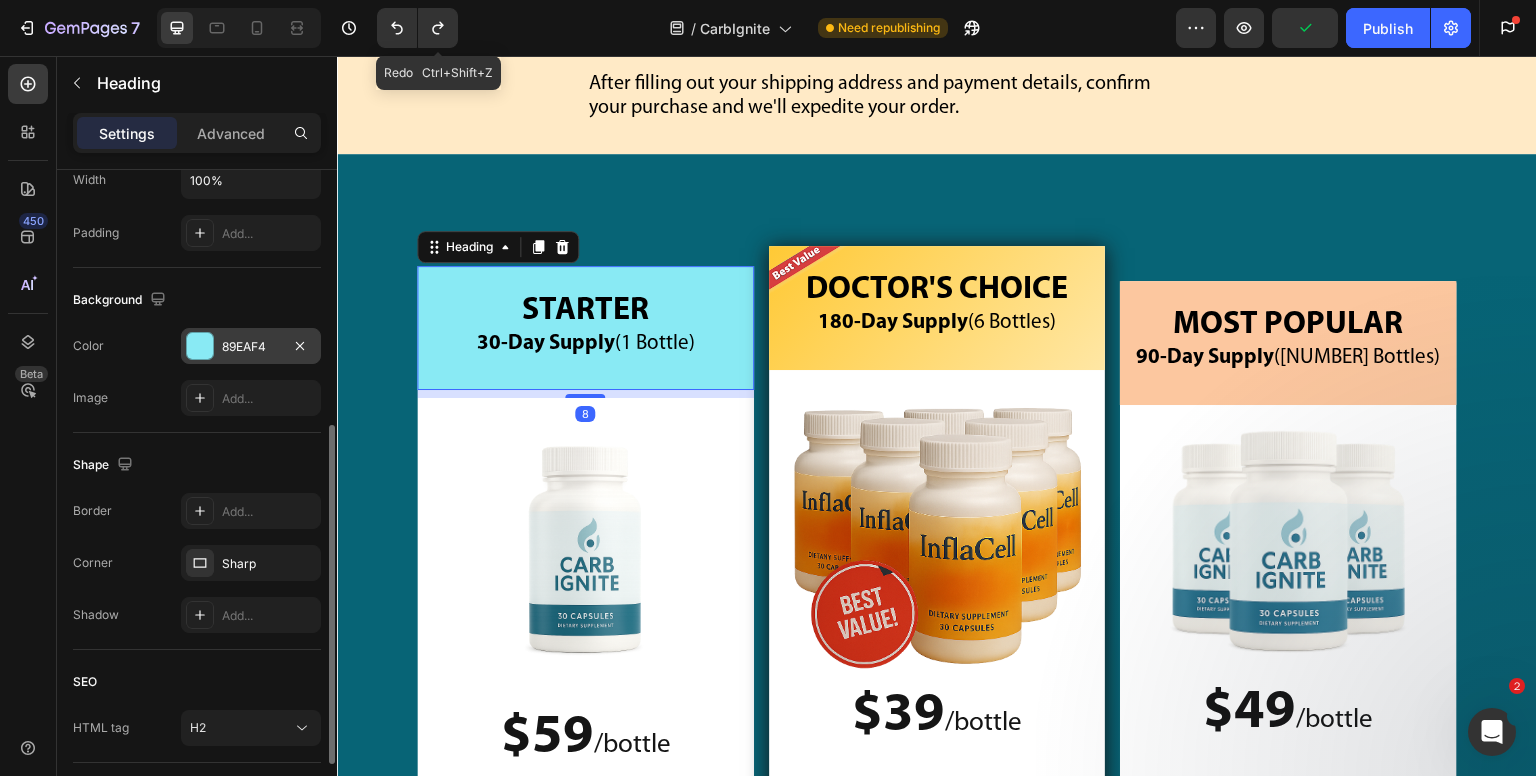 click on "89EAF4" at bounding box center (251, 347) 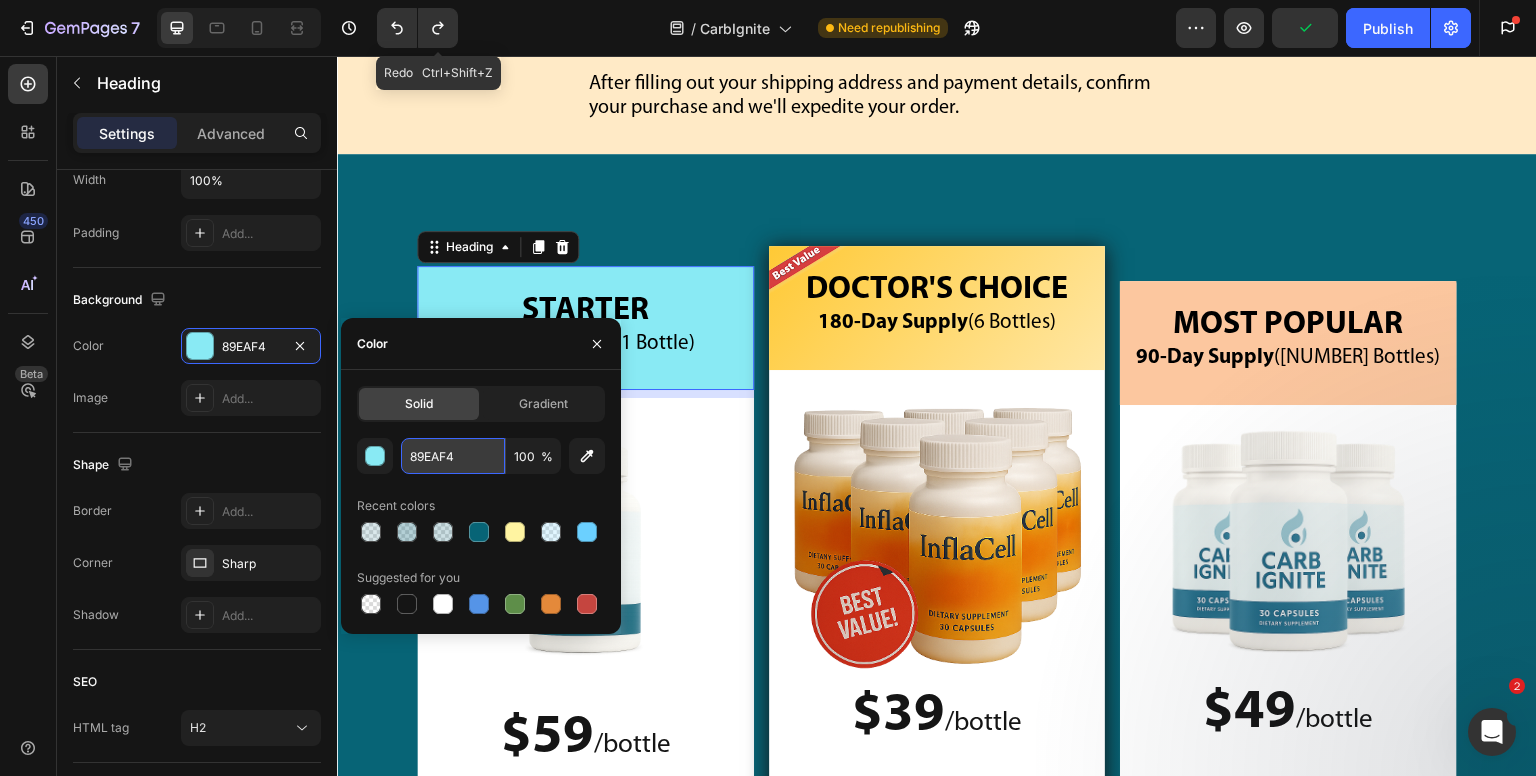 click on "89EAF4" at bounding box center [453, 456] 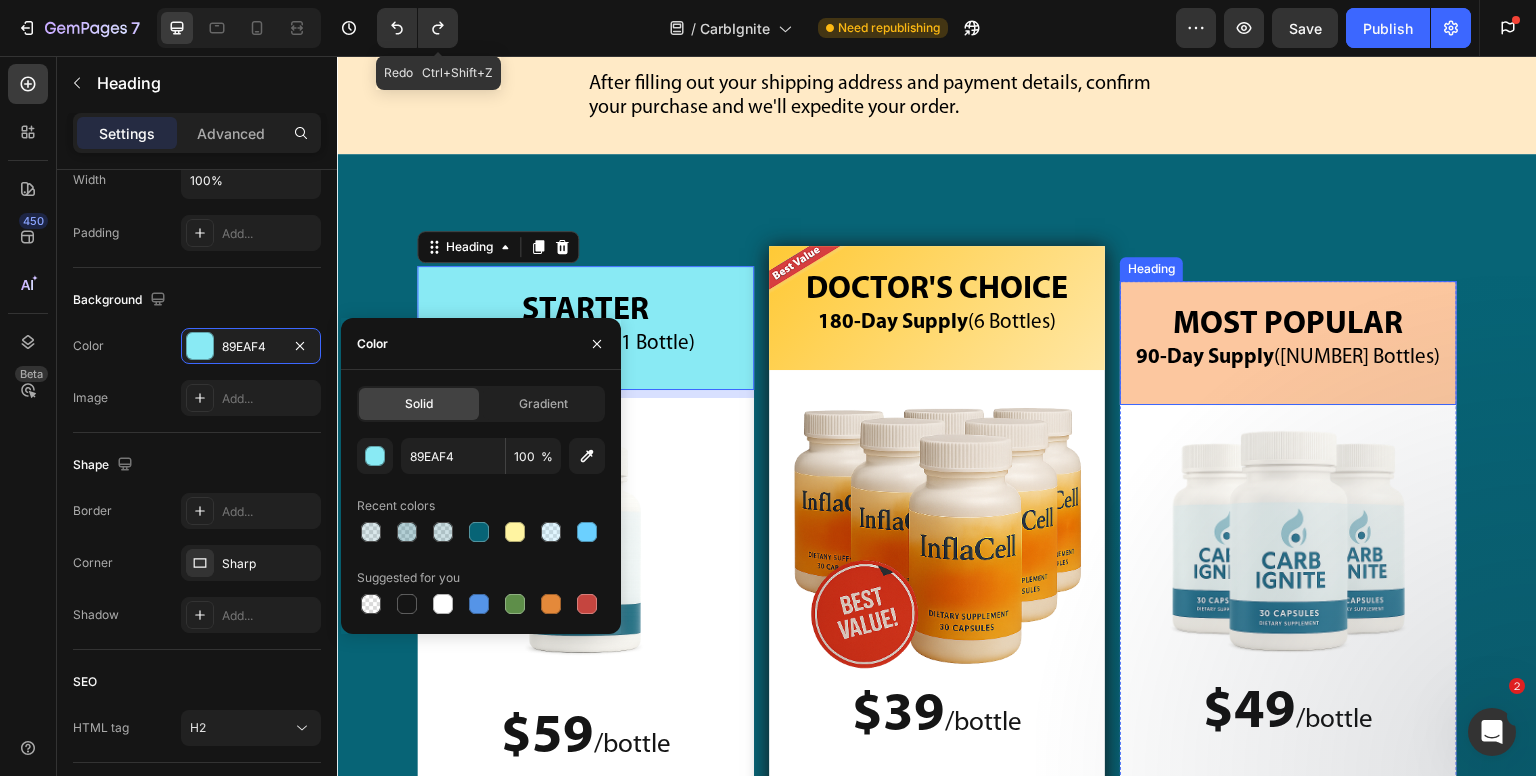 click on "MOST POPULAR" at bounding box center (1289, 325) 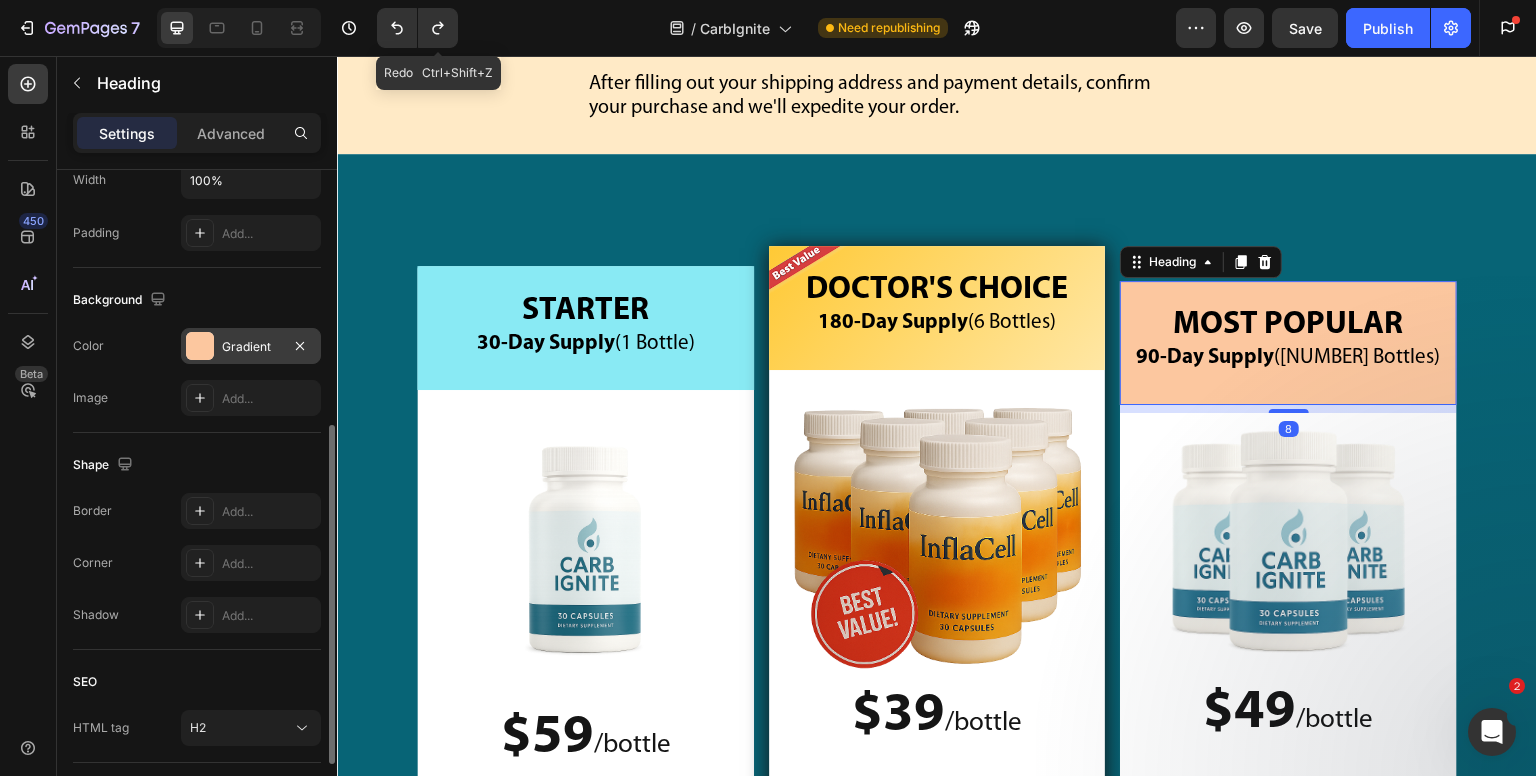 click on "Gradient" at bounding box center (251, 347) 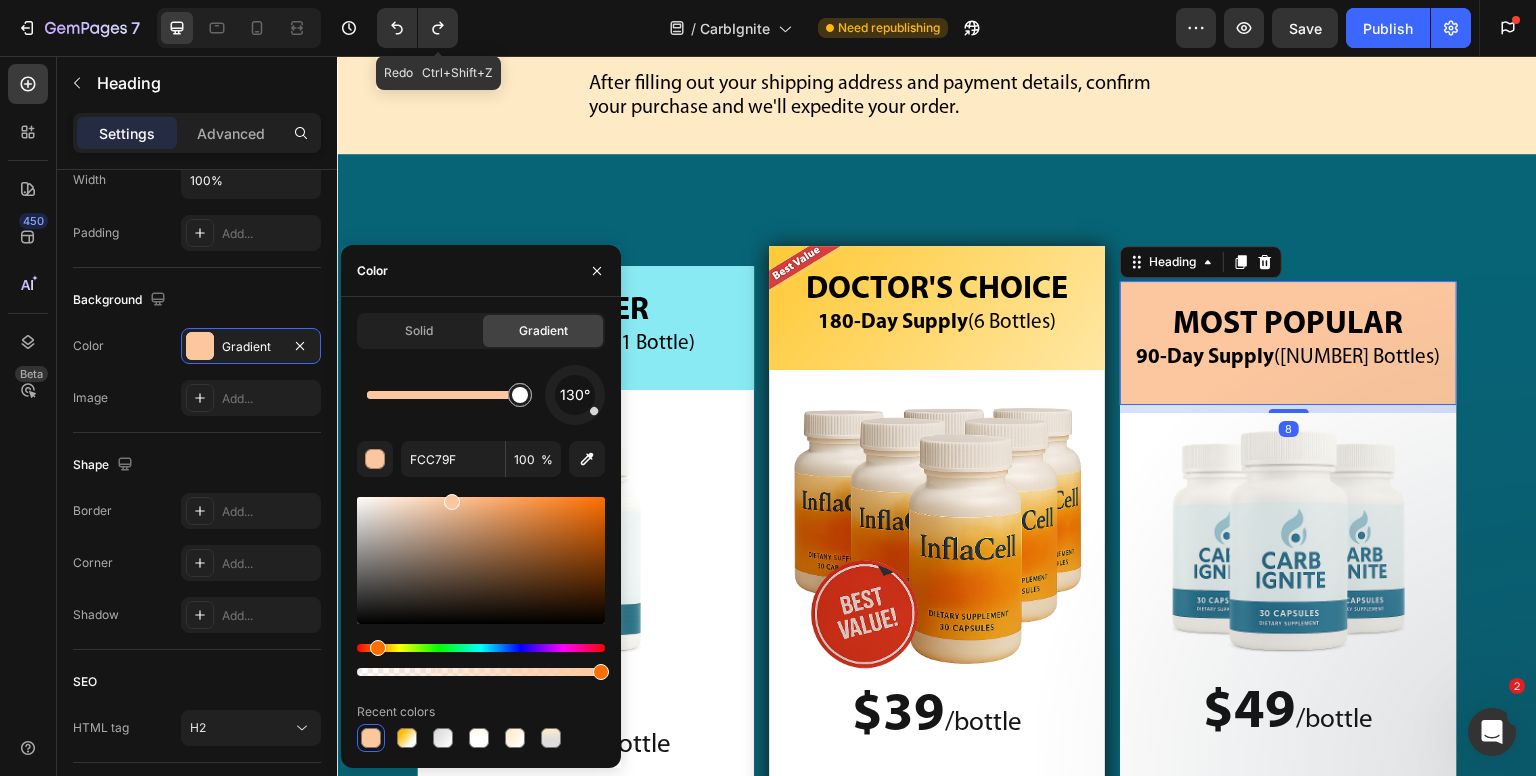 click on "Solid Gradient 130° FCC79F 100 % Recent colors" 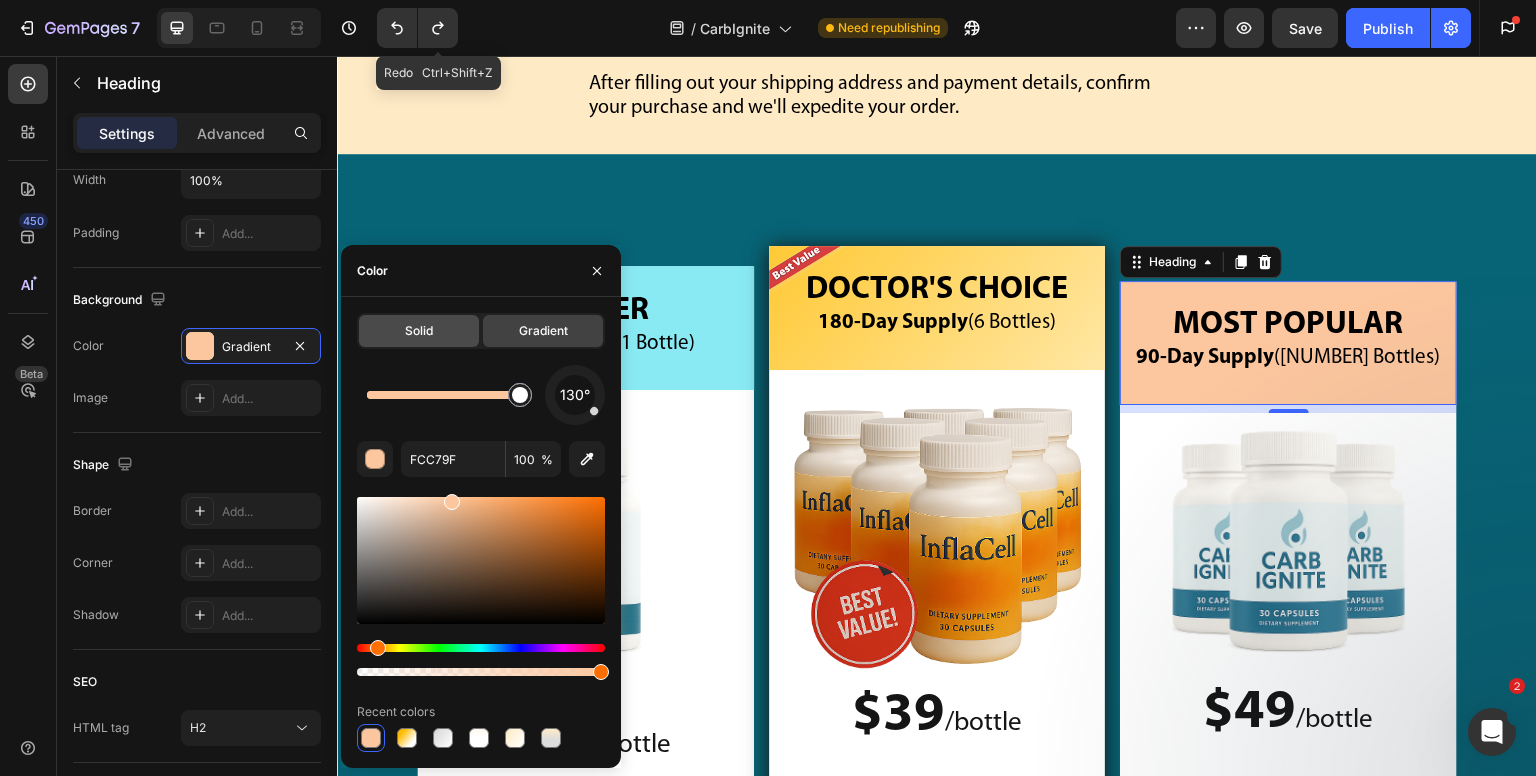 click on "Solid" 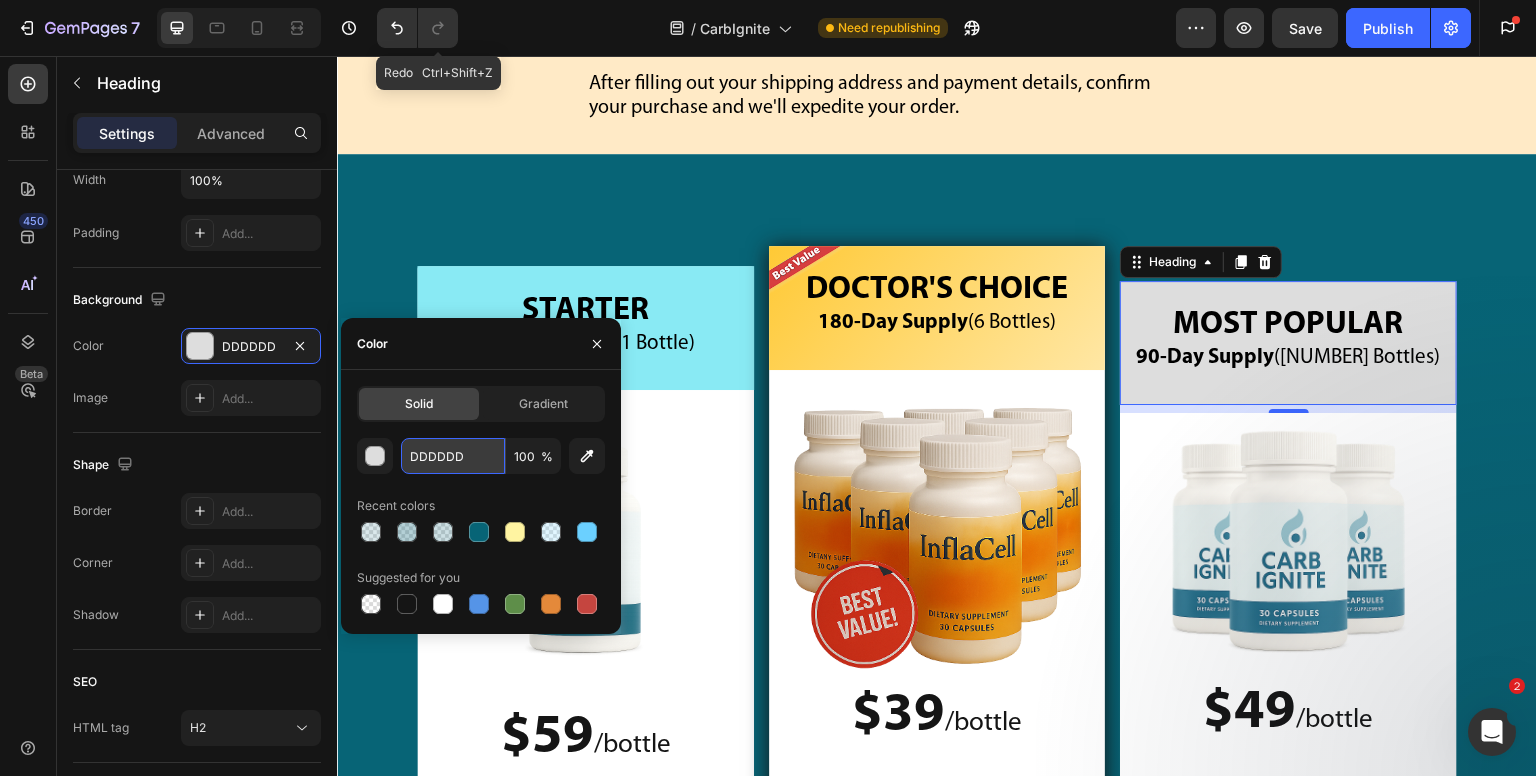 click on "DDDDDD" at bounding box center (453, 456) 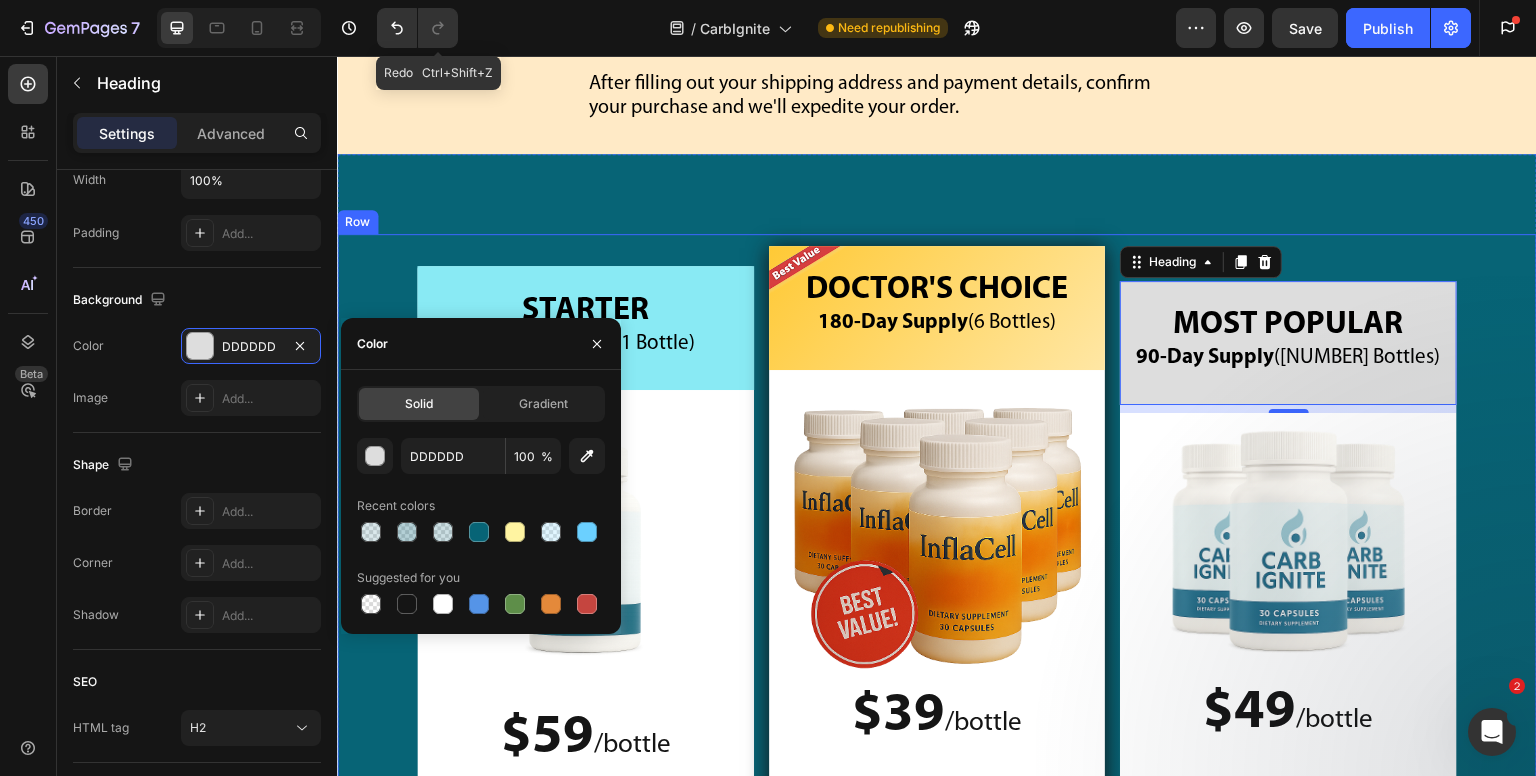 click on "STARTER 30-Day Supply  (1 Bottle)   Heading Image $59 / bottle Text Block $59 /bottle Text Block Plus Shipping  $5.95 Text Block Image Row Image $99 Text Block $59 Text Block Row Row" at bounding box center (585, 664) 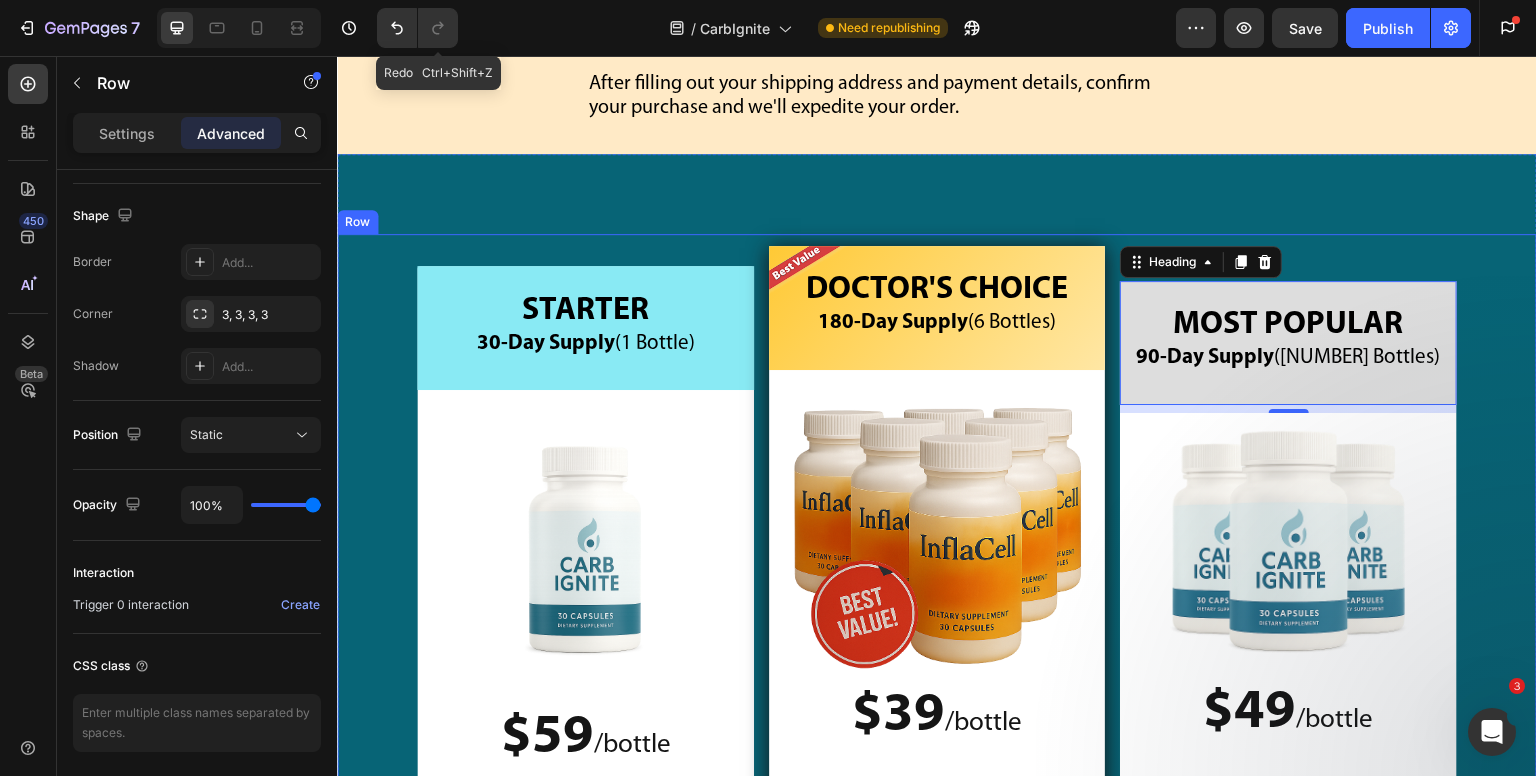click on "STARTER 30-Day Supply  (1 Bottle)" at bounding box center [585, 328] 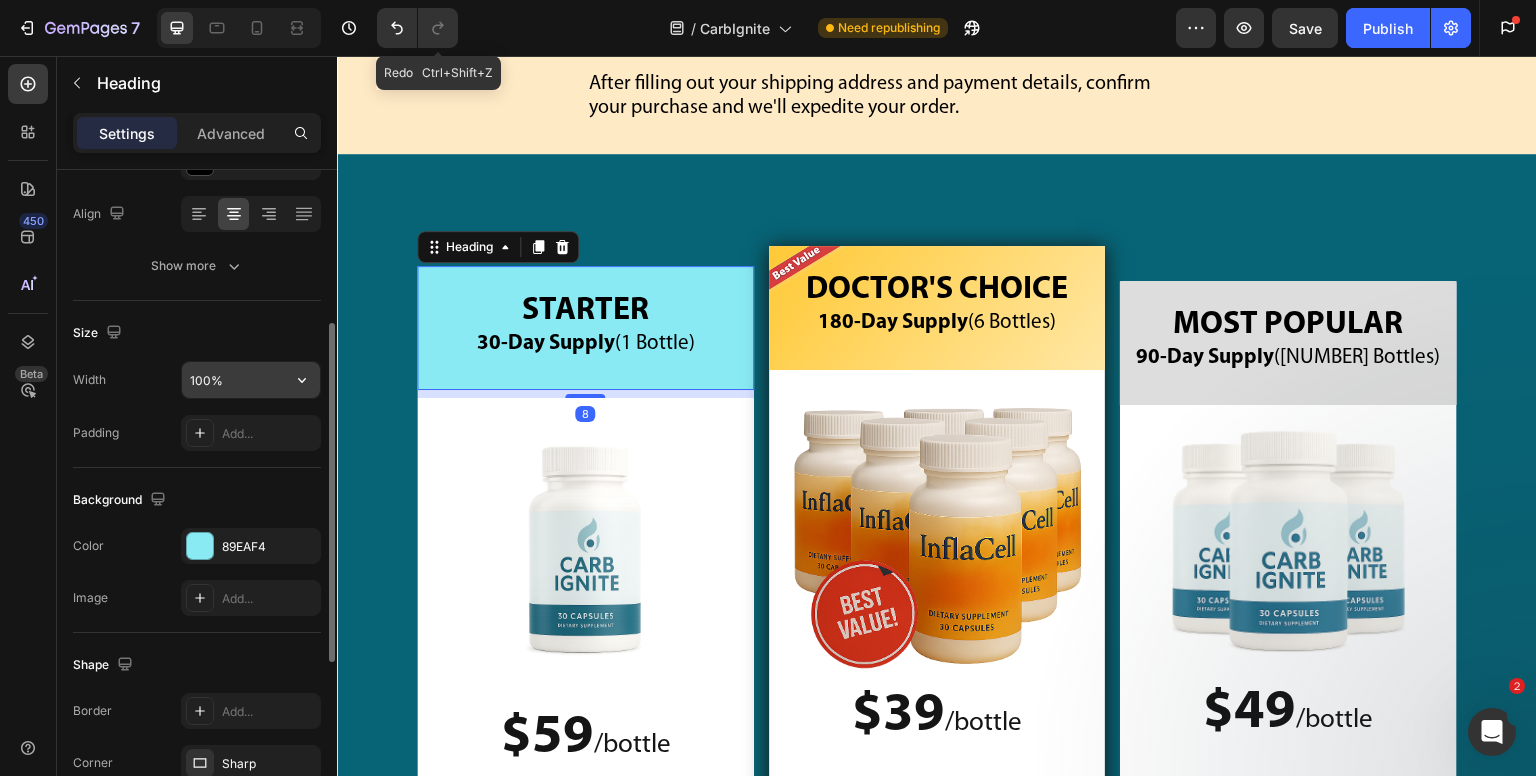 scroll, scrollTop: 600, scrollLeft: 0, axis: vertical 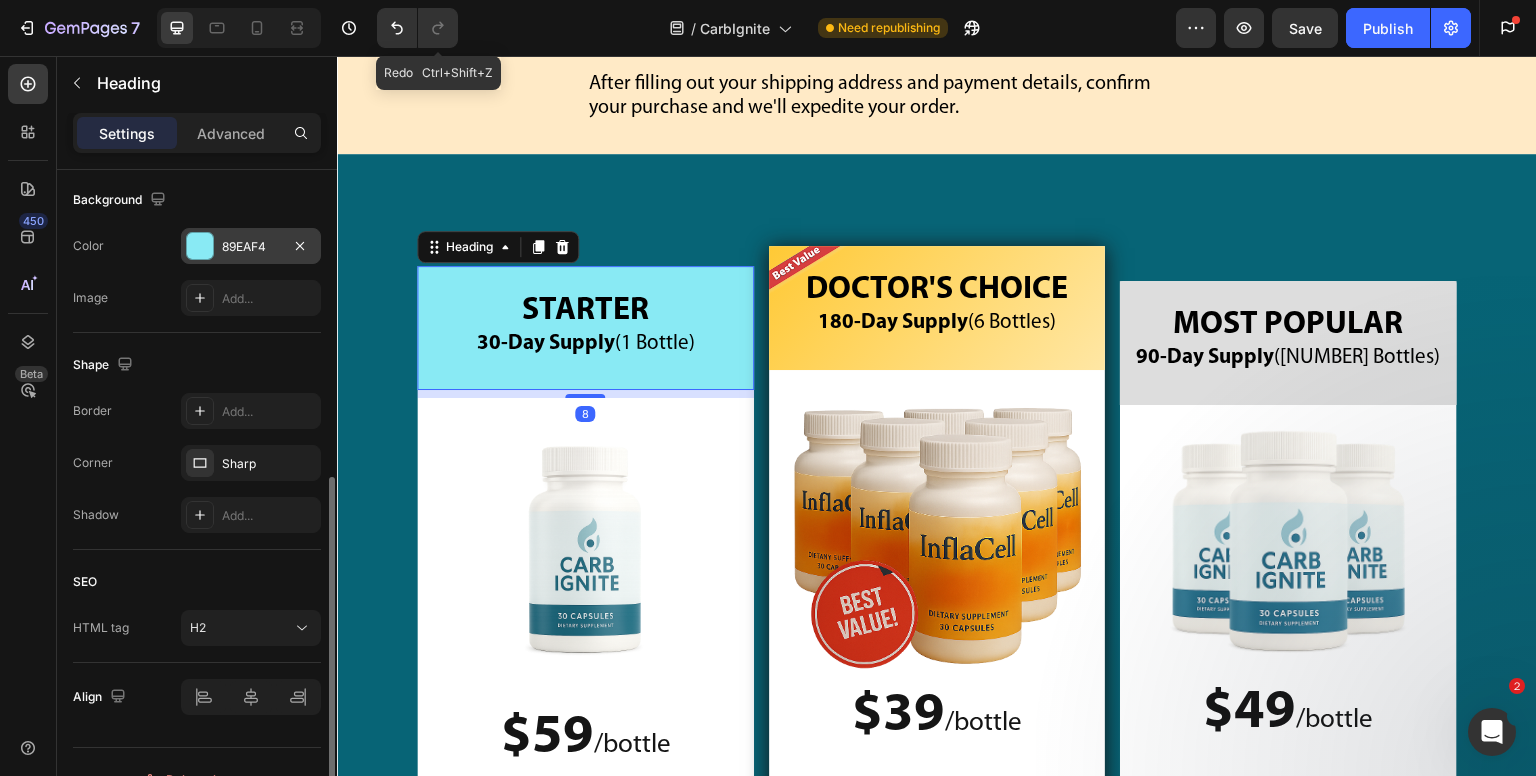 click on "89EAF4" at bounding box center (251, 247) 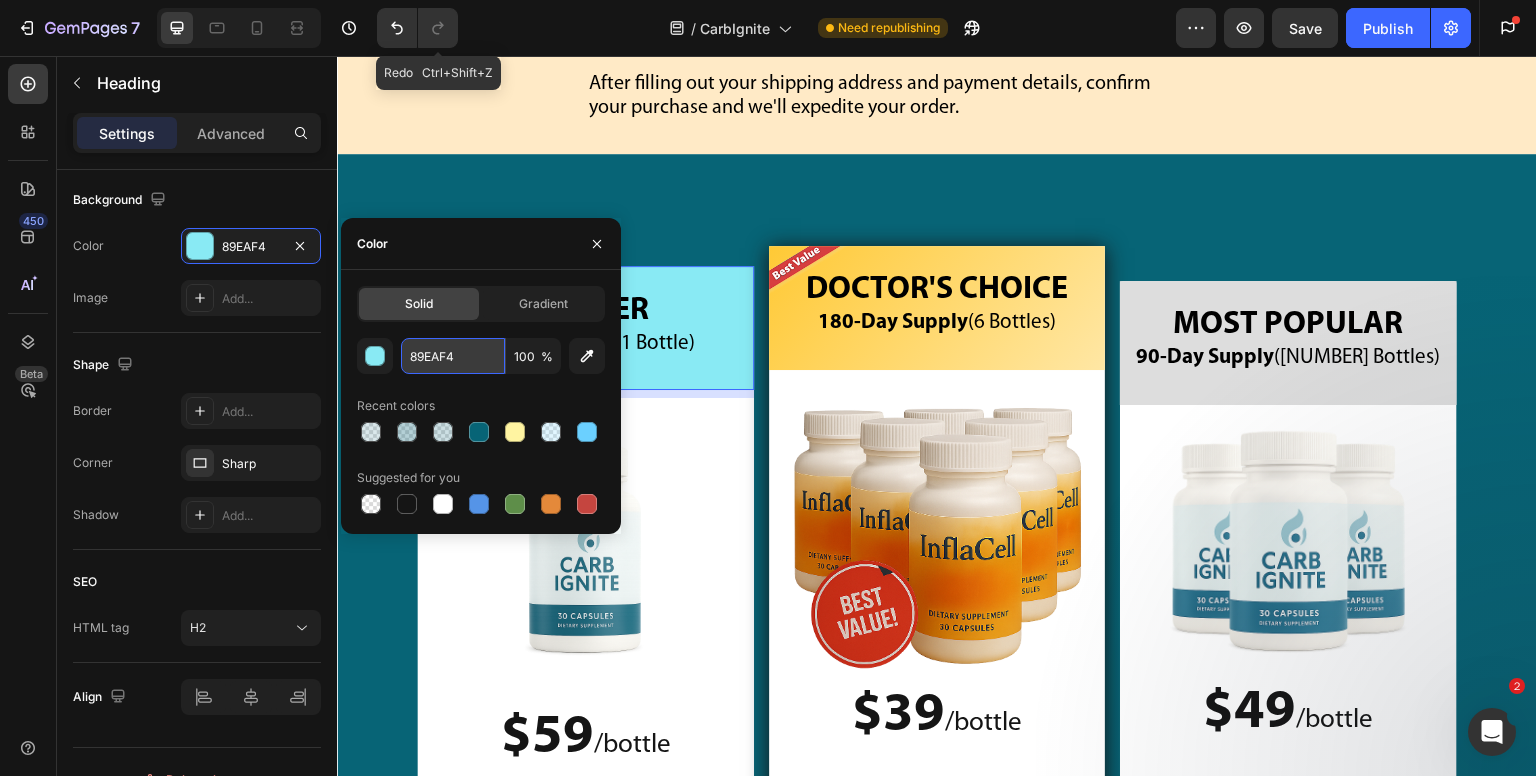click on "89EAF4" at bounding box center [453, 356] 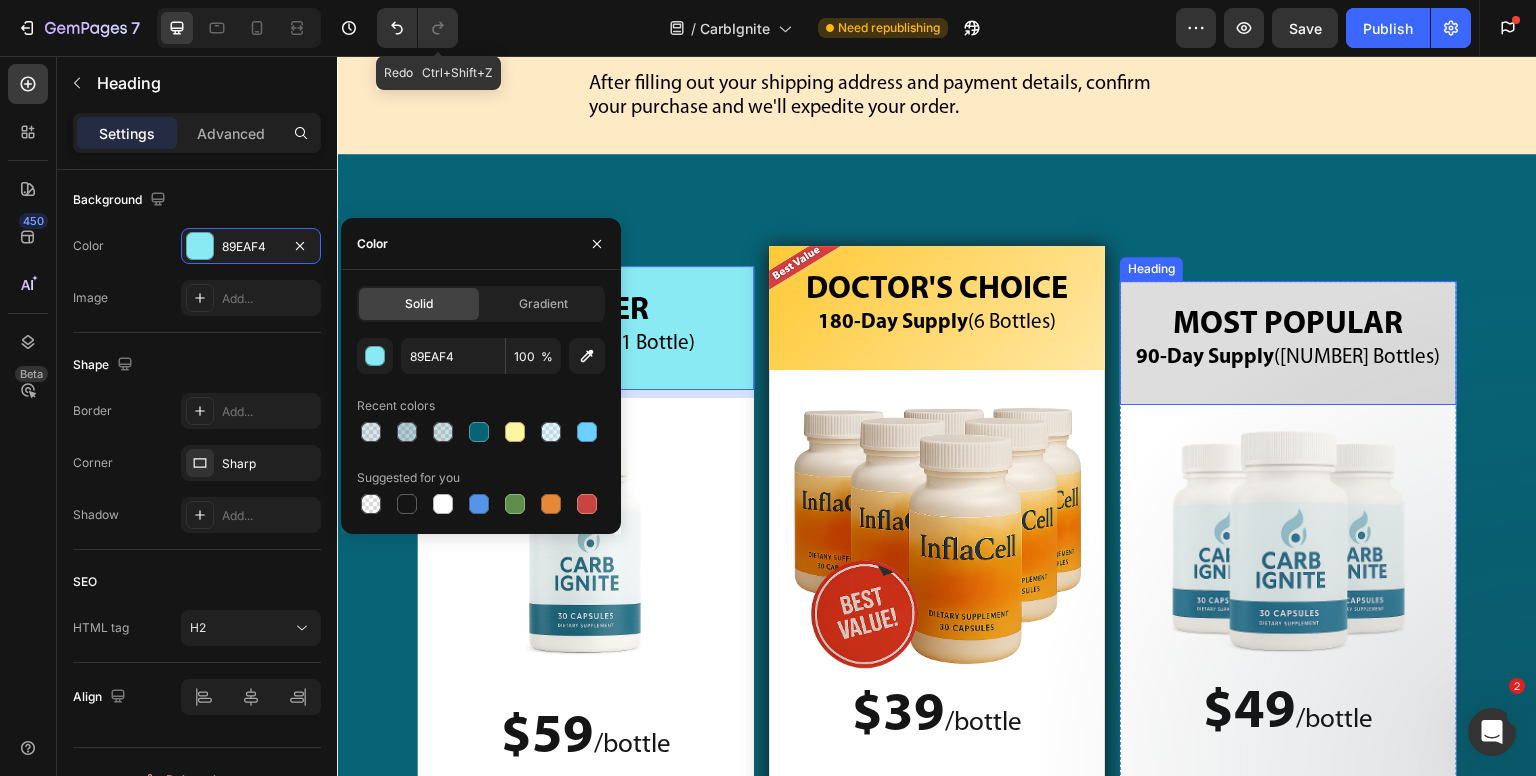 click on "MOST POPULAR [NUMBER]-Day Supply  (3 Bottles)" at bounding box center [1288, 343] 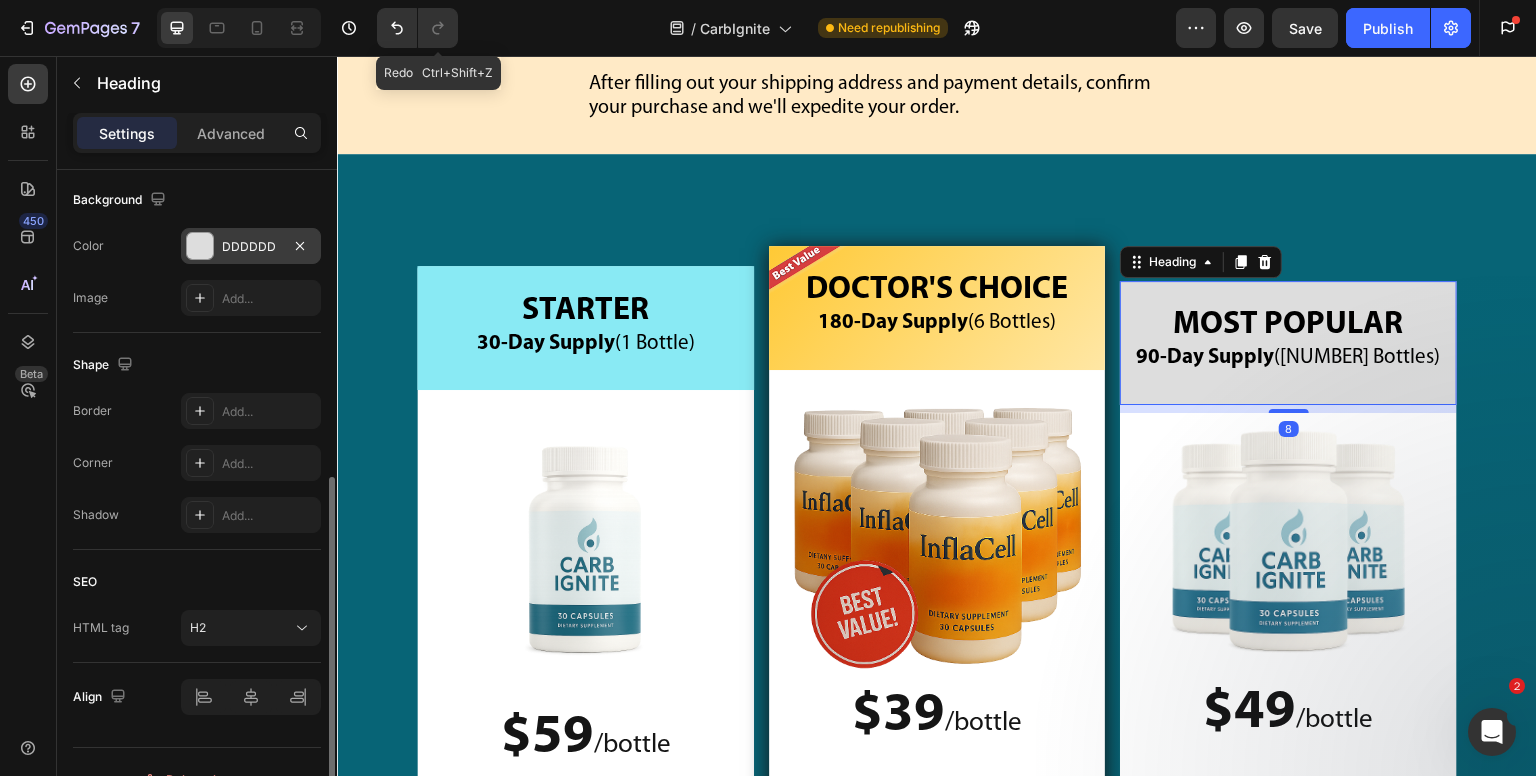 click on "DDDDDD" at bounding box center [251, 247] 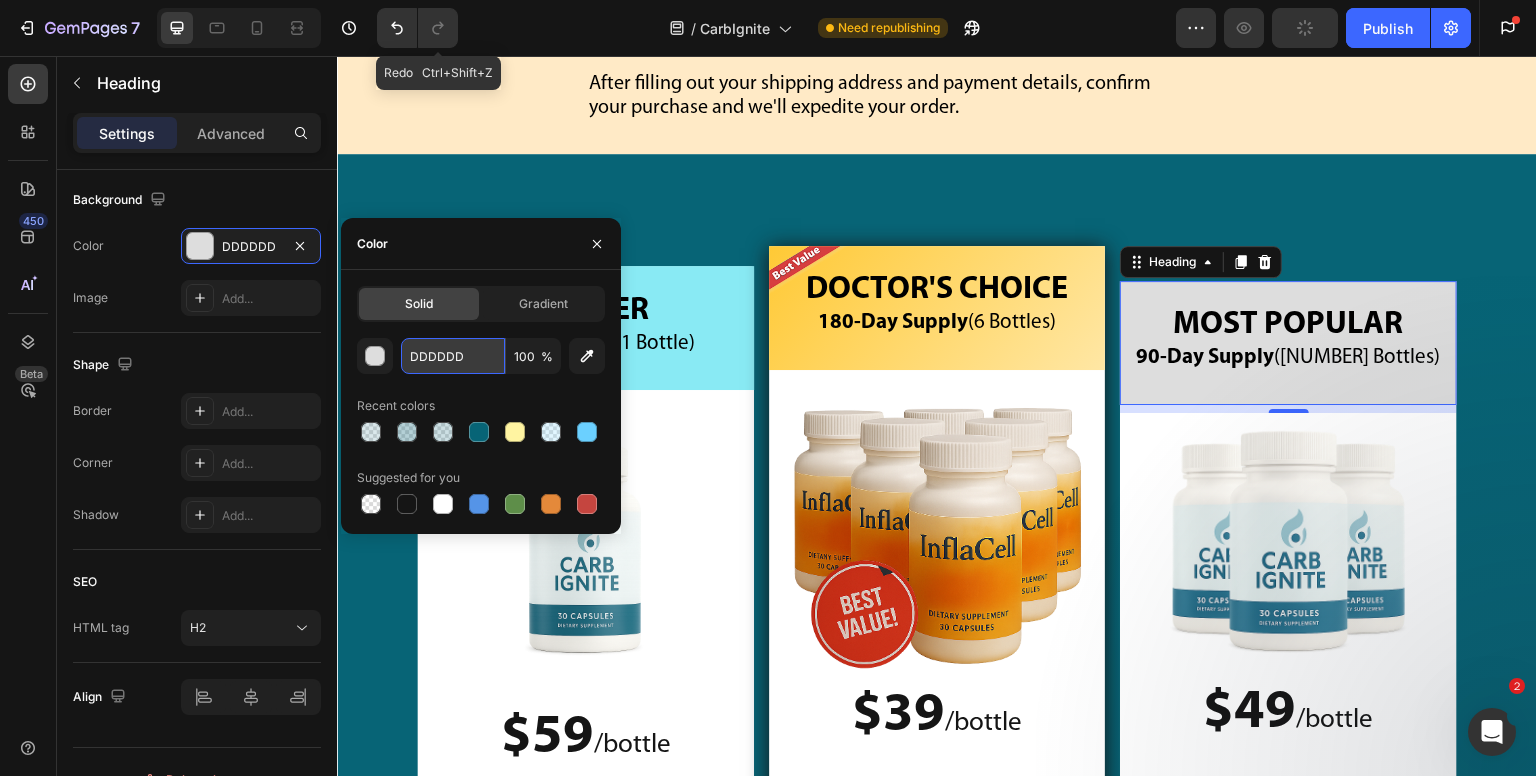 click on "DDDDDD" at bounding box center (453, 356) 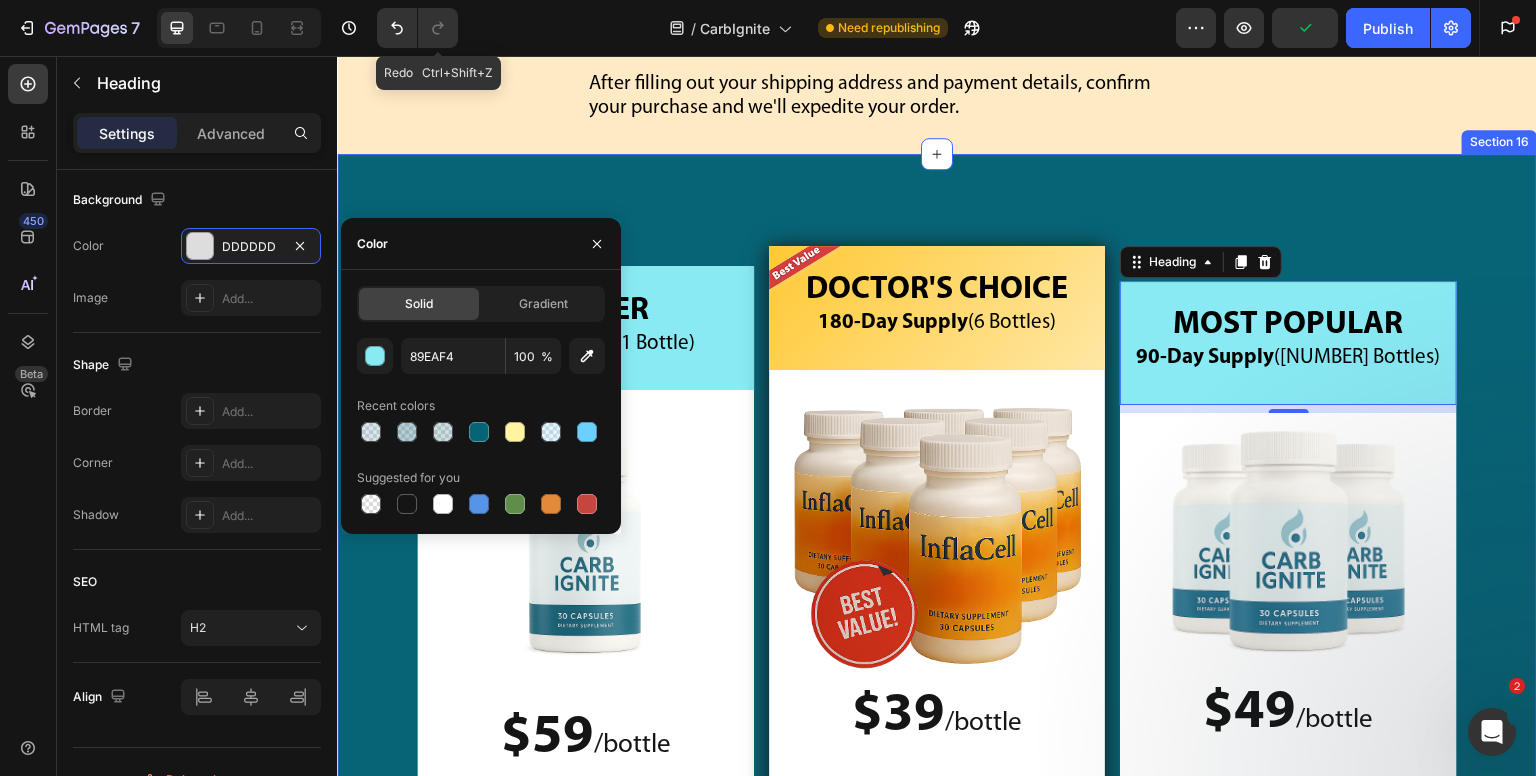 click on "STARTER 30-Day Supply (1 Bottle) Heading Image $59 / bottle Text Block $59 /bottle Text Block Plus Shipping $5.95 Text Block Image Row Image $99 Text Block $59 Text Block Row Row MOST POPULAR 90-Day Supply (3 Bottles) Heading 8 Image $49 / bottle Text Block $49 /bottle Text Block YOU SAVE $150! Text Block Image Image $297 Text Block $147 Text Block Row Row Image DOCTOR'S CHOICE 180-Day Supply (6 Bottles) Heading Image $39 / bottle Text Block $39 /bottle Text Block YOU SAVE $360! Text Block Image Image $594 Text Block $234 Text Block Row Row Row Section 16" at bounding box center [937, 664] 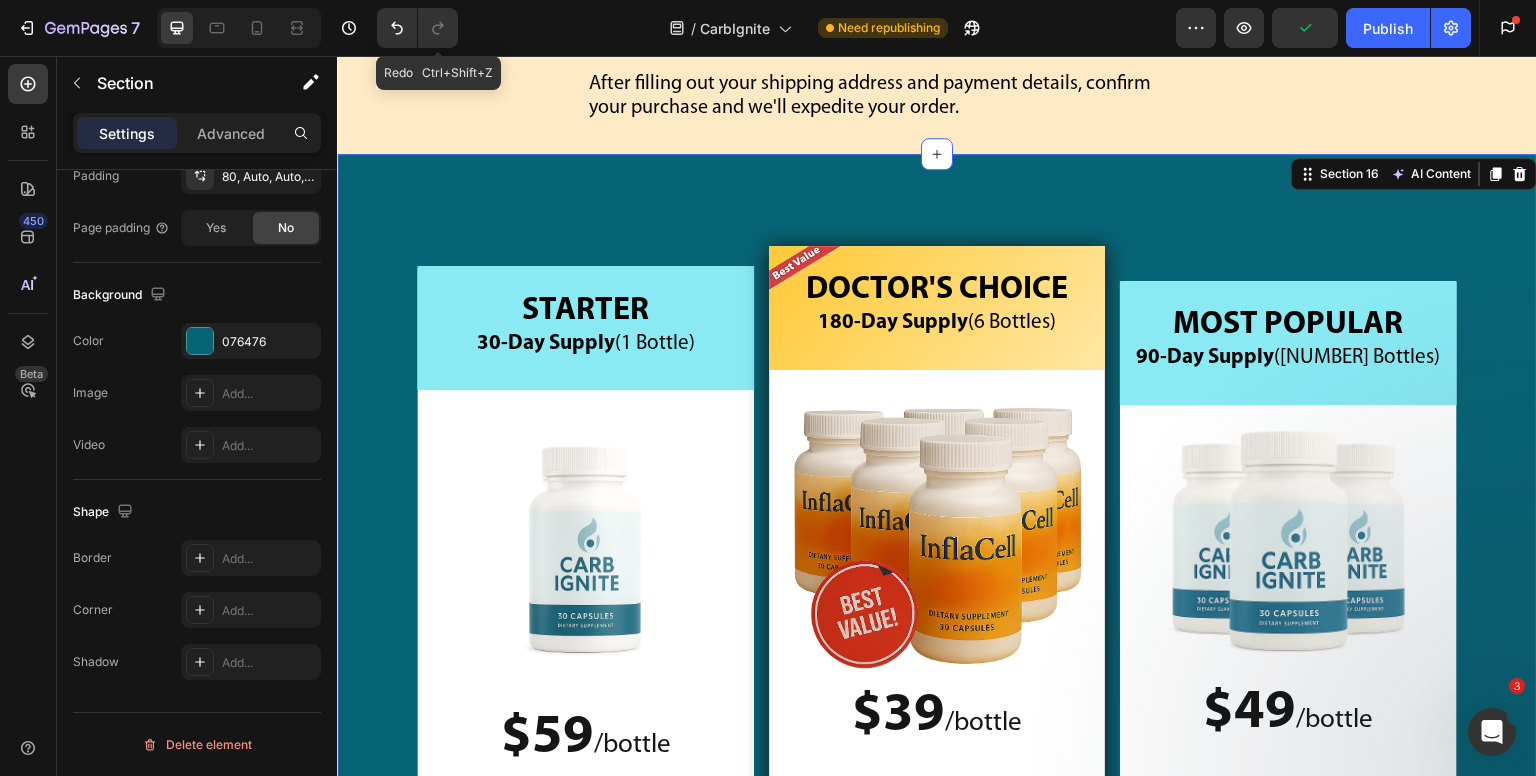 scroll, scrollTop: 0, scrollLeft: 0, axis: both 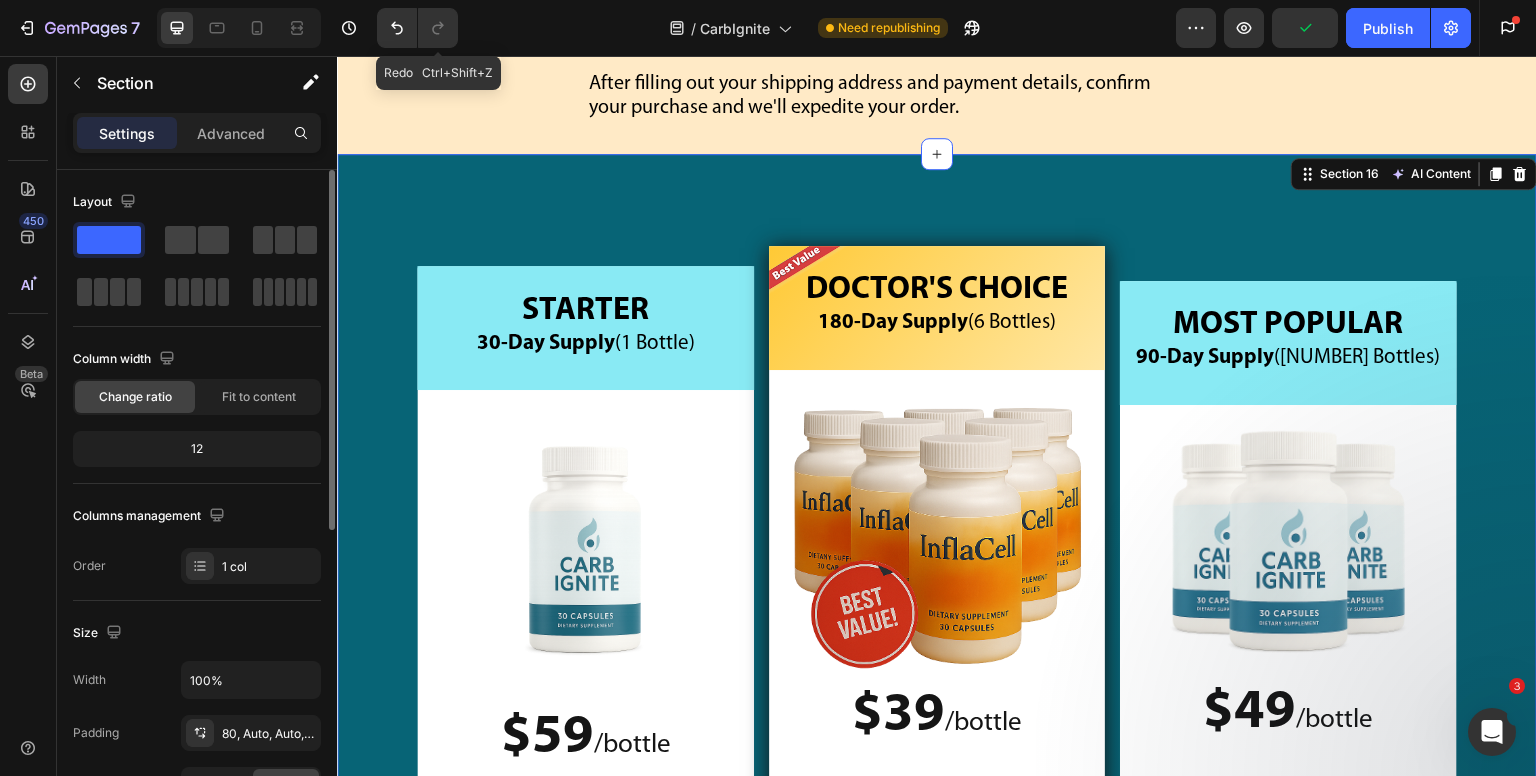 click on "STARTER [DAYS]-Day Supply (1 Bottle) Heading Image $[PRICE] / bottle Text Block $[PRICE] /bottle Text Block Plus Shipping $[PRICE] Text Block Image Row Image $[PRICE] Text Block $[PRICE] Text Block Row Row MOST POPULAR [DAYS]-Day Supply (3 Bottles) Heading Image $[PRICE] / bottle Text Block $[PRICE] /bottle Text Block YOU SAVE $[PRICE]! Text Block Image Image $[PRICE] Text Block $[PRICE] Text Block Row Row Image DOCTOR'S CHOICE [DAYS]-Day Supply (6 Bottles) Heading Image $[PRICE] / bottle Text Block $[PRICE] /bottle Text Block YOU SAVE $[PRICE]! Text Block Image Image $[PRICE] Text Block $[PRICE] Text Block Row Row Row Section [NUMBER] AI Content Write with GemAI What would you like to describe here? Tone and Voice Persuasive Product Getting products... Show more Generate" at bounding box center (937, 664) 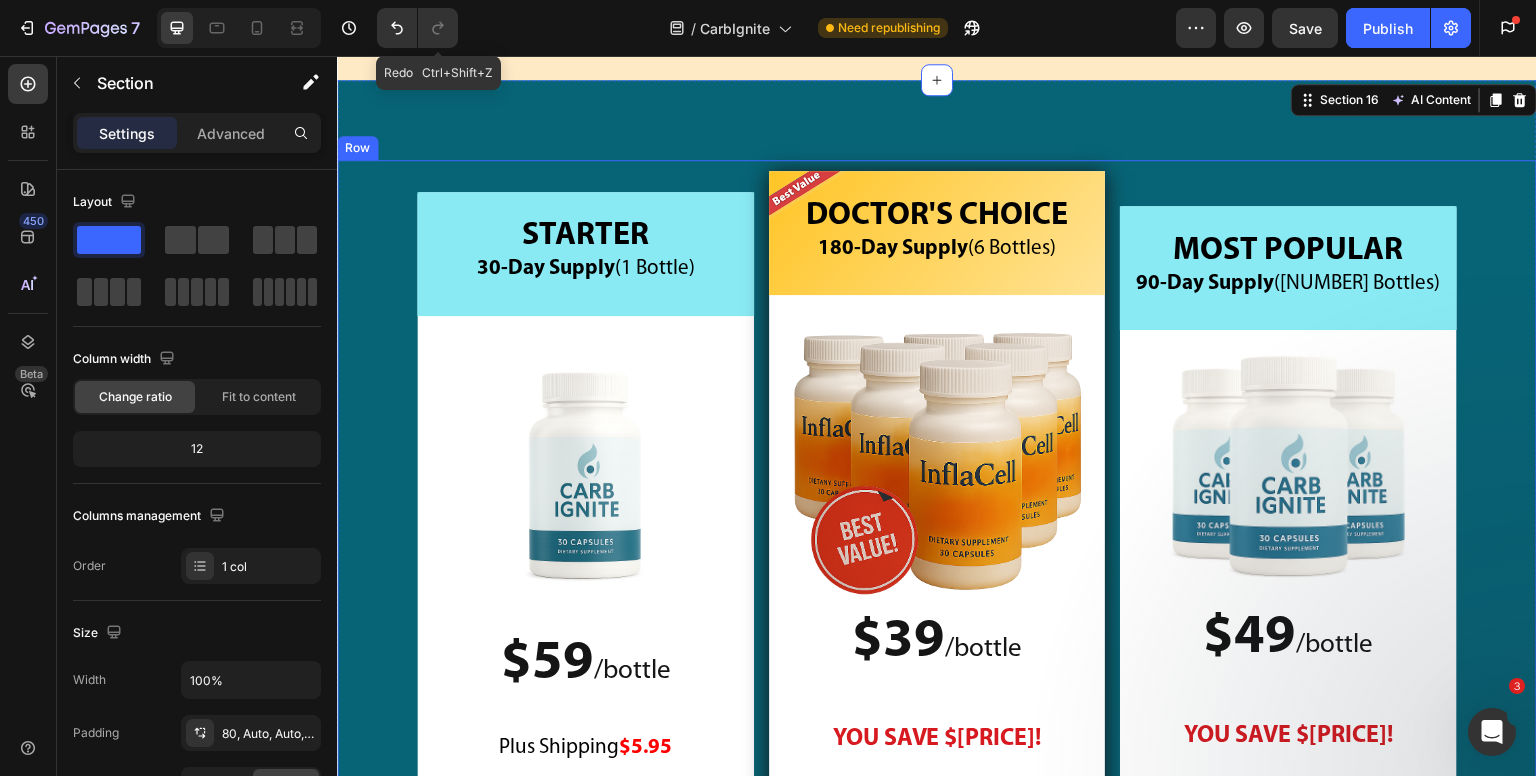 scroll, scrollTop: 27221, scrollLeft: 0, axis: vertical 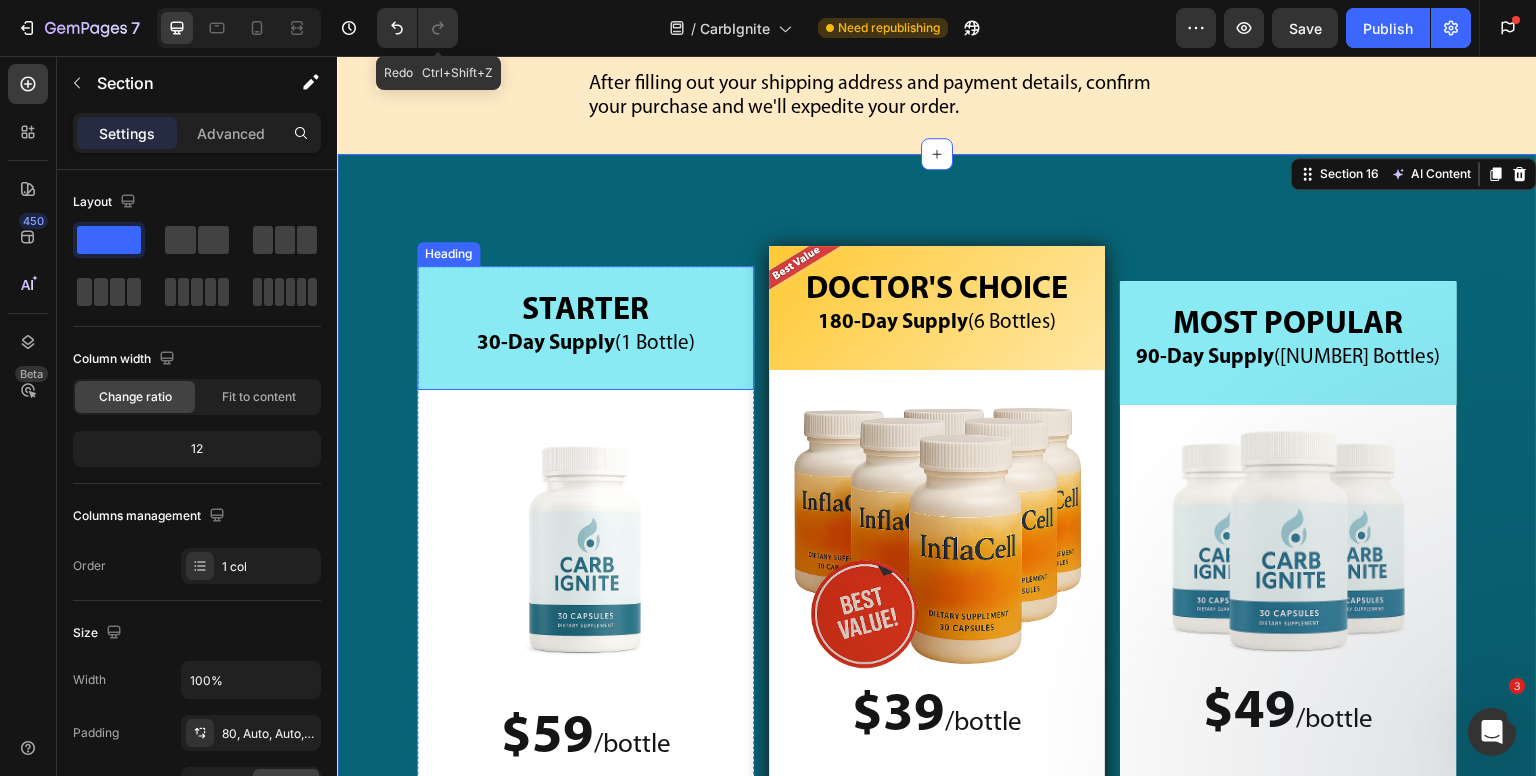 click on "STARTER" at bounding box center [585, 311] 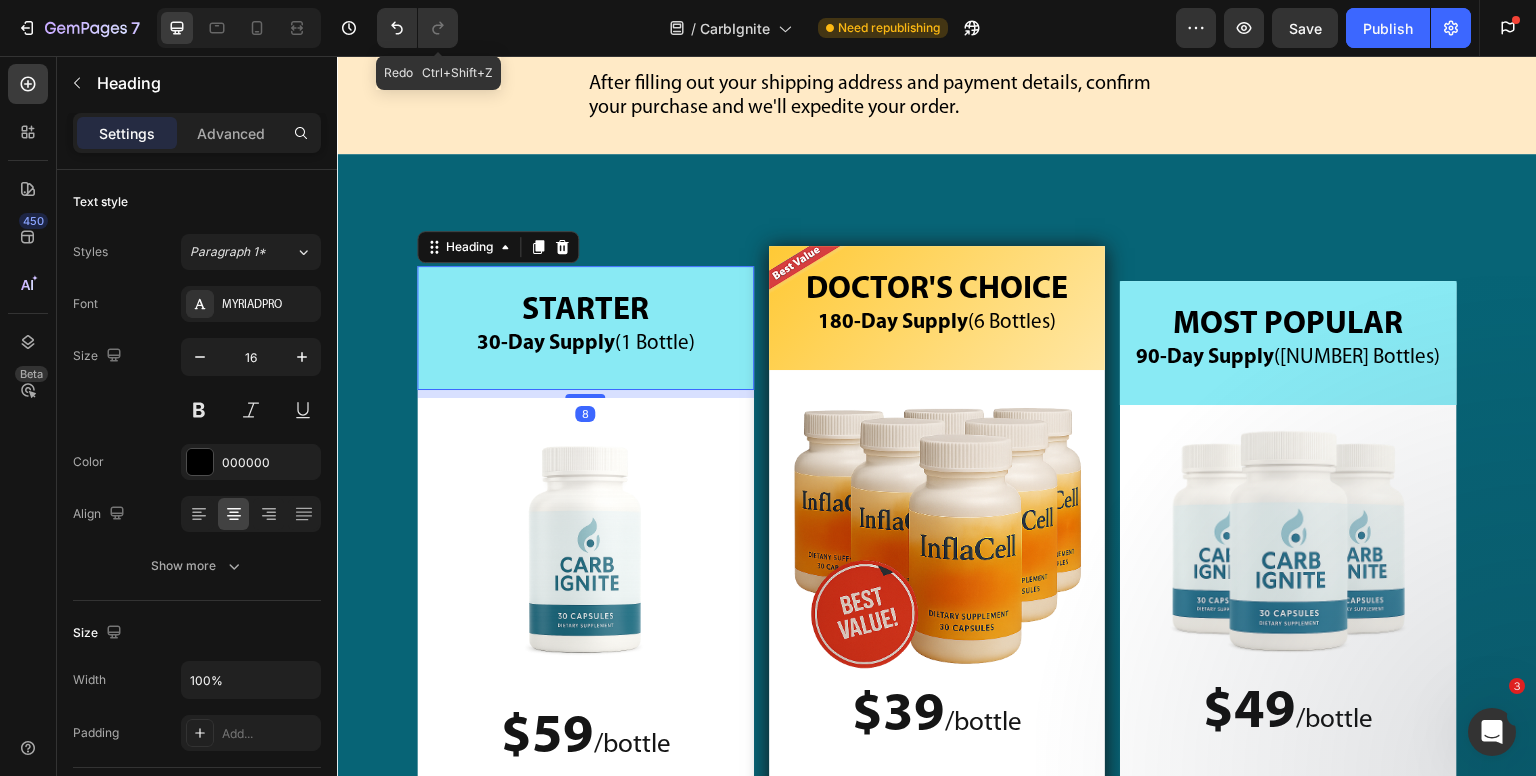 click on "STARTER" at bounding box center [585, 311] 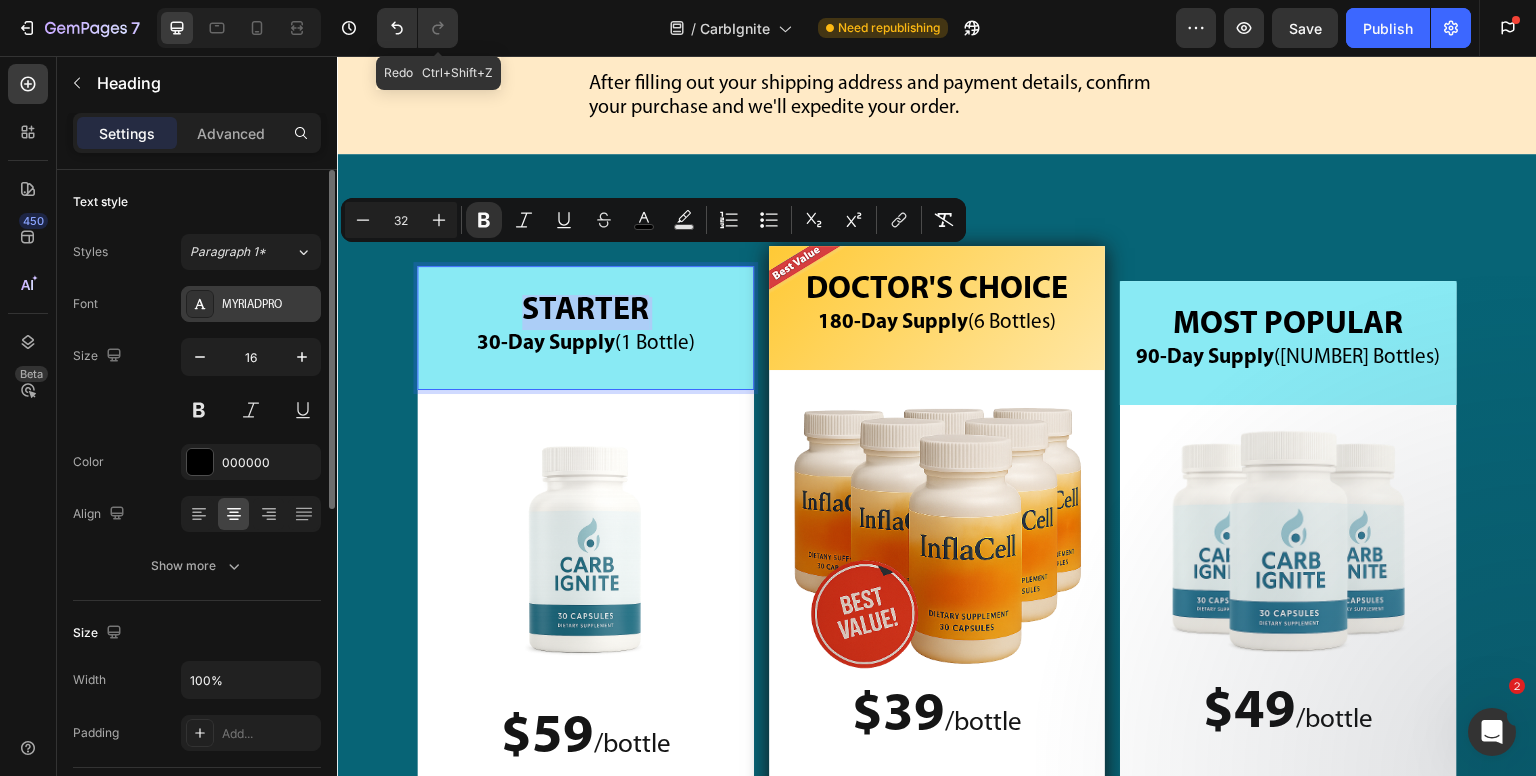 click on "MYRIADPRO" at bounding box center (269, 305) 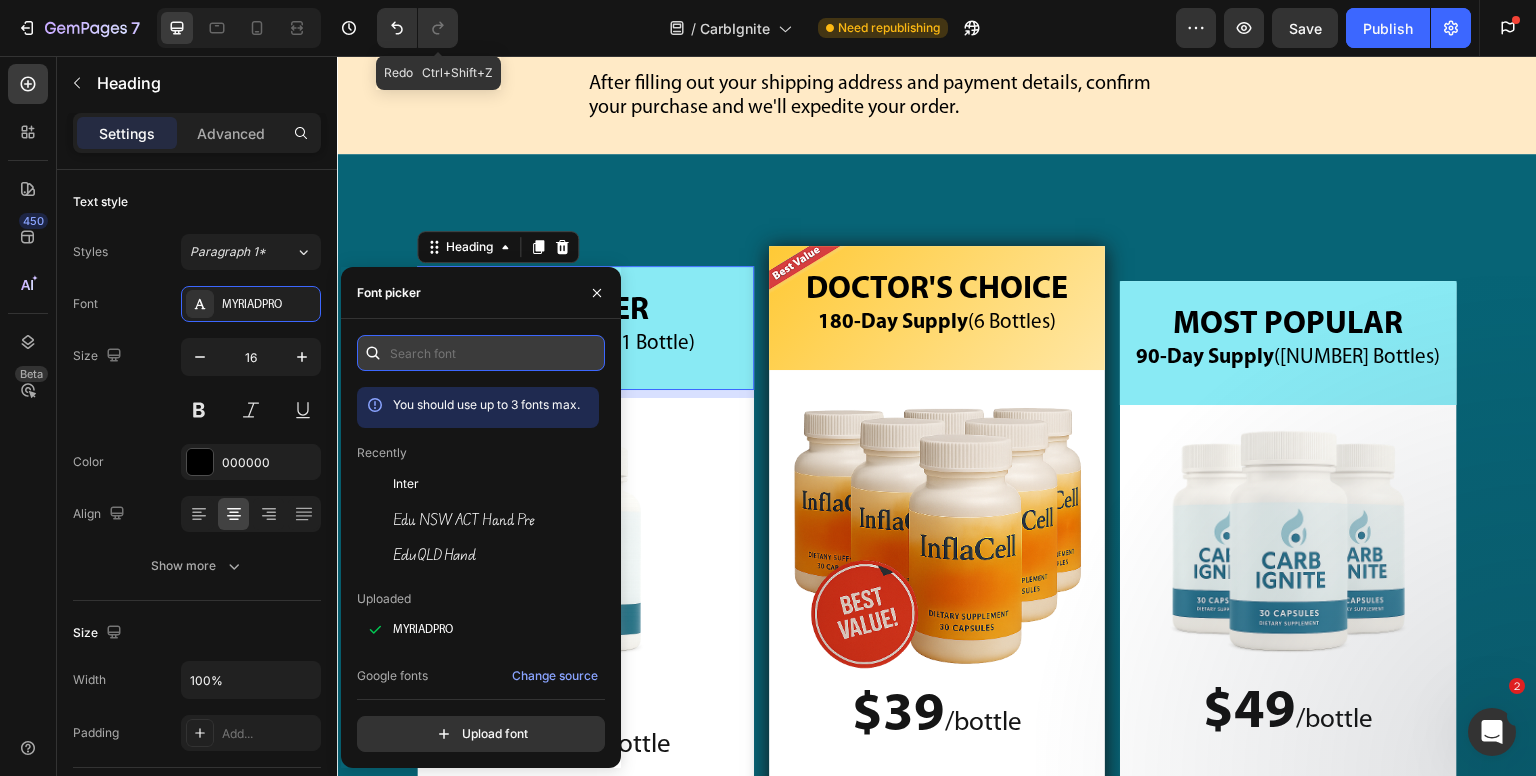 click at bounding box center [481, 353] 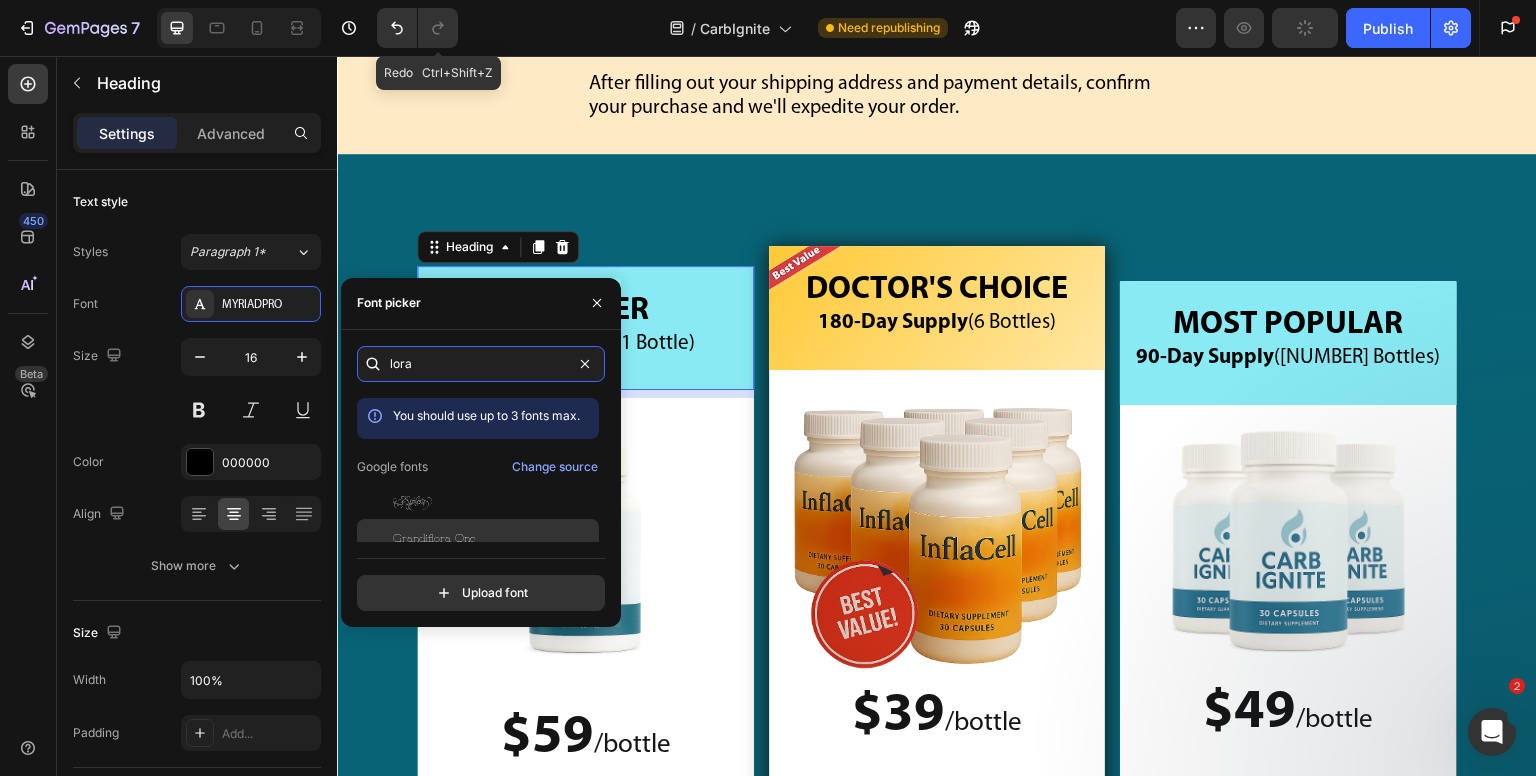 scroll, scrollTop: 49, scrollLeft: 0, axis: vertical 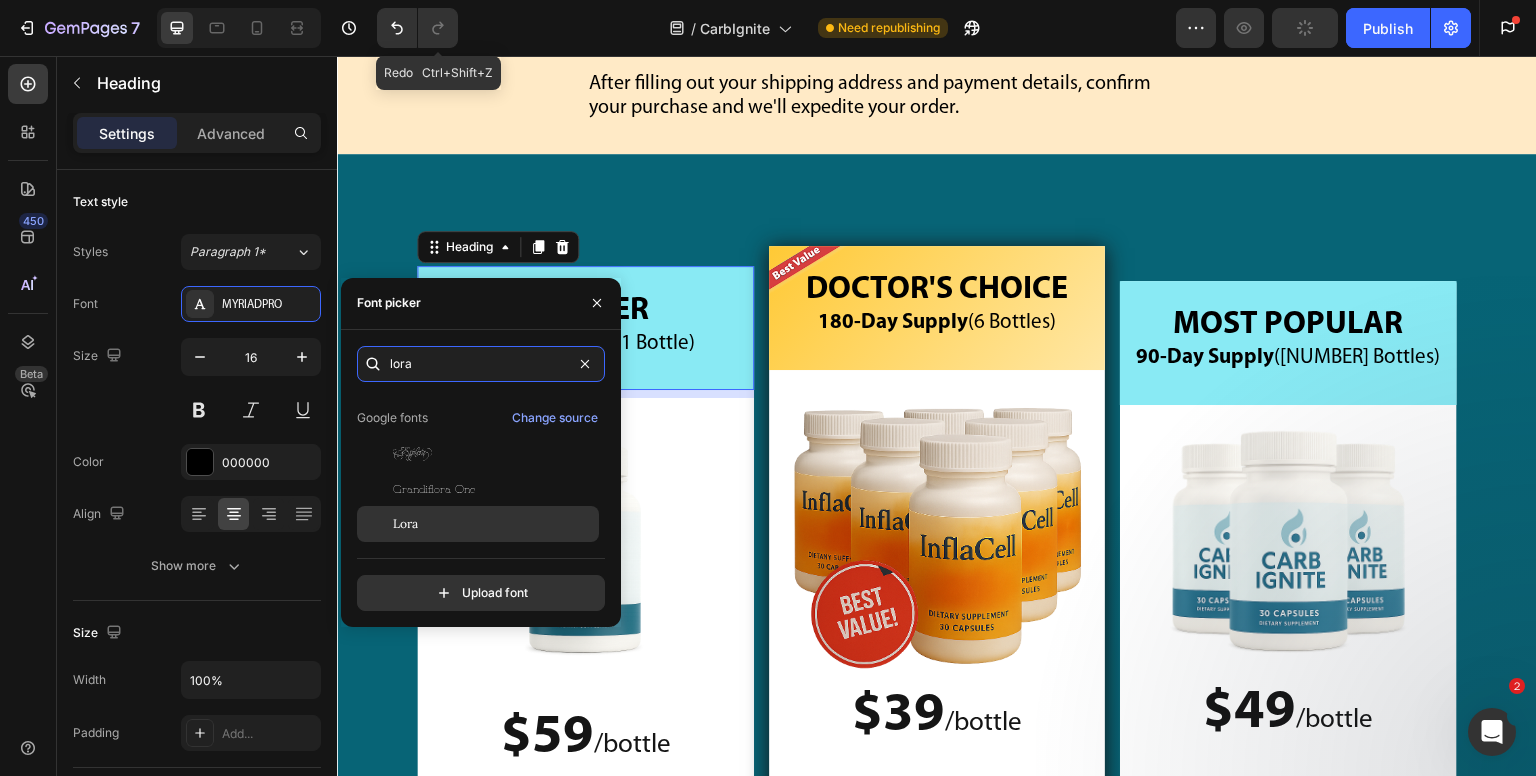 type on "lora" 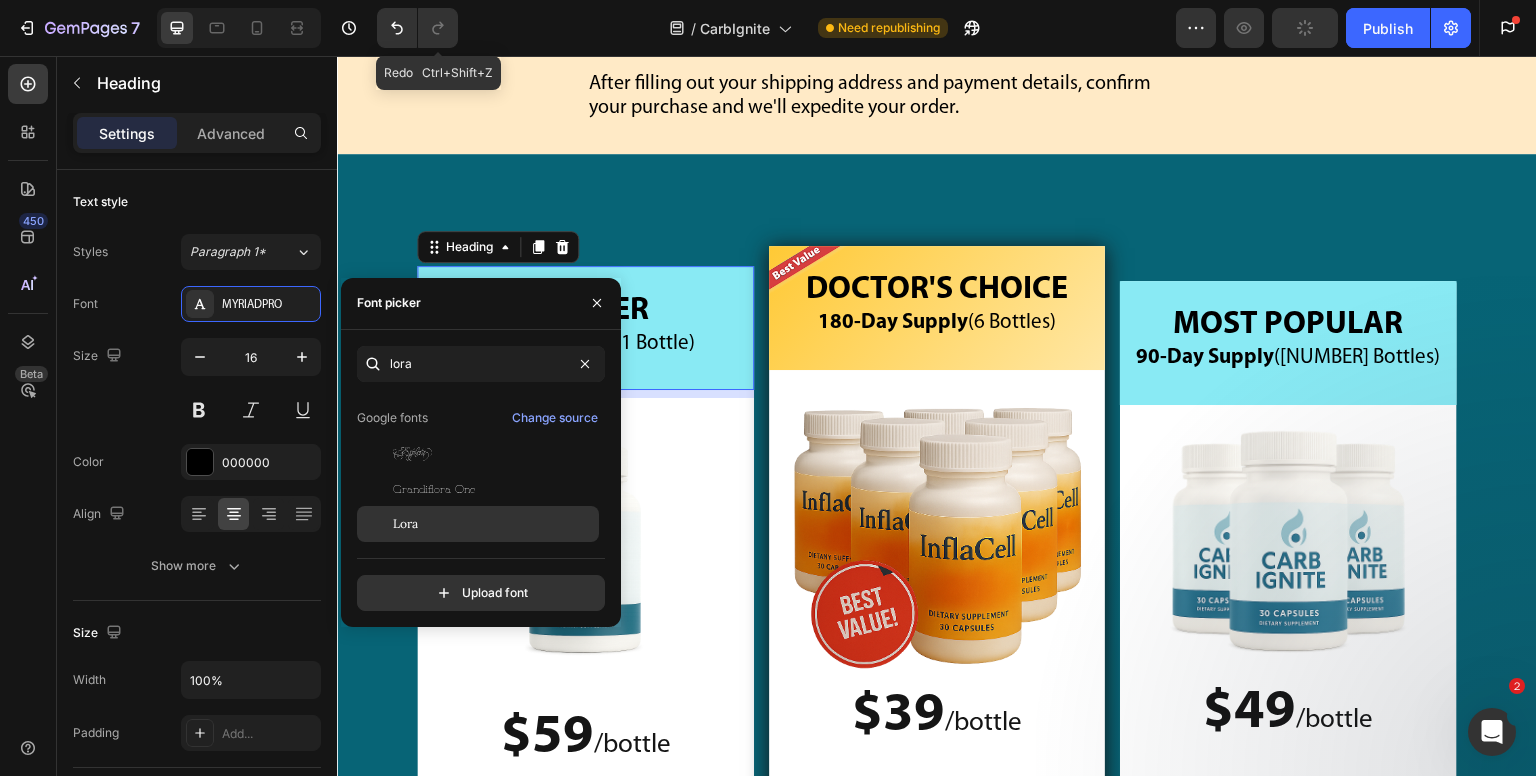 click on "Lora" at bounding box center (494, 524) 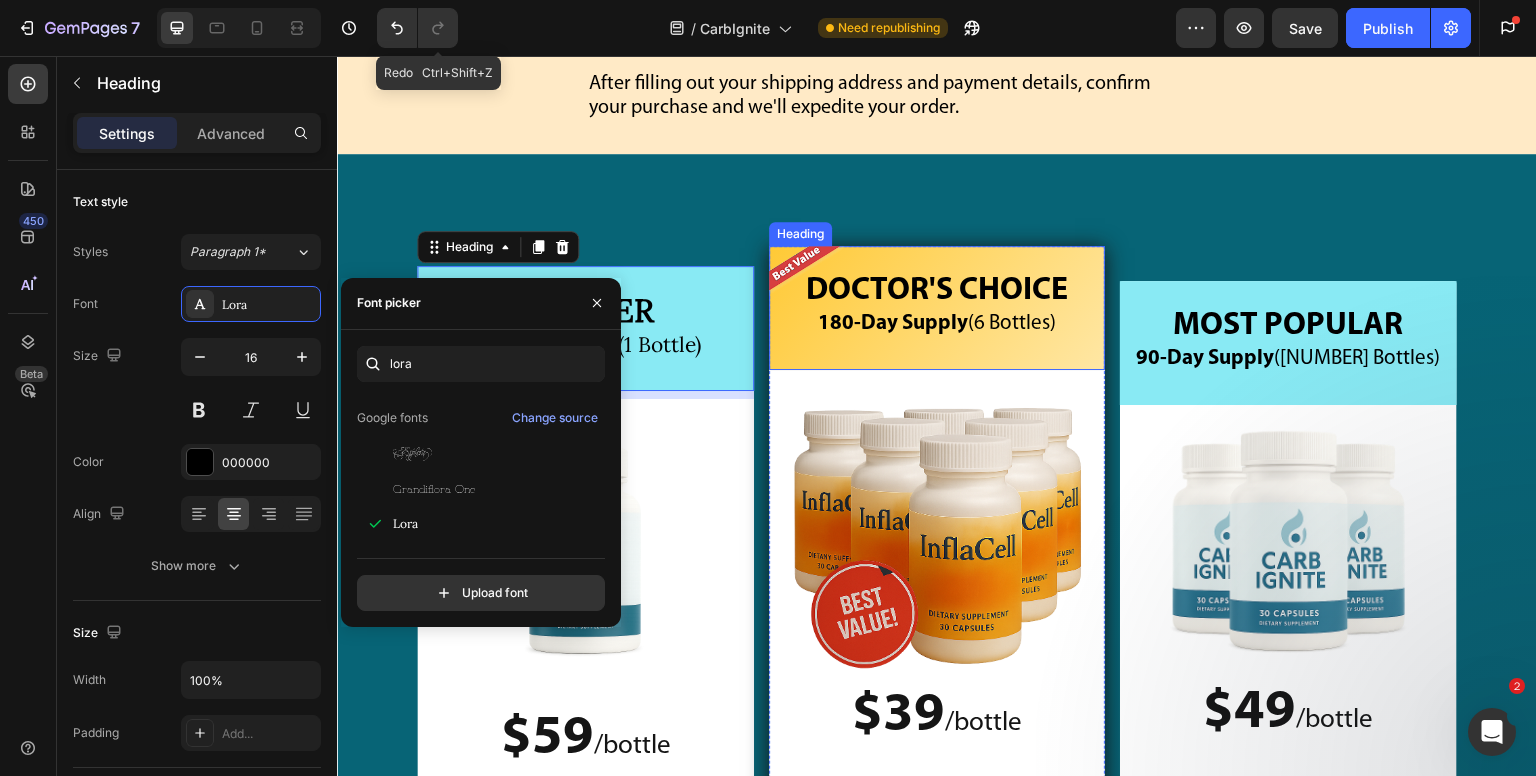 click on "DOCTOR'S CHOICE" at bounding box center (937, 291) 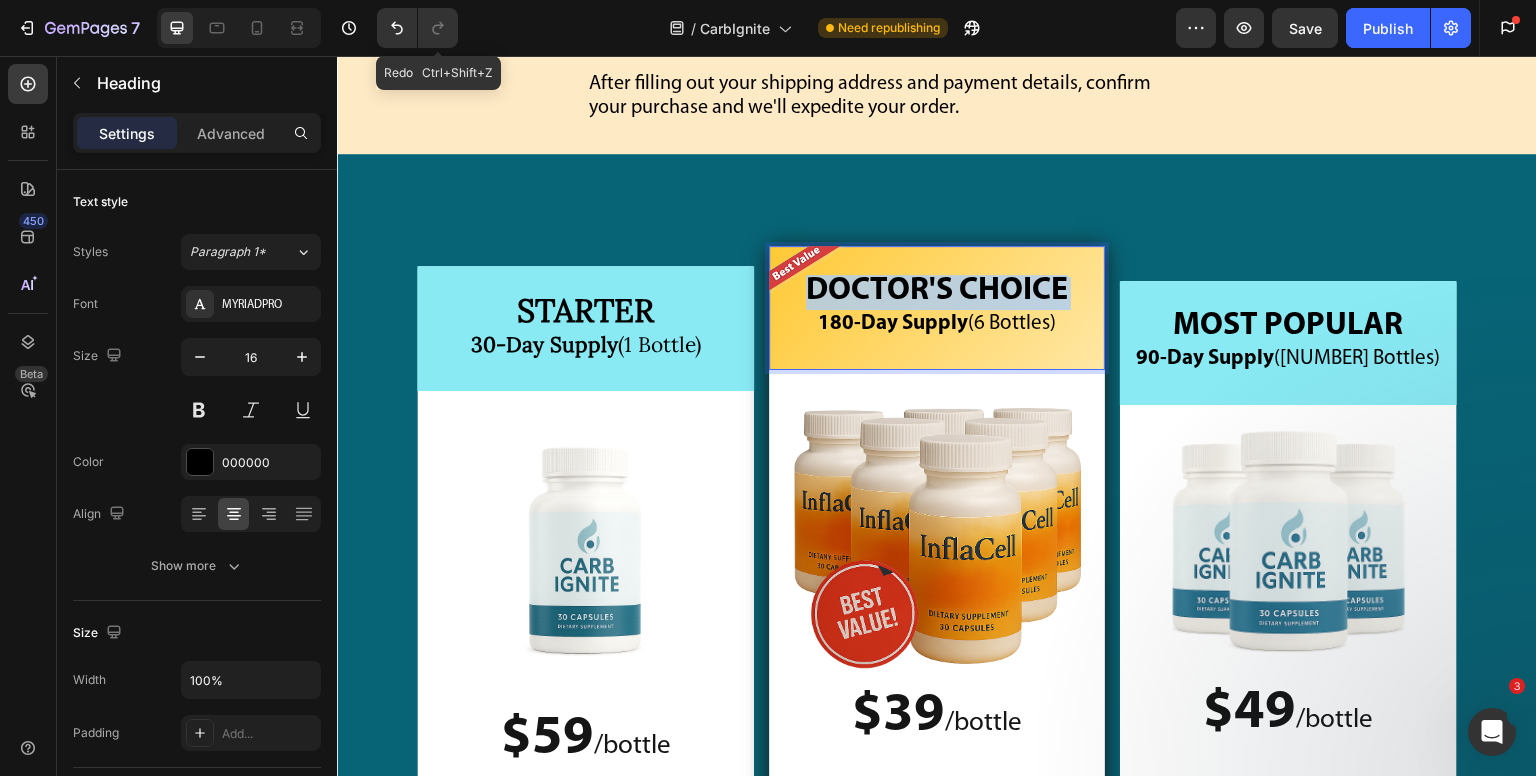 click on "DOCTOR'S CHOICE" at bounding box center [937, 291] 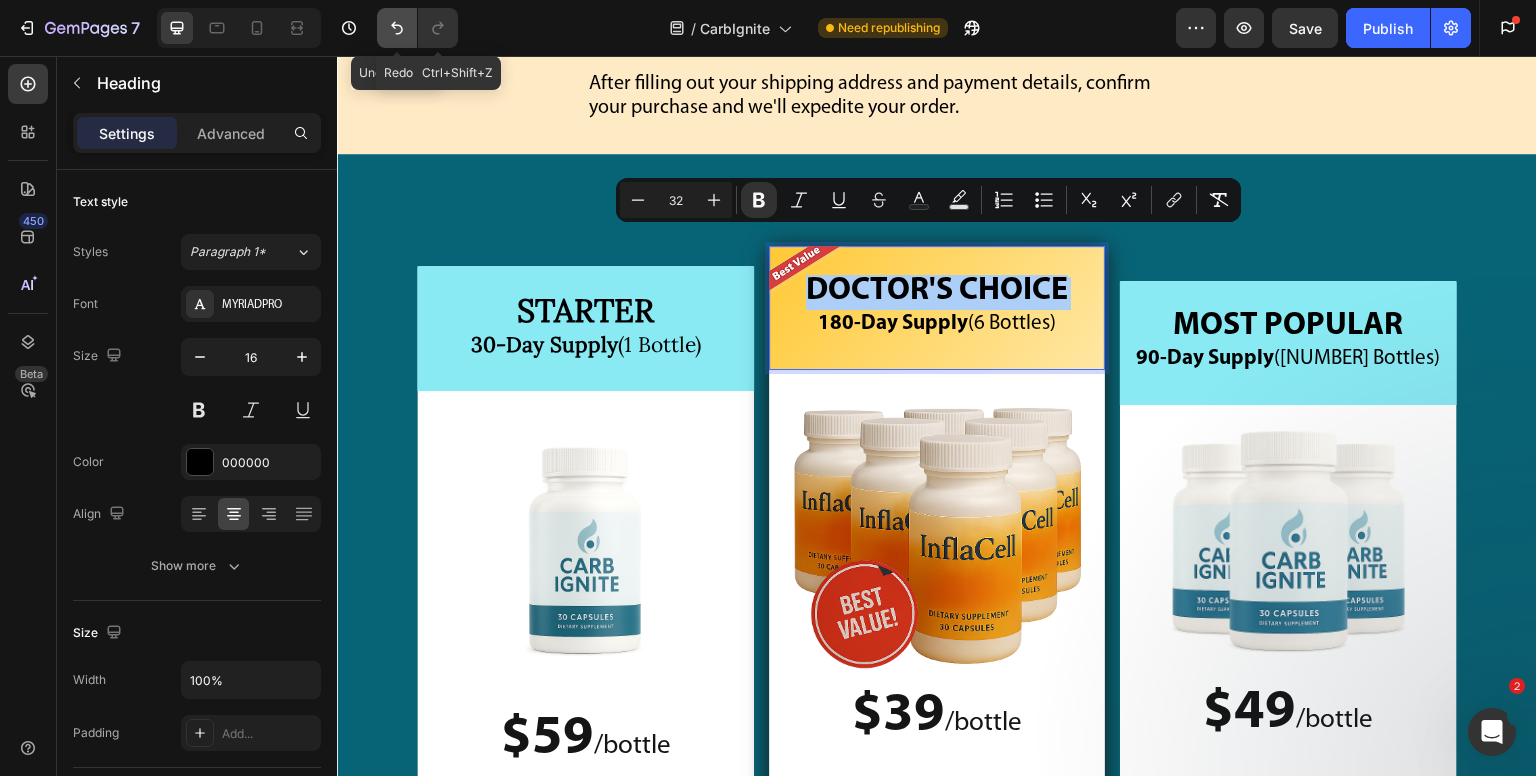 click 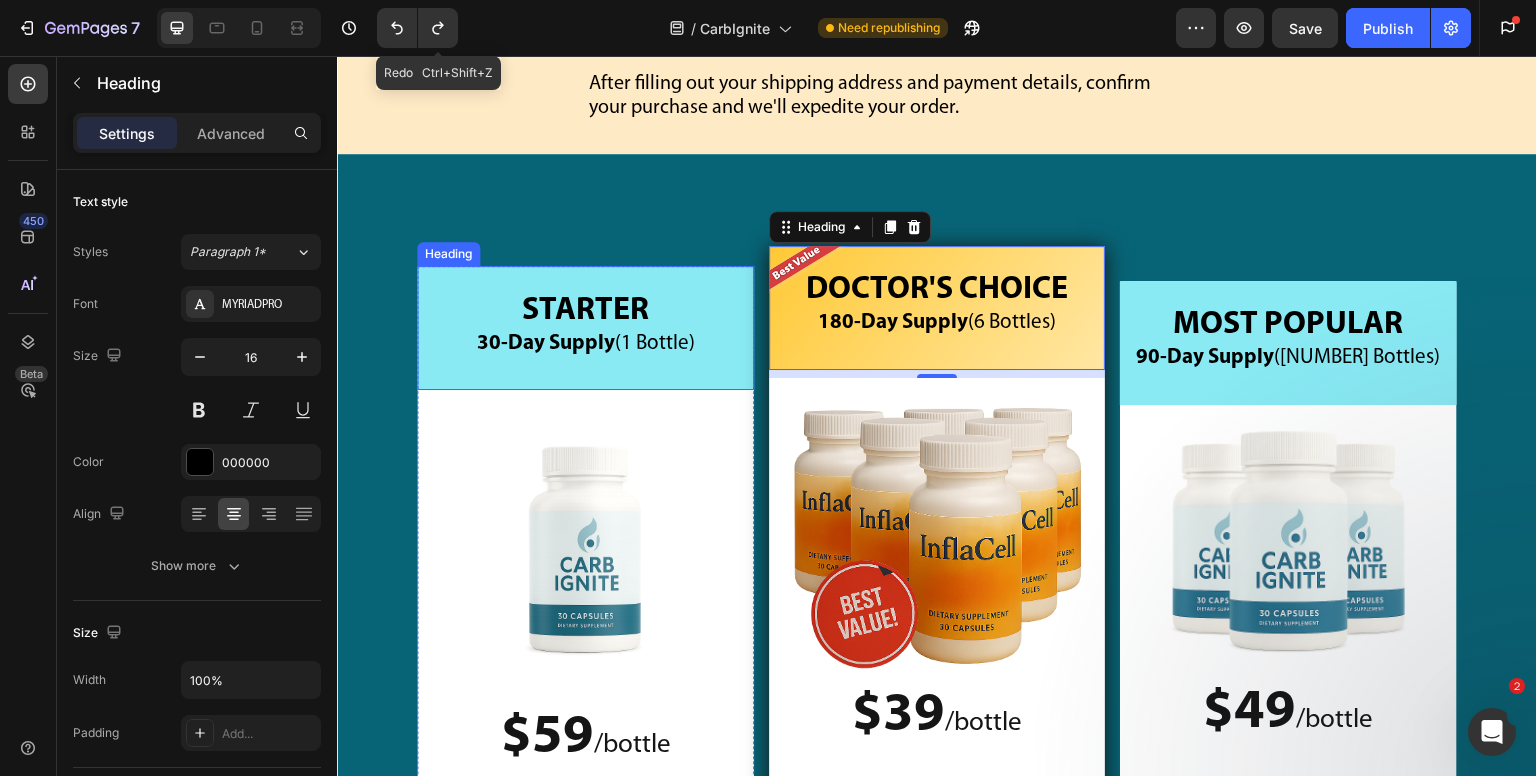 click on "STARTER" at bounding box center (585, 311) 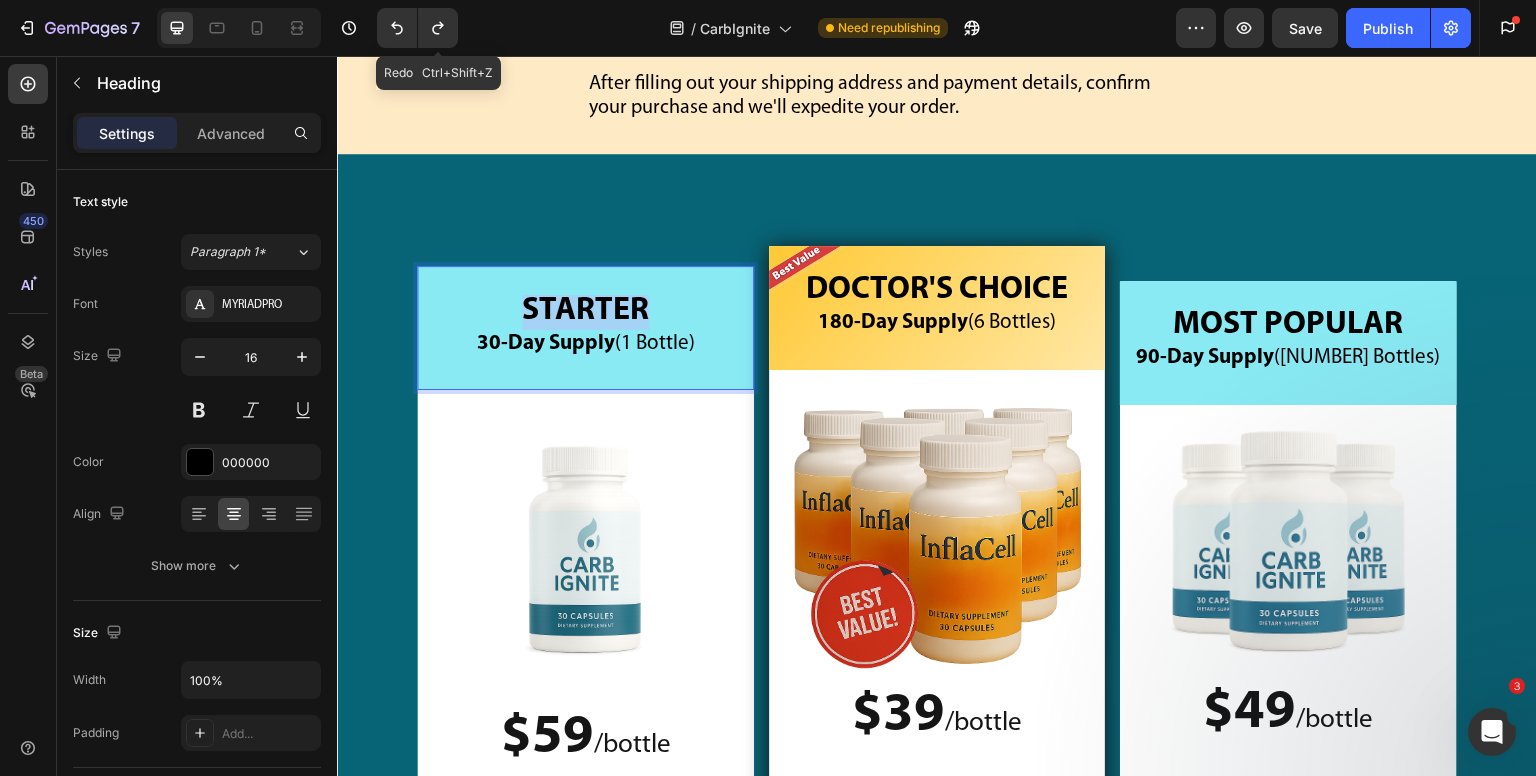 drag, startPoint x: 666, startPoint y: 281, endPoint x: 515, endPoint y: 281, distance: 151 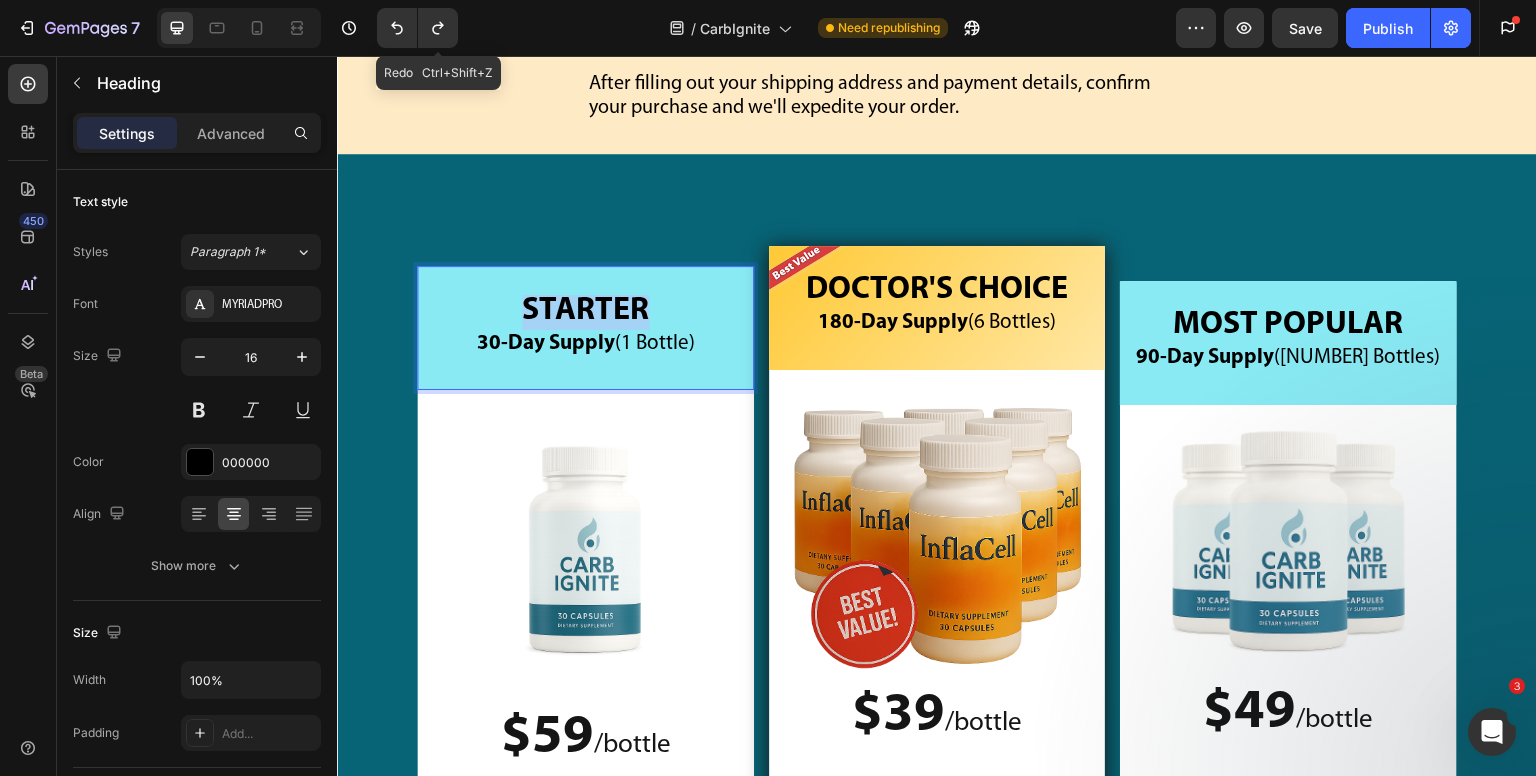 click on "⁠⁠⁠⁠⁠⁠⁠ STARTER 30-Day Supply  (1 Bottle)" at bounding box center [585, 328] 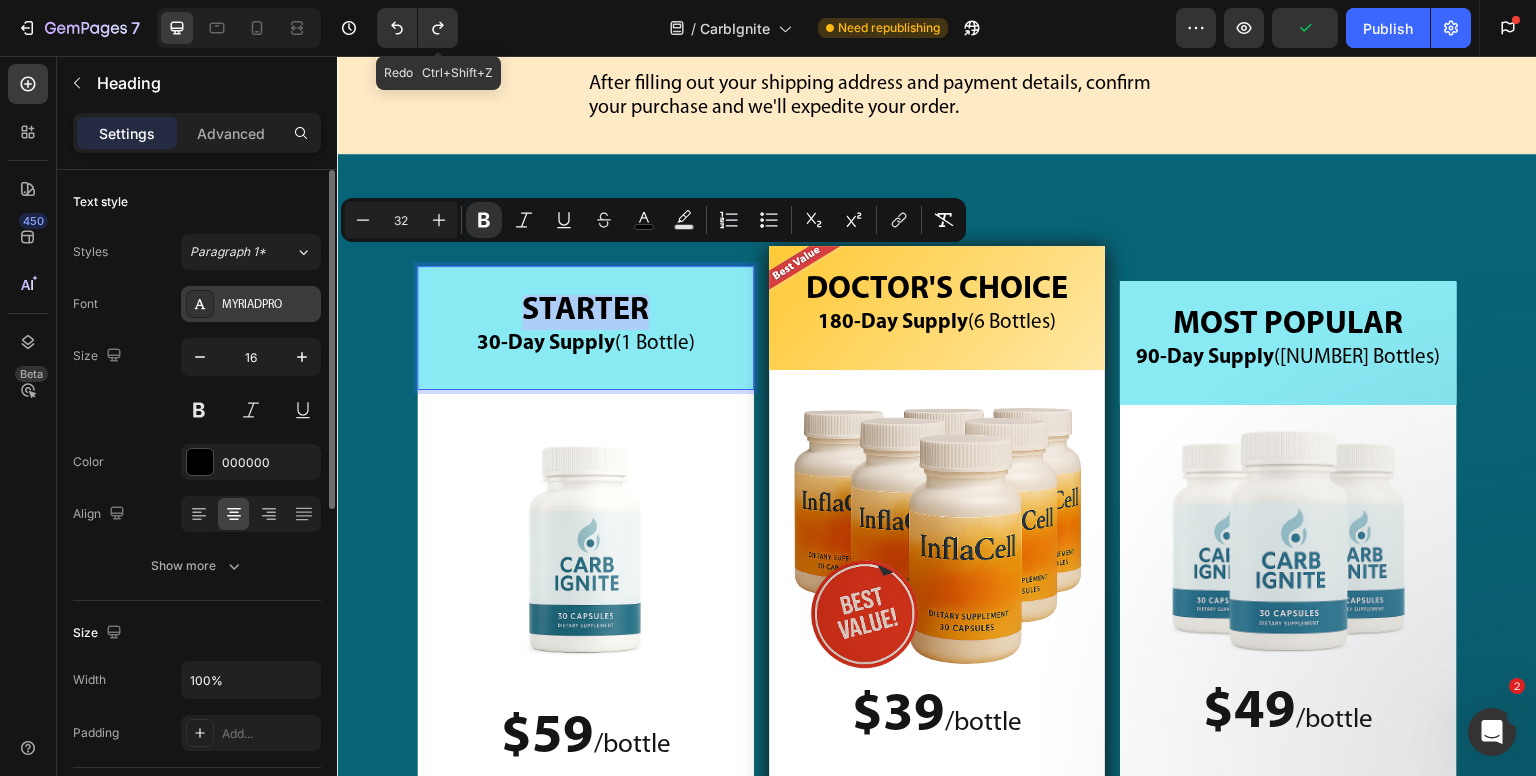 click on "MYRIADPRO" at bounding box center (269, 305) 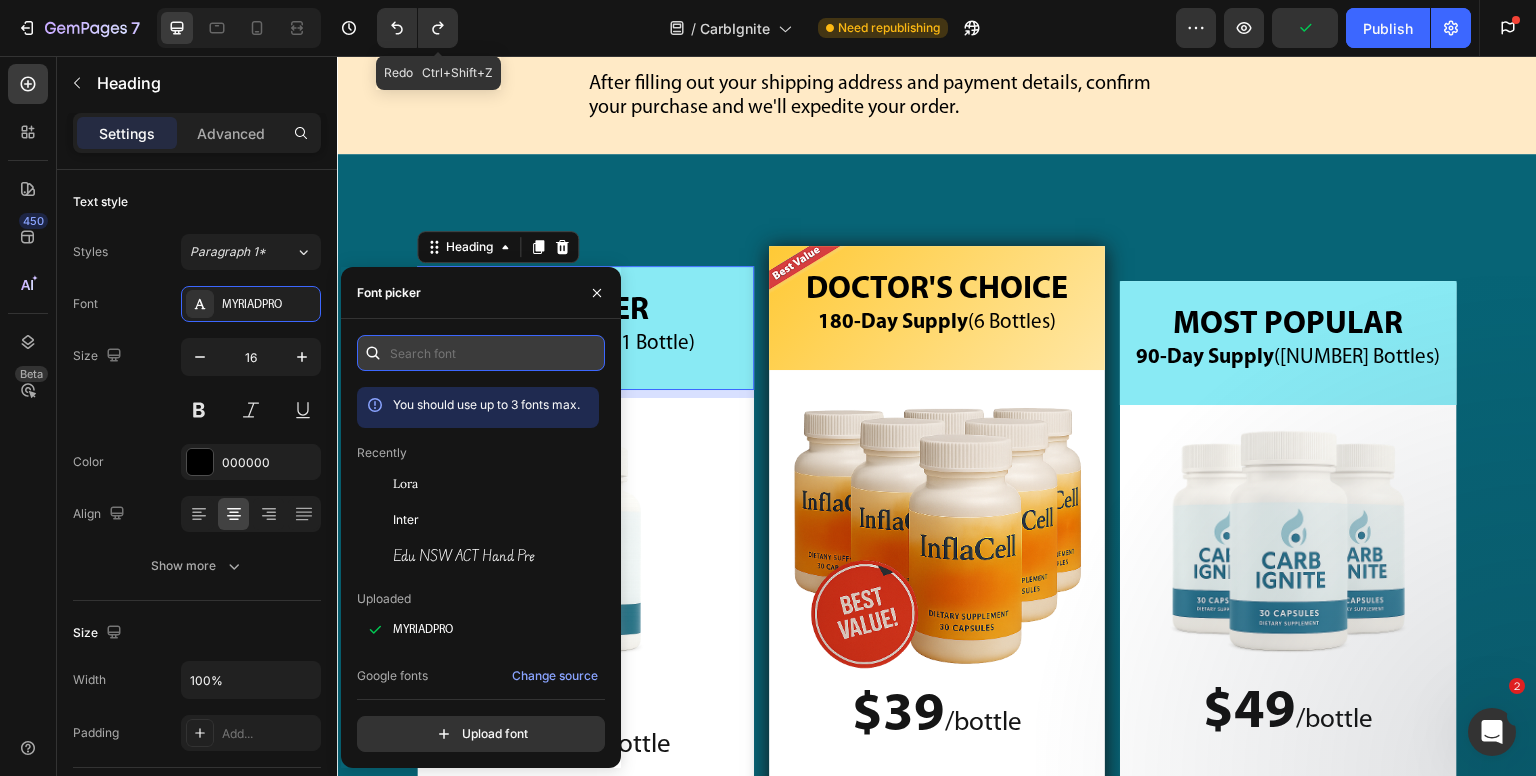 click at bounding box center [481, 353] 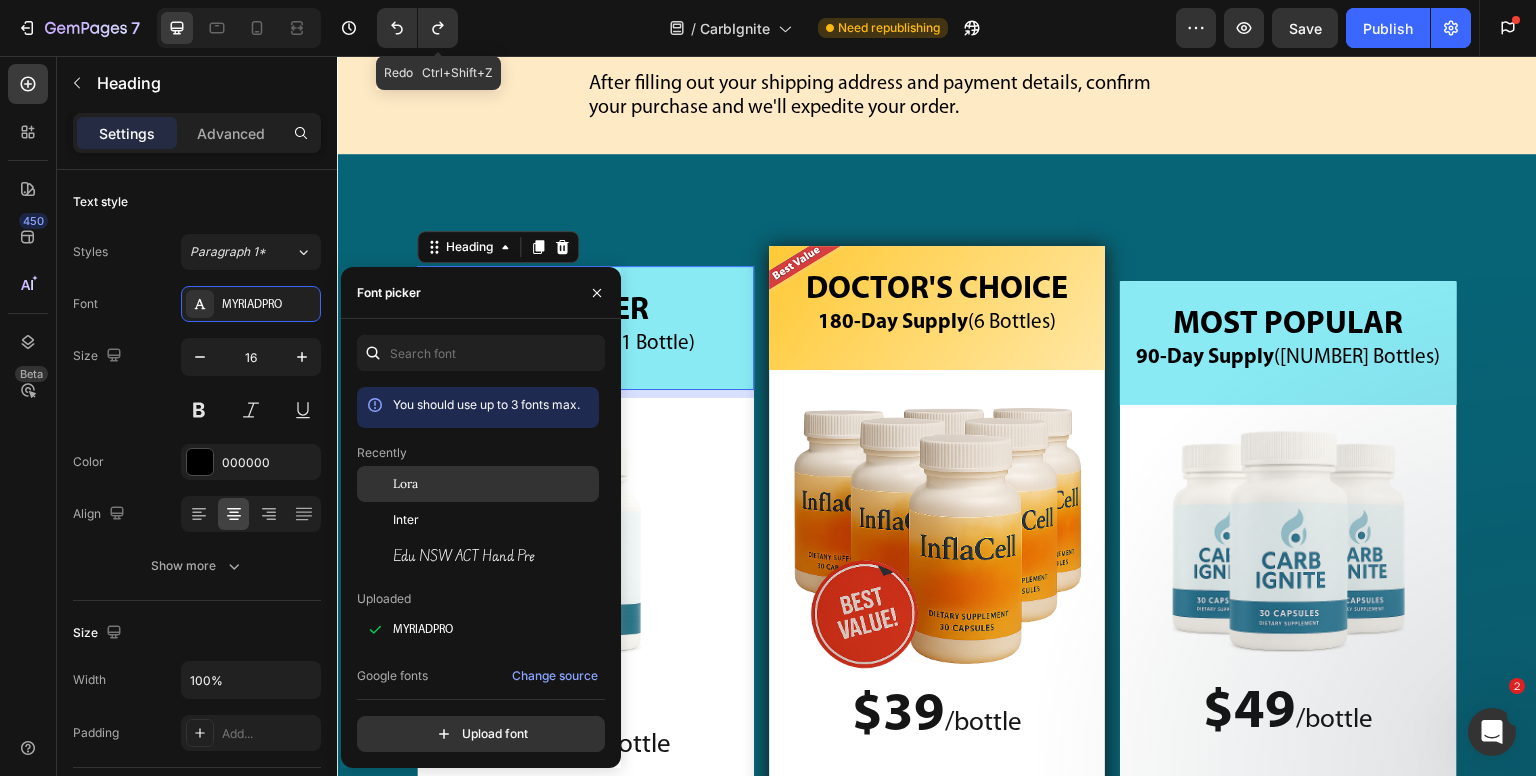 drag, startPoint x: 428, startPoint y: 478, endPoint x: 453, endPoint y: 277, distance: 202.54877 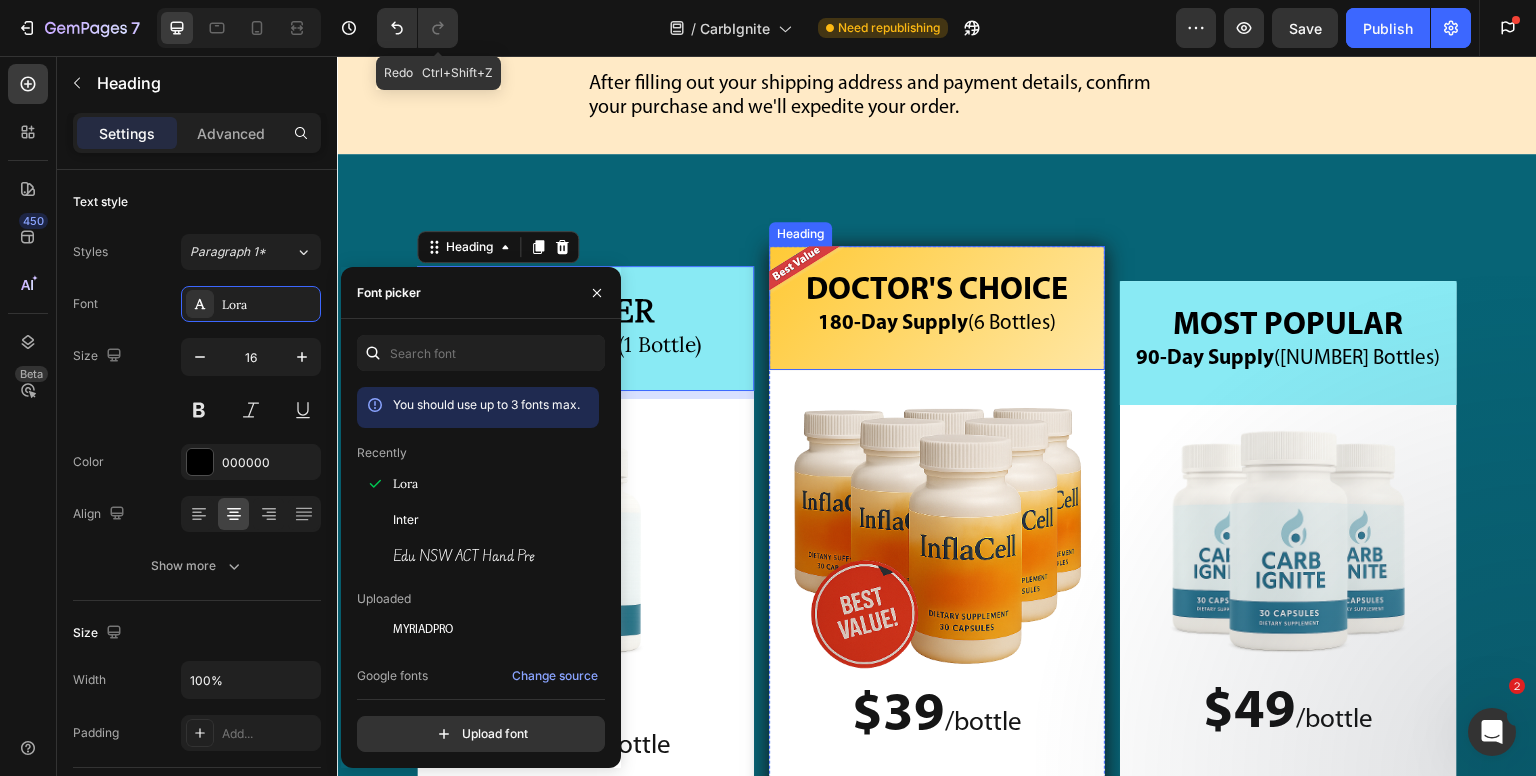 click on "DOCTOR'S CHOICE" at bounding box center (937, 291) 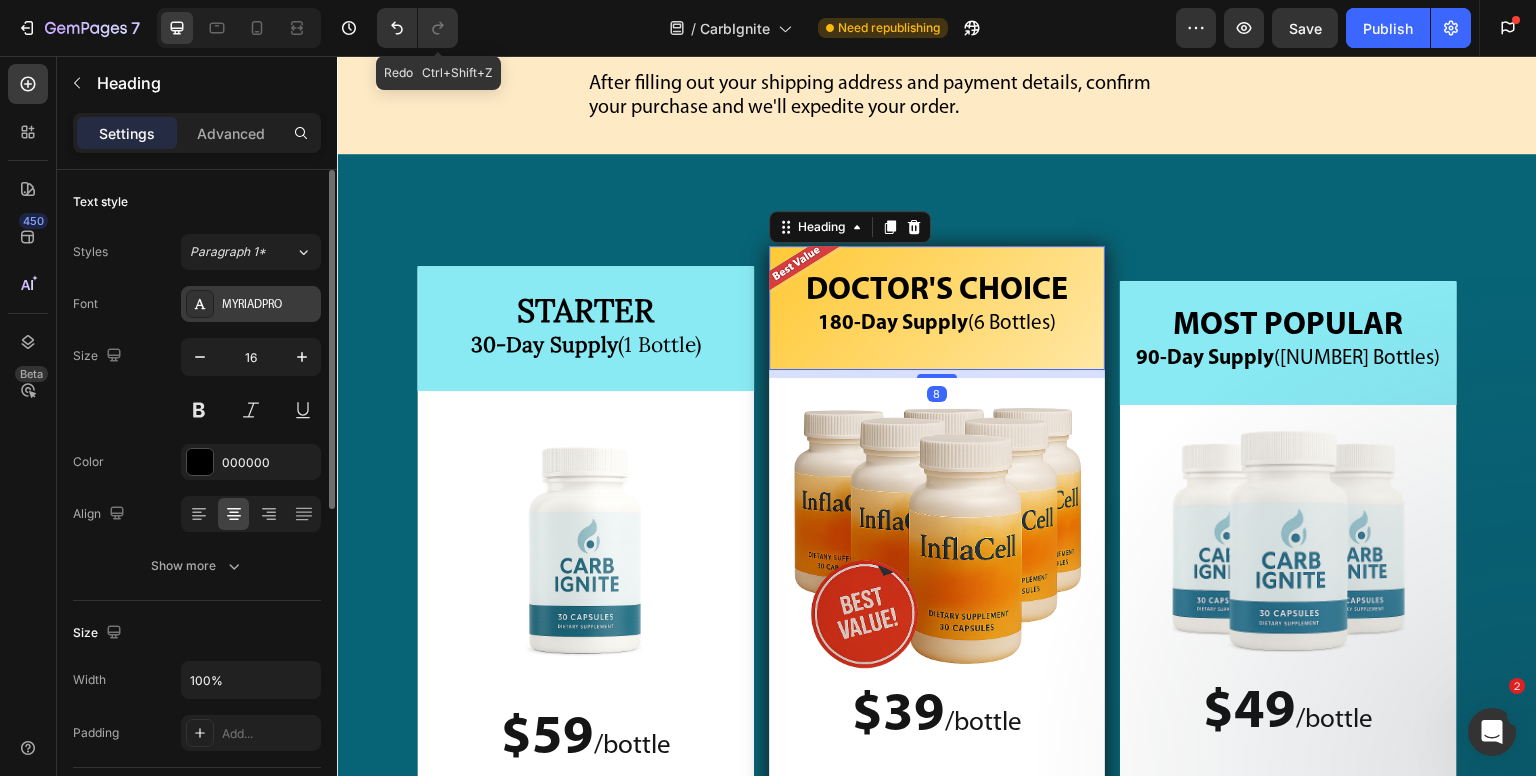 click on "MYRIADPRO" at bounding box center (269, 305) 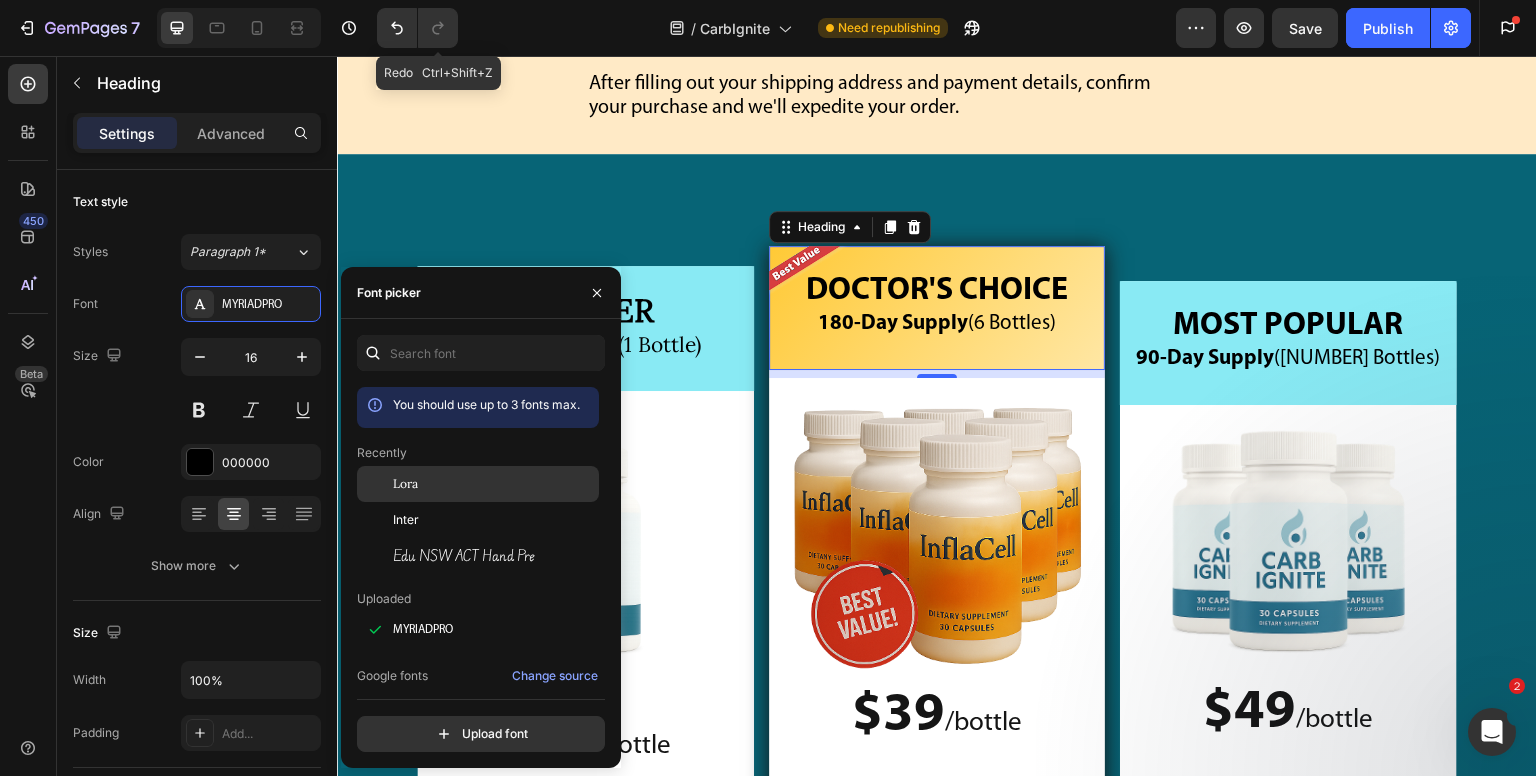 click on "Lora" at bounding box center [494, 484] 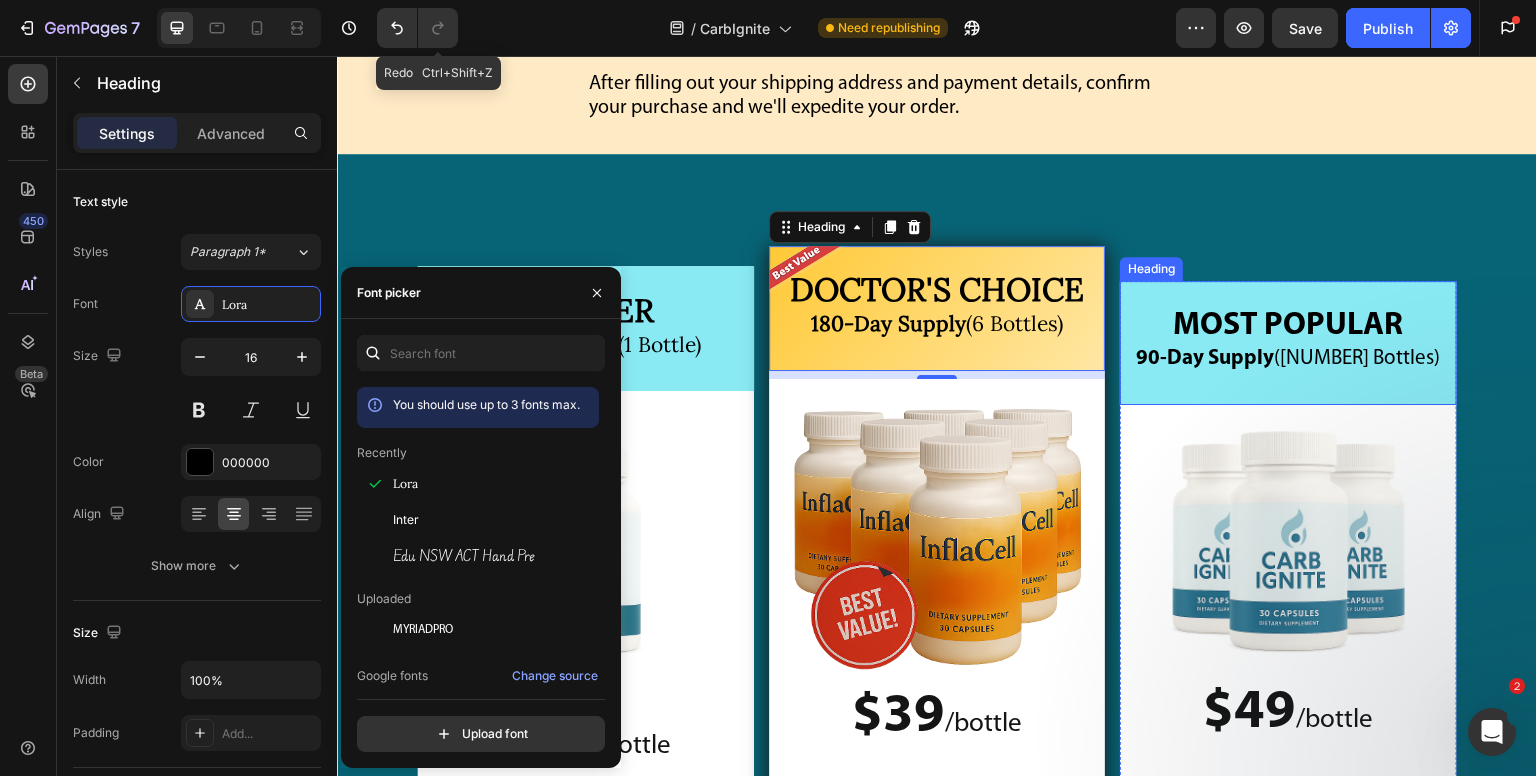 click on "MOST POPULAR" at bounding box center (1289, 326) 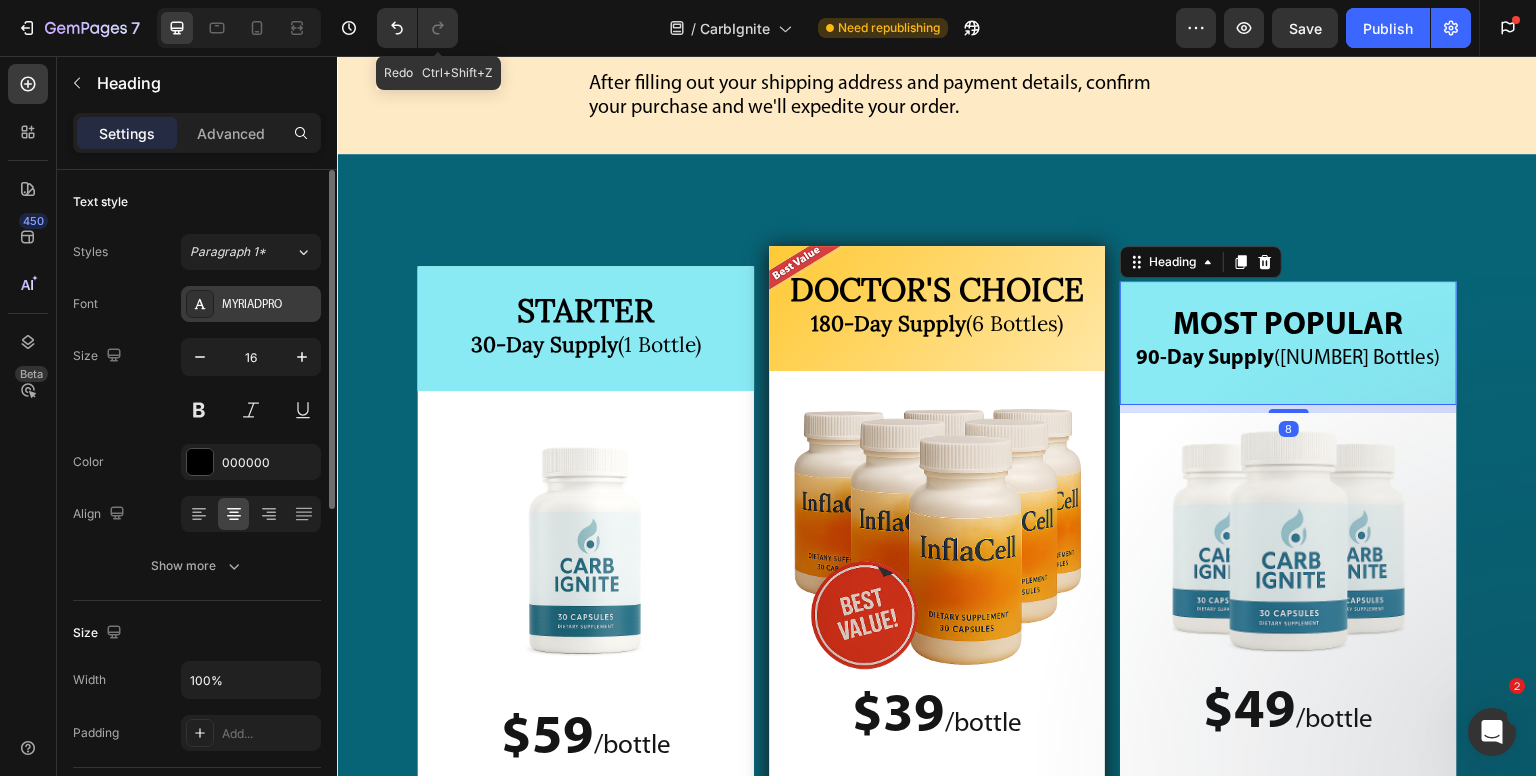 click on "MYRIADPRO" at bounding box center (269, 305) 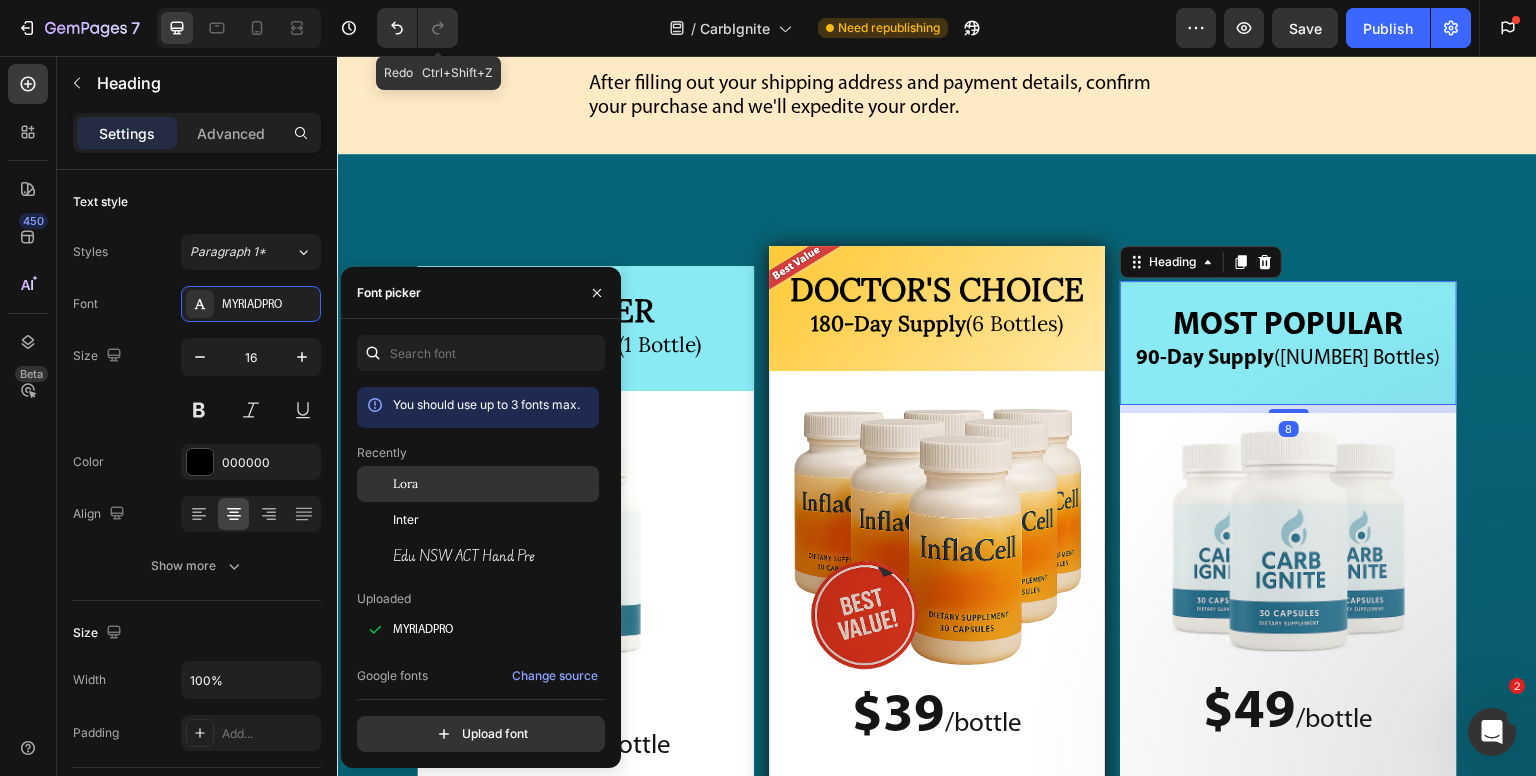 click on "Lora" at bounding box center [405, 484] 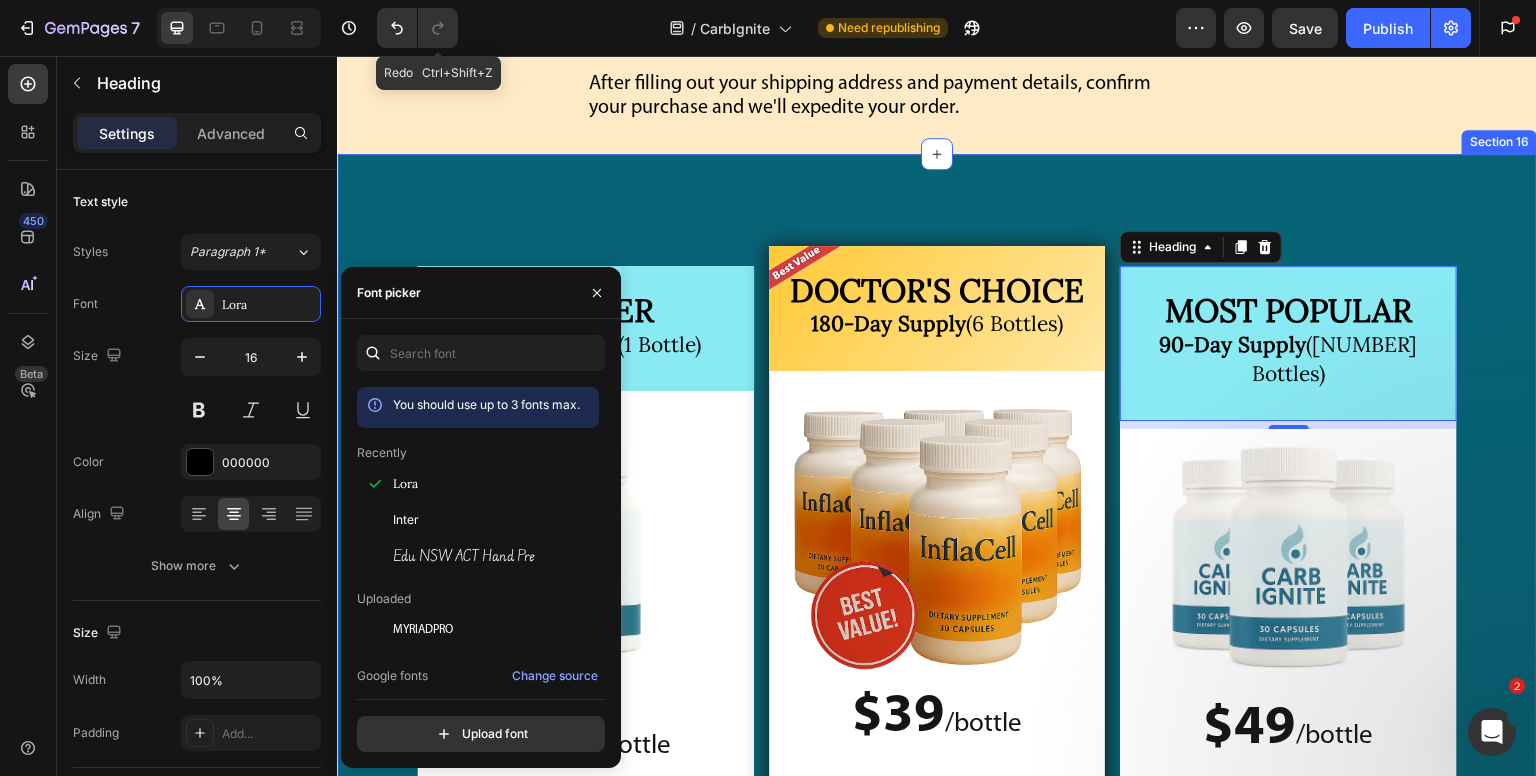 click on "⁠⁠⁠⁠⁠⁠⁠ STARTER 30-Day Supply  (1 Bottle)   Heading Image $59 / bottle Text Block $59 /bottle Text Block Plus Shipping  $5.95 Text Block Image Row Image $99 Text Block $59 Text Block Row Row MOST POPULAR 90-Day Supply  (3 Bottles)   Heading   8 Image $49 / bottle Text Block $49 /bottle Text Block YOU SAVE $150! Text Block Image Image $297 Text Block $147 Text Block Row Row Image ⁠⁠⁠⁠⁠⁠⁠ DOCTOR'S CHOICE 180-Day Supply  (6 Bottles)   Heading Image $39 / bottle Text Block $39 /bottle Text Block YOU SAVE $360! Text Block Image Image $594 Text Block $234 Text Block Row Row Row Section 16" at bounding box center (937, 665) 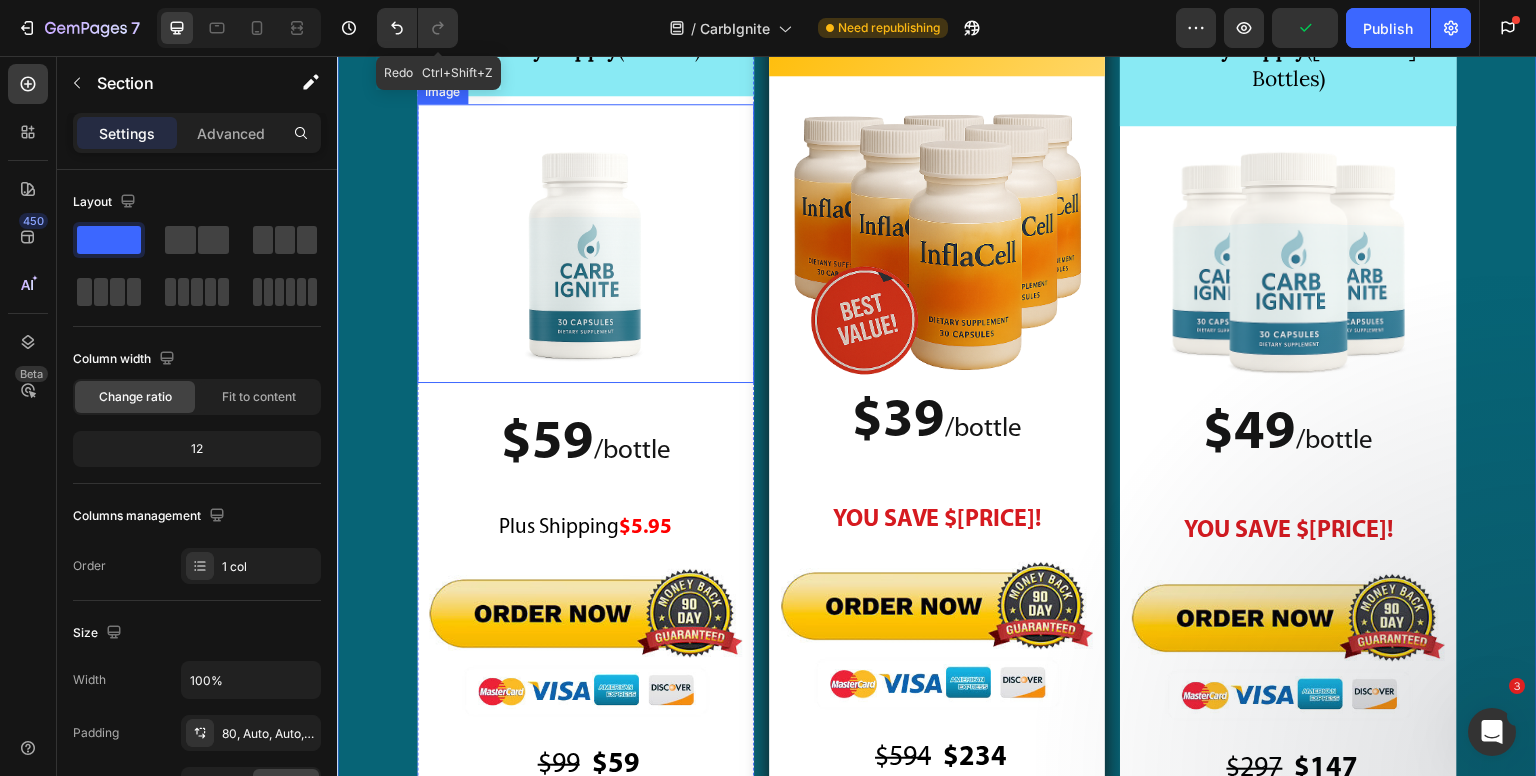scroll, scrollTop: 27321, scrollLeft: 0, axis: vertical 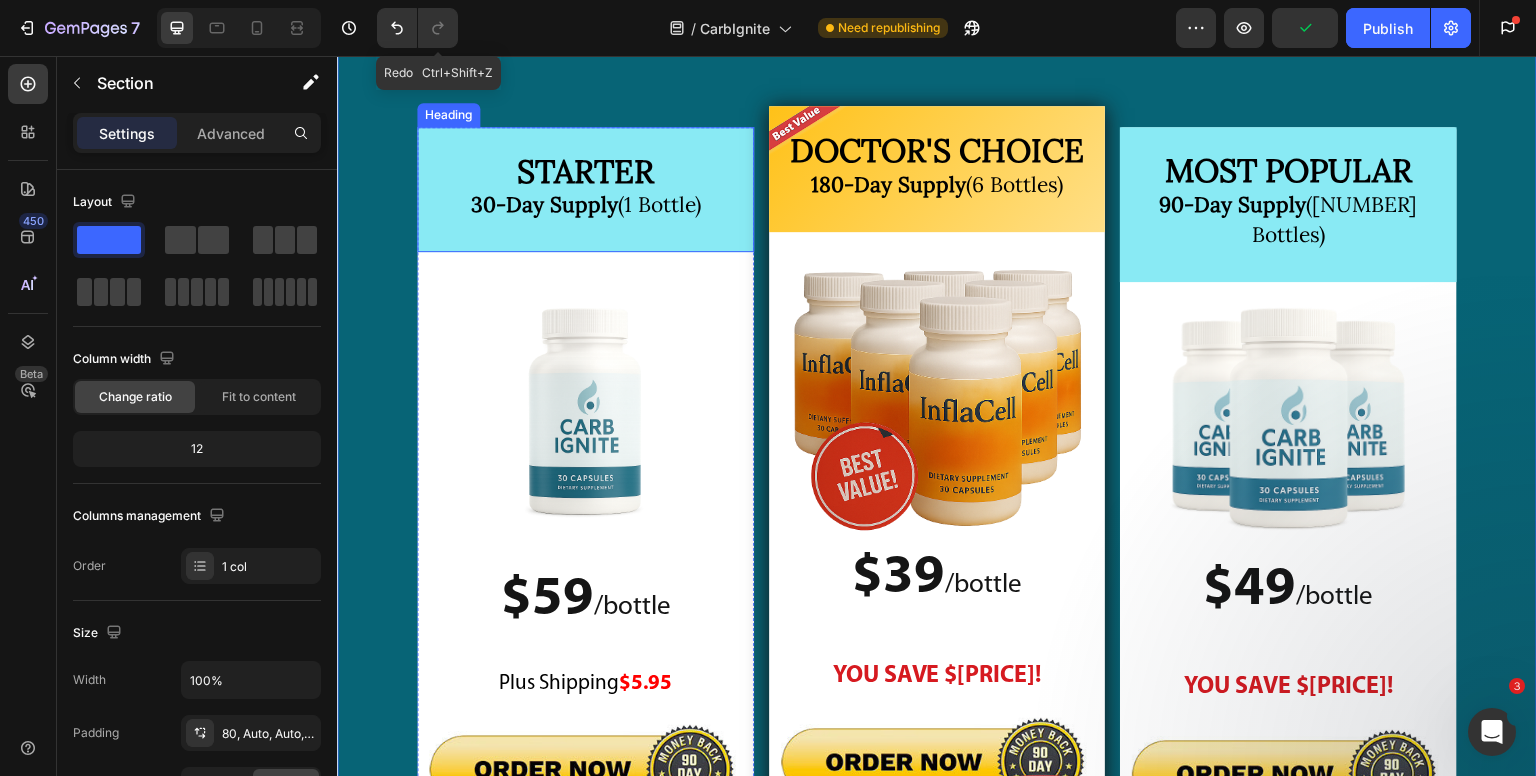 click on "STARTER" at bounding box center (585, 171) 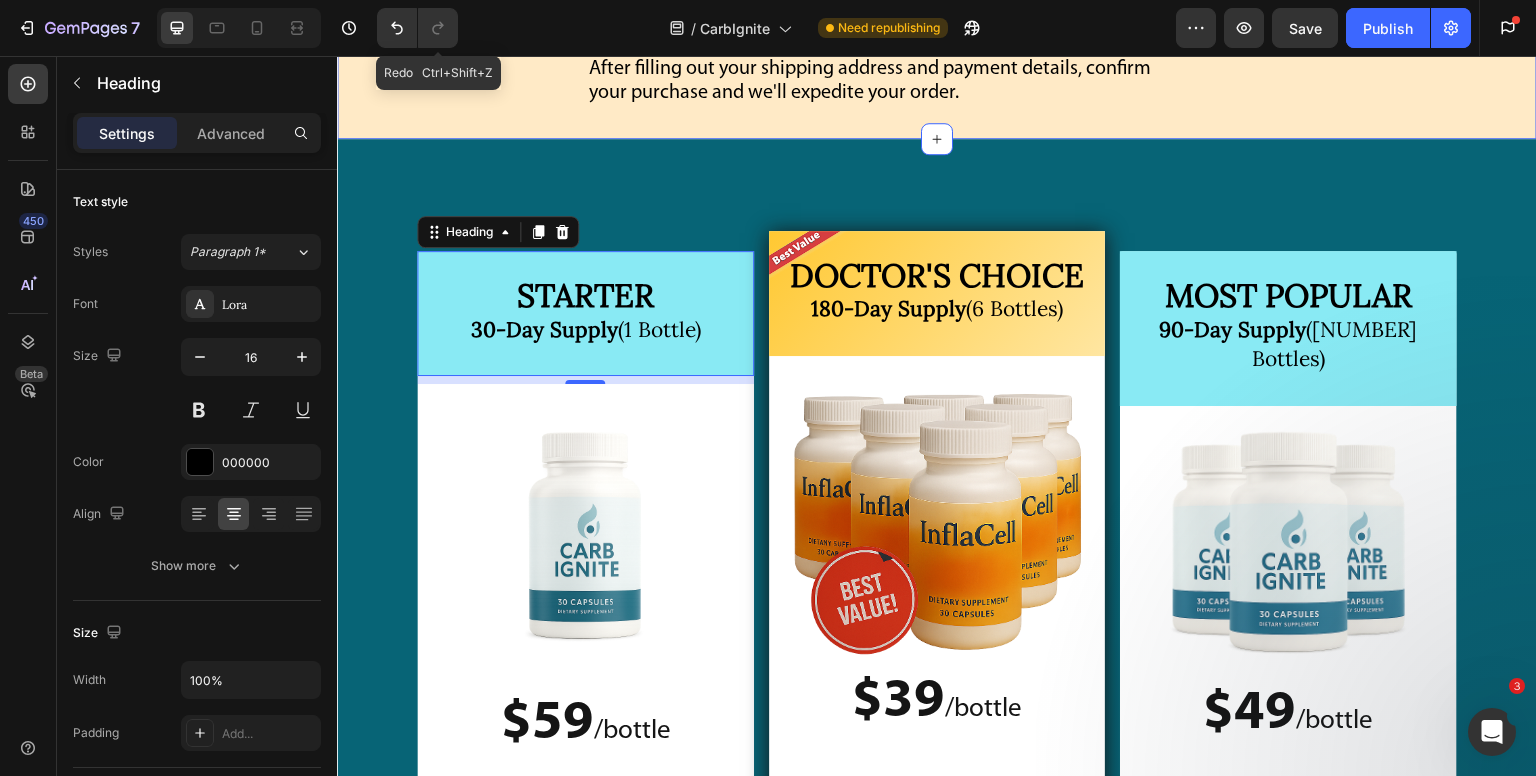 scroll, scrollTop: 27121, scrollLeft: 0, axis: vertical 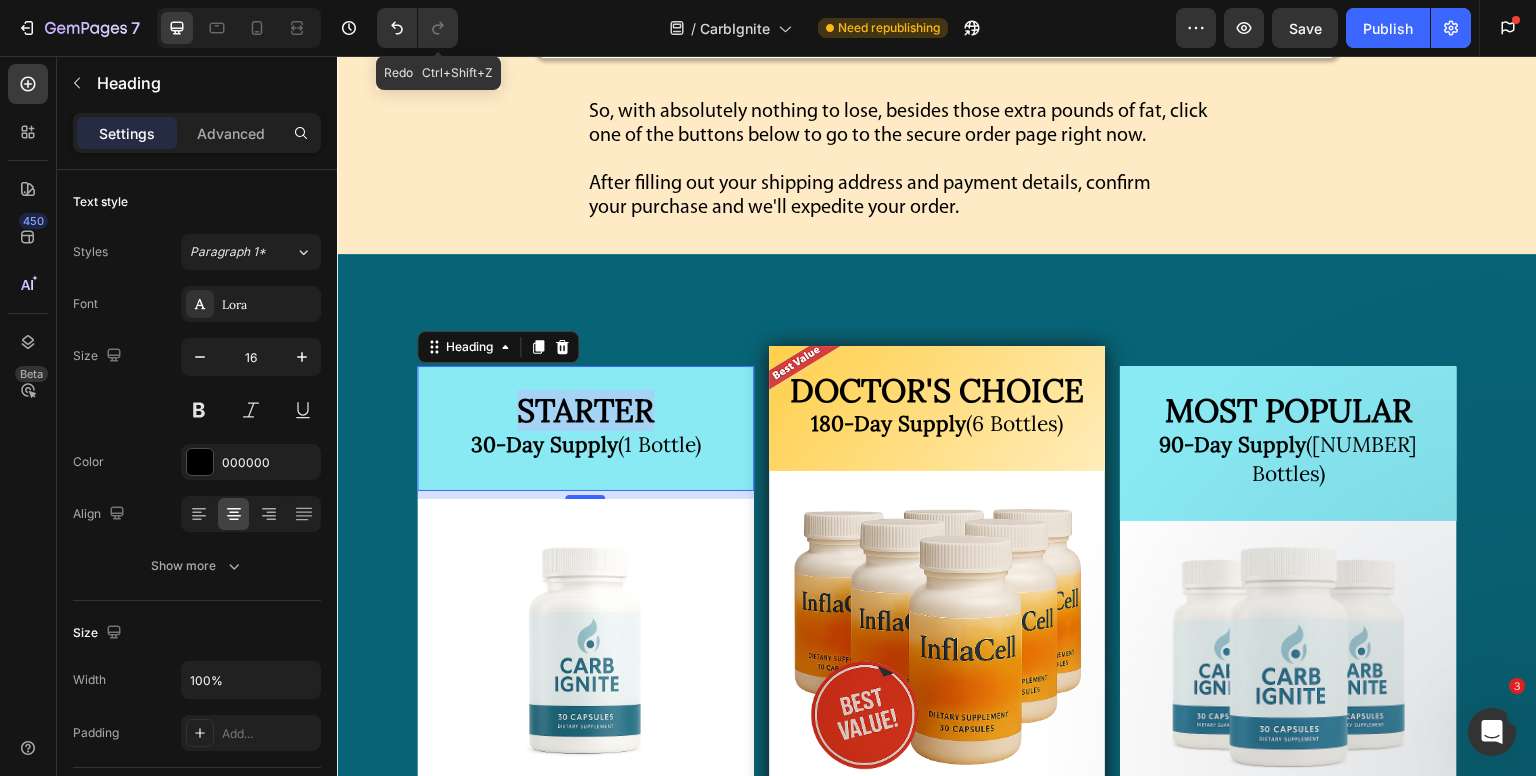 click on "STARTER" at bounding box center (585, 410) 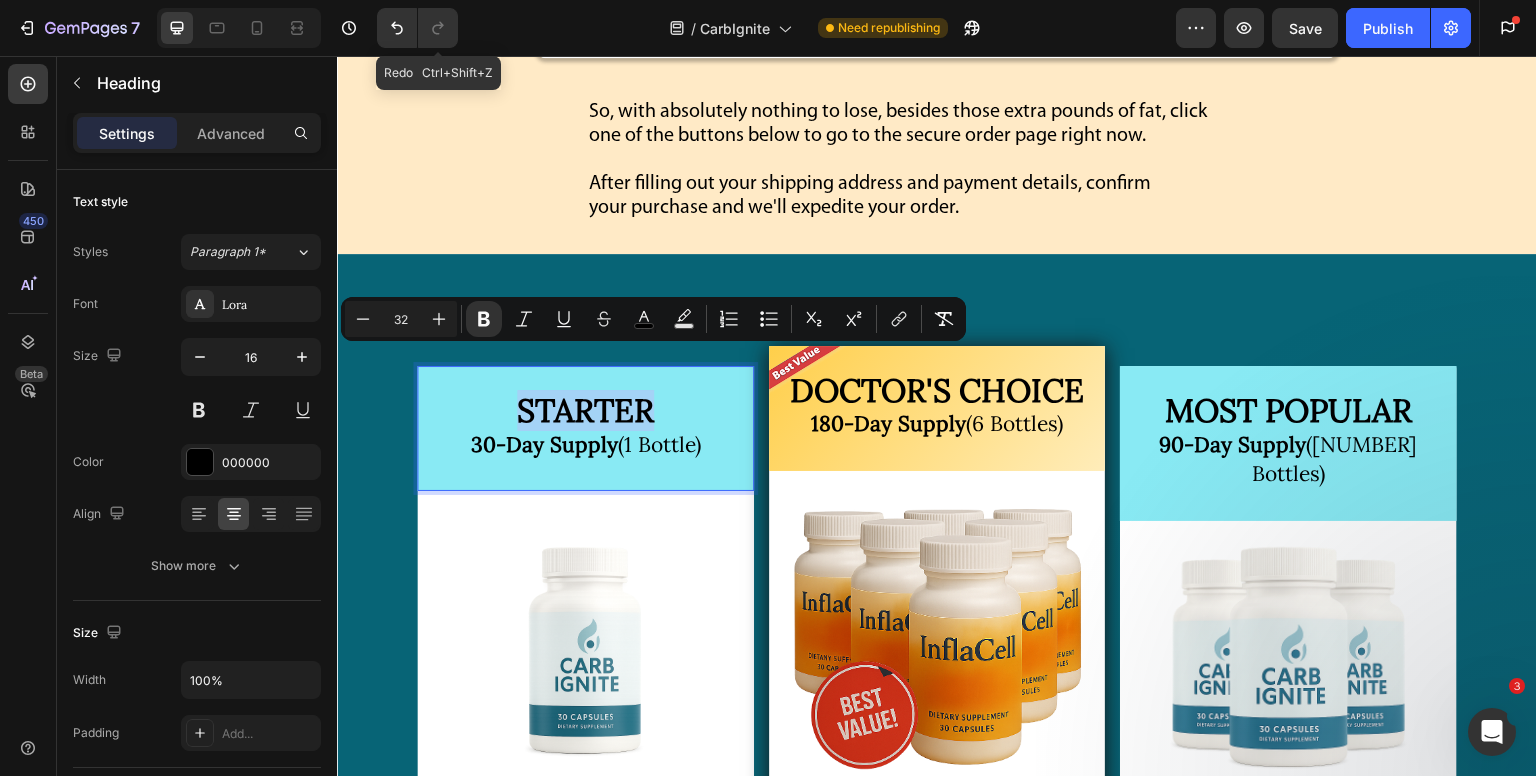 click on "STARTER" at bounding box center (585, 410) 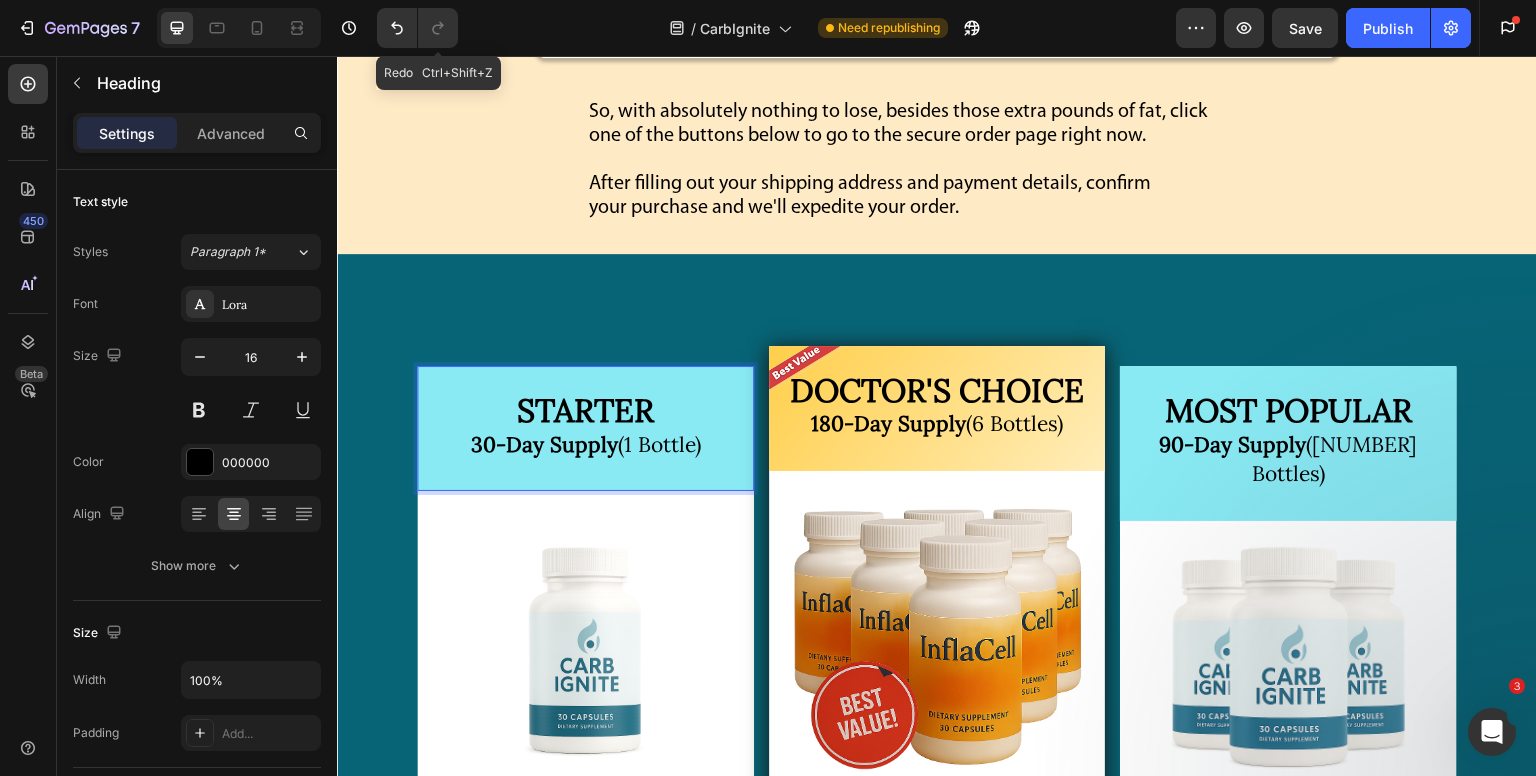 click on "30-Day Supply  (1 Bottle)" at bounding box center (585, 444) 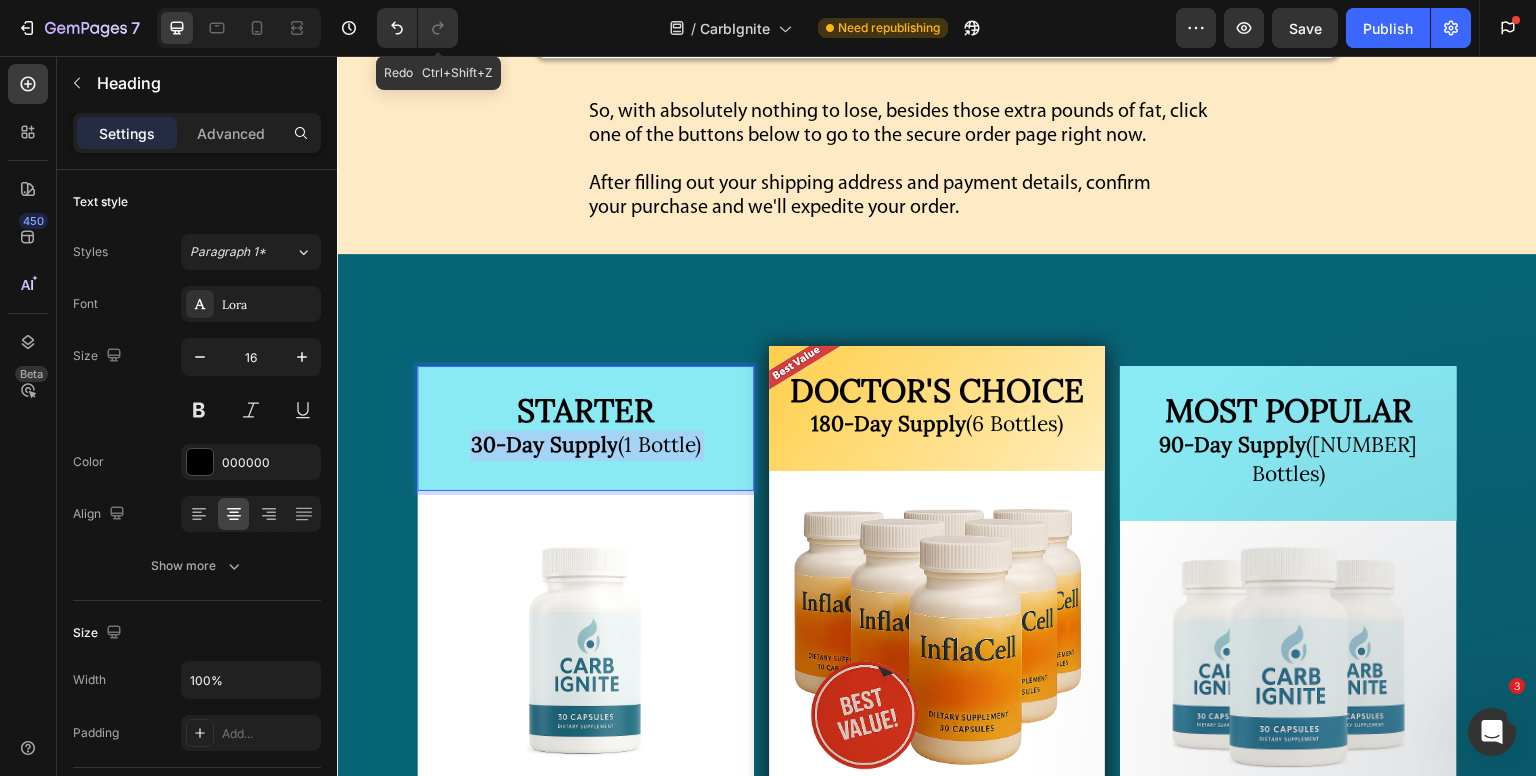 click on "30-Day Supply  (1 Bottle)" at bounding box center (585, 444) 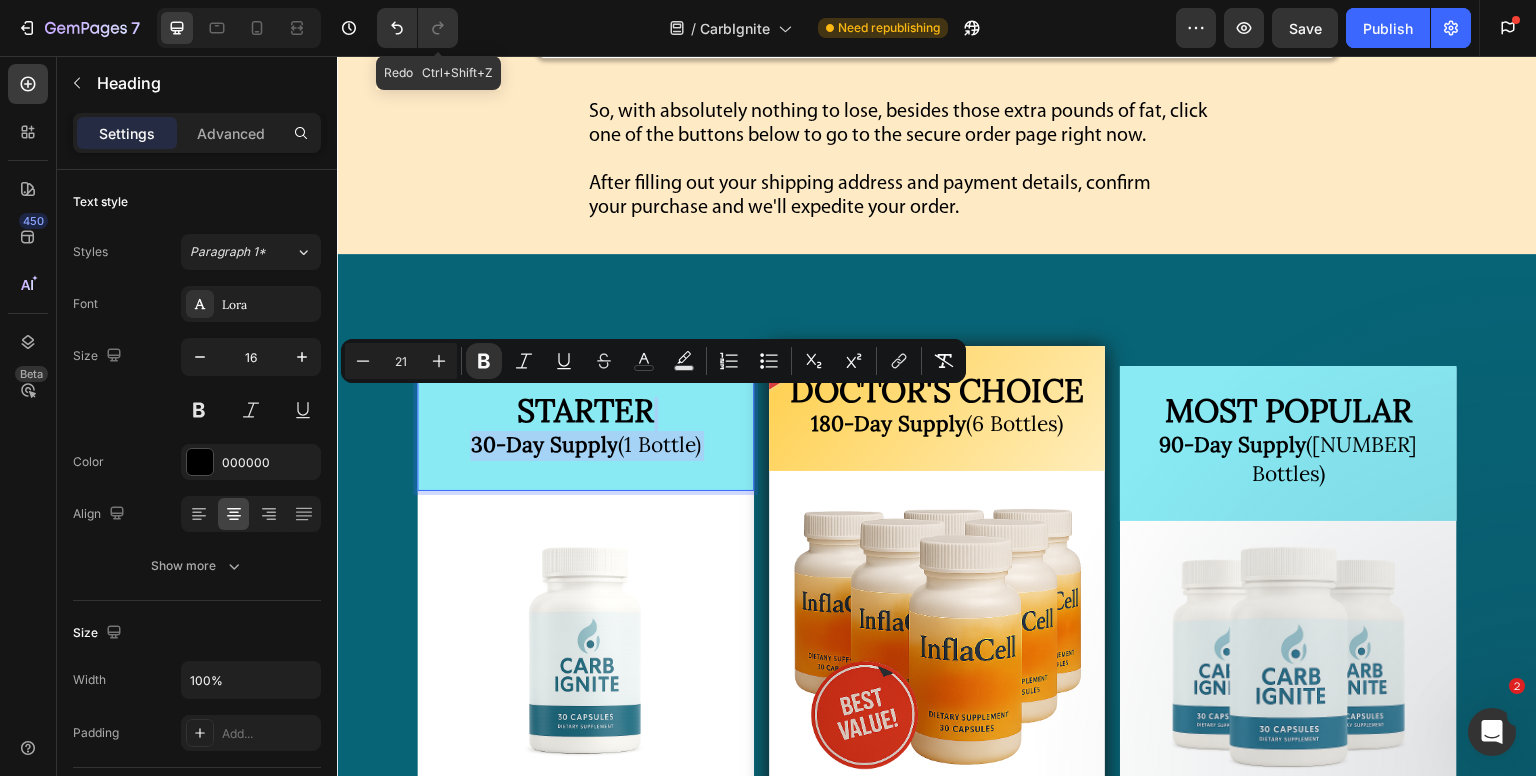 copy on "30-Day Supply  (1 Bottle)" 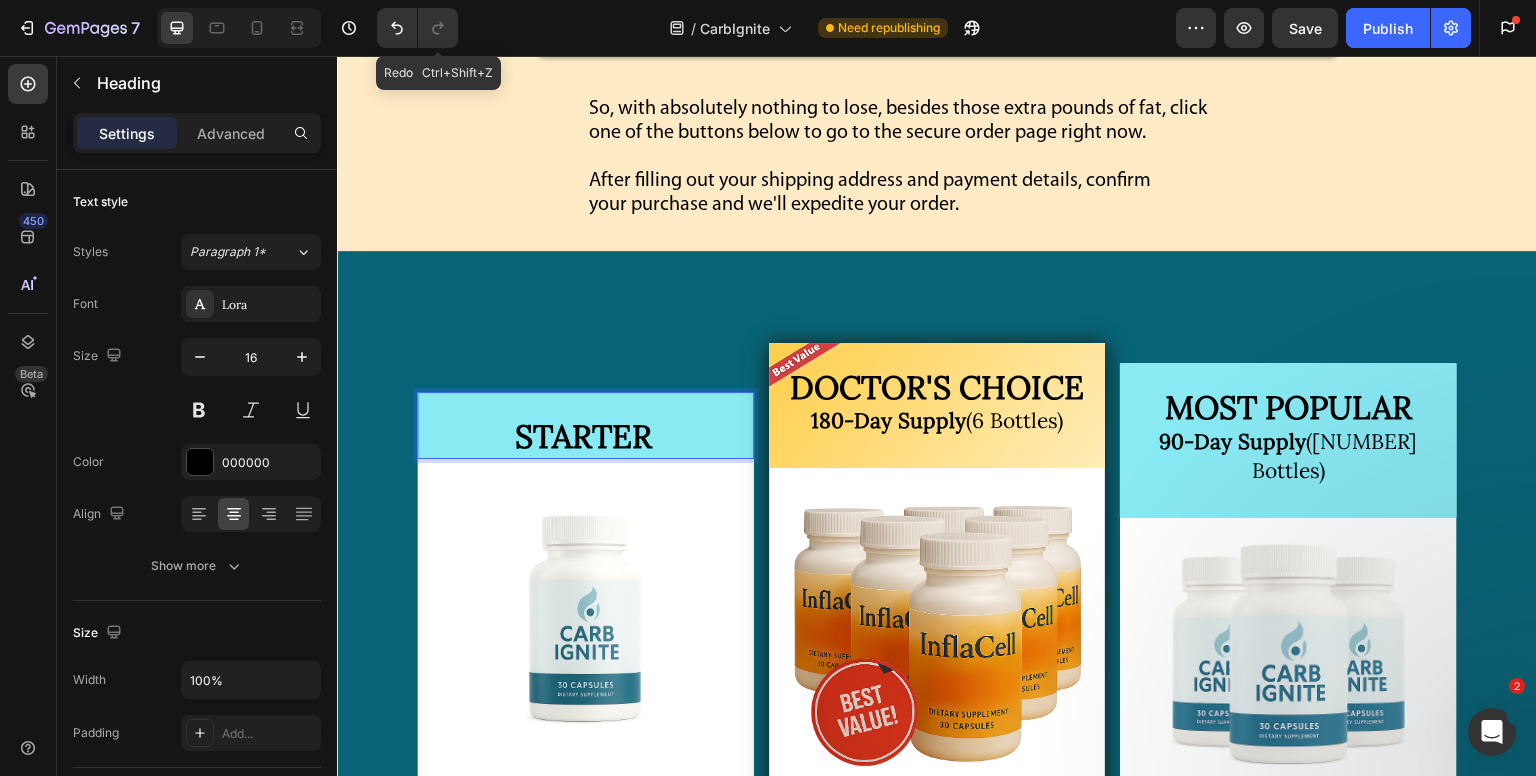 scroll, scrollTop: 27139, scrollLeft: 0, axis: vertical 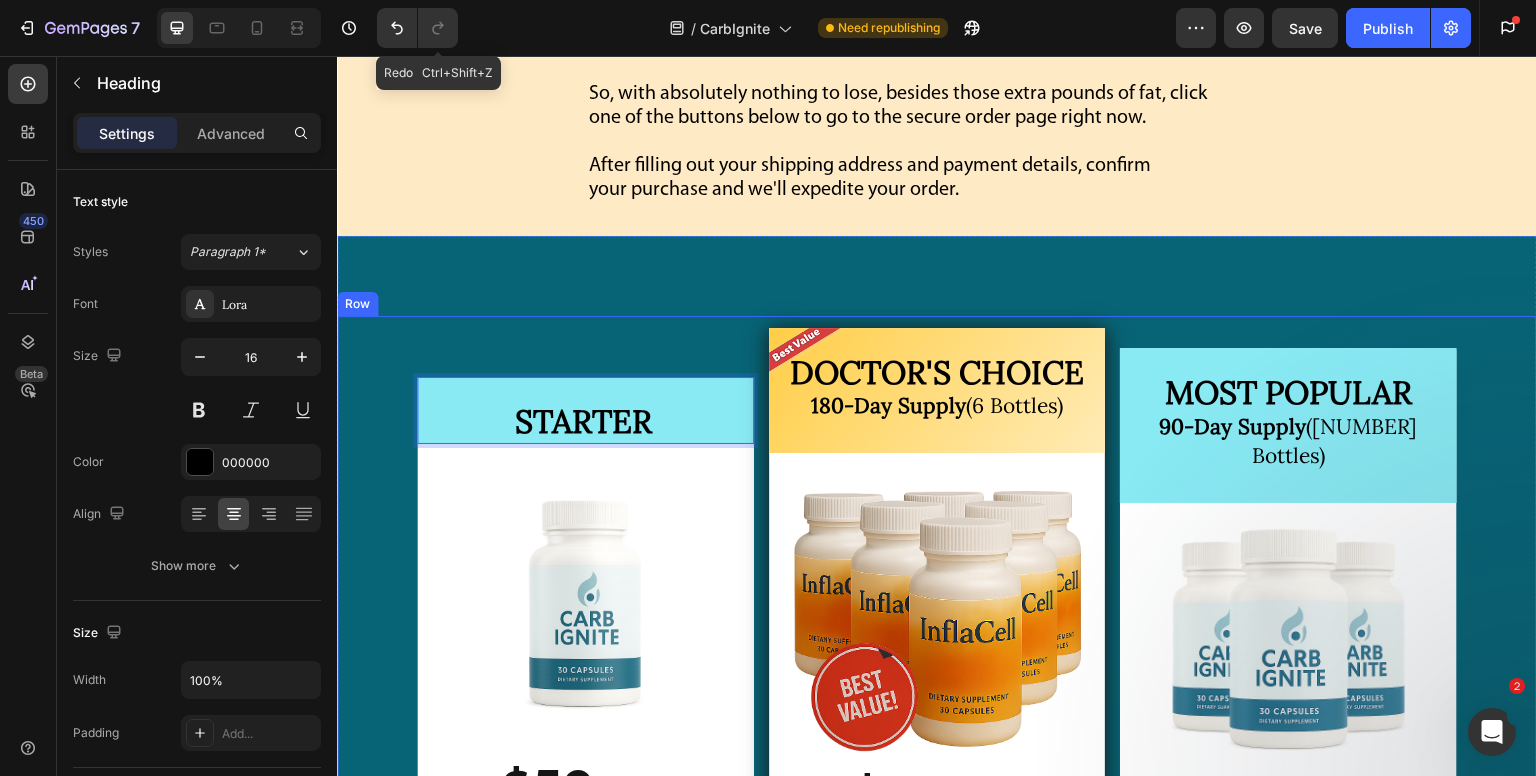 click on "STARTER Heading Image $[PRICE] / bottle Text Block $[PRICE] /bottle Text Block Plus Shipping $[PRICE] Text Block Image Row Image $[PRICE] Text Block $[PRICE] Text Block Row Row" at bounding box center (585, 747) 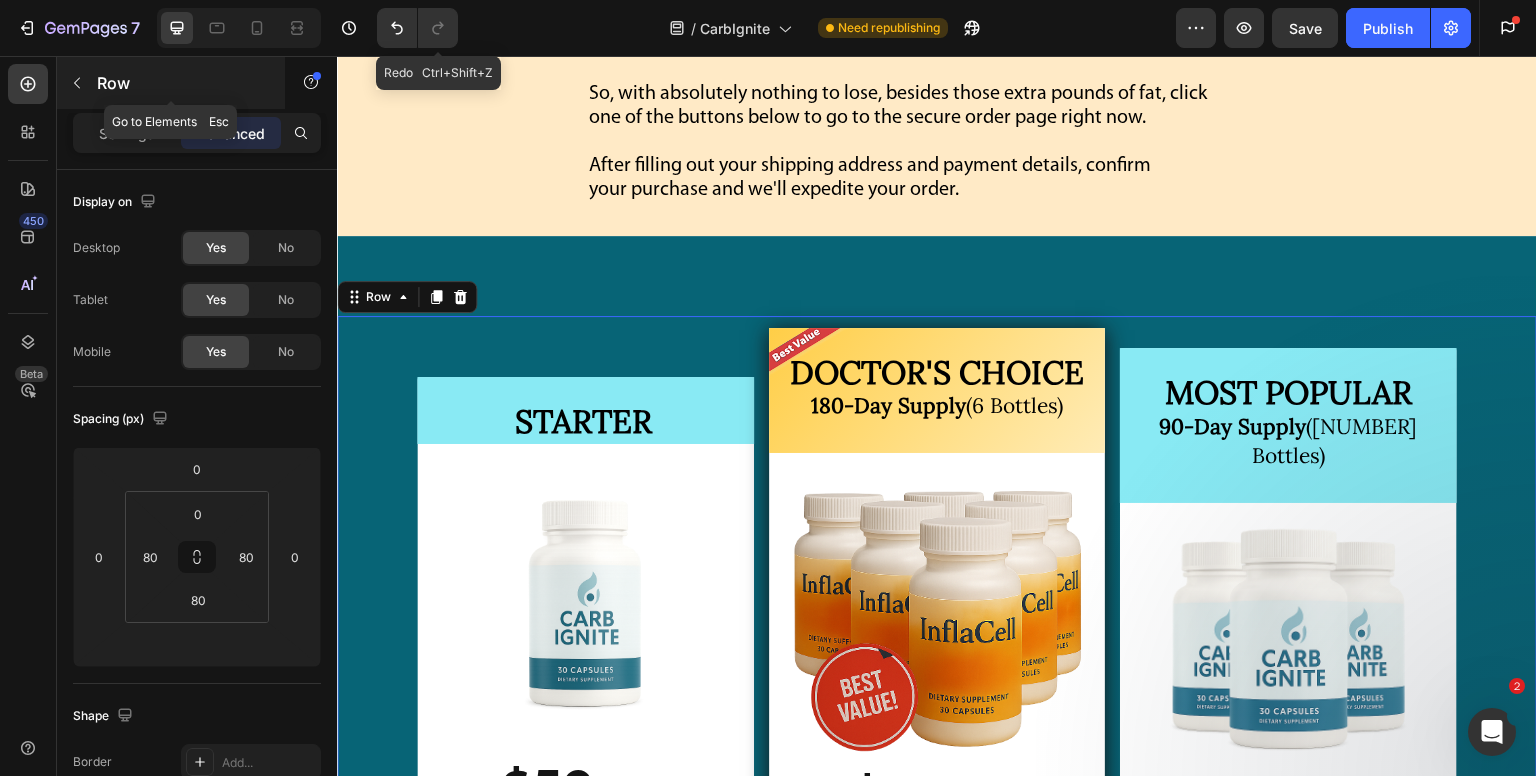 click 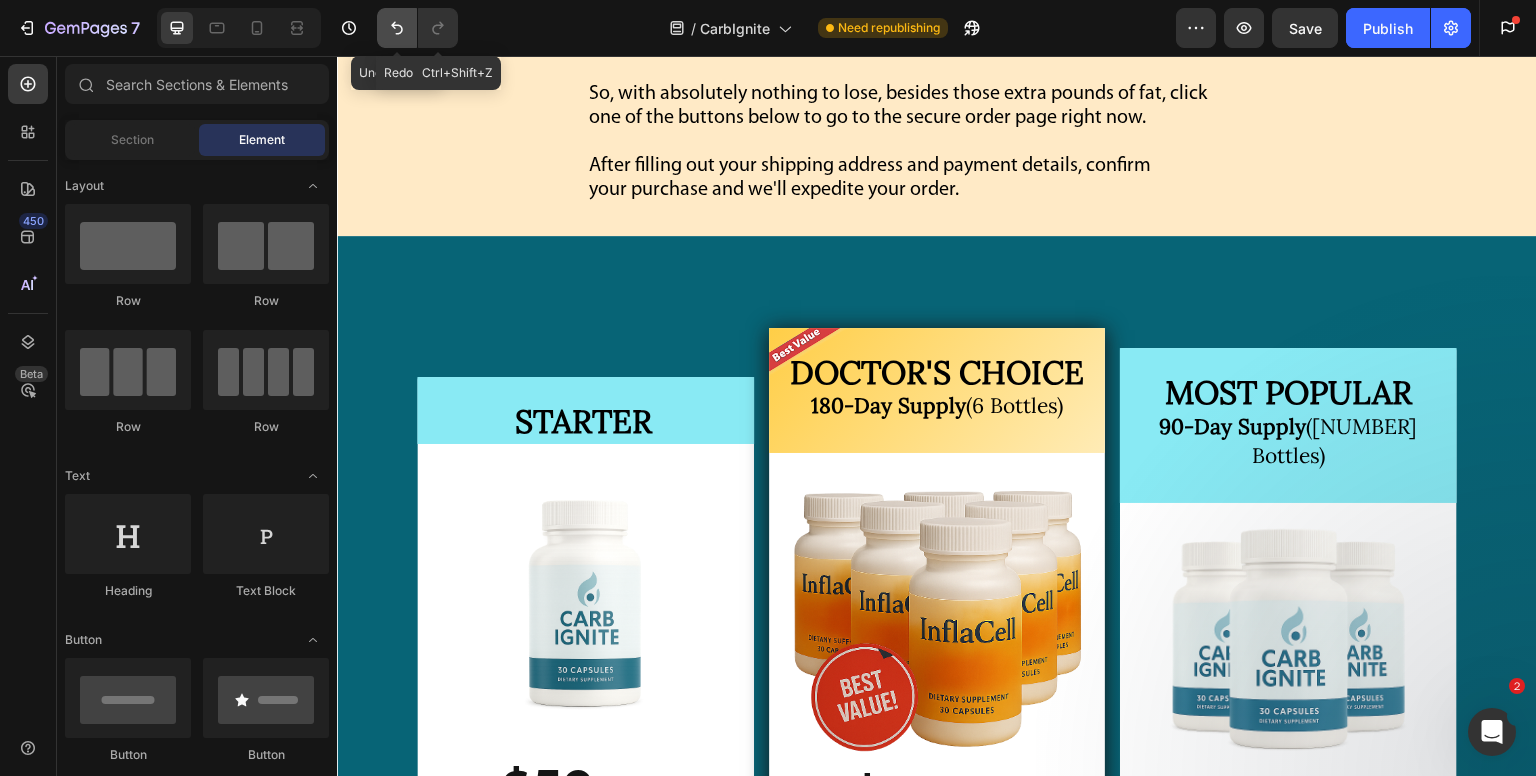 click 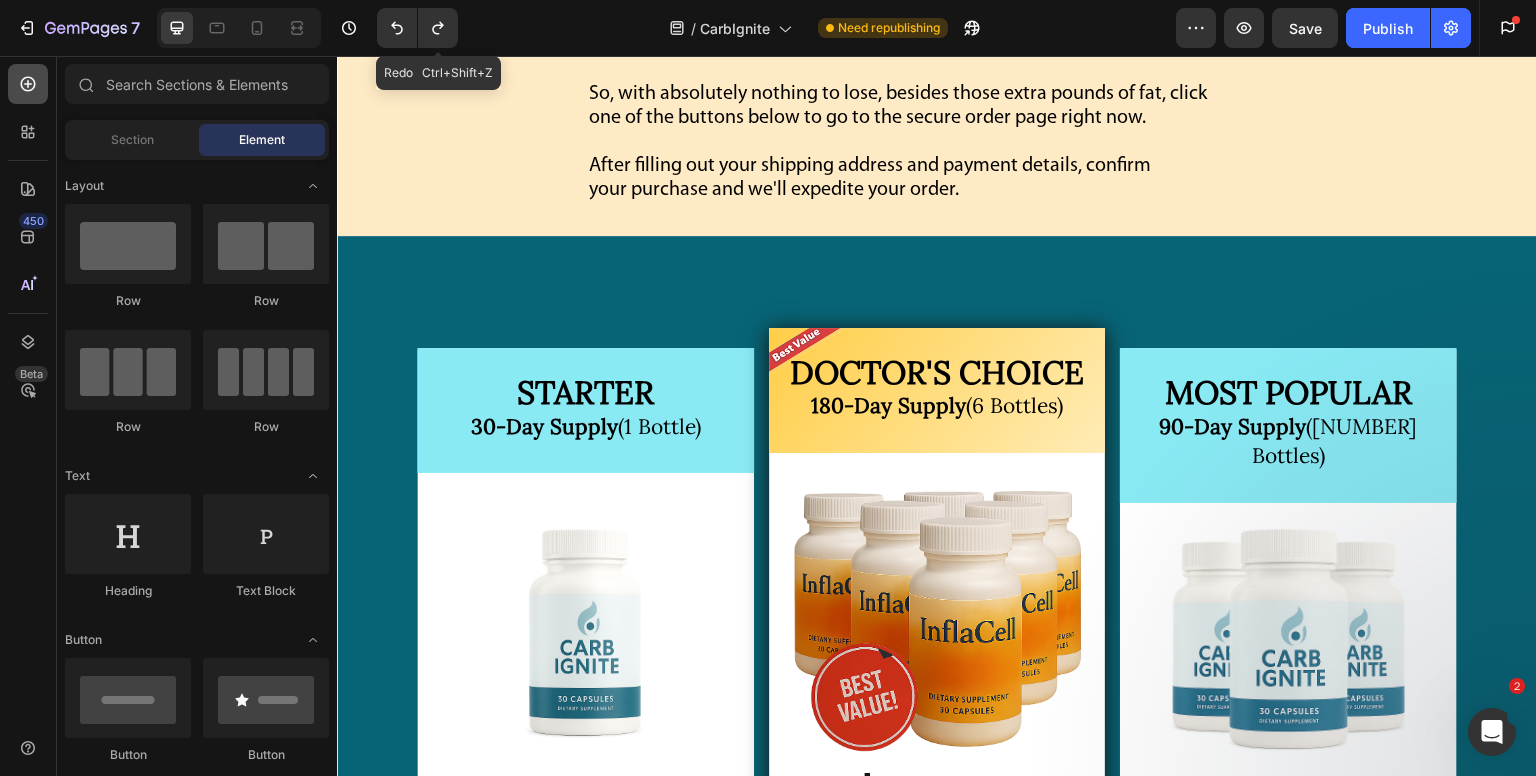click 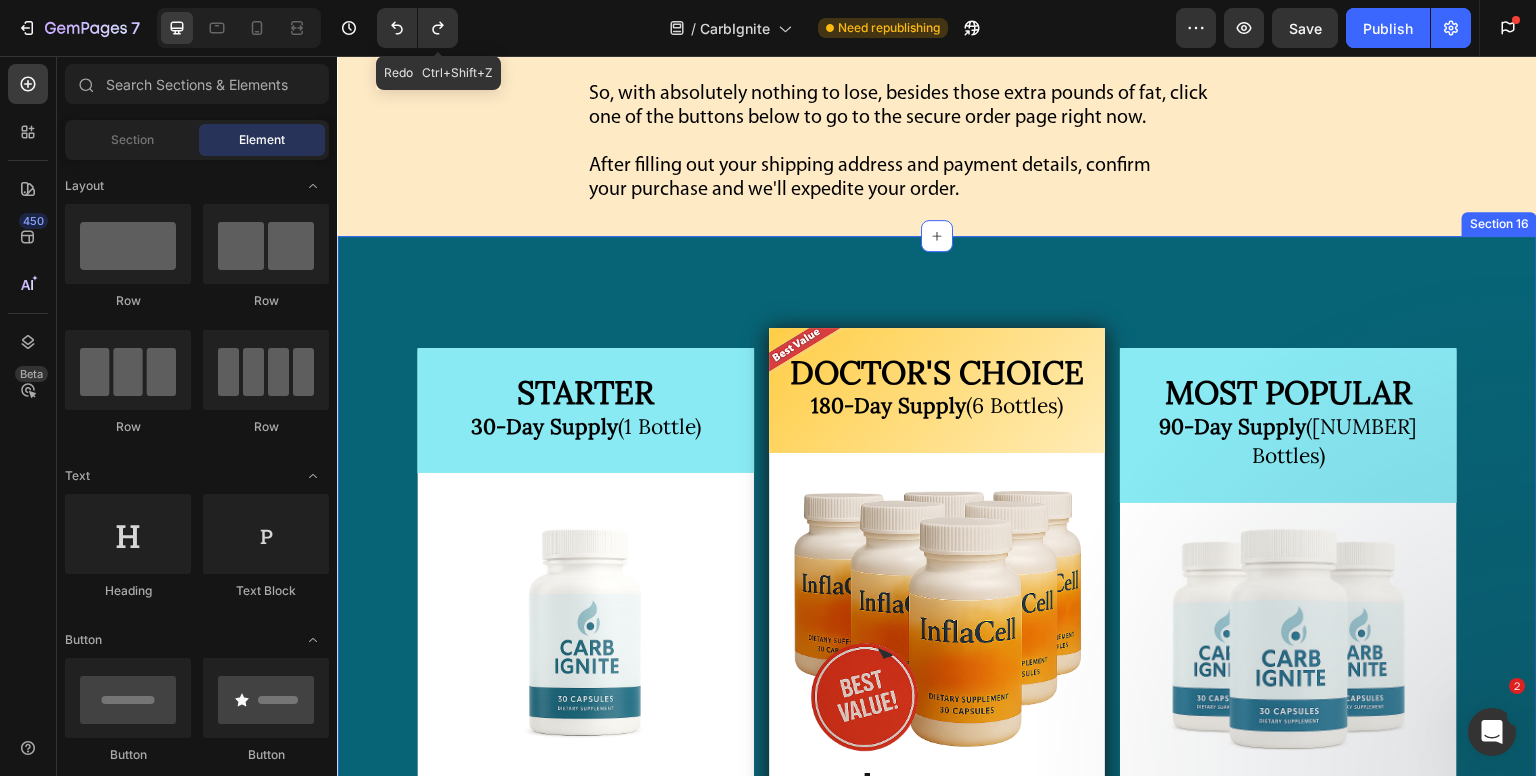 click on "STARTER [NUMBER]-Day Supply  (1 Bottle)   Heading Image $[PRICE] / bottle Text Block $[PRICE] /bottle Text Block Plus Shipping  $[PRICE] Text Block Image Row Image $[PRICE] Text Block $[PRICE] Text Block Row Row MOST POPULAR [NUMBER]-Day Supply  (3 Bottles)   Heading Image $[PRICE] / bottle Text Block $[PRICE] /bottle Text Block YOU SAVE $[PRICE]! Text Block Image Image $[PRICE] Text Block $[PRICE] Text Block Row Row Image ⁠⁠⁠⁠⁠⁠⁠ DOCTOR'S CHOICE [NUMBER]-Day Supply  (6 Bottles)   Heading Image $[PRICE] / bottle Text Block $[PRICE] /bottle Text Block YOU SAVE $[PRICE]! Text Block Image Image $[PRICE] Text Block $[PRICE] Text Block Row Row Row Section [NUMBER]" at bounding box center [937, 747] 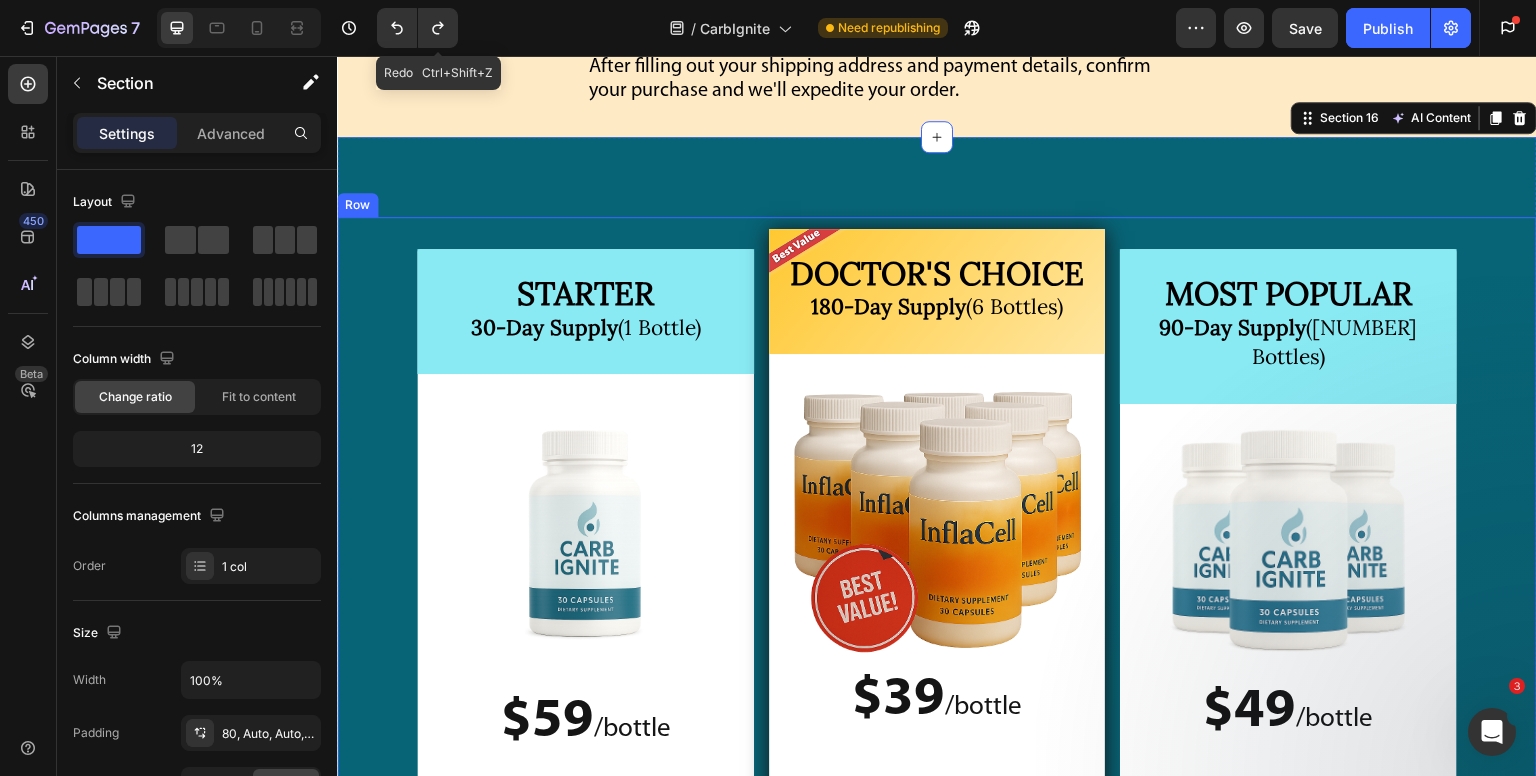 scroll, scrollTop: 27239, scrollLeft: 0, axis: vertical 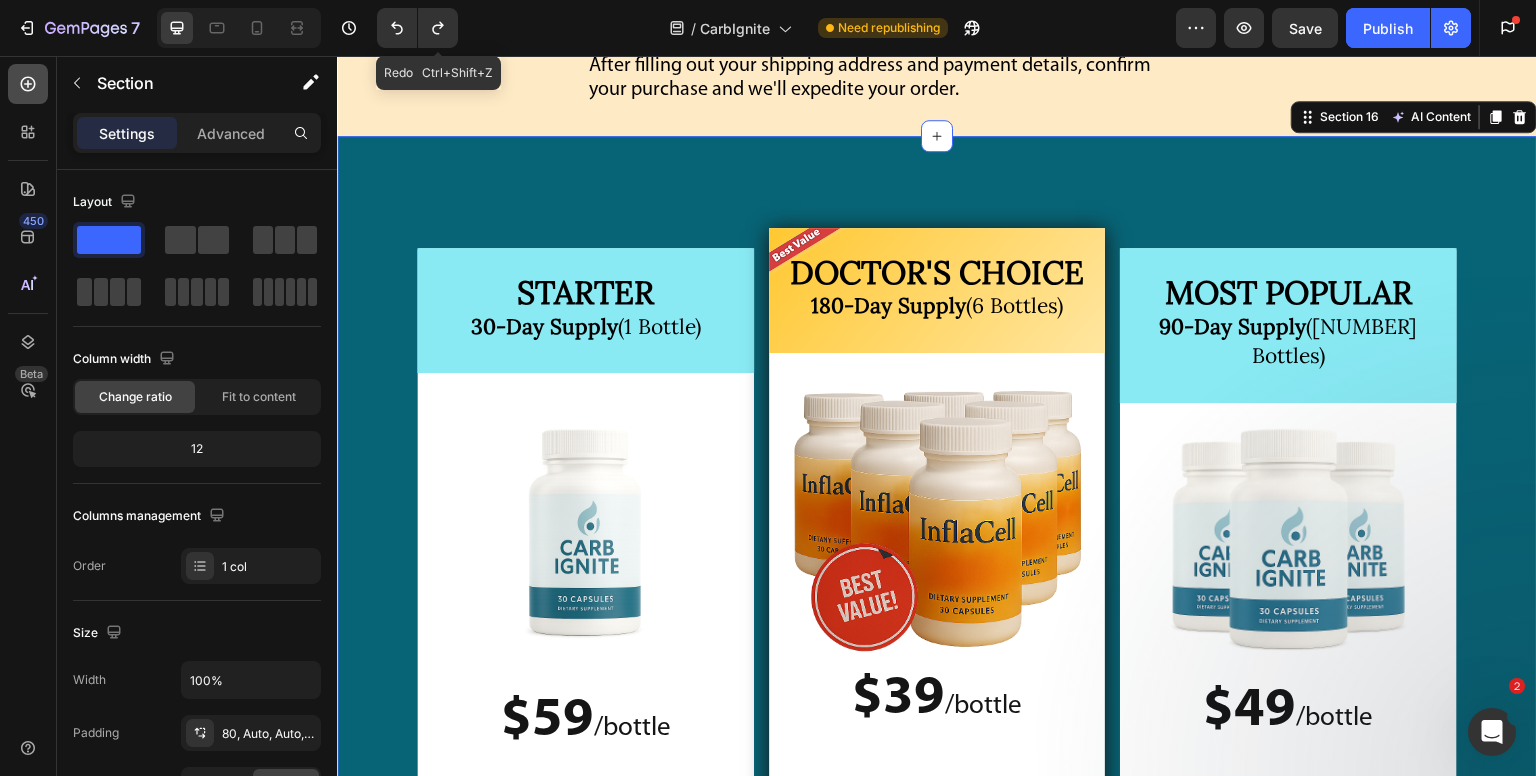 click 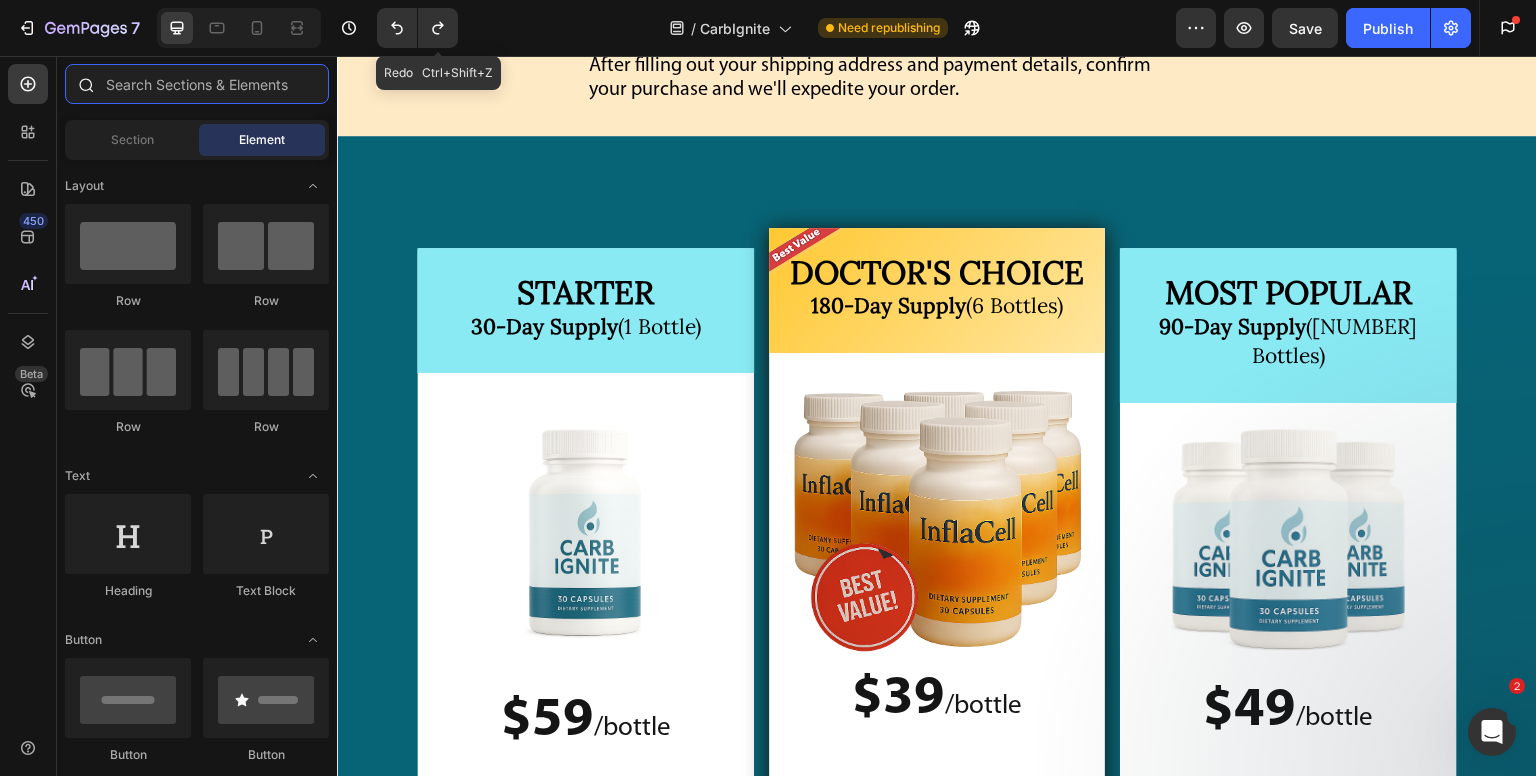 click at bounding box center [197, 84] 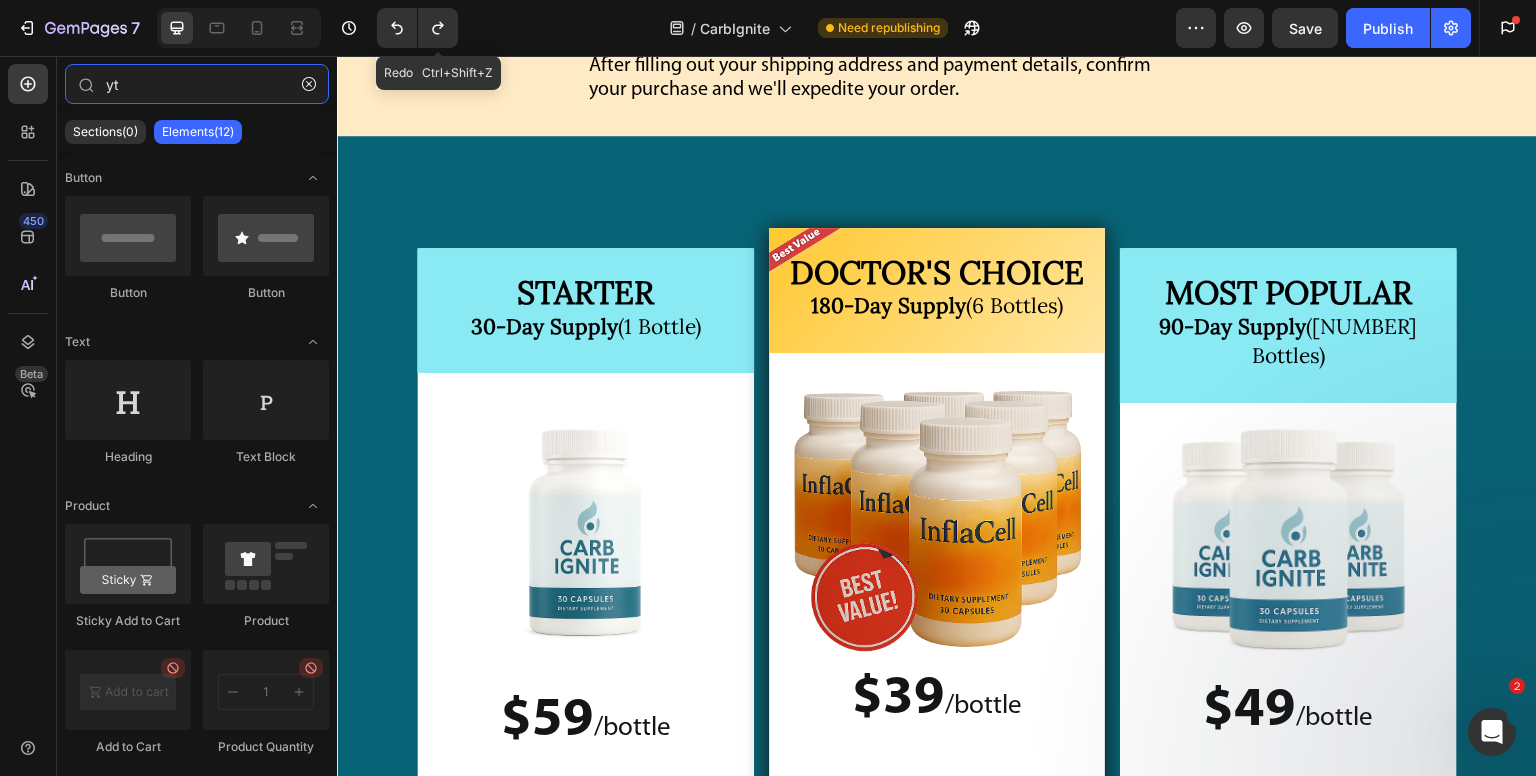 type on "y" 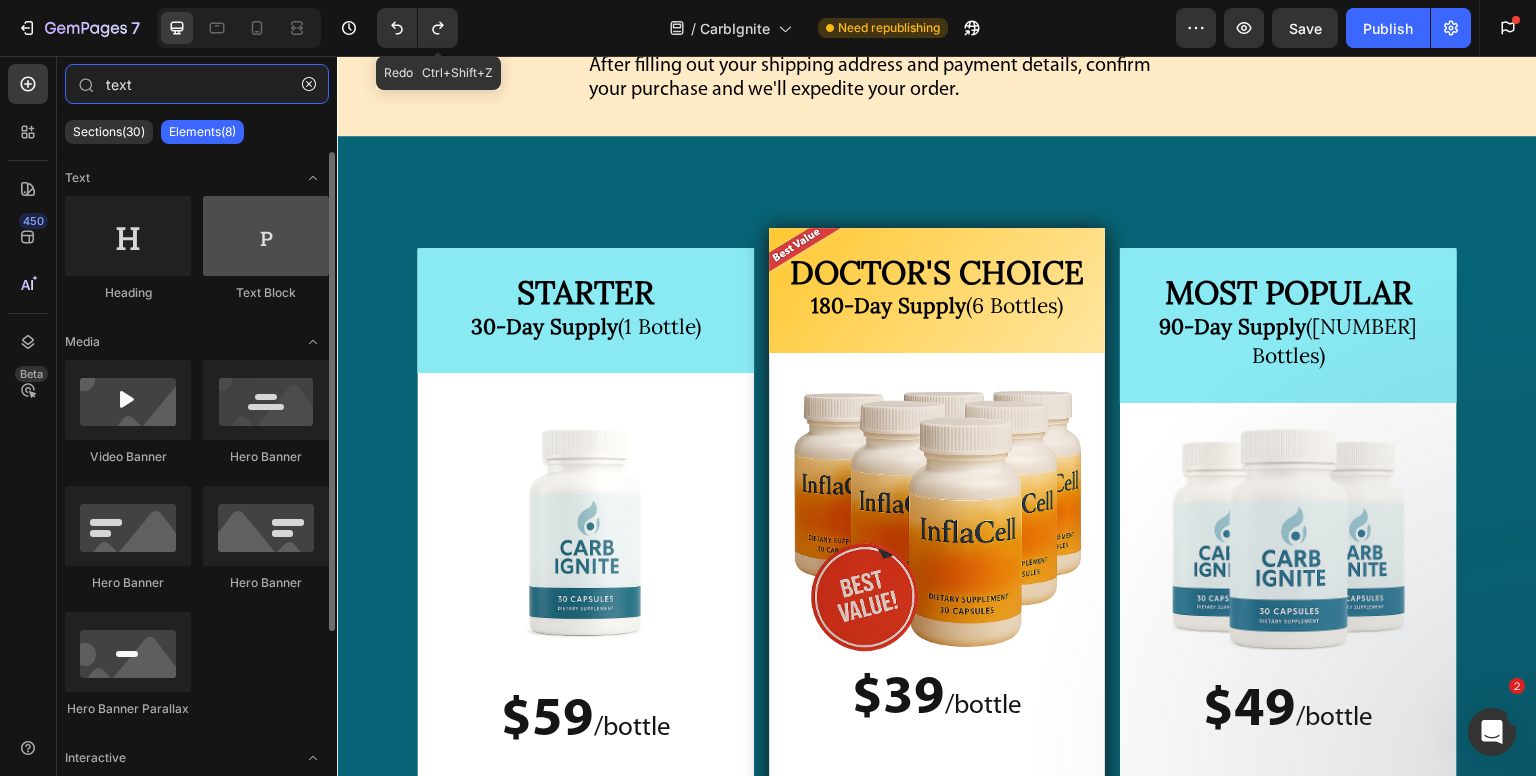 type on "text" 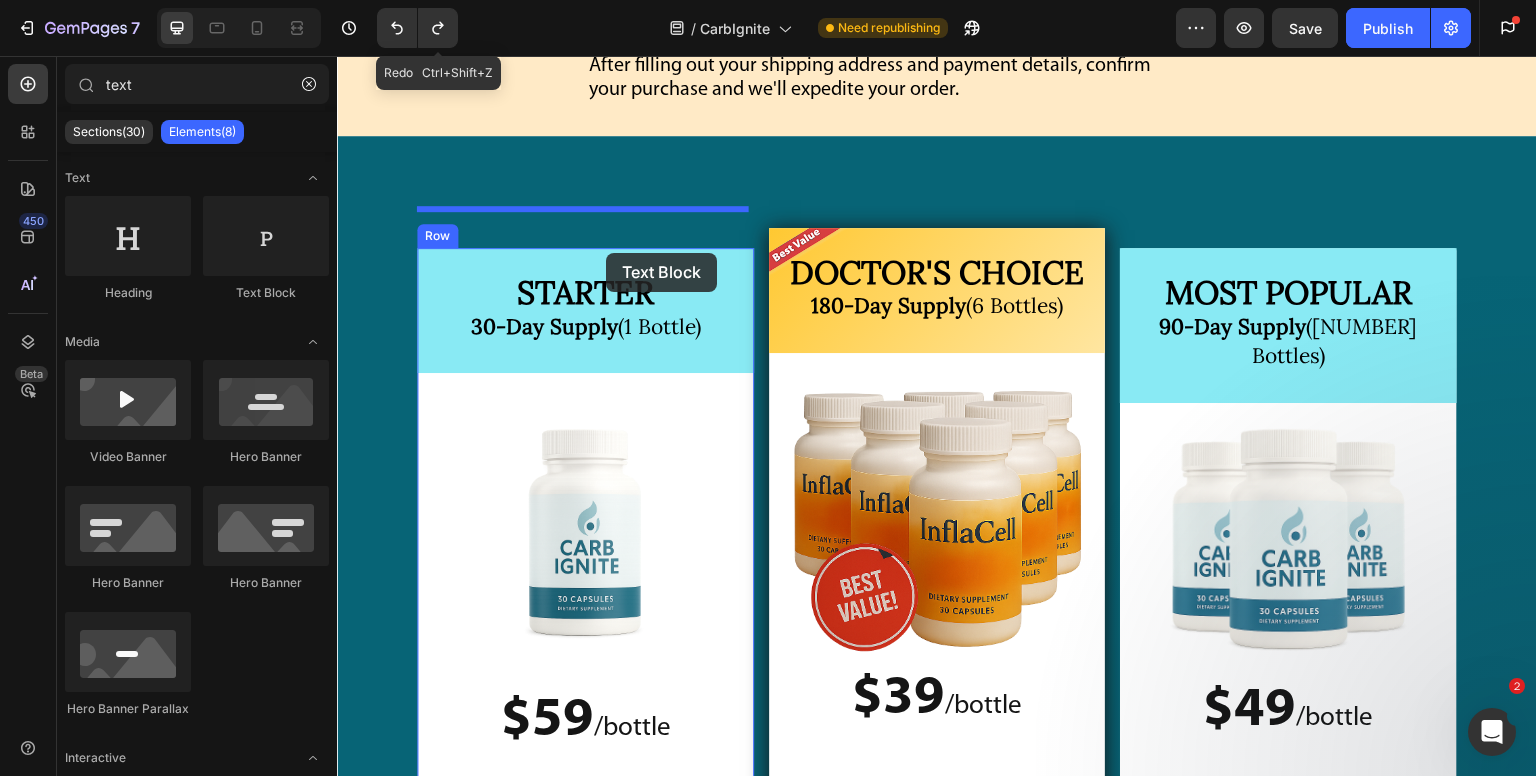 drag, startPoint x: 591, startPoint y: 331, endPoint x: 606, endPoint y: 253, distance: 79.429214 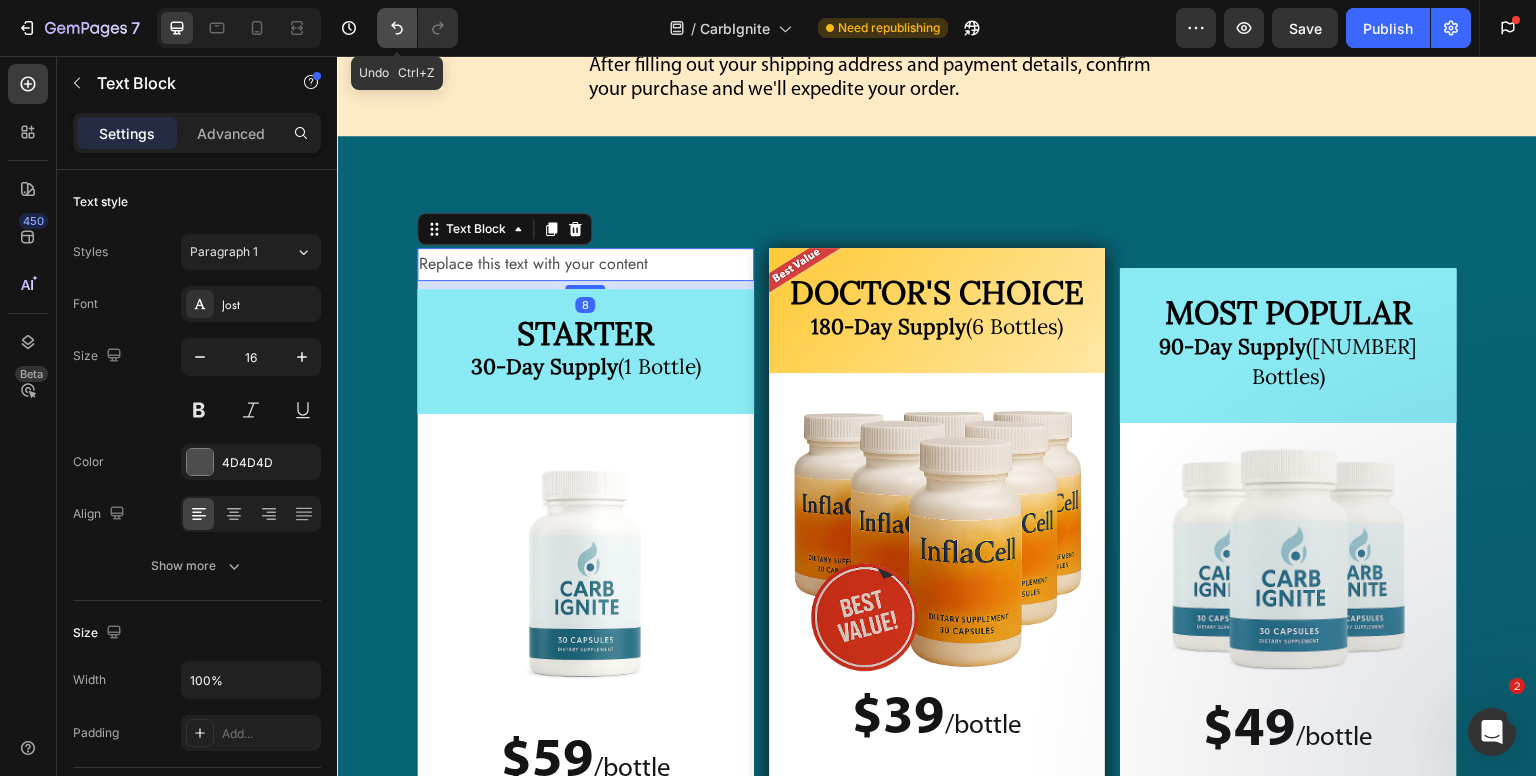 click 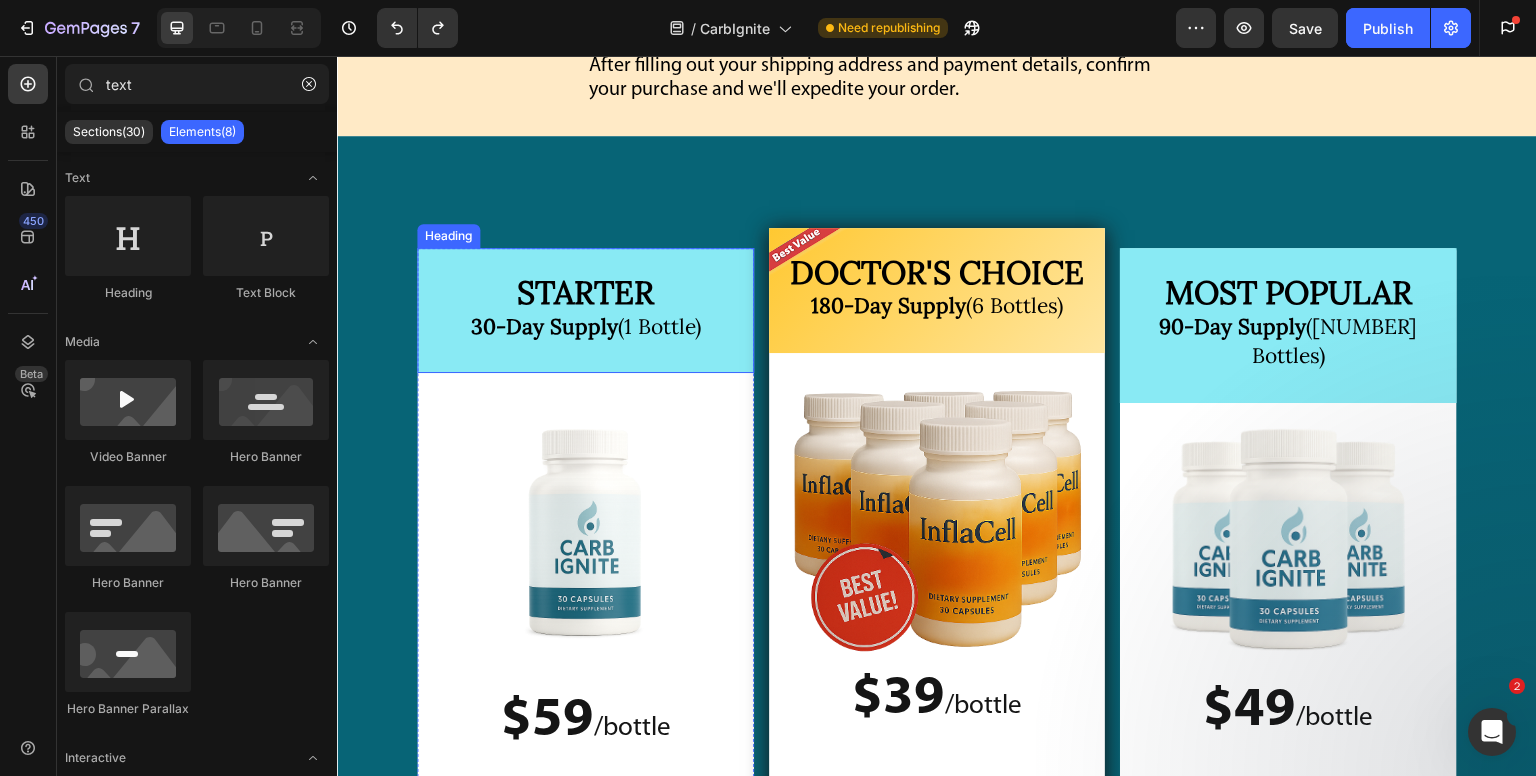 click on "STARTER 30-Day Supply  (1 Bottle)" at bounding box center [585, 310] 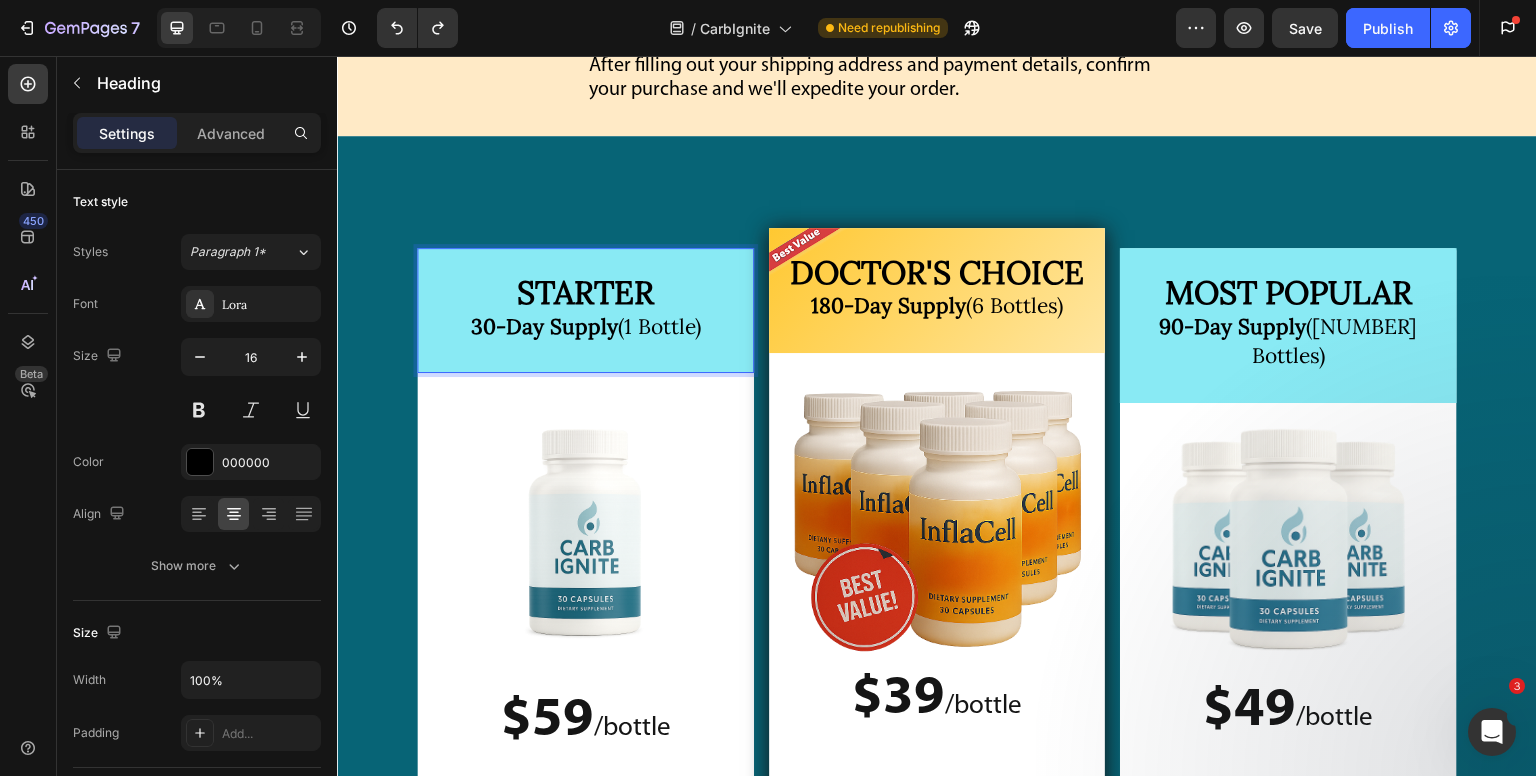 click on "30-Day Supply" at bounding box center (543, 326) 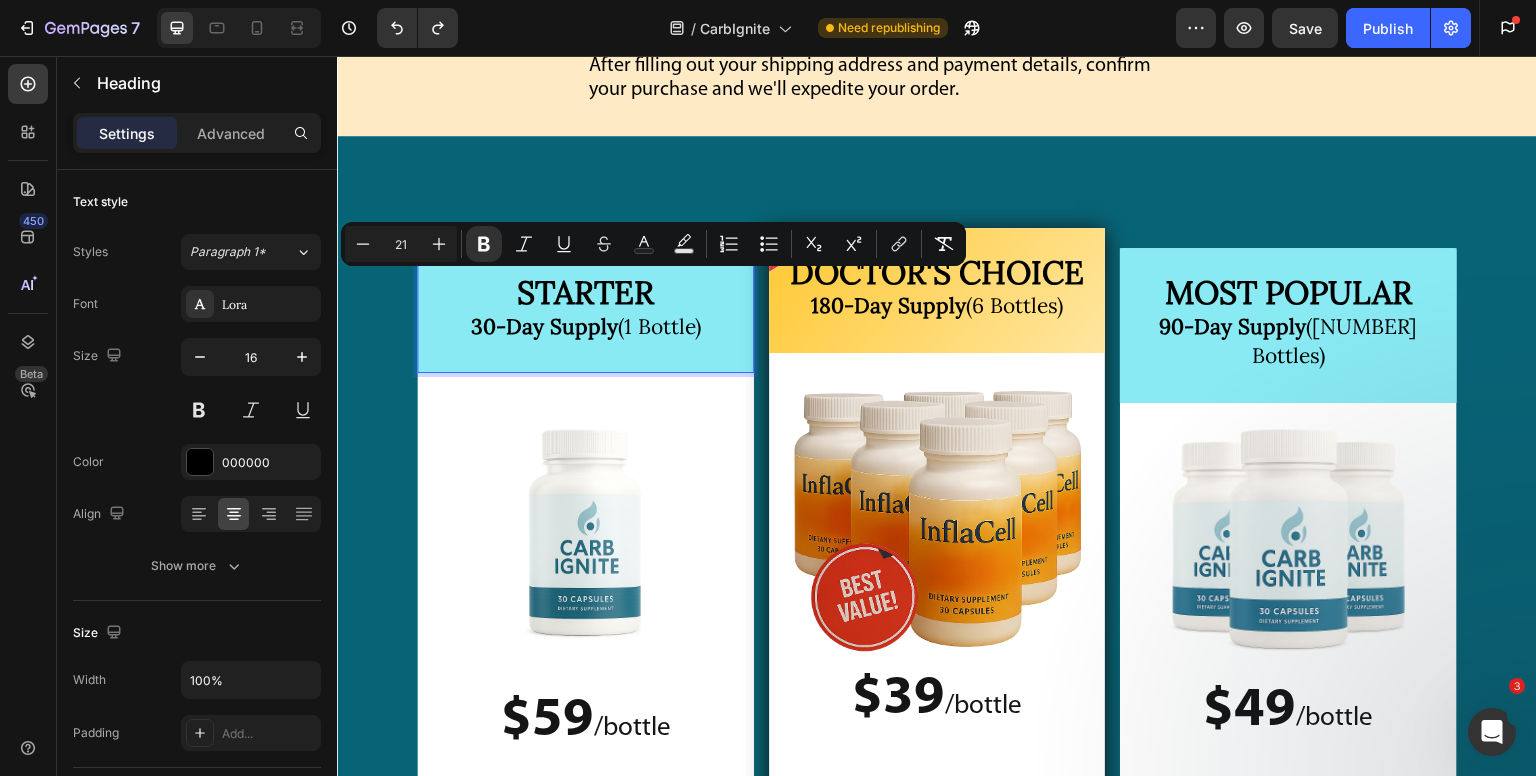 click on "30-Day Supply" at bounding box center [543, 326] 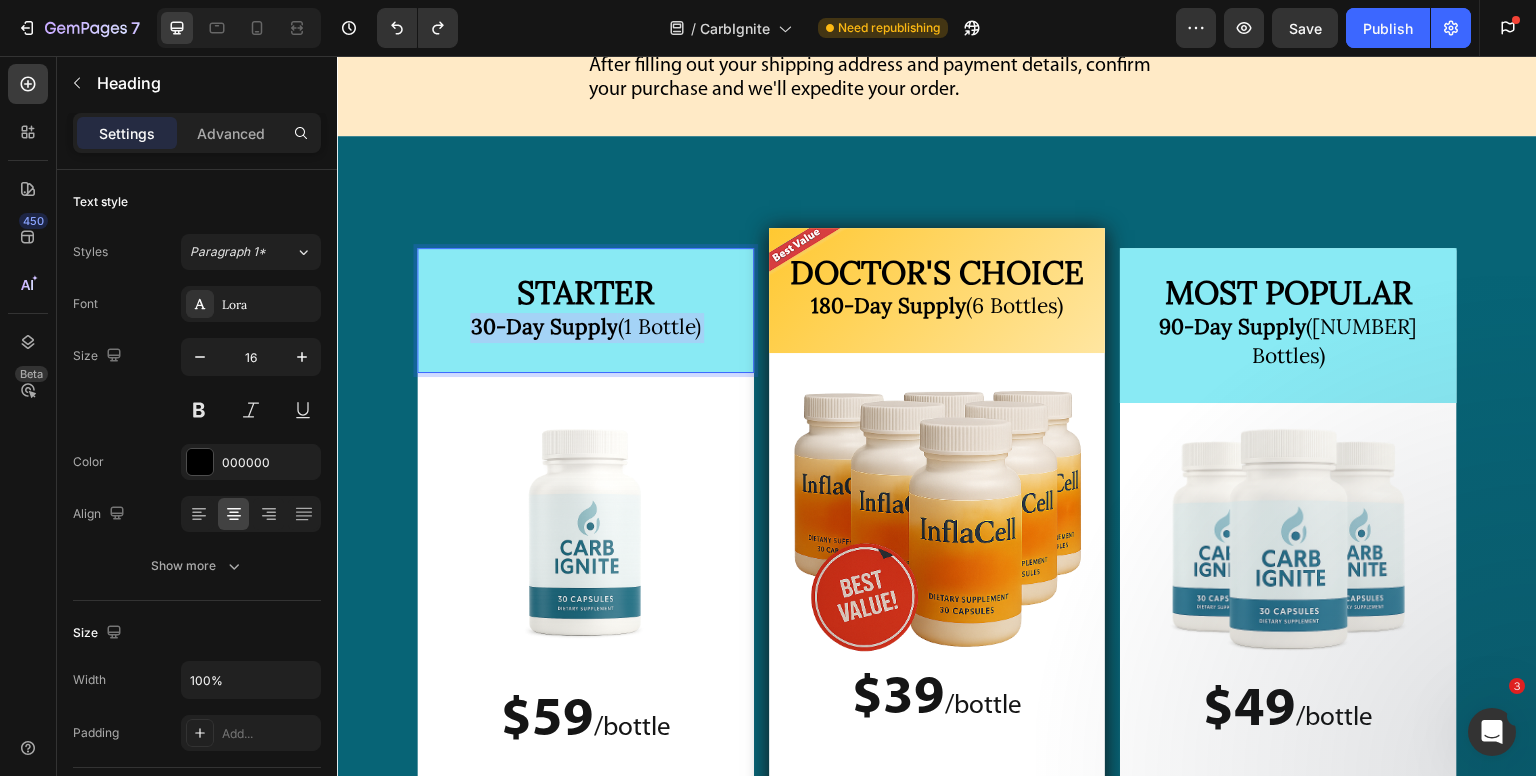 click on "30-Day Supply" at bounding box center (543, 326) 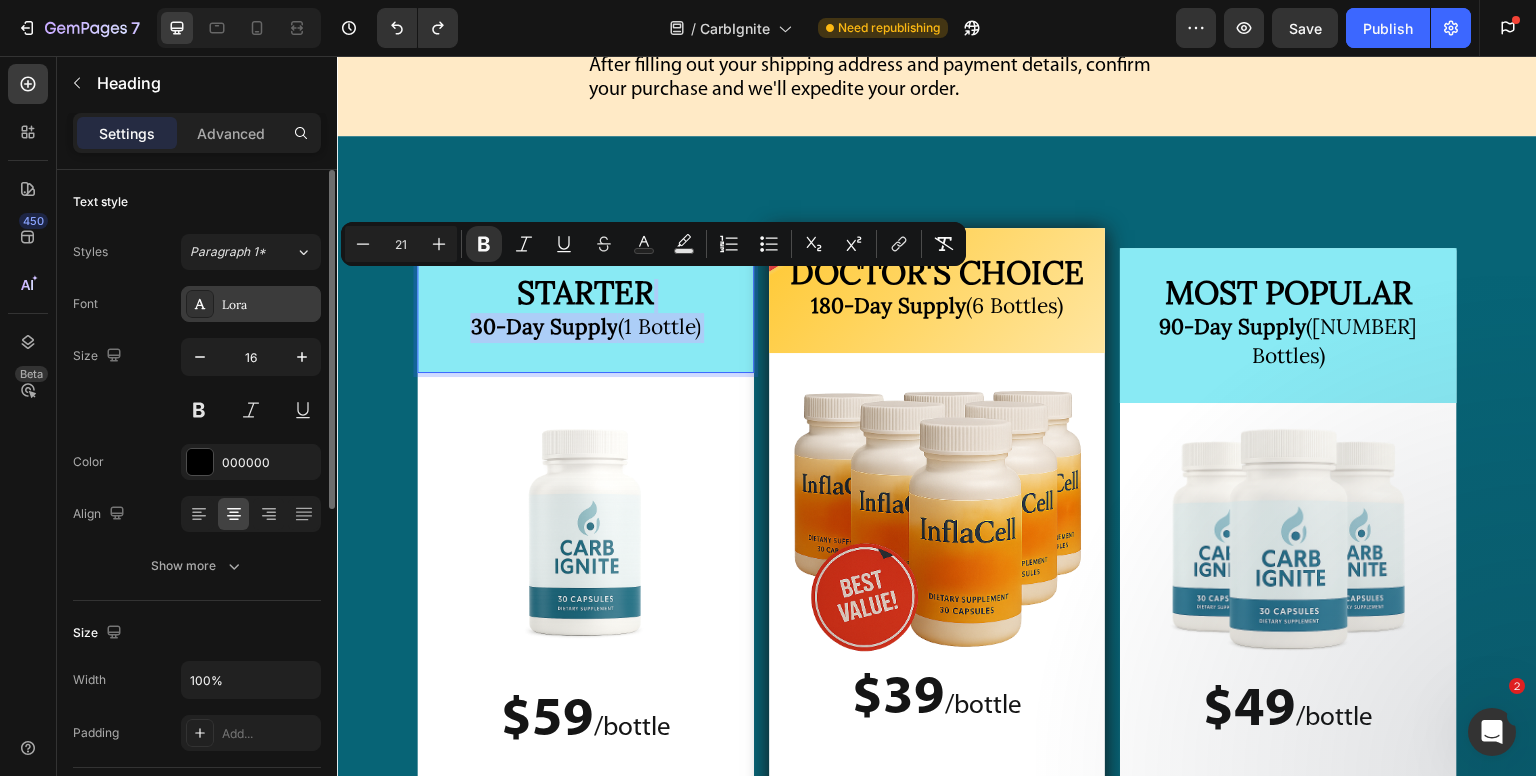 click on "Lora" at bounding box center [269, 305] 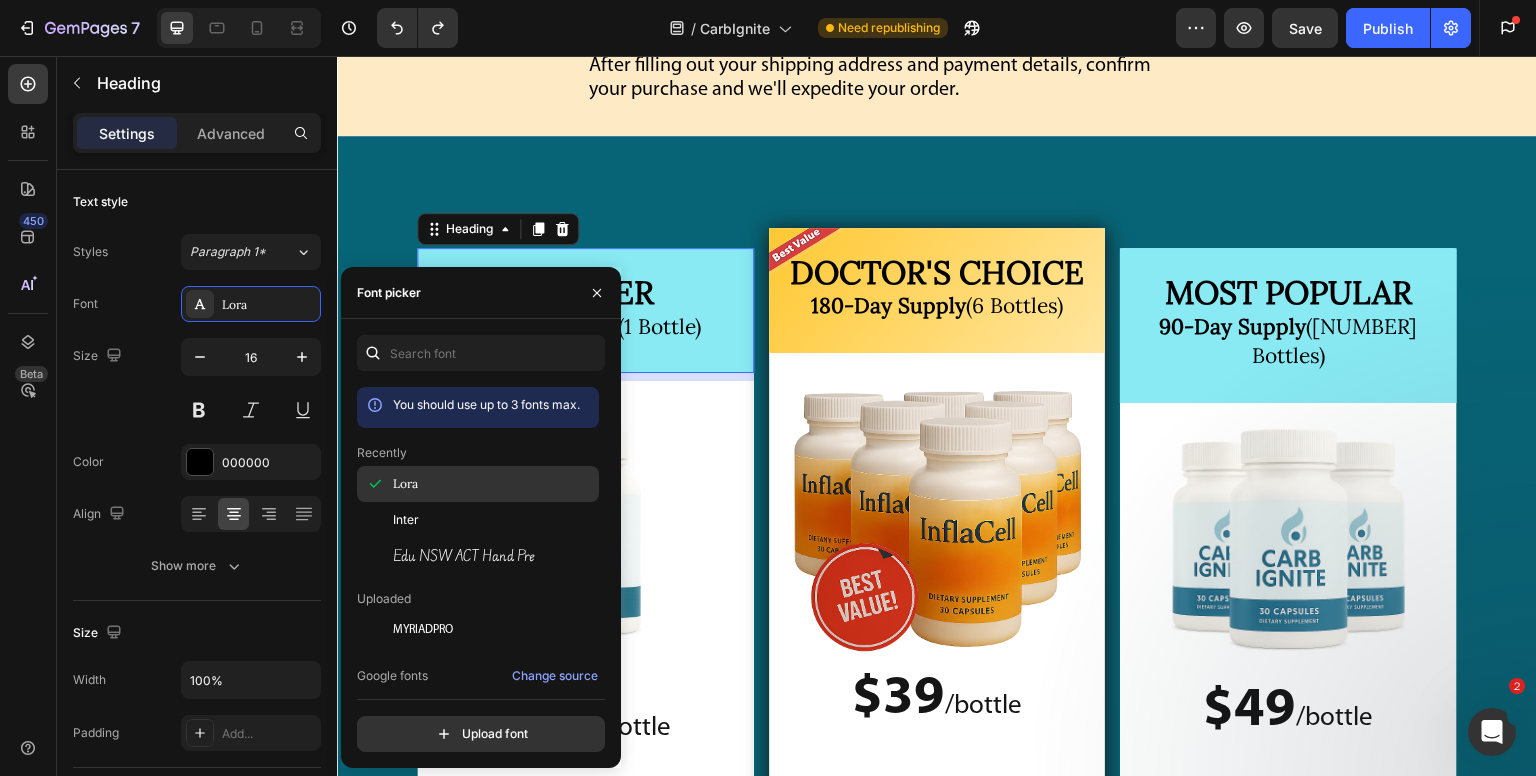 click on "Lora" at bounding box center (405, 484) 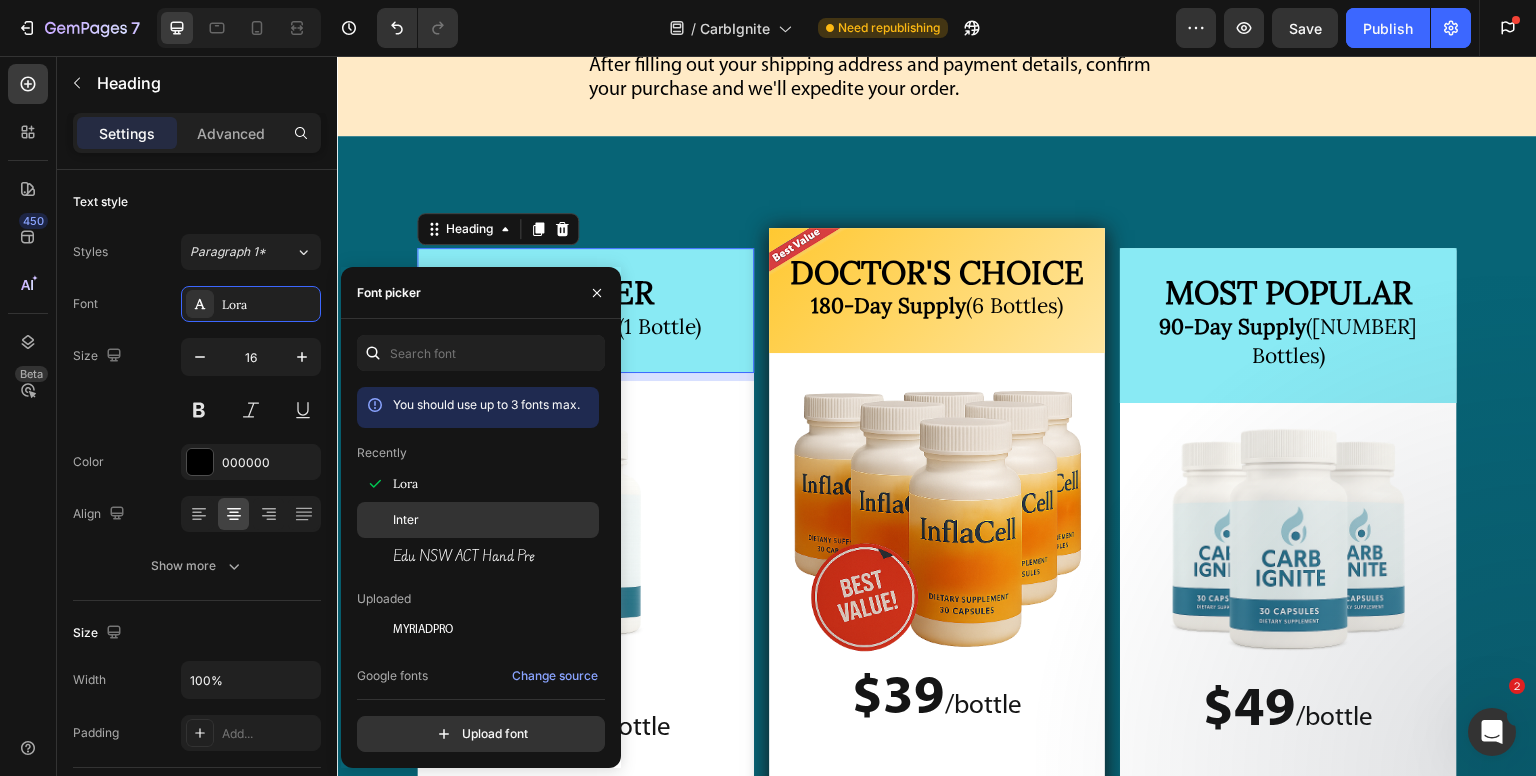 click on "Inter" at bounding box center (406, 520) 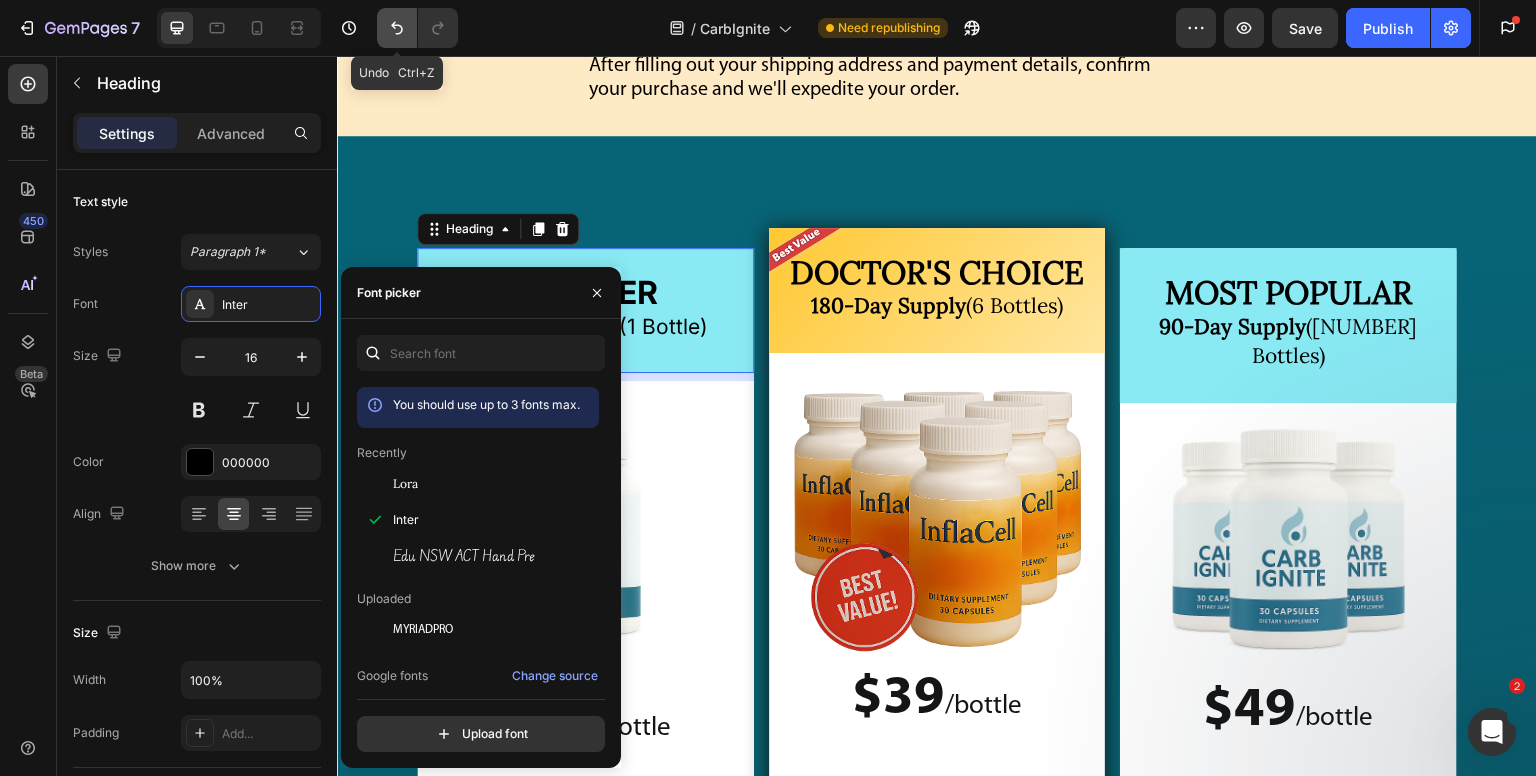 click 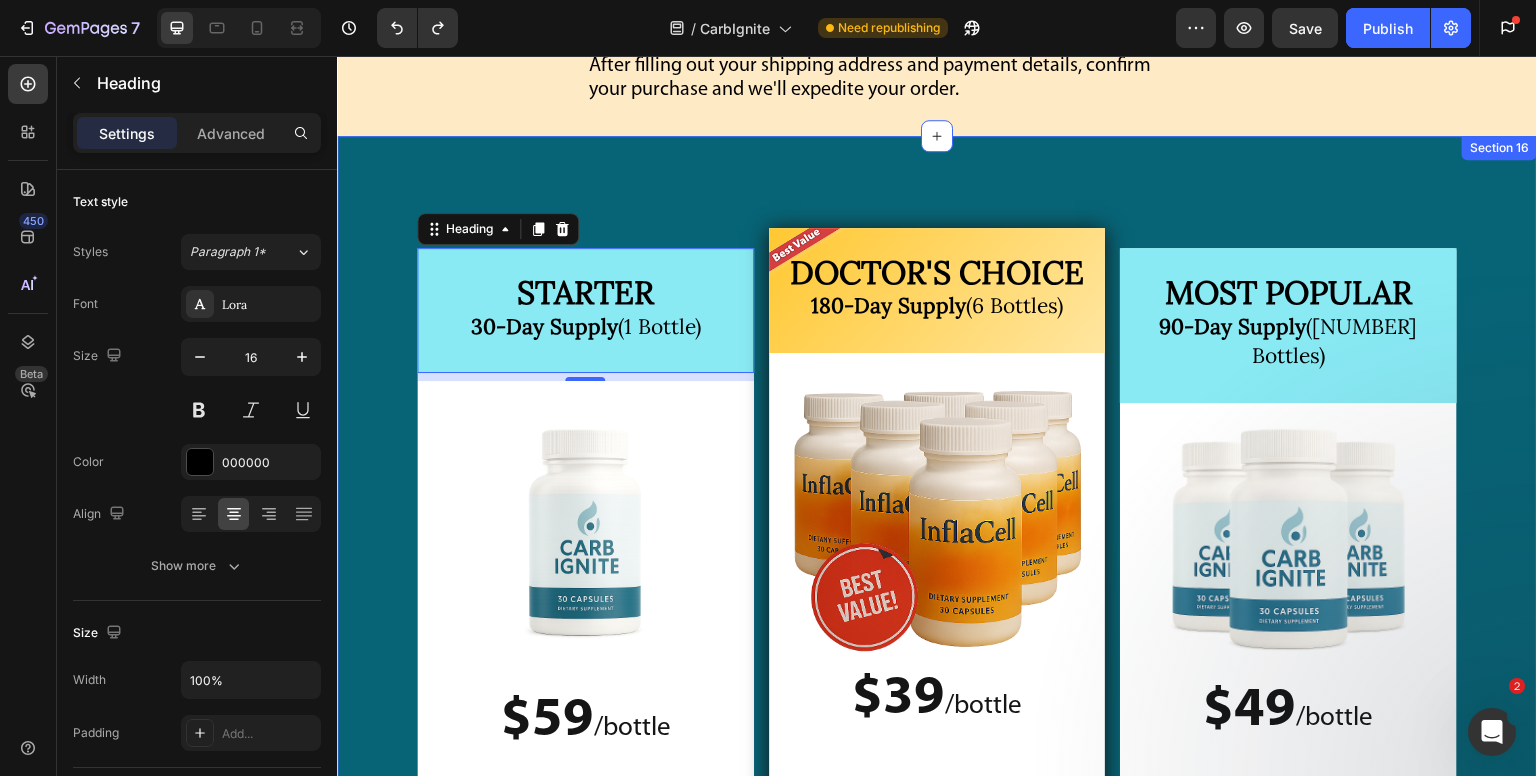 click on "⁠⁠⁠⁠⁠⁠⁠ STARTER 30-Day Supply  (1 Bottle)   Heading   8 Image $59 / bottle Text Block $59 /bottle Text Block Plus Shipping  $5.95 Text Block Image Row Image $99 Text Block $59 Text Block Row Row MOST POPULAR 90-Day Supply  (3 Bottles)   Heading Image $49 / bottle Text Block $49 /bottle Text Block YOU SAVE $150! Text Block Image Image $297 Text Block $147 Text Block Row Row Image ⁠⁠⁠⁠⁠⁠⁠ DOCTOR'S CHOICE 180-Day Supply  (6 Bottles)   Heading Image $39 / bottle Text Block $39 /bottle Text Block YOU SAVE $360! Text Block Image Image $594 Text Block $234 Text Block Row Row Row Section 16" at bounding box center [937, 647] 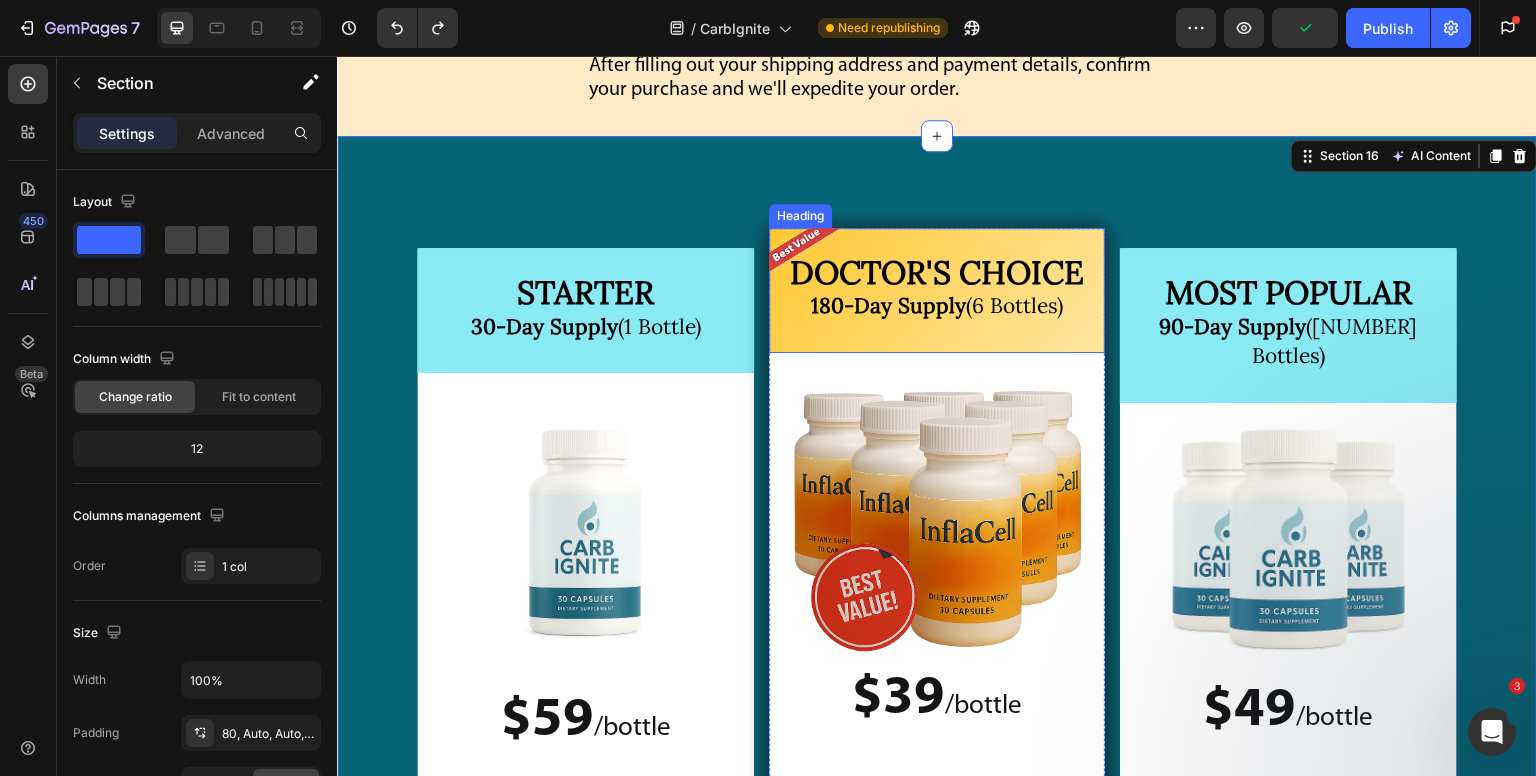 click on "DOCTOR'S CHOICE" at bounding box center [937, 272] 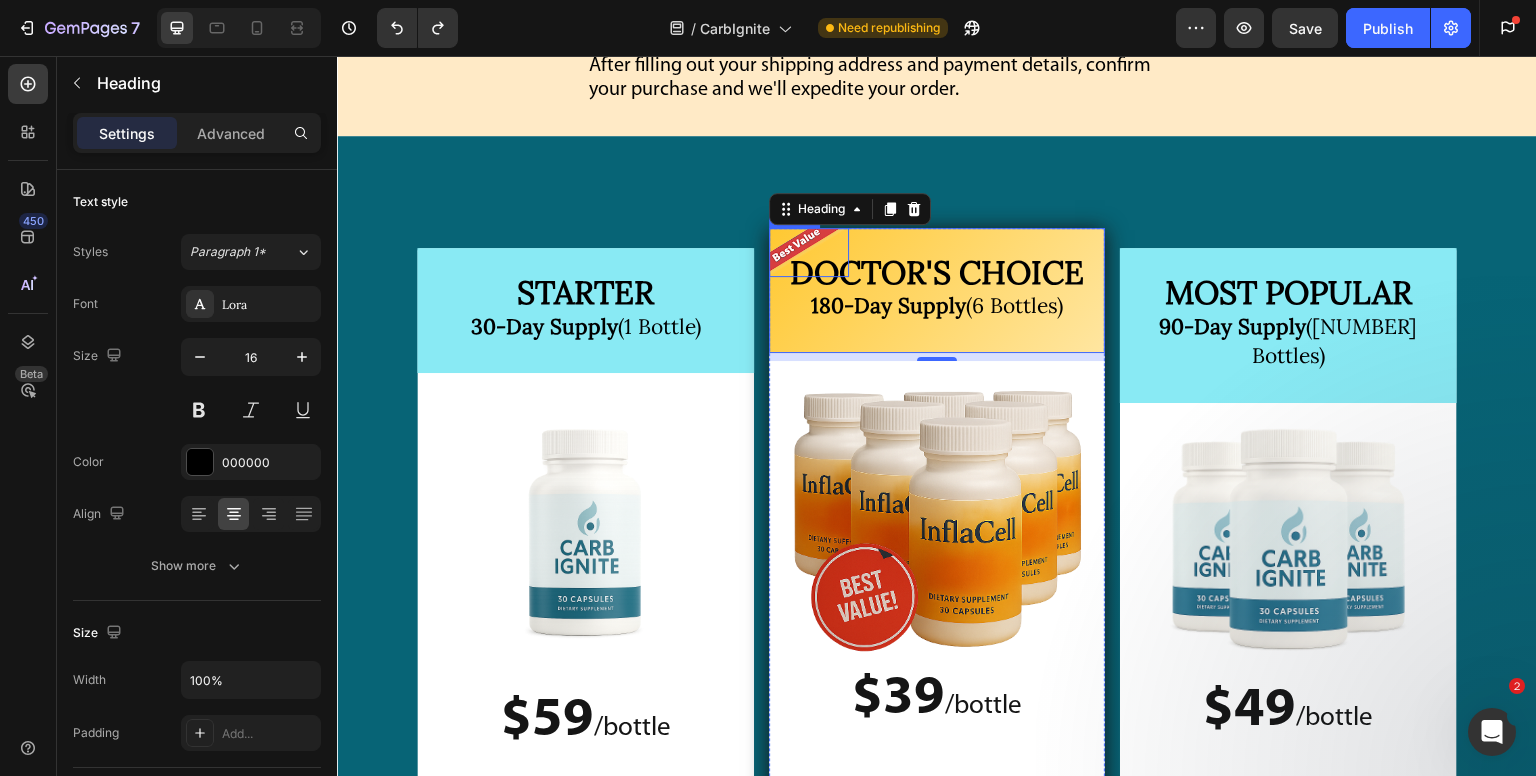 click at bounding box center (809, 253) 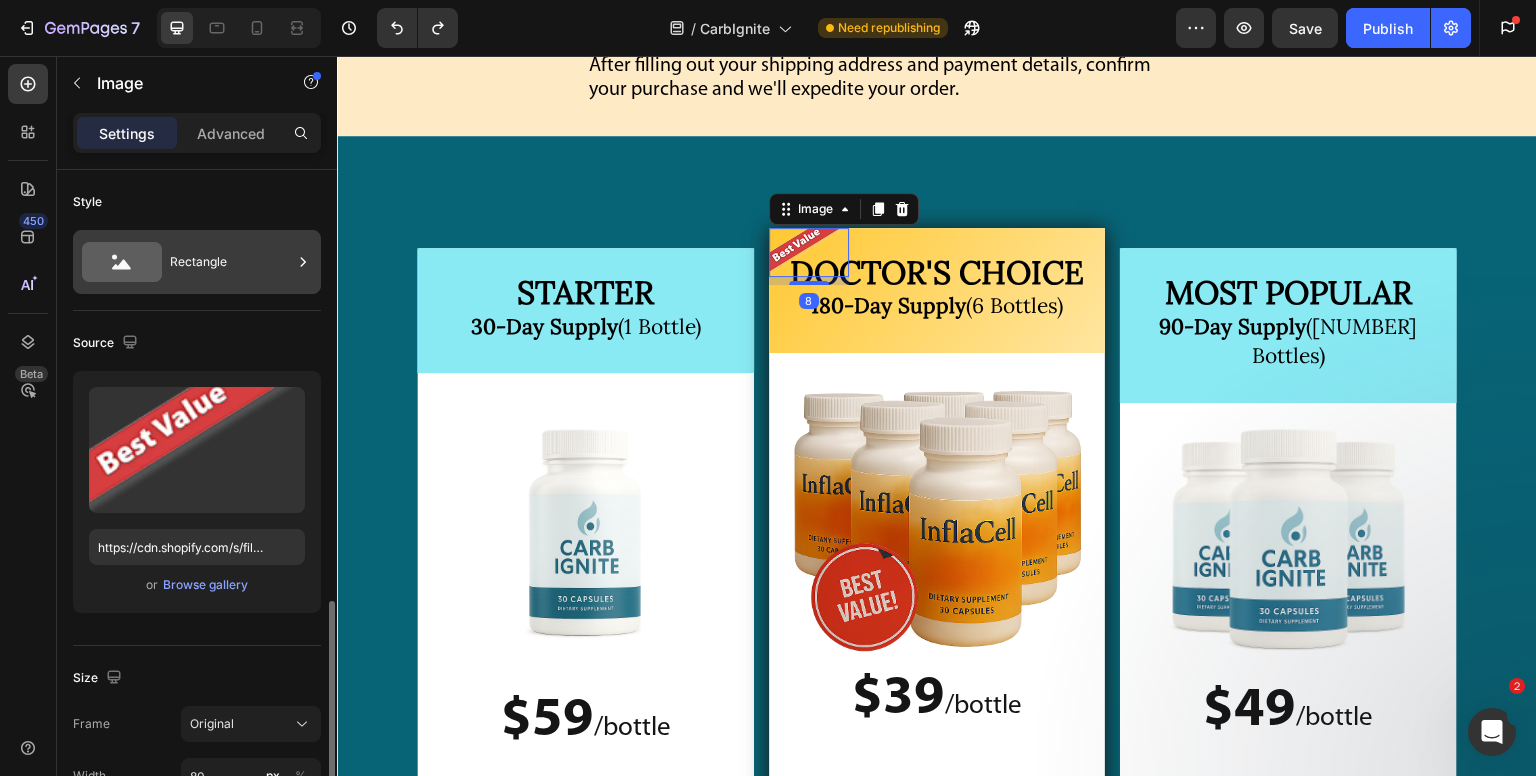 scroll, scrollTop: 300, scrollLeft: 0, axis: vertical 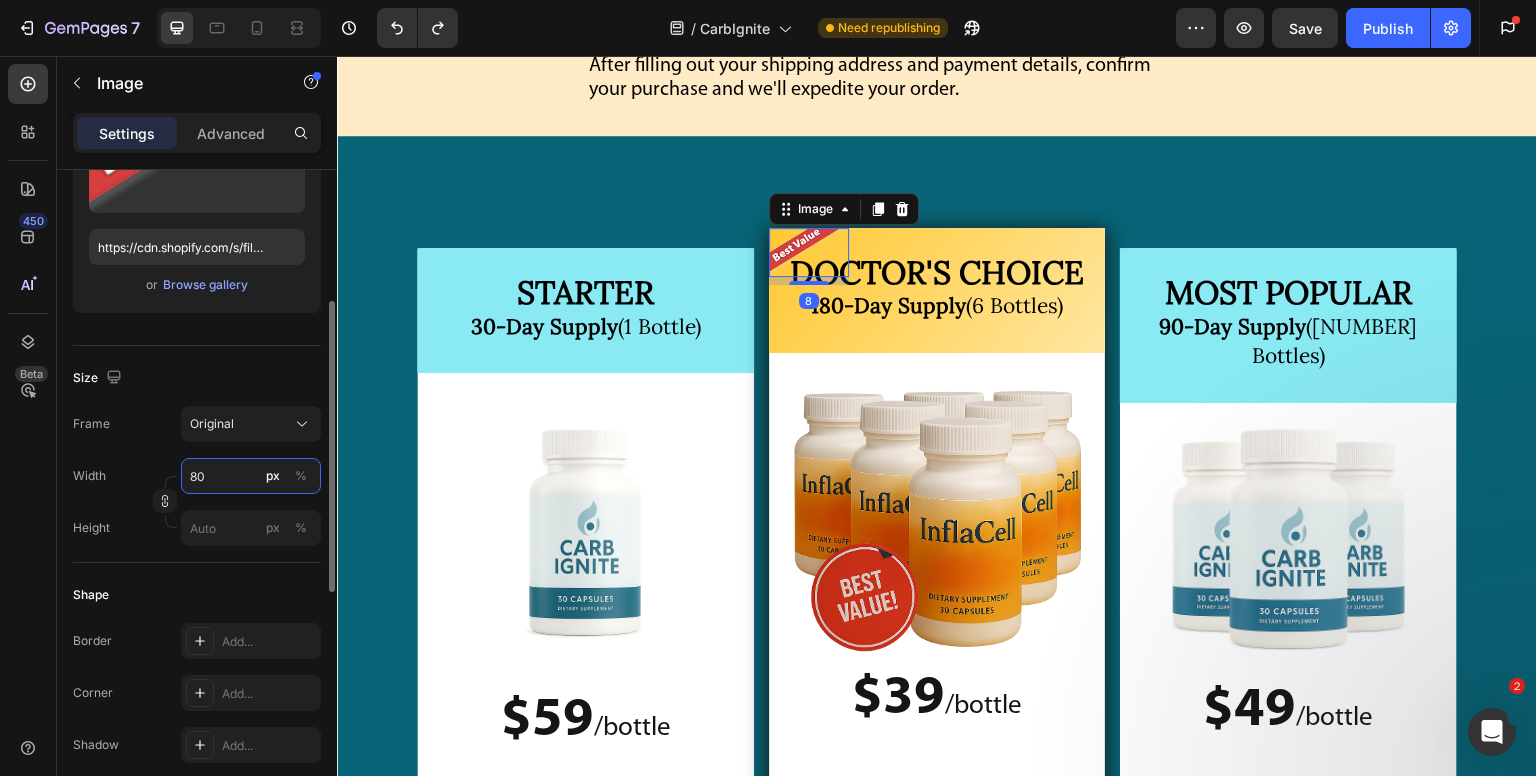 click on "80" at bounding box center (251, 476) 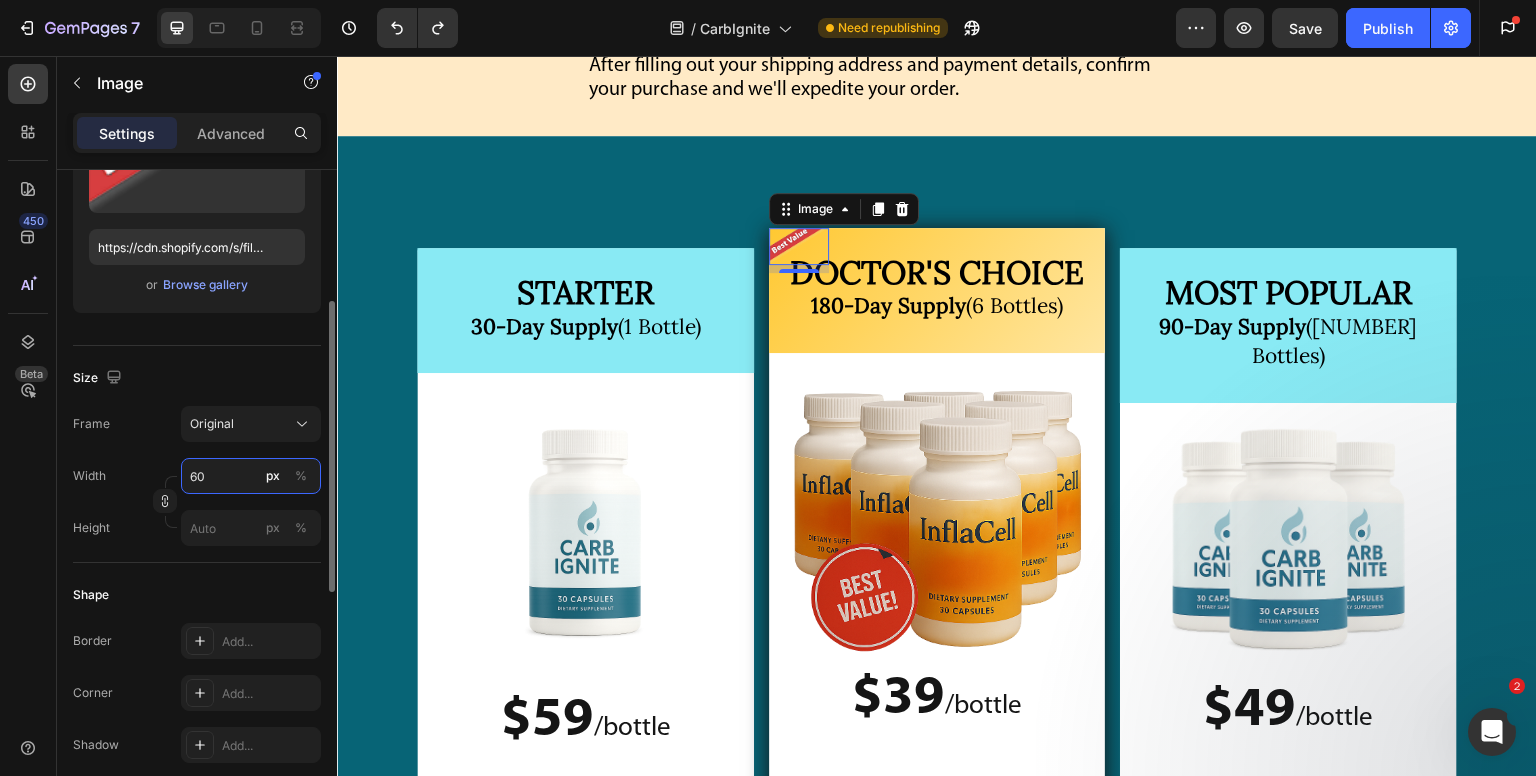 type on "60" 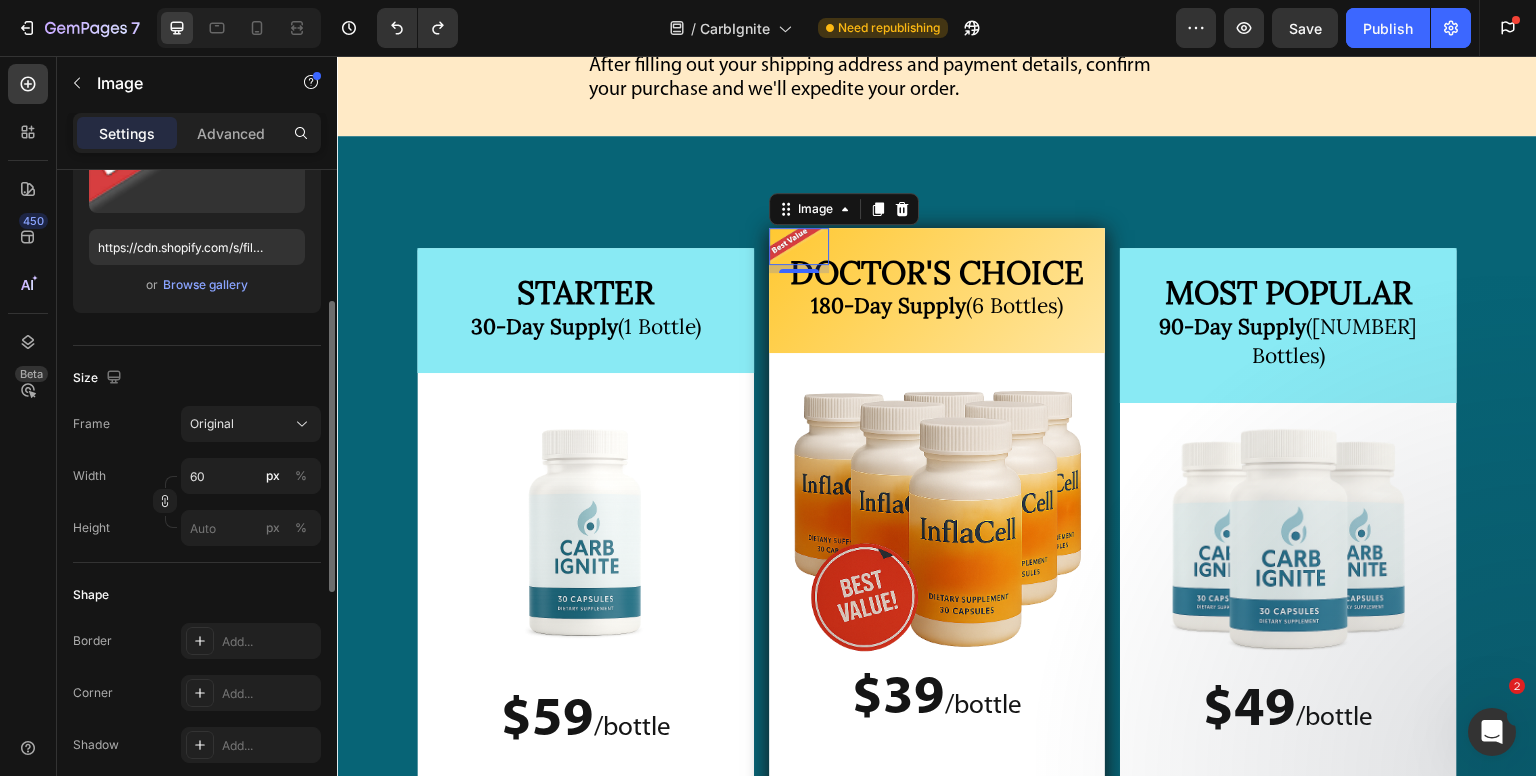click on "Size Frame Original Width 60 px % Height px %" 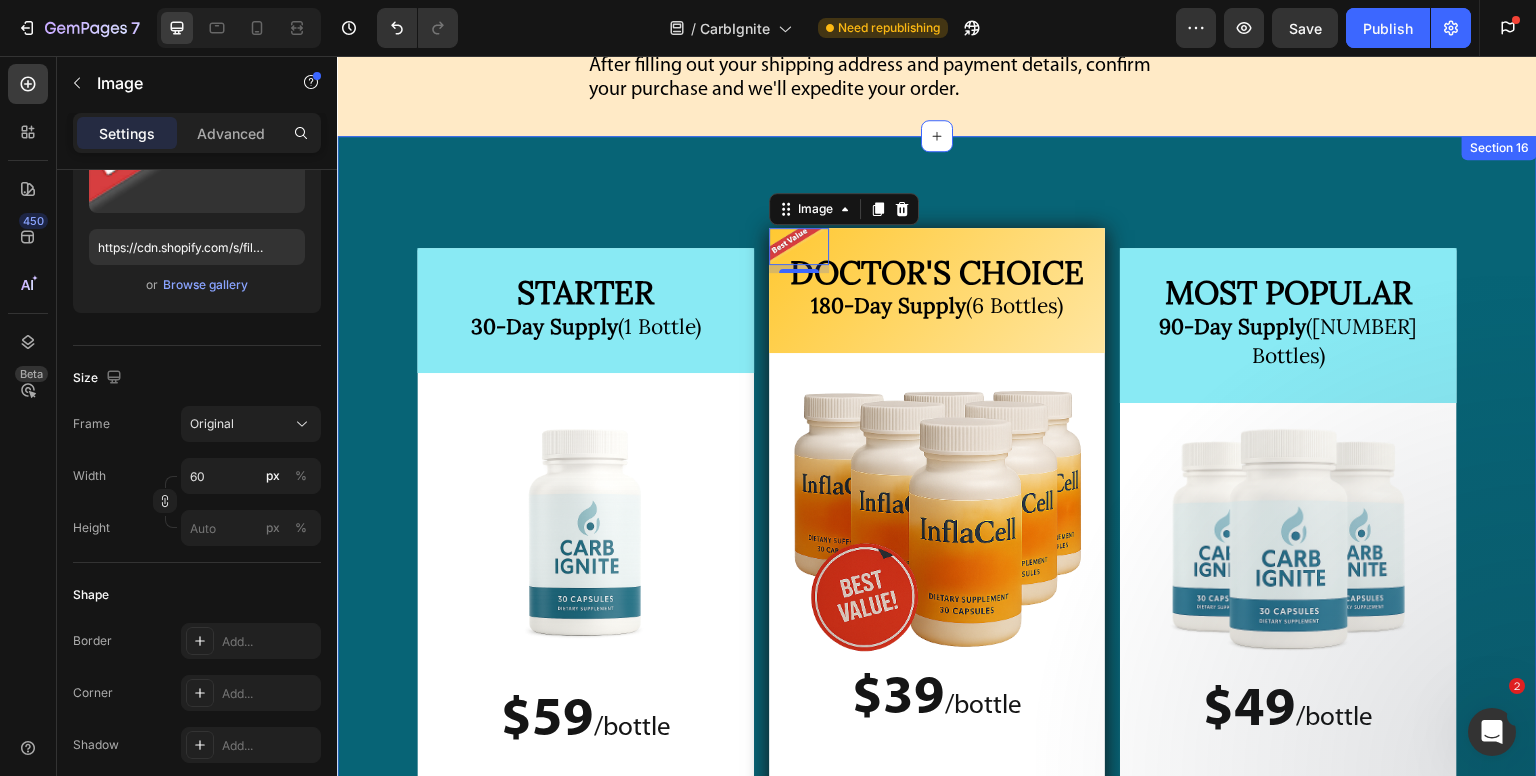 click on "⁠⁠⁠⁠⁠⁠⁠ STARTER 30-Day Supply  (1 Bottle)   Heading Image $59 / bottle Text Block $59 /bottle Text Block Plus Shipping  $5.95 Text Block Image Row Image $99 Text Block $59 Text Block Row Row MOST POPULAR 90-Day Supply  (3 Bottles)   Heading Image $49 / bottle Text Block $49 /bottle Text Block YOU SAVE $150! Text Block Image Image $297 Text Block $147 Text Block Row Row Image   8 ⁠⁠⁠⁠⁠⁠⁠ DOCTOR'S CHOICE 180-Day Supply  (6 Bottles)   Heading Image $39 / bottle Text Block $39 /bottle Text Block YOU SAVE $360! Text Block Image Image $594 Text Block $234 Text Block Row Row Row Section 16" at bounding box center [937, 647] 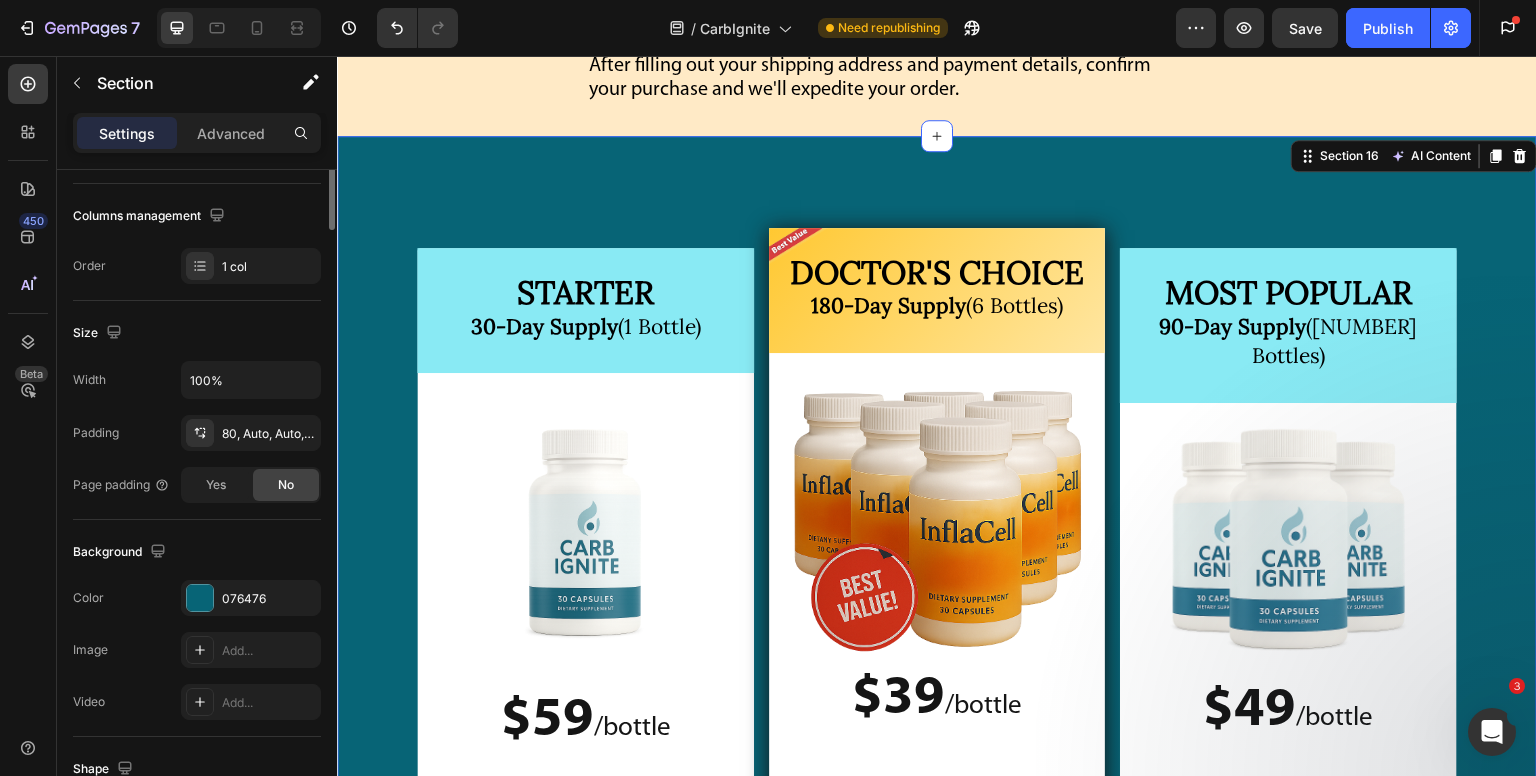 scroll, scrollTop: 0, scrollLeft: 0, axis: both 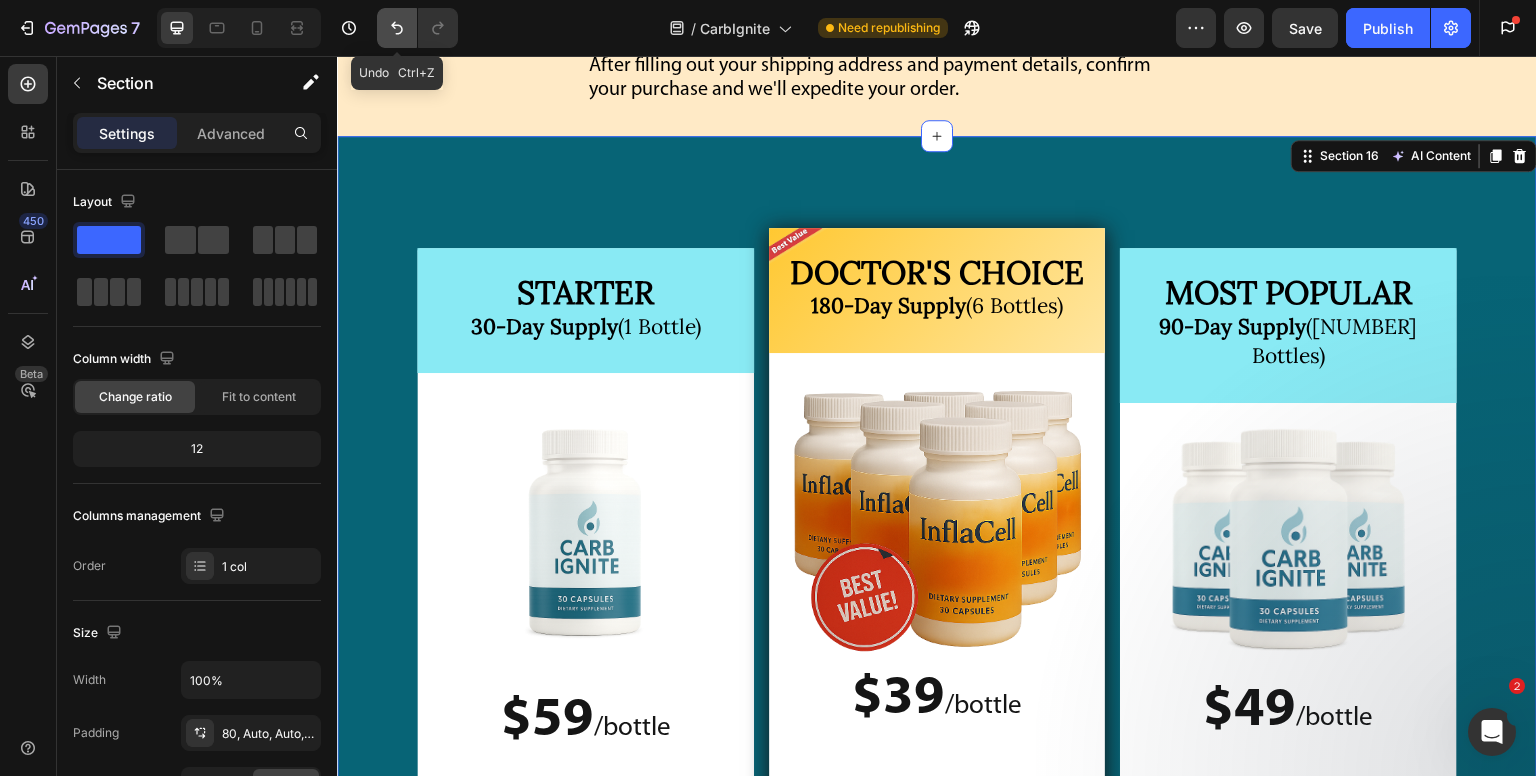 click 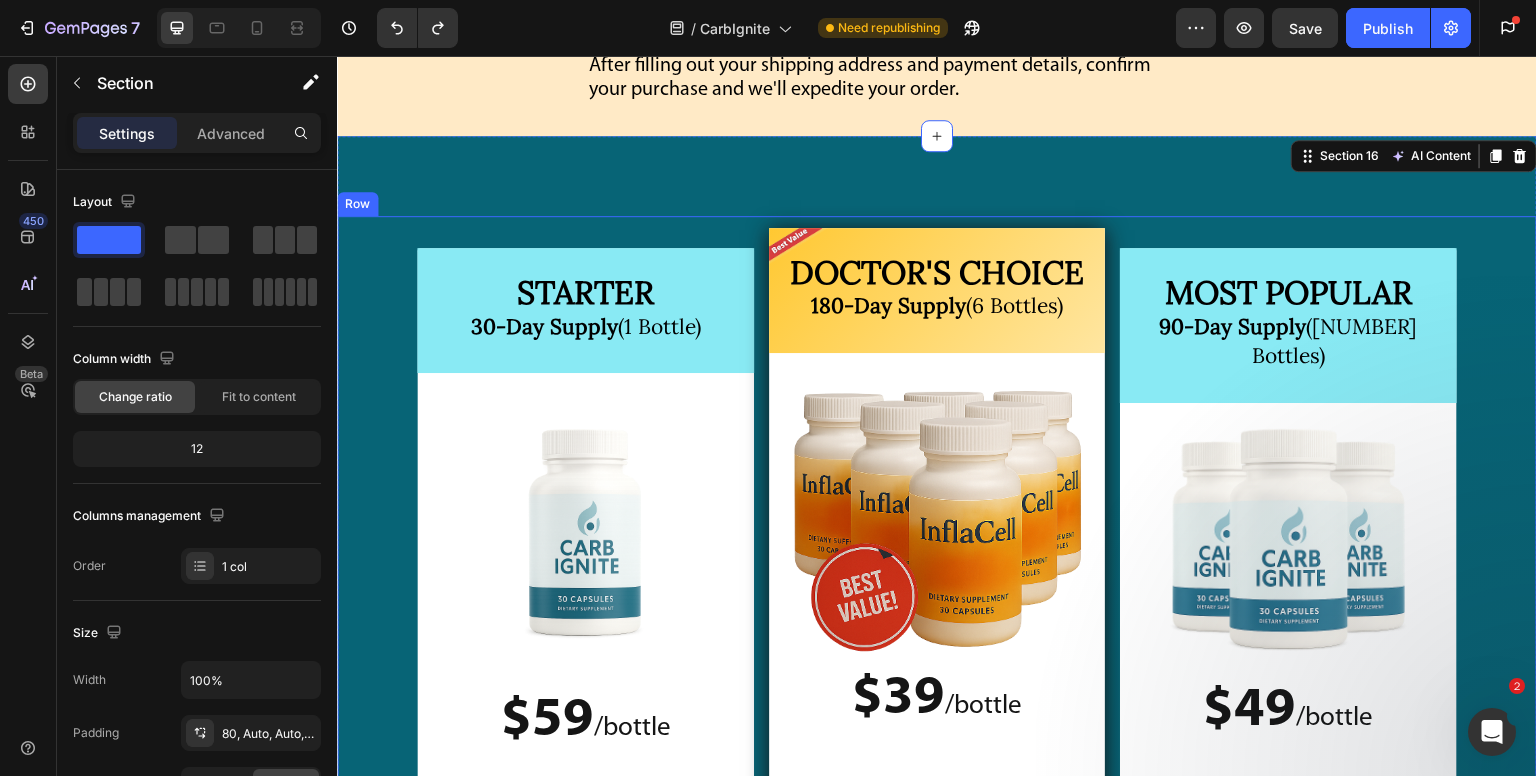 click at bounding box center [799, 246] 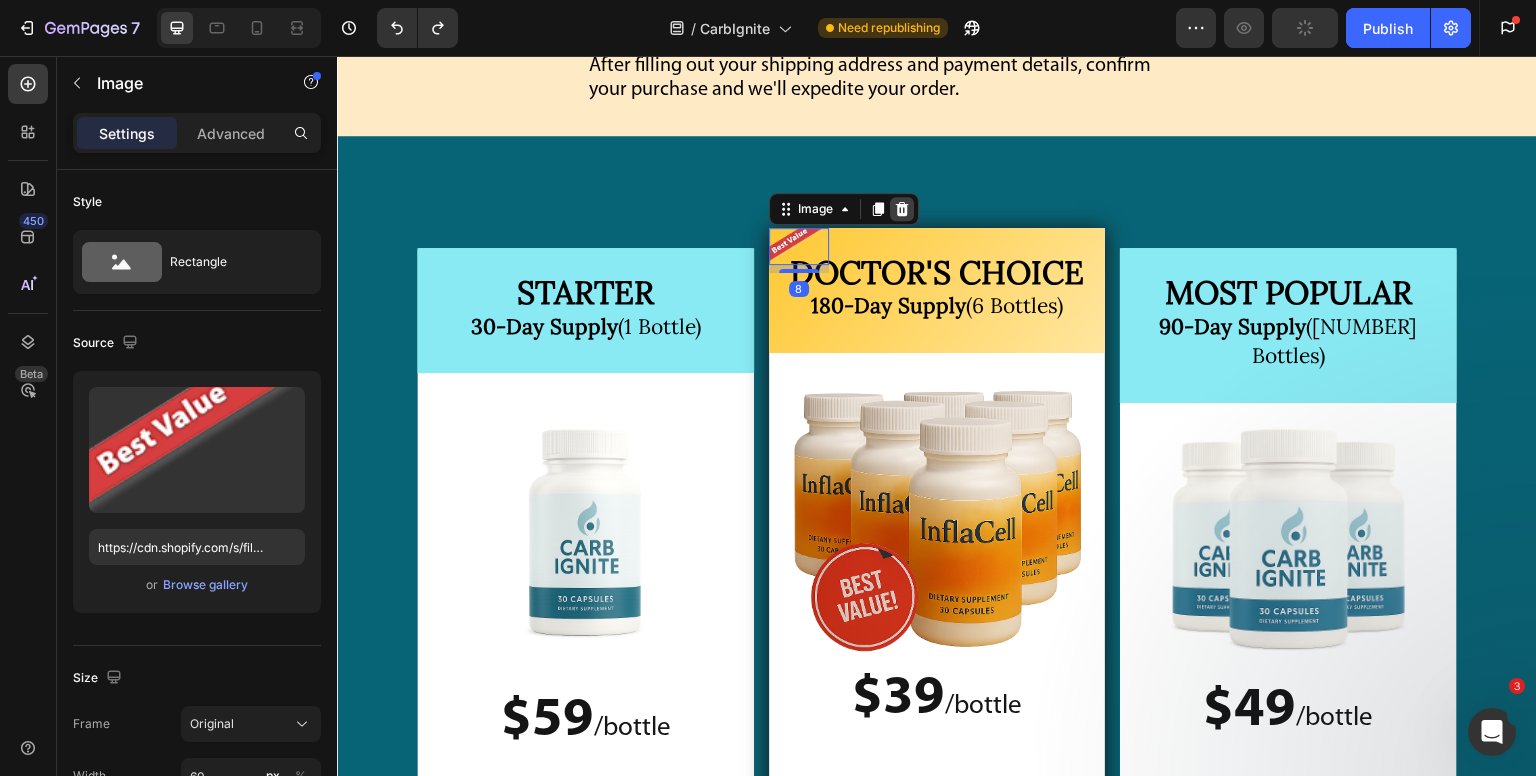 click 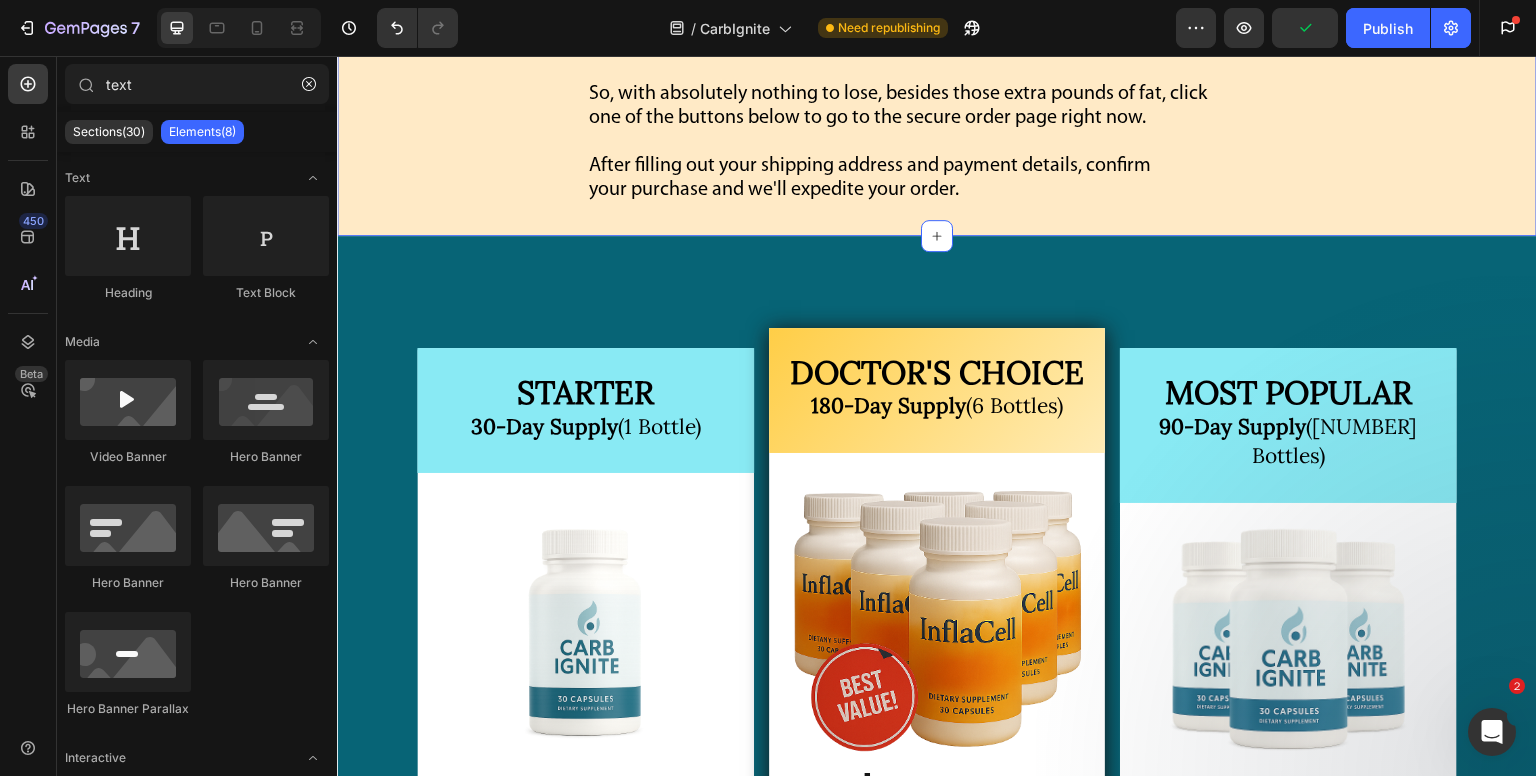 scroll, scrollTop: 27239, scrollLeft: 0, axis: vertical 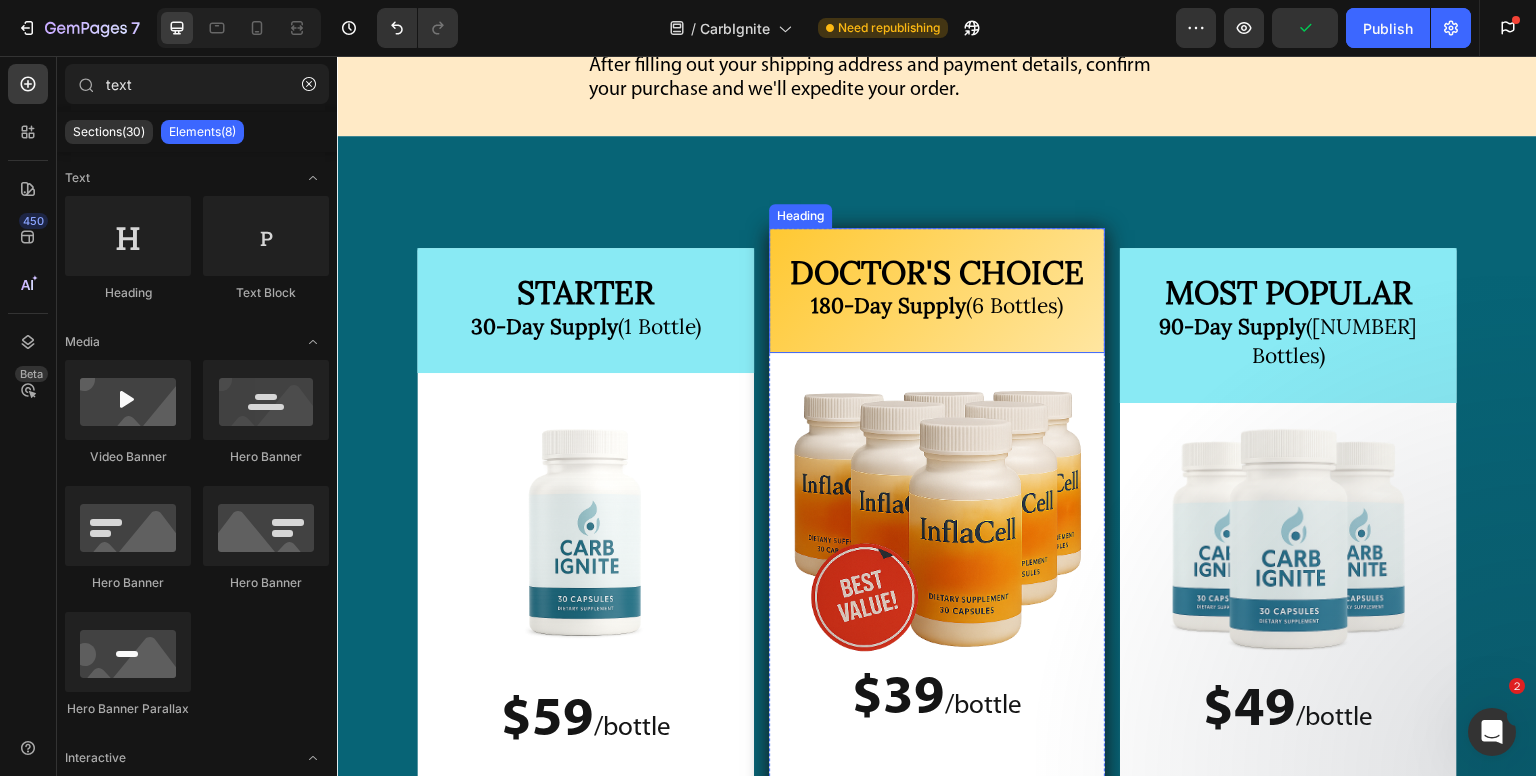 click on "⁠⁠⁠⁠⁠⁠⁠ DOCTOR'S CHOICE [NUMBER]-Day Supply  (6 Bottles)" at bounding box center (937, 290) 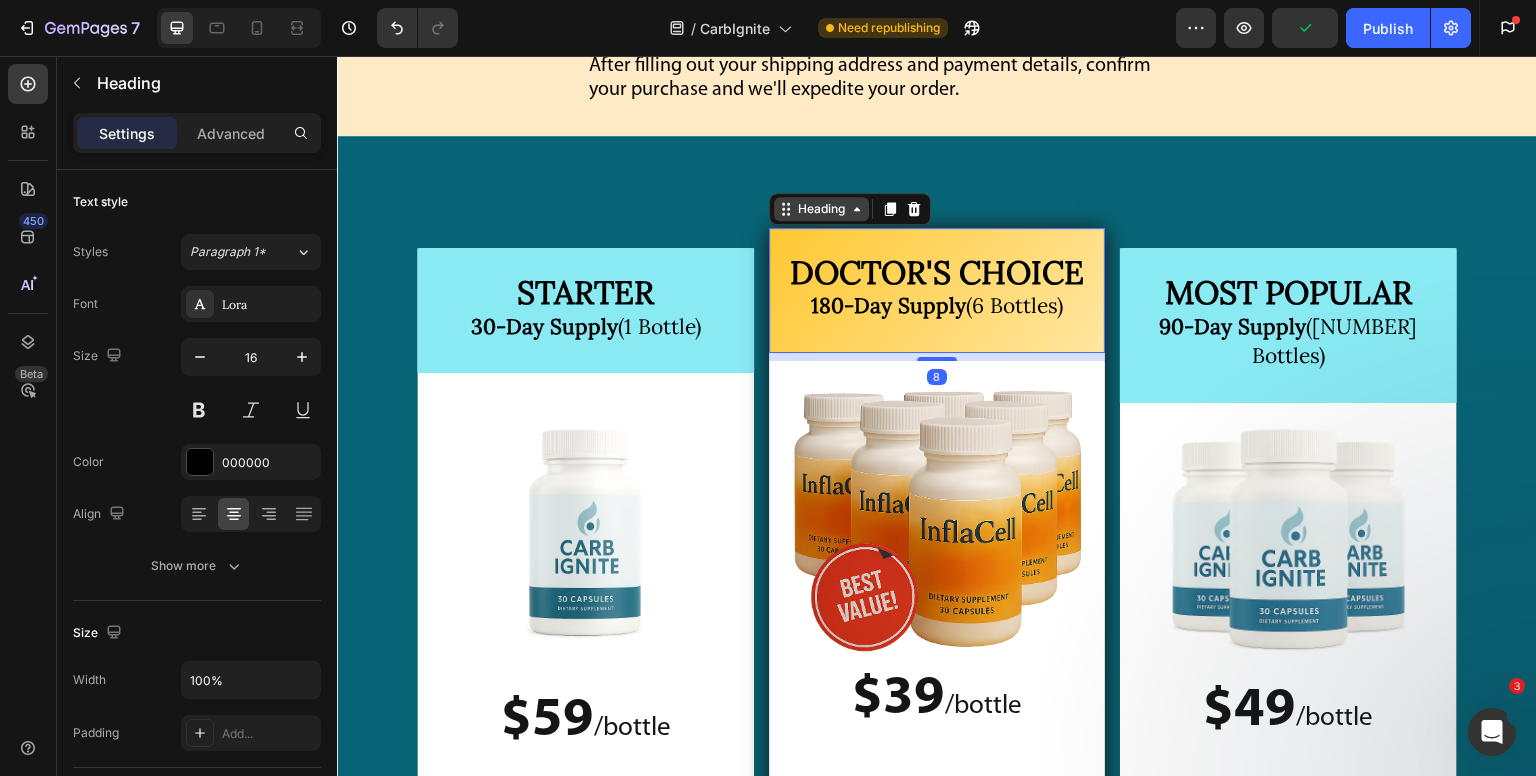 click on "Heading" at bounding box center [821, 209] 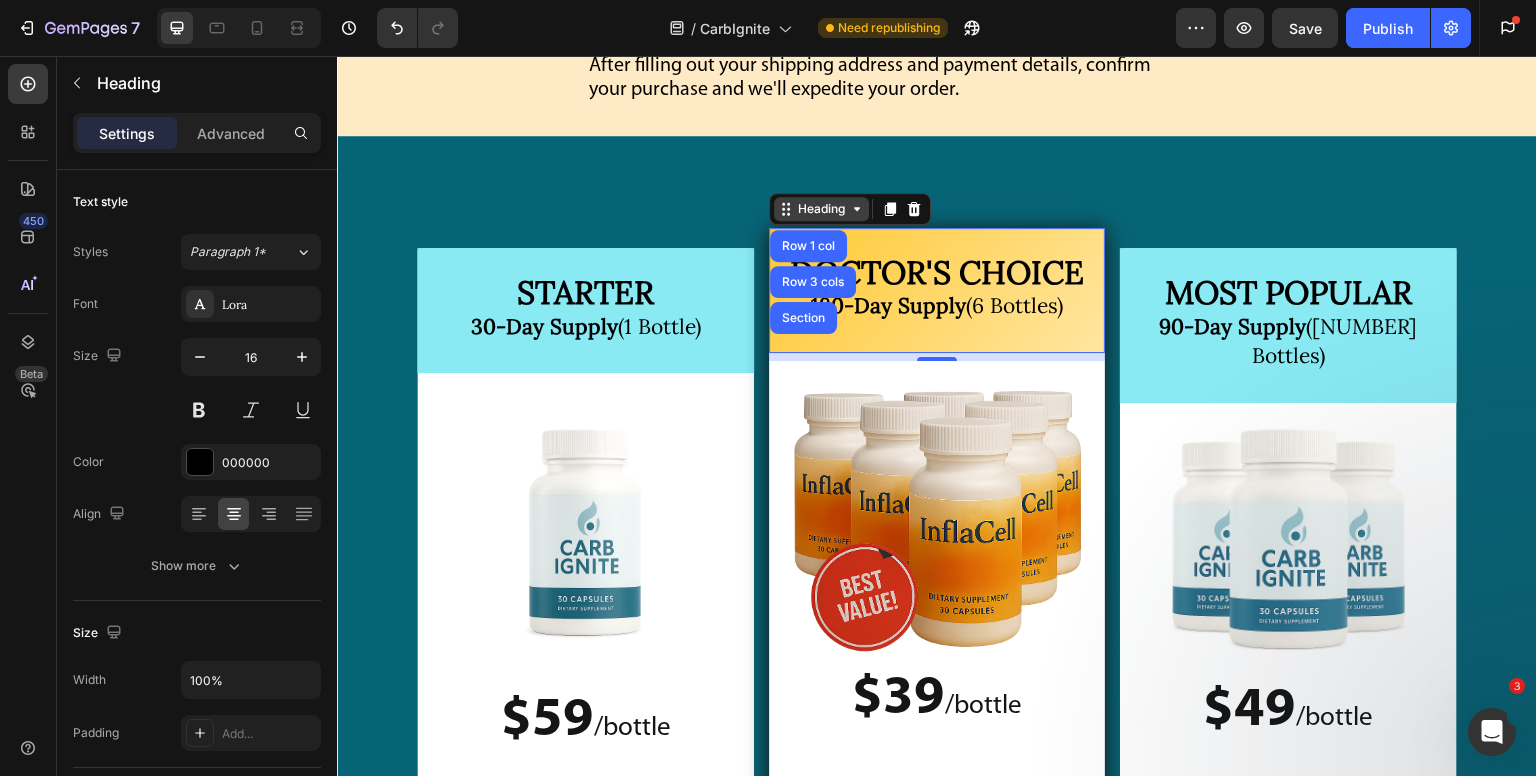 click on "Heading" at bounding box center (821, 209) 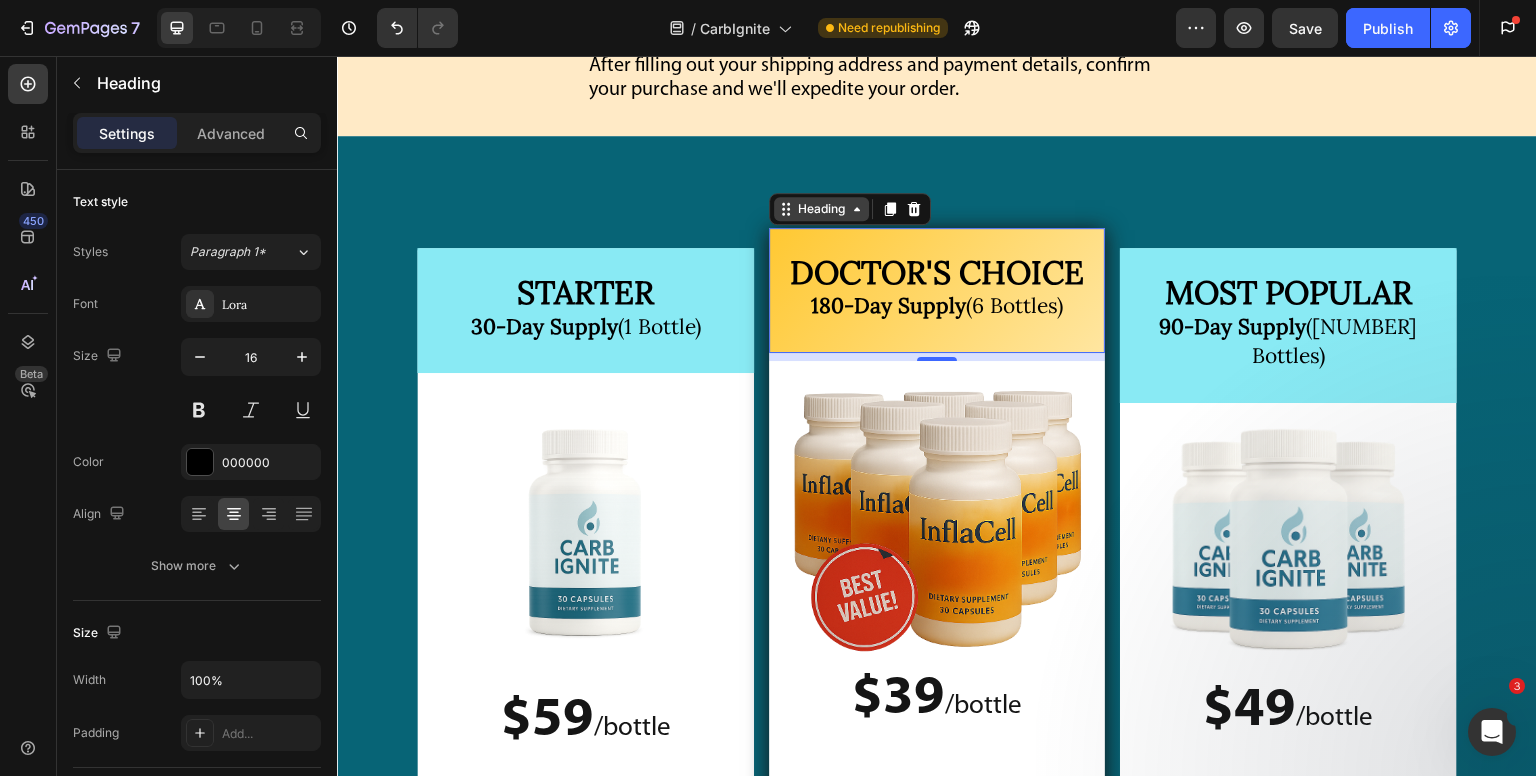 click on "Heading" at bounding box center [821, 209] 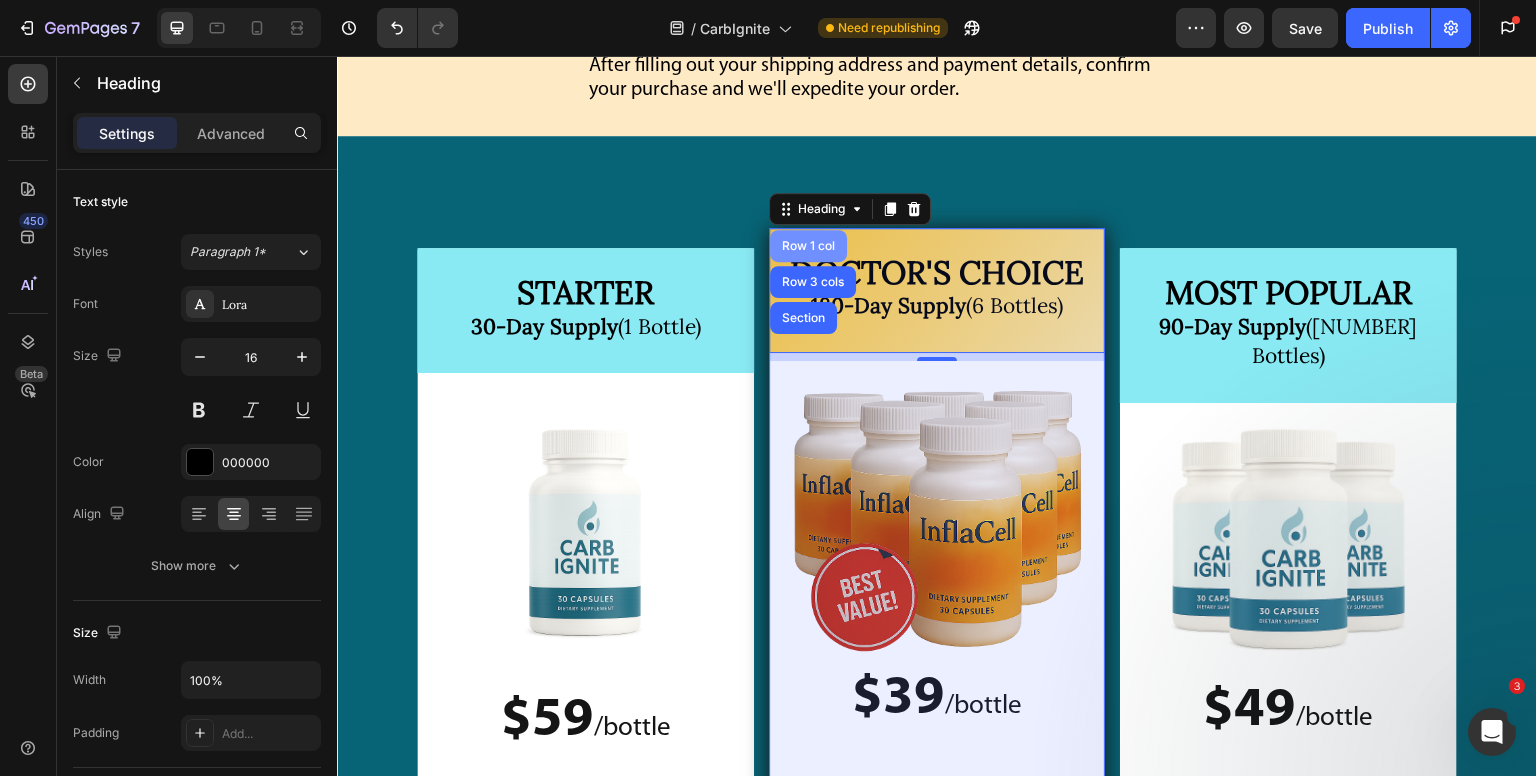 click on "Row 1 col" at bounding box center (808, 246) 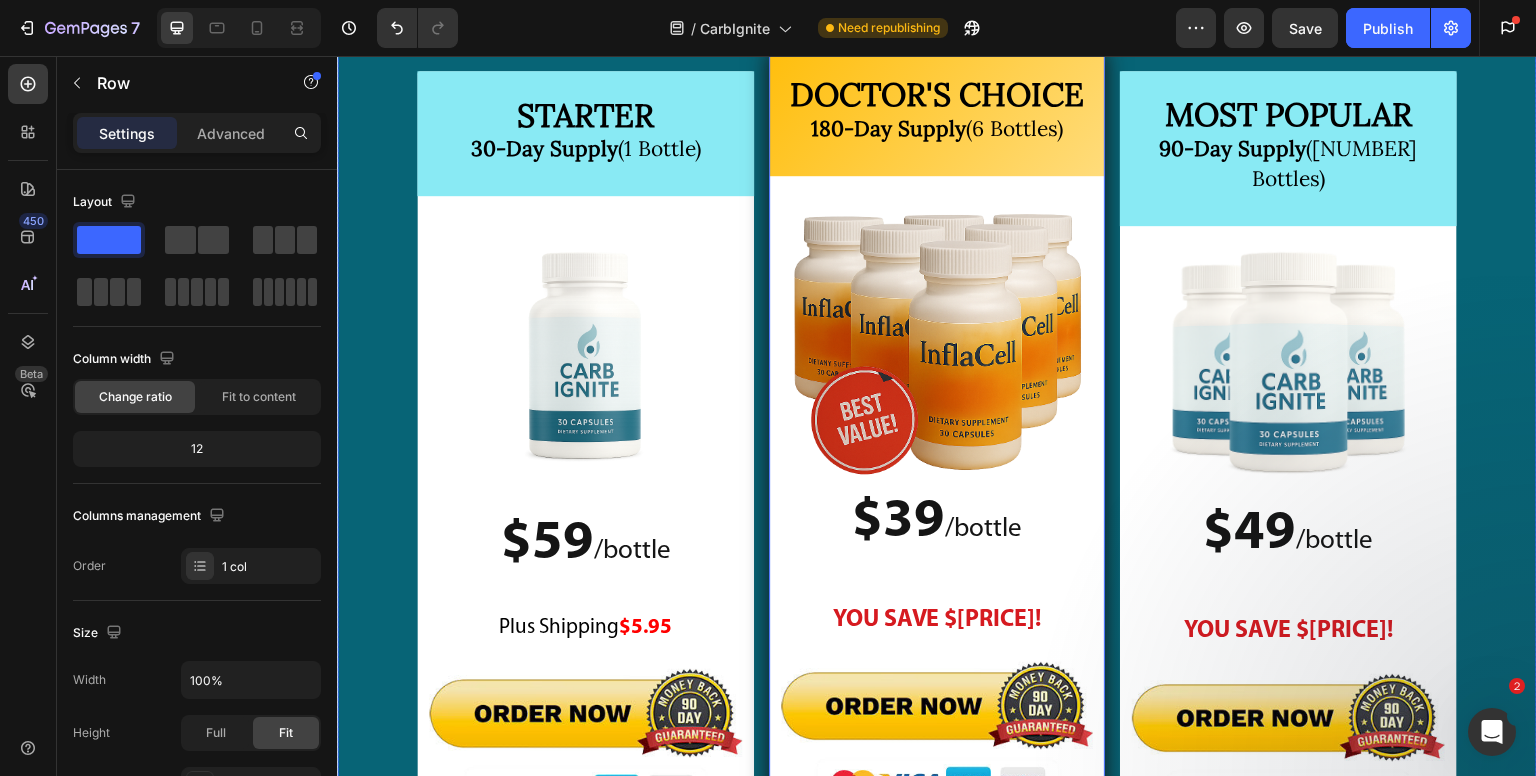 scroll, scrollTop: 27539, scrollLeft: 0, axis: vertical 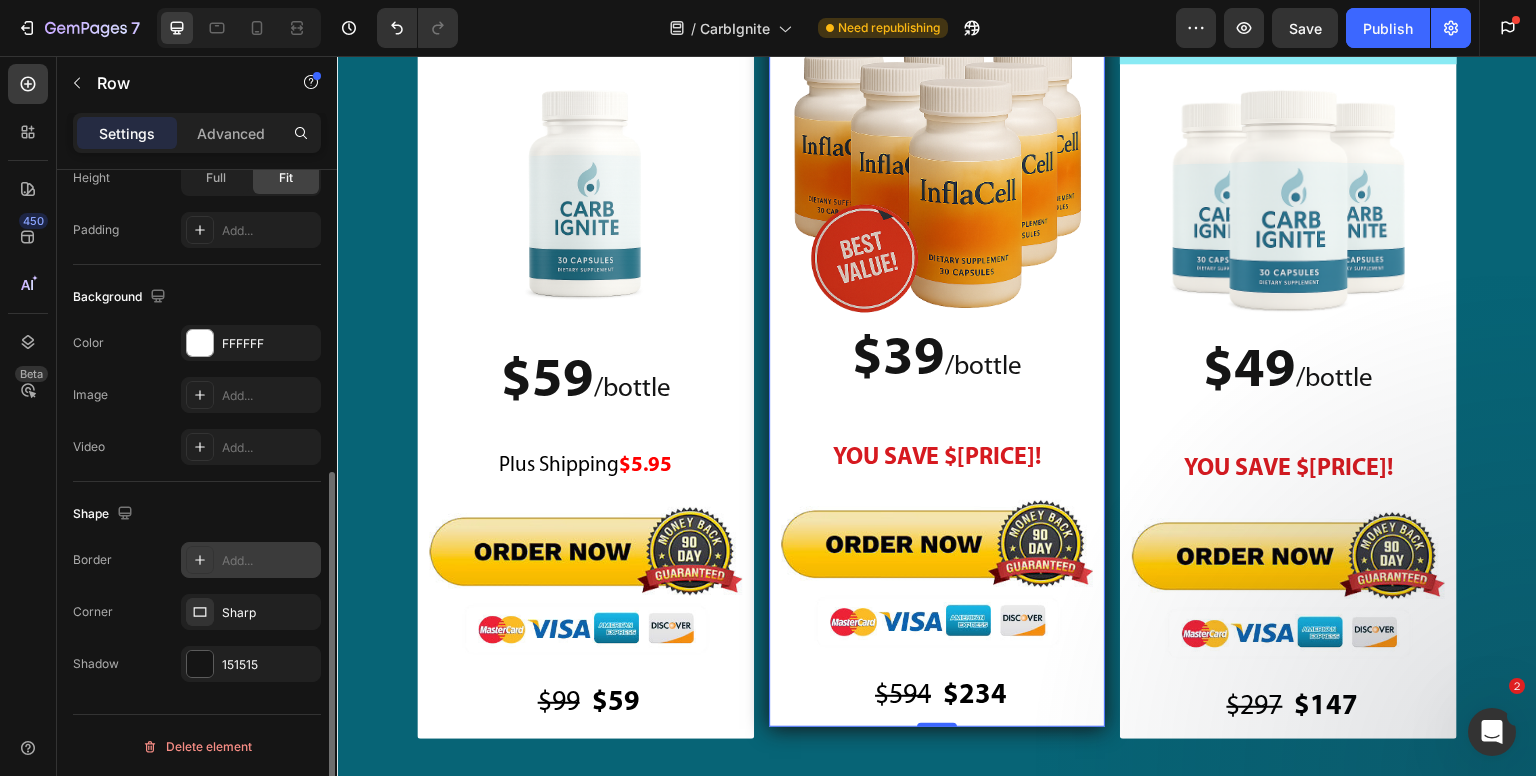 click 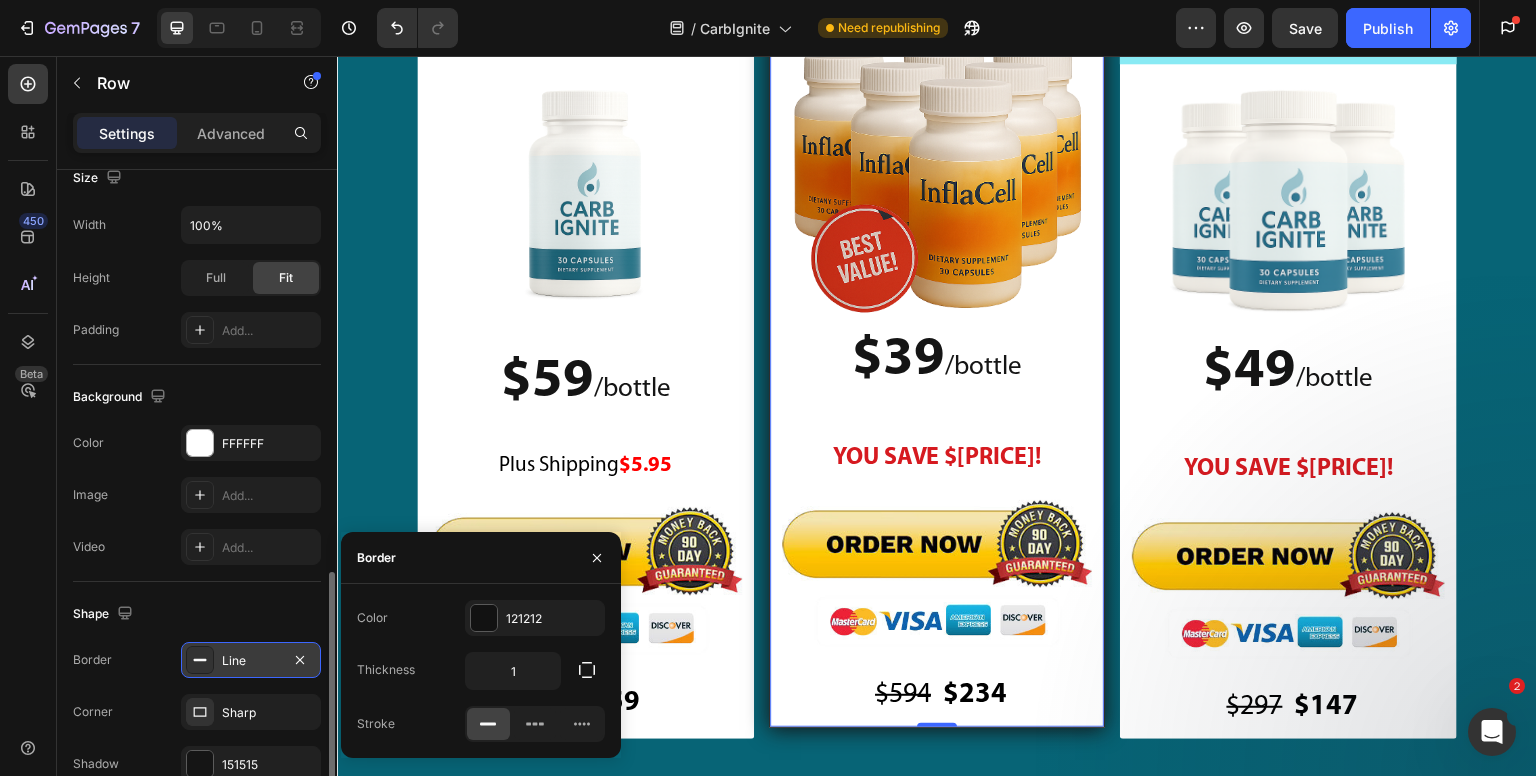 scroll, scrollTop: 555, scrollLeft: 0, axis: vertical 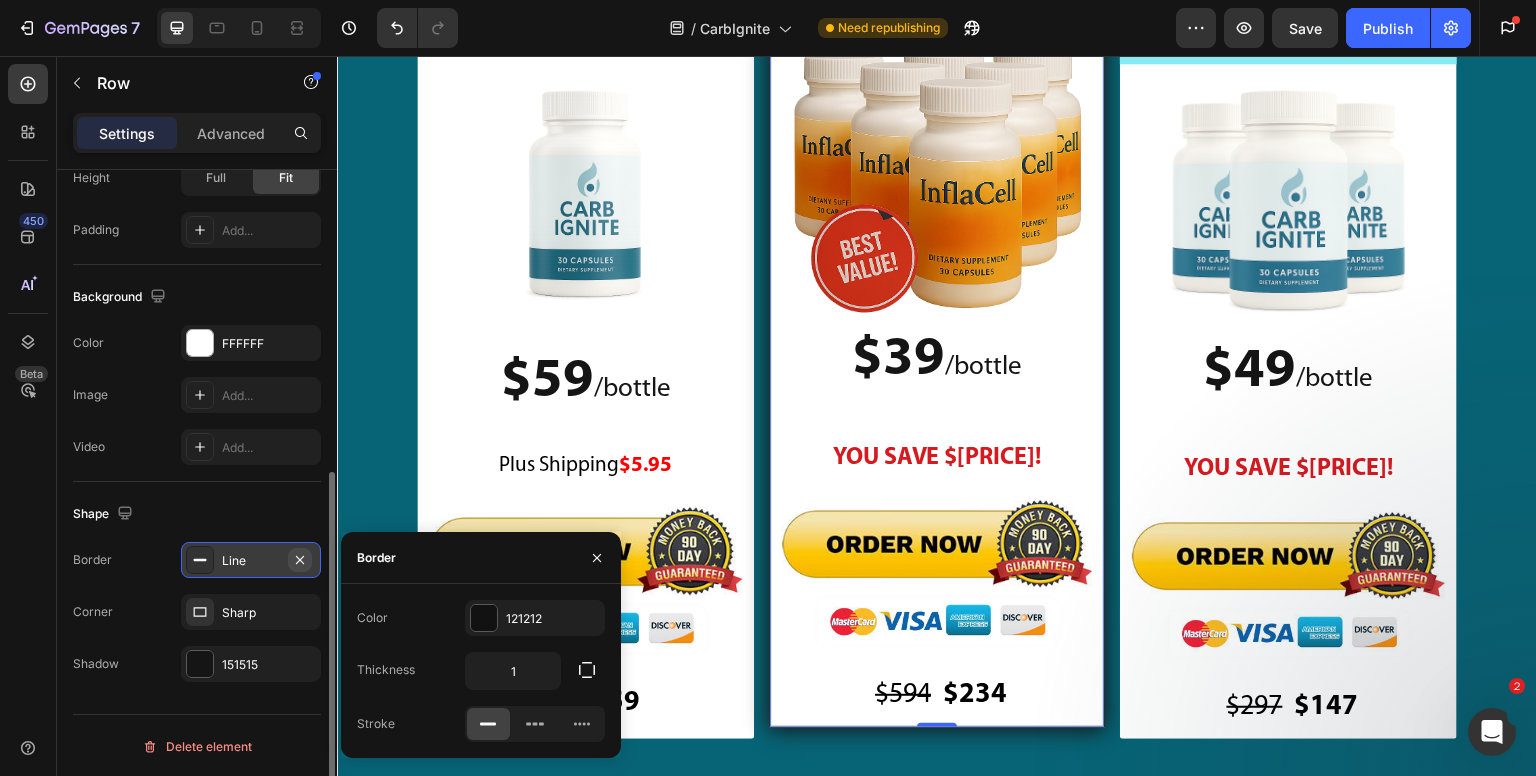 click 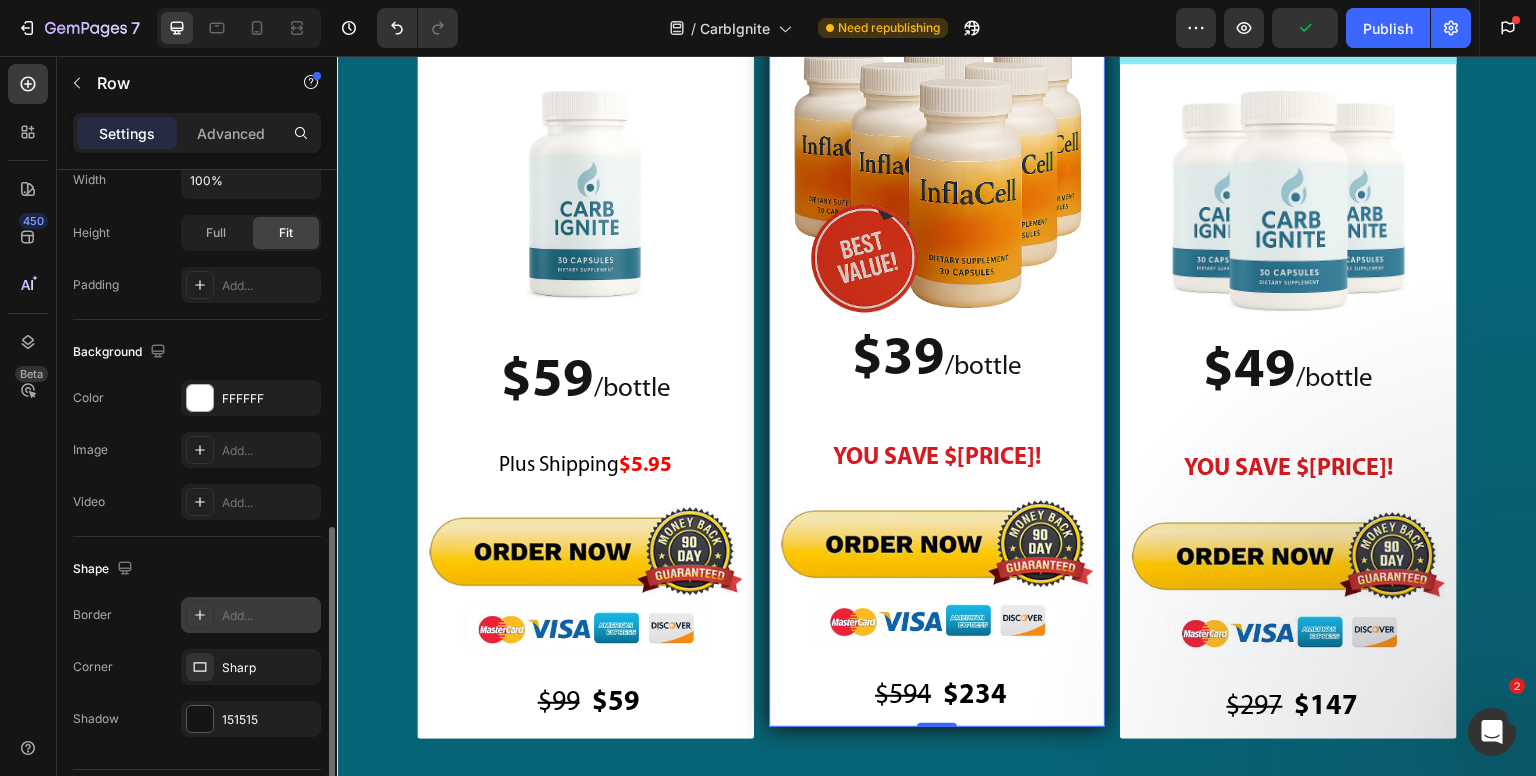 scroll, scrollTop: 555, scrollLeft: 0, axis: vertical 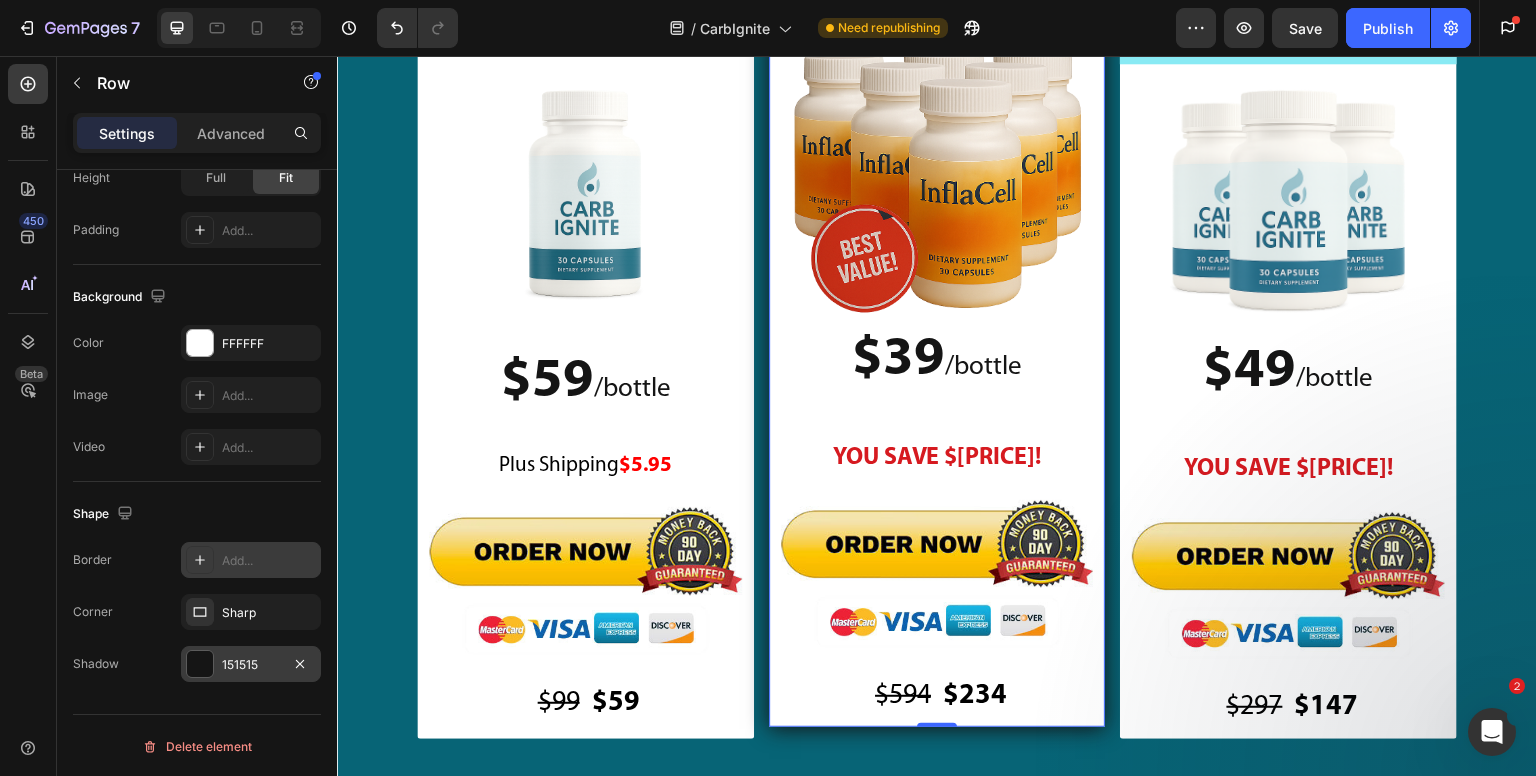 click at bounding box center [200, 664] 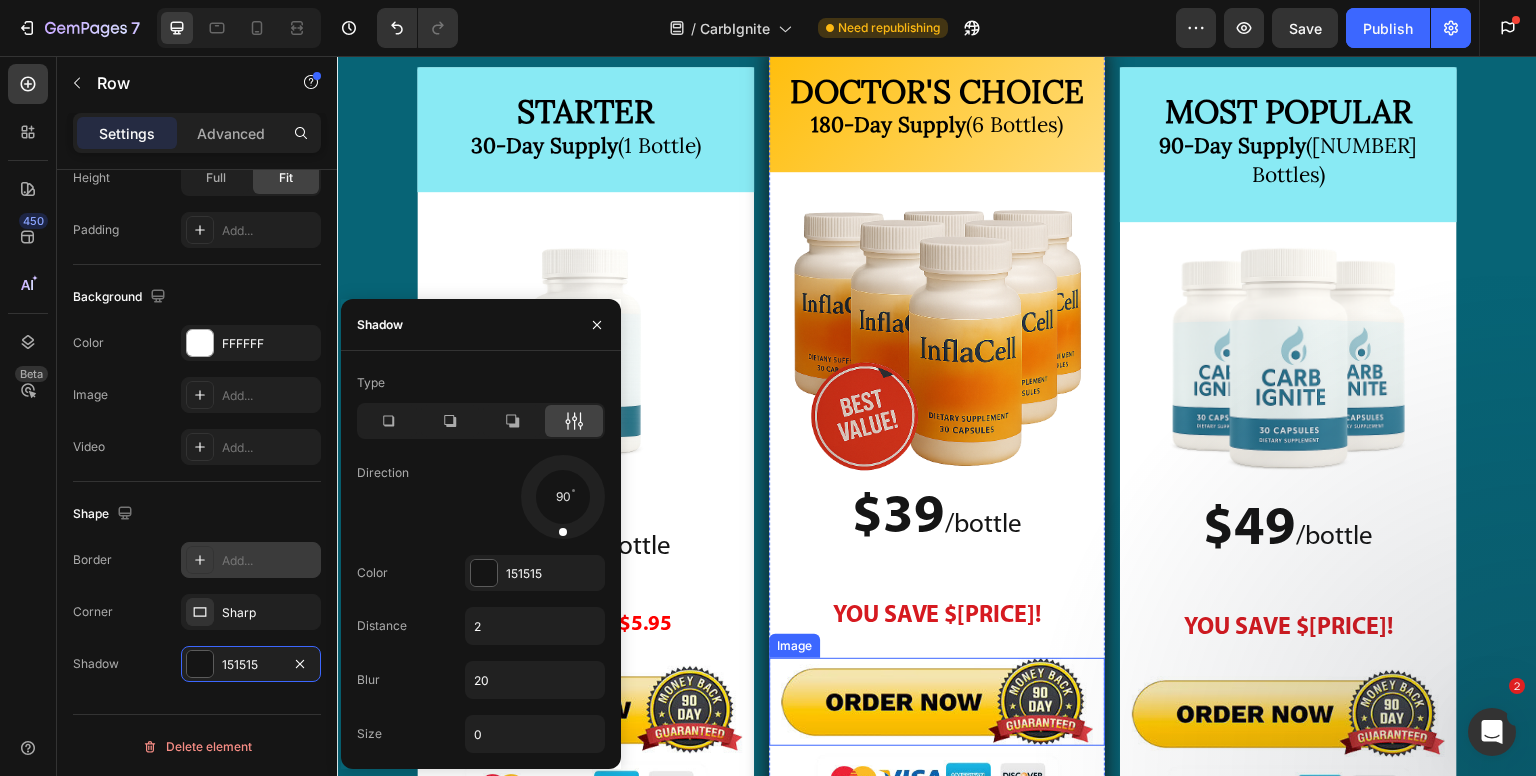 scroll, scrollTop: 27246, scrollLeft: 0, axis: vertical 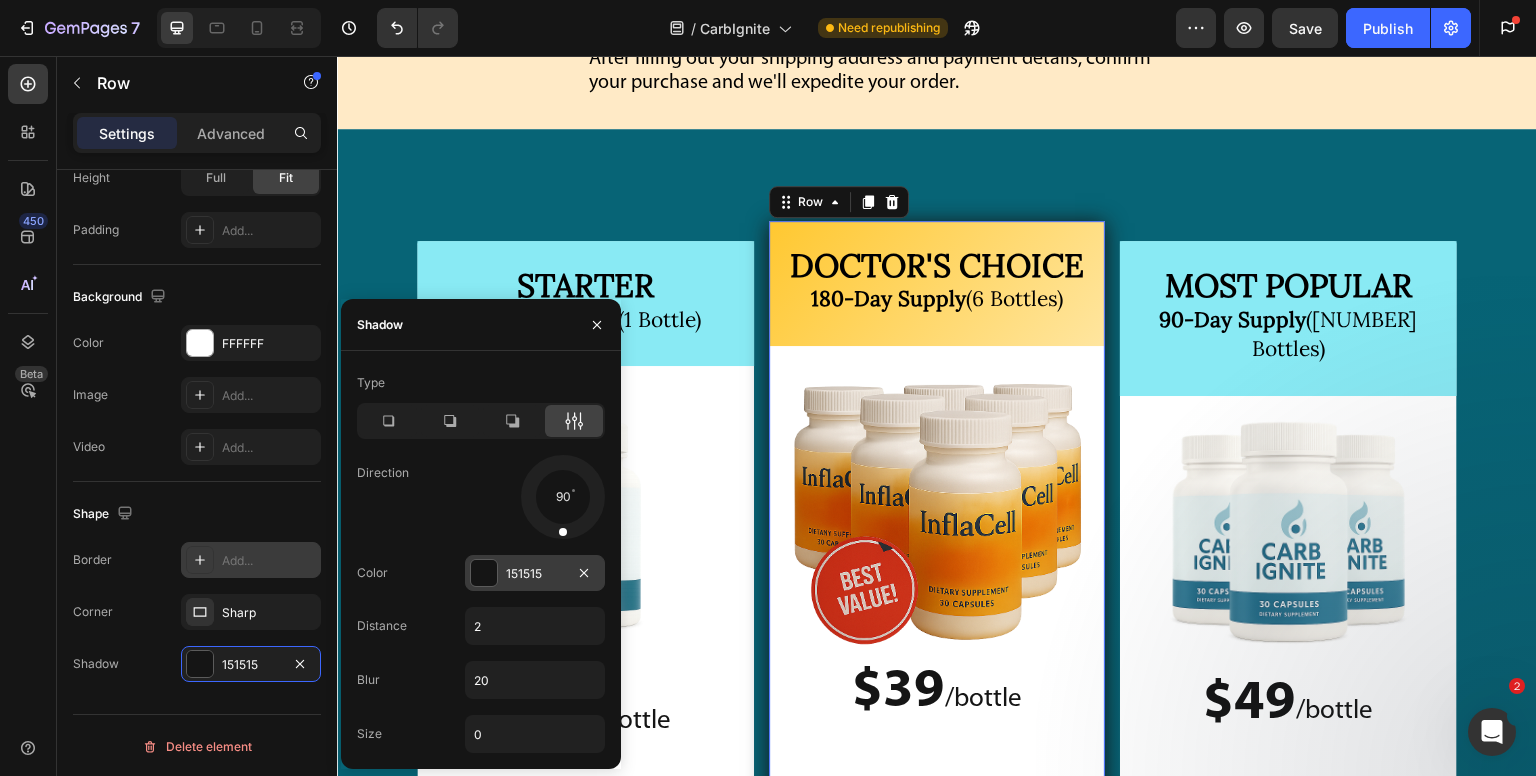 click at bounding box center [484, 573] 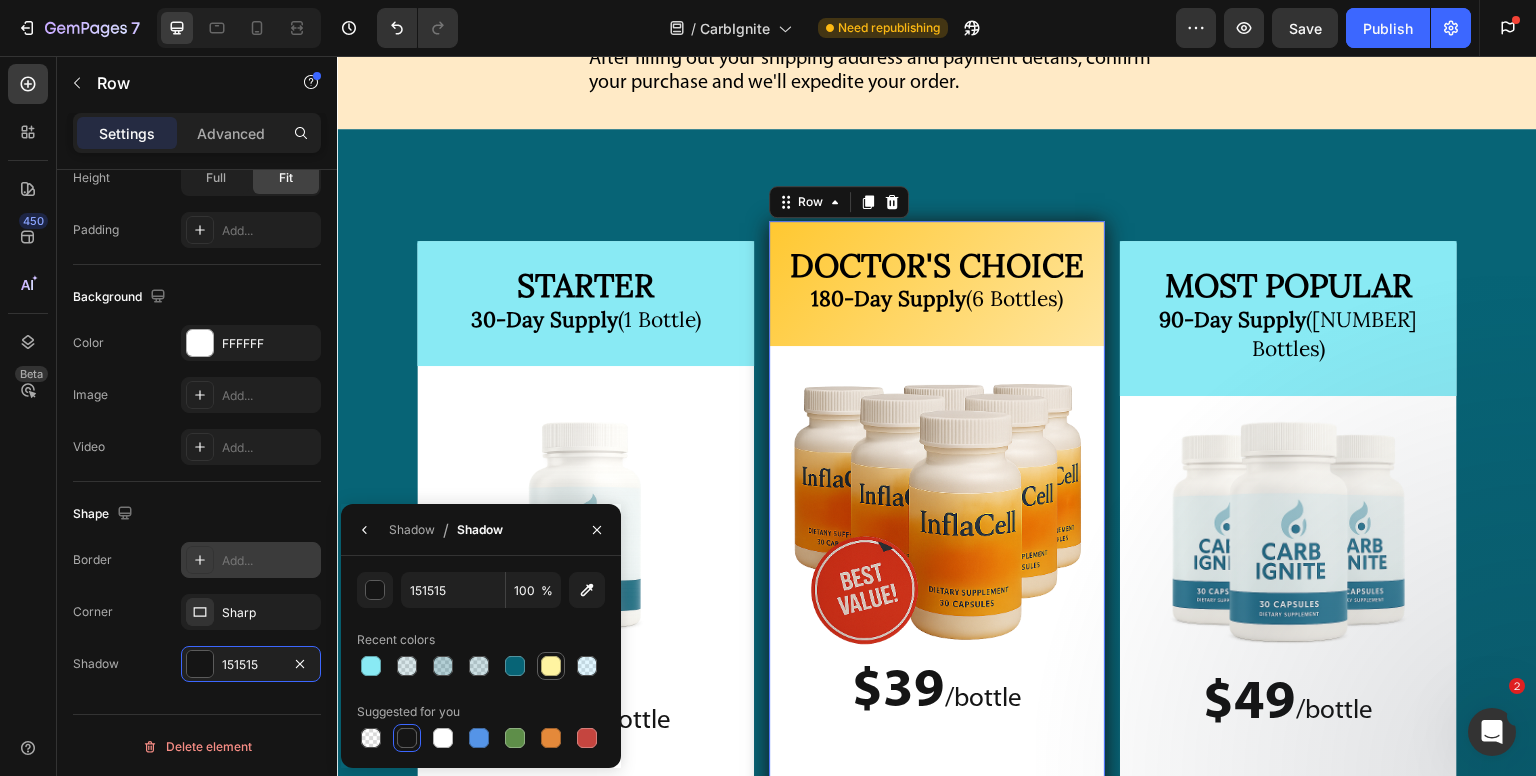 click at bounding box center [551, 666] 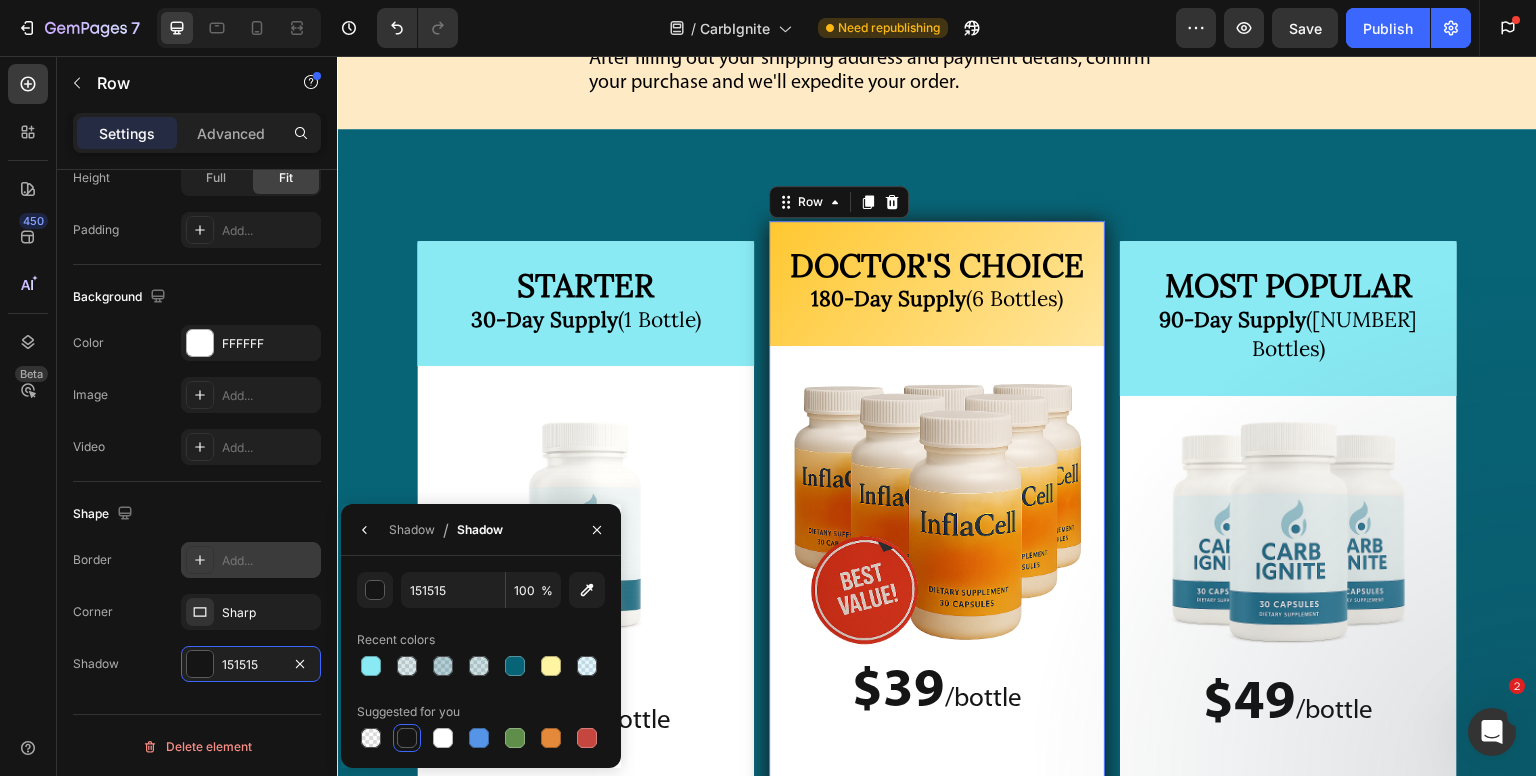 type on "FFF[HEX]" 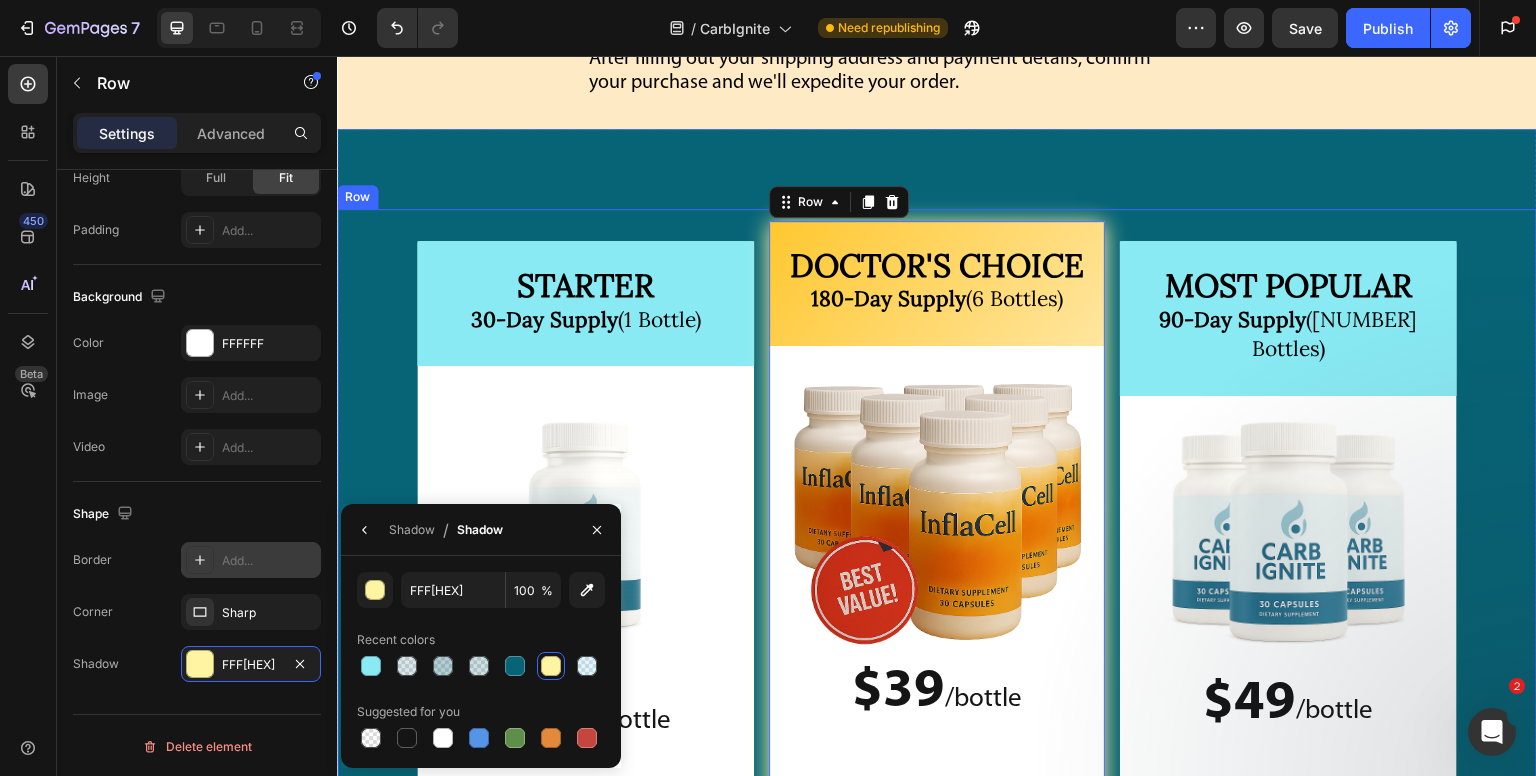 click on "⁠⁠⁠⁠⁠⁠⁠ STARTER 30-Day Supply  (1 Bottle)   Heading Image $59 / bottle Text Block $59 /bottle Text Block Plus Shipping  $5.95 Text Block Image Row Image $99 Text Block $59 Text Block Row Row MOST POPULAR 90-Day Supply  (3 Bottles)   Heading Image $49 / bottle Text Block $49 /bottle Text Block YOU SAVE $150! Text Block Image Image $297 Text Block $147 Text Block Row Row ⁠⁠⁠⁠⁠⁠⁠ DOCTOR'S CHOICE 180-Day Supply  (6 Bottles)   Heading Image $39 / bottle Text Block $39 /bottle Text Block YOU SAVE $360! Text Block Image Image $594 Text Block $234 Text Block Row Row   0 Row Section 16" at bounding box center [937, 640] 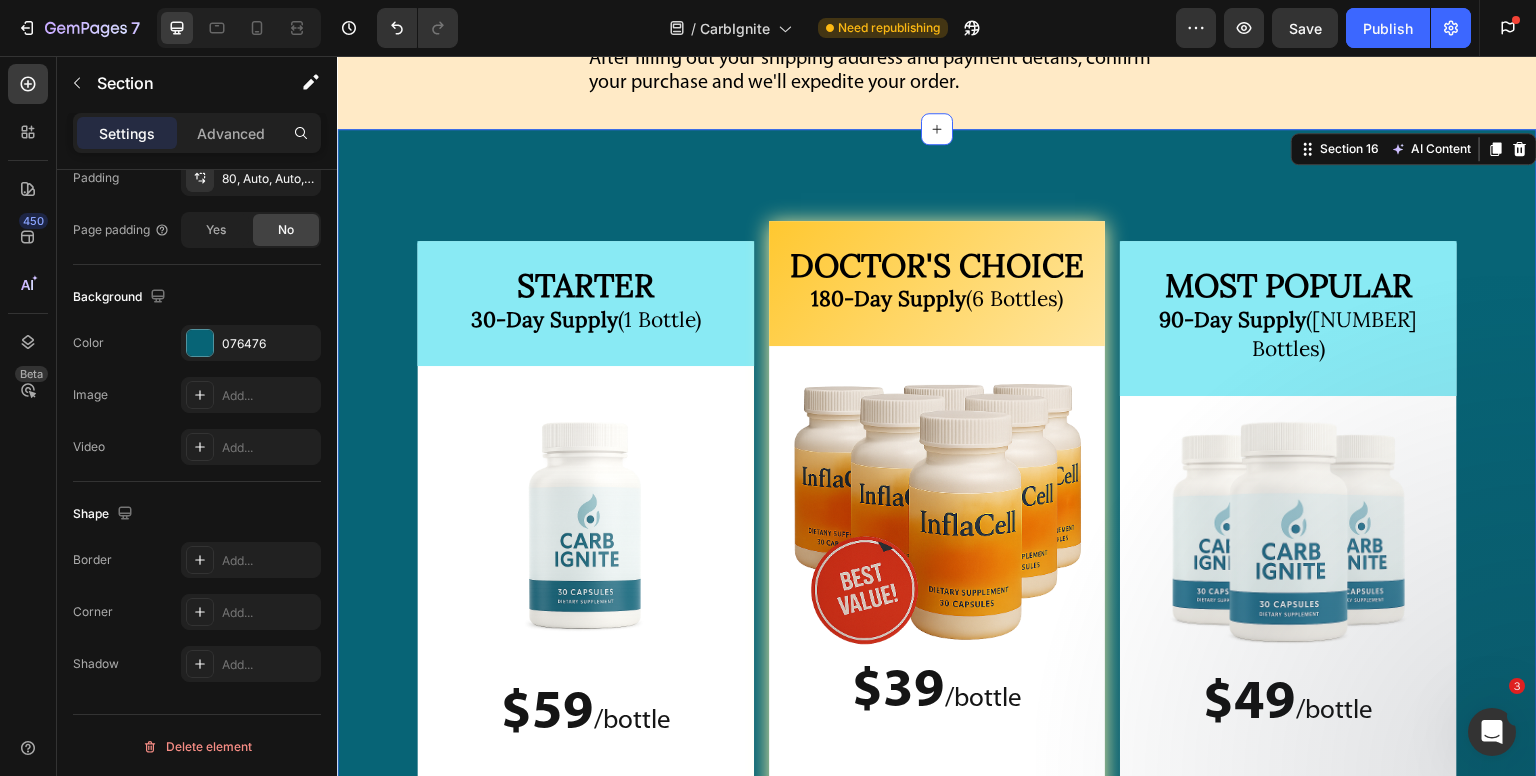 scroll, scrollTop: 0, scrollLeft: 0, axis: both 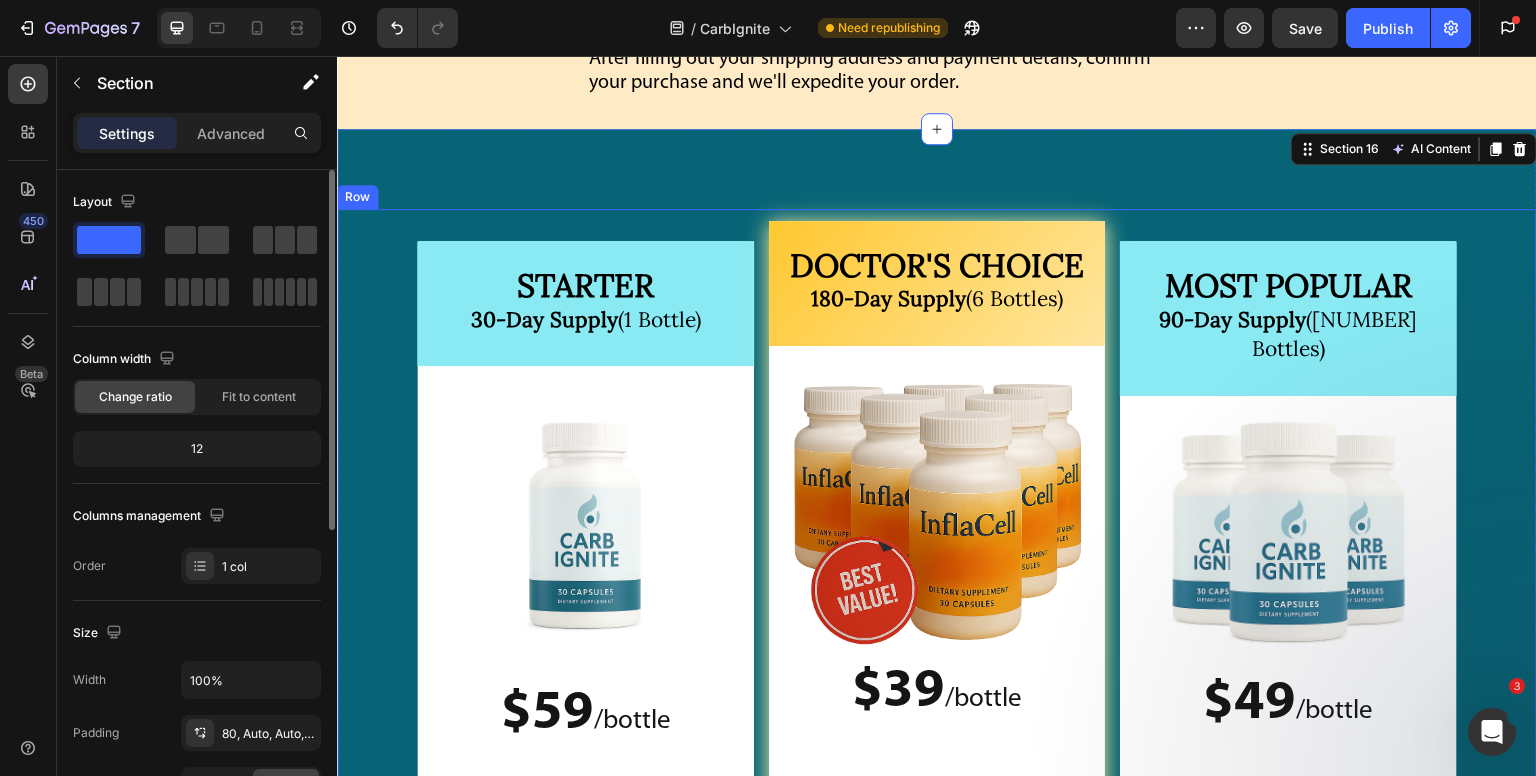 click on "⁠⁠⁠⁠⁠⁠⁠ STARTER 30-Day Supply  (1 Bottle)   Heading Image $59 / bottle Text Block $59 /bottle Text Block Plus Shipping  $5.95 Text Block Image Row Image $99 Text Block $59 Text Block Row Row MOST POPULAR 90-Day Supply  (3 Bottles)   Heading Image $49 / bottle Text Block $49 /bottle Text Block YOU SAVE $150! Text Block Image Image $297 Text Block $147 Text Block Row Row ⁠⁠⁠⁠⁠⁠⁠ DOCTOR'S CHOICE 180-Day Supply  (6 Bottles)   Heading Image $39 / bottle Text Block $39 /bottle Text Block YOU SAVE $360! Text Block Image Image $594 Text Block $234 Text Block Row Row Row" at bounding box center [937, 680] 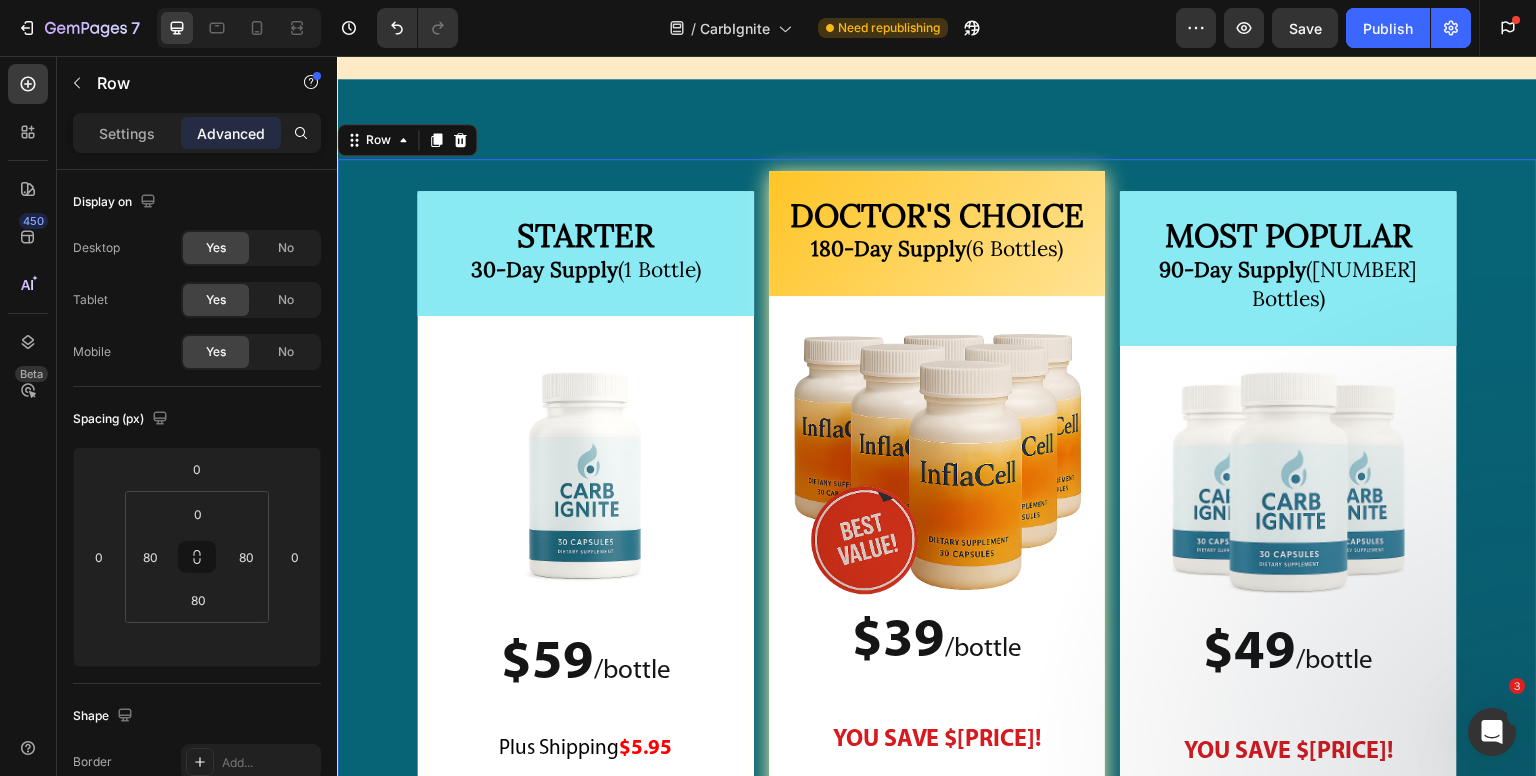scroll, scrollTop: 27246, scrollLeft: 0, axis: vertical 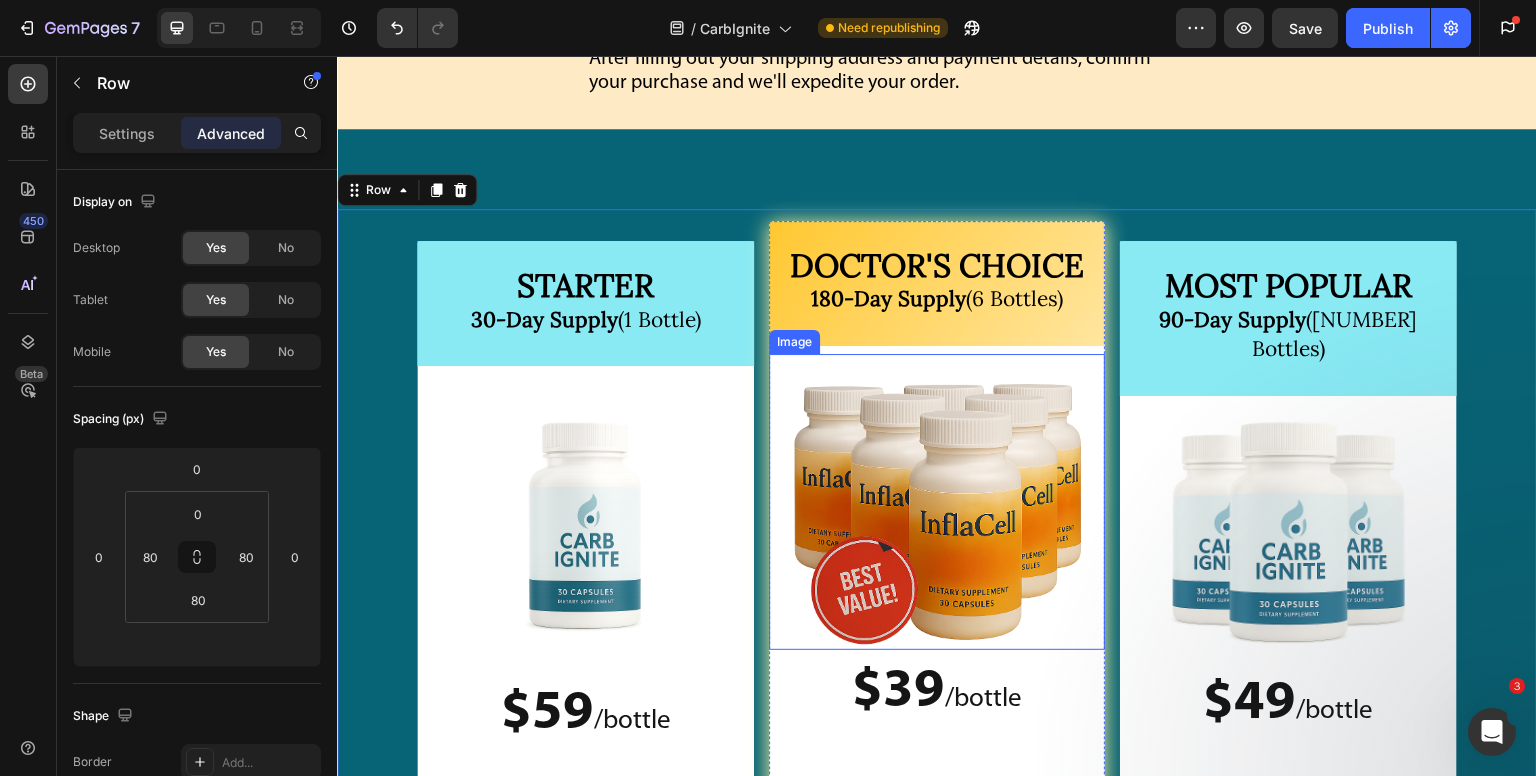 click at bounding box center [937, 514] 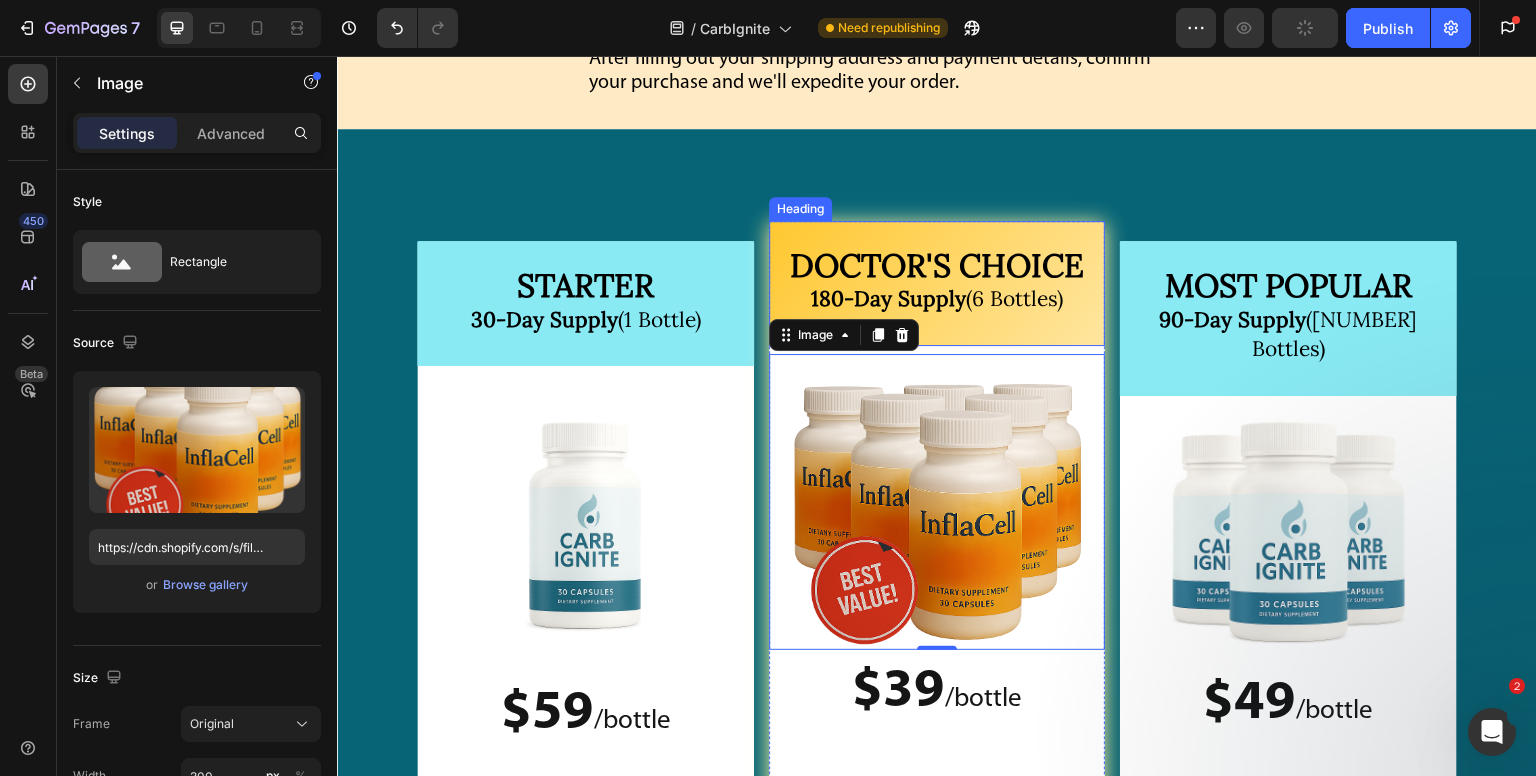 click on "⁠⁠⁠⁠⁠⁠⁠ DOCTOR'S CHOICE [NUMBER]-Day Supply  (6 Bottles)" at bounding box center (937, 283) 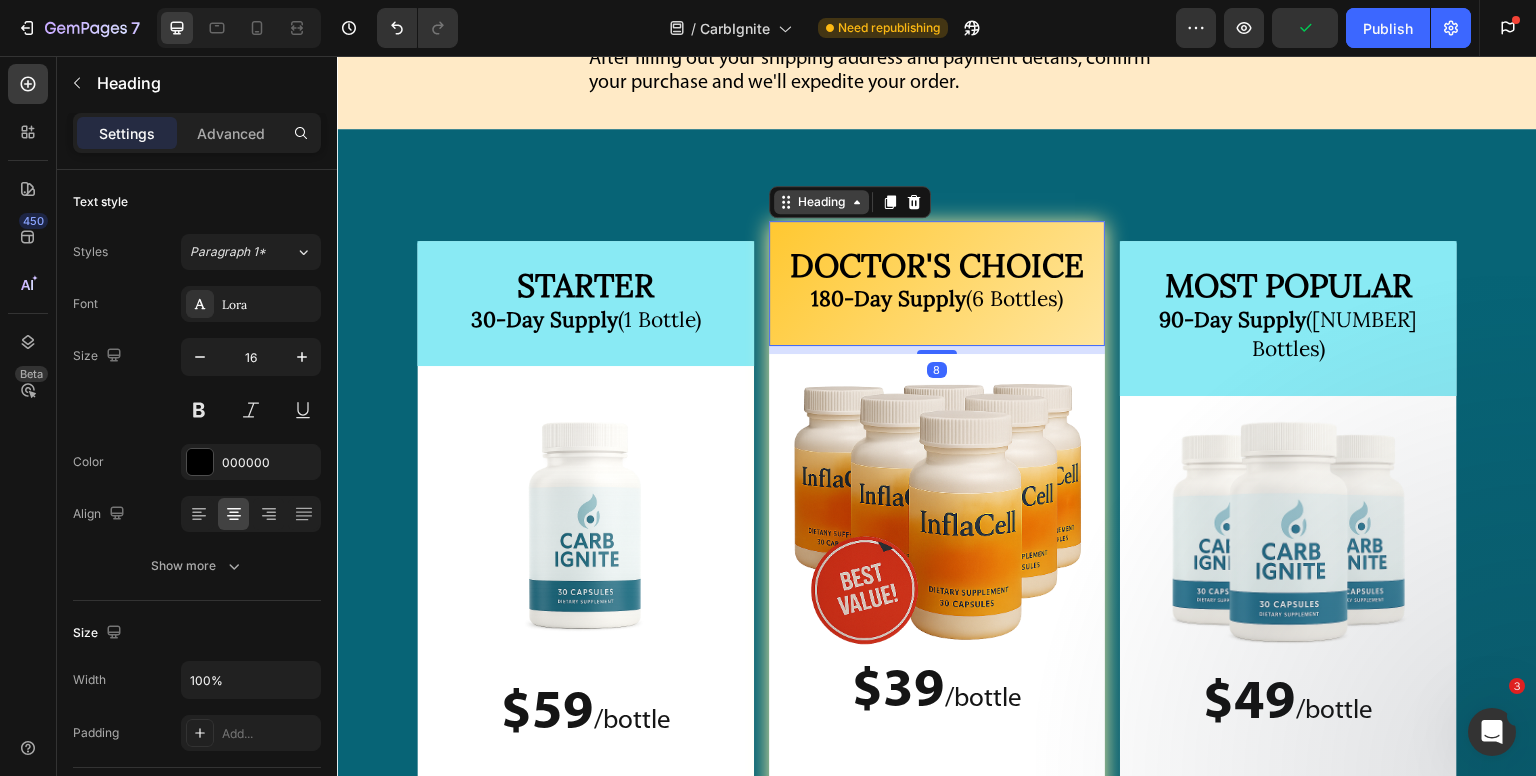 click on "Heading" at bounding box center (821, 202) 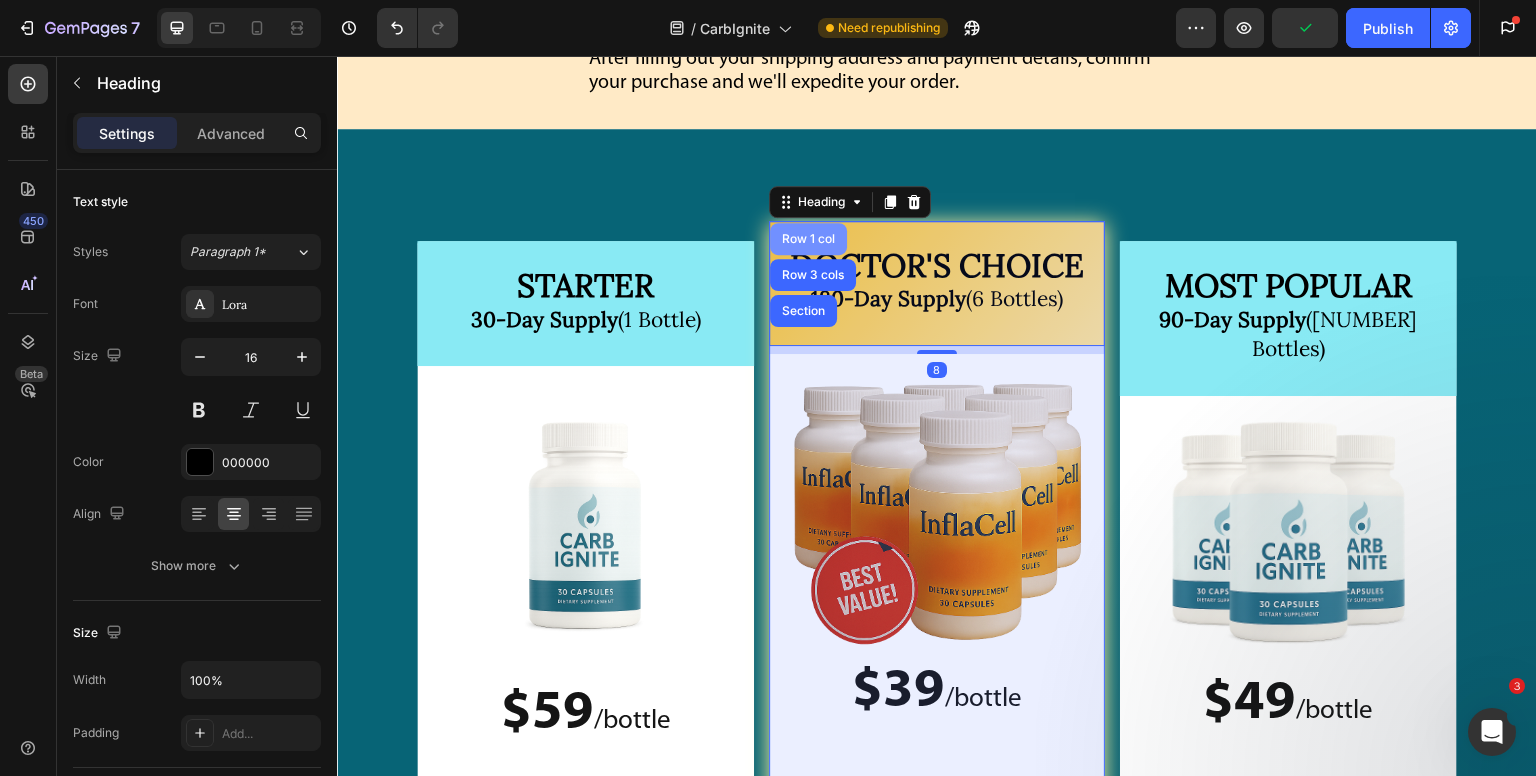 click on "Row 1 col" at bounding box center [808, 239] 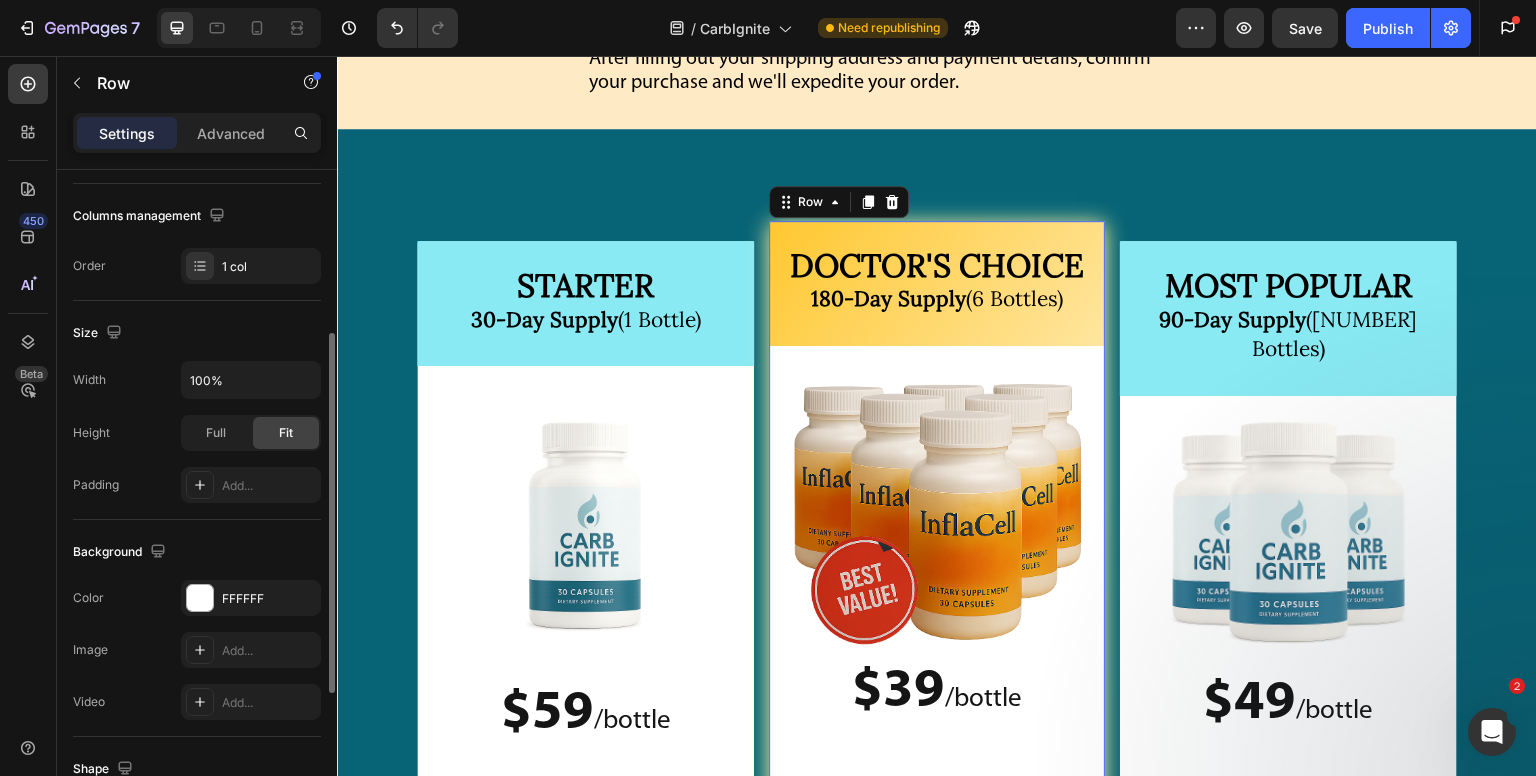 scroll, scrollTop: 555, scrollLeft: 0, axis: vertical 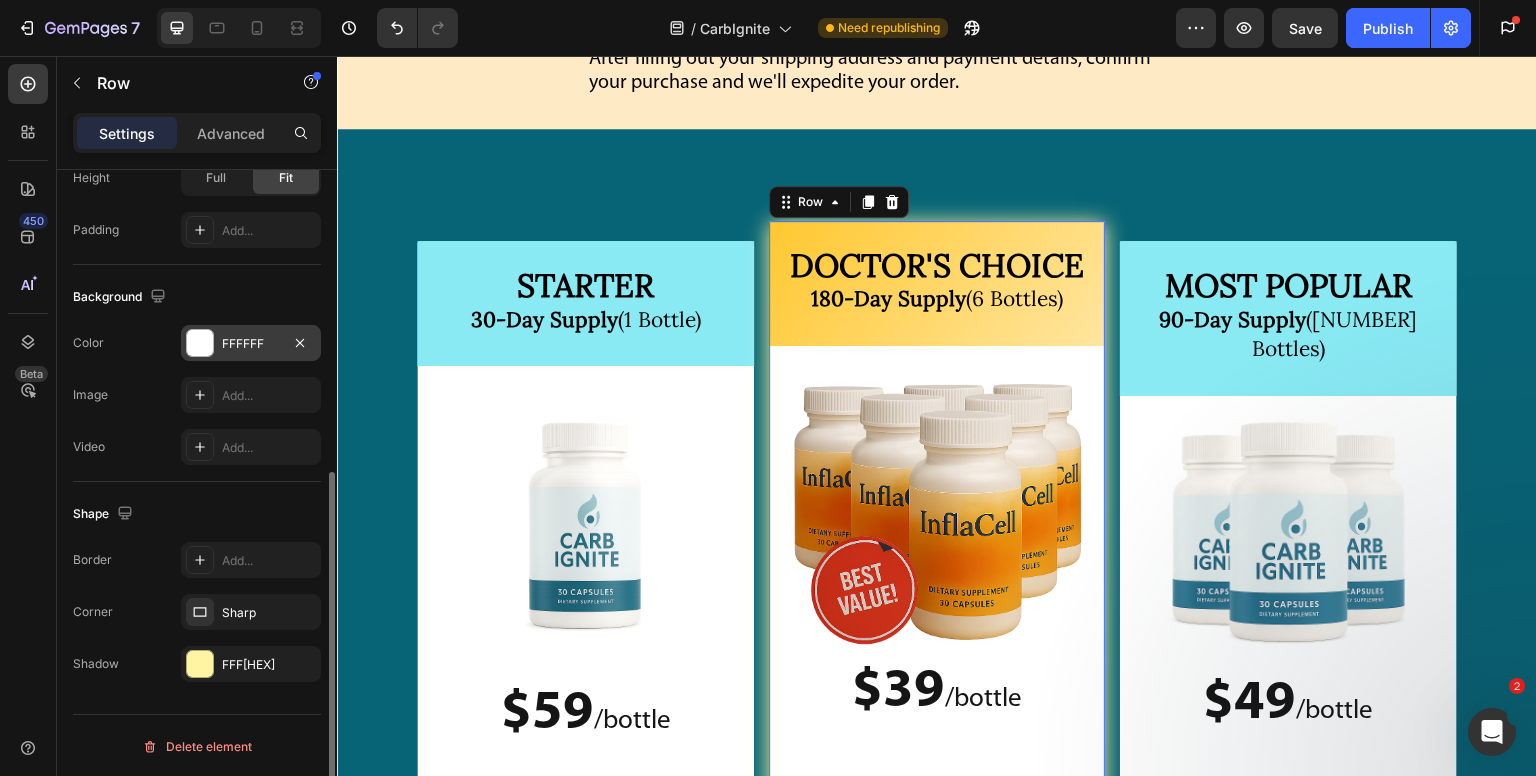 click on "FFFFFF" at bounding box center (251, 343) 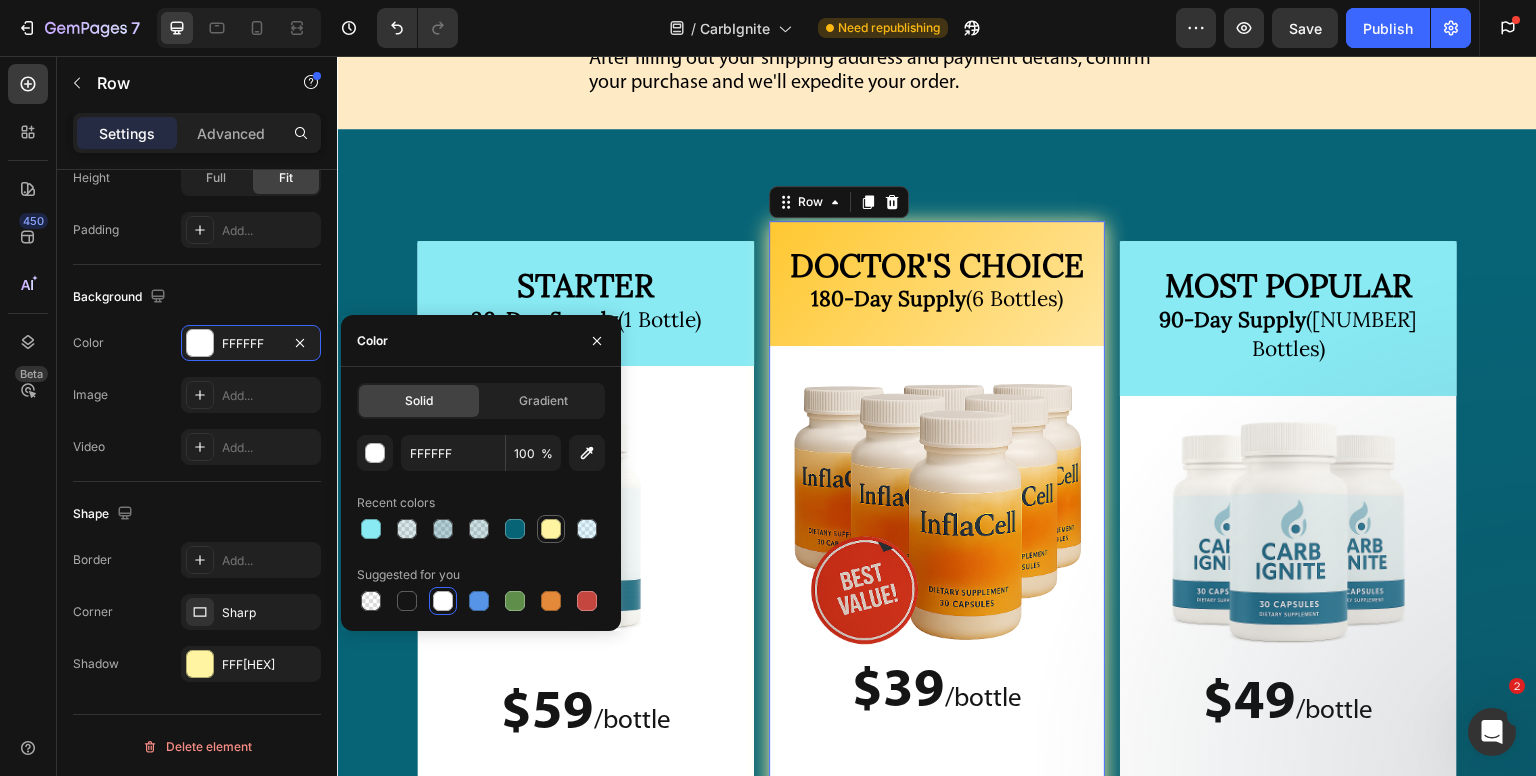 click at bounding box center (551, 529) 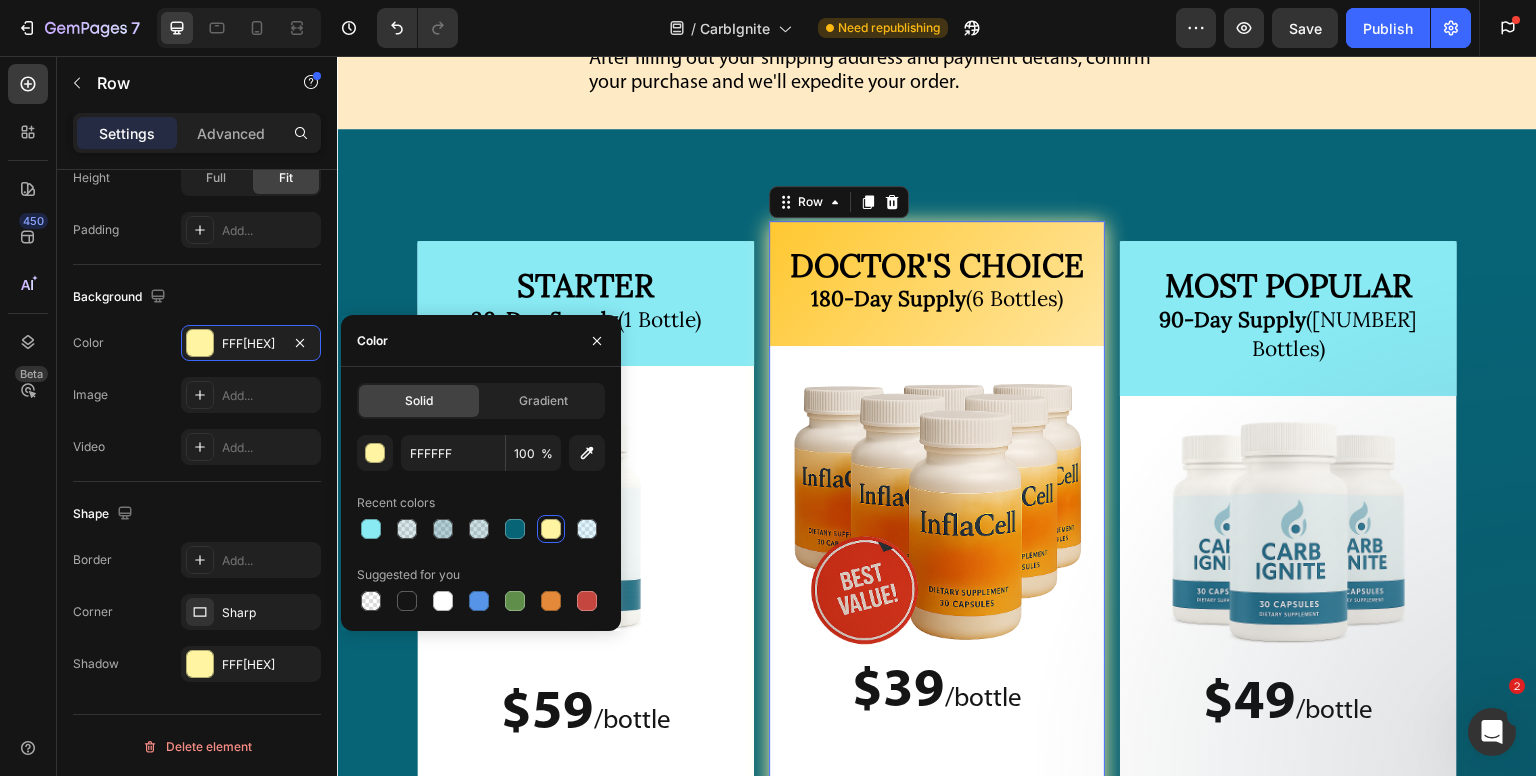 type on "FFF[HEX]" 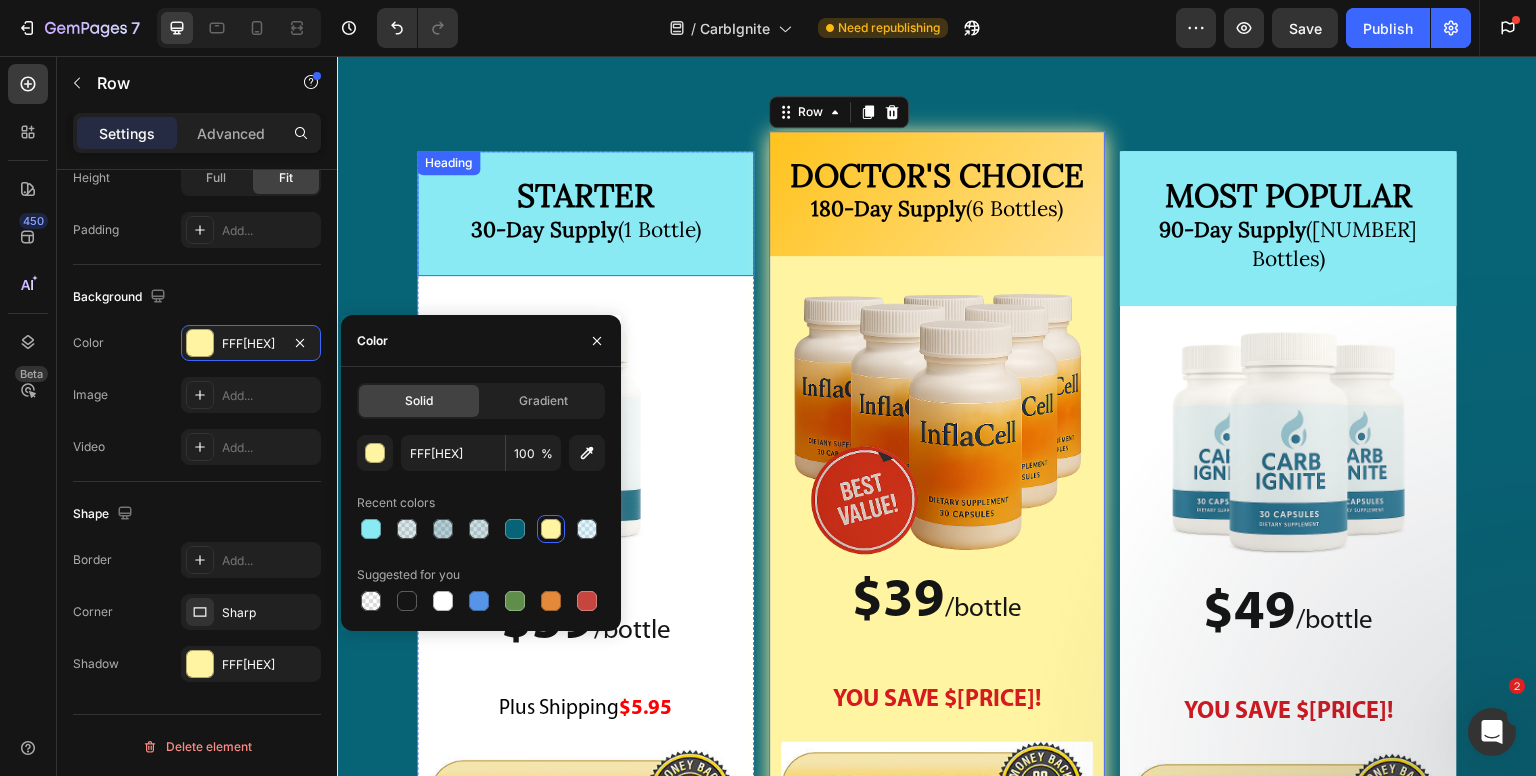 scroll, scrollTop: 27246, scrollLeft: 0, axis: vertical 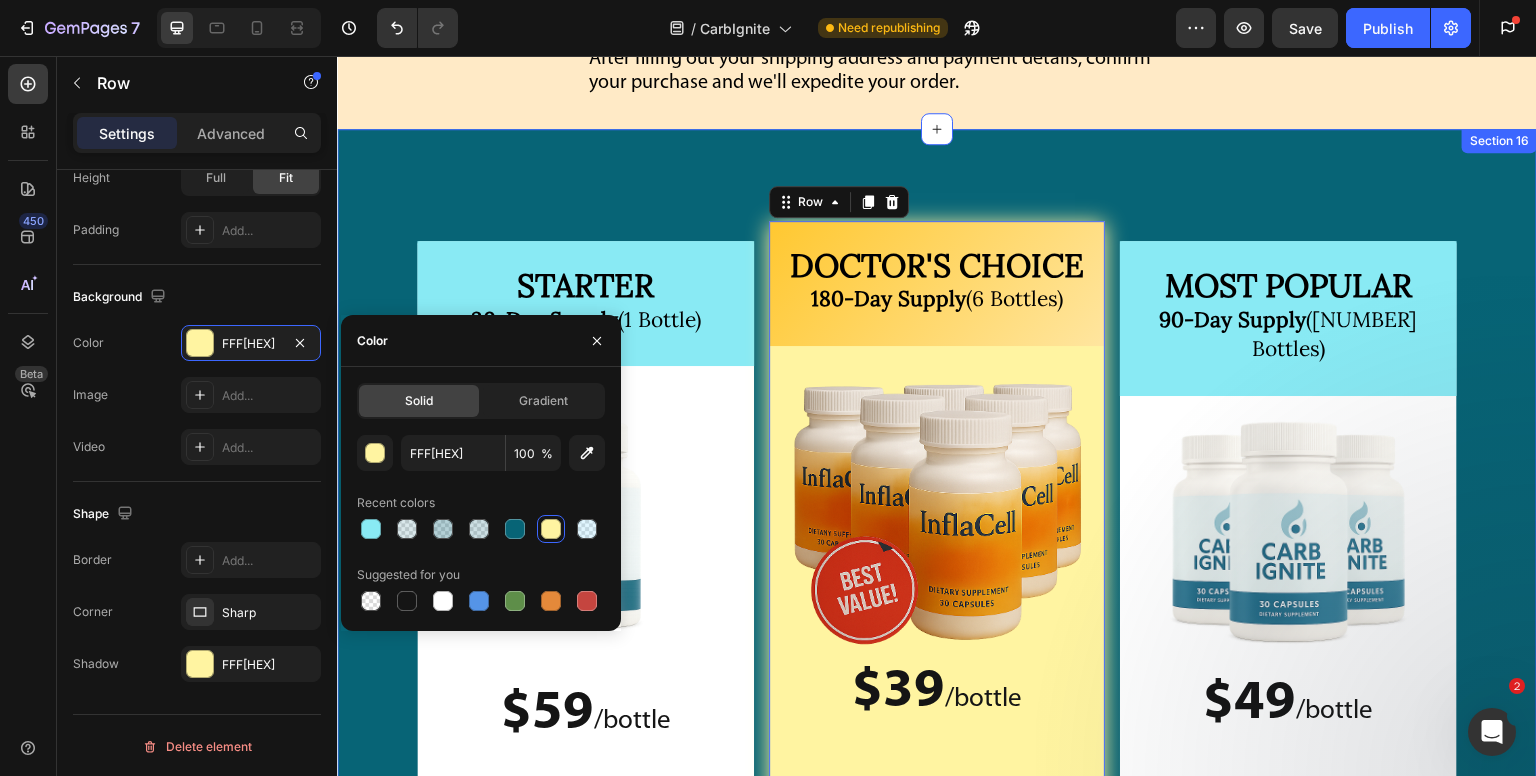 click on "⁠⁠⁠⁠⁠⁠⁠ STARTER 30-Day Supply  (1 Bottle)   Heading Image $59 / bottle Text Block $59 /bottle Text Block Plus Shipping  $5.95 Text Block Image Row Image $99 Text Block $59 Text Block Row Row MOST POPULAR 90-Day Supply  (3 Bottles)   Heading Image $49 / bottle Text Block $49 /bottle Text Block YOU SAVE $150! Text Block Image Image $297 Text Block $147 Text Block Row Row ⁠⁠⁠⁠⁠⁠⁠ DOCTOR'S CHOICE 180-Day Supply  (6 Bottles)   Heading Image $39 / bottle Text Block $39 /bottle Text Block YOU SAVE $360! Text Block Image Image $594 Text Block $234 Text Block Row Row   0 Row Section 16" at bounding box center [937, 640] 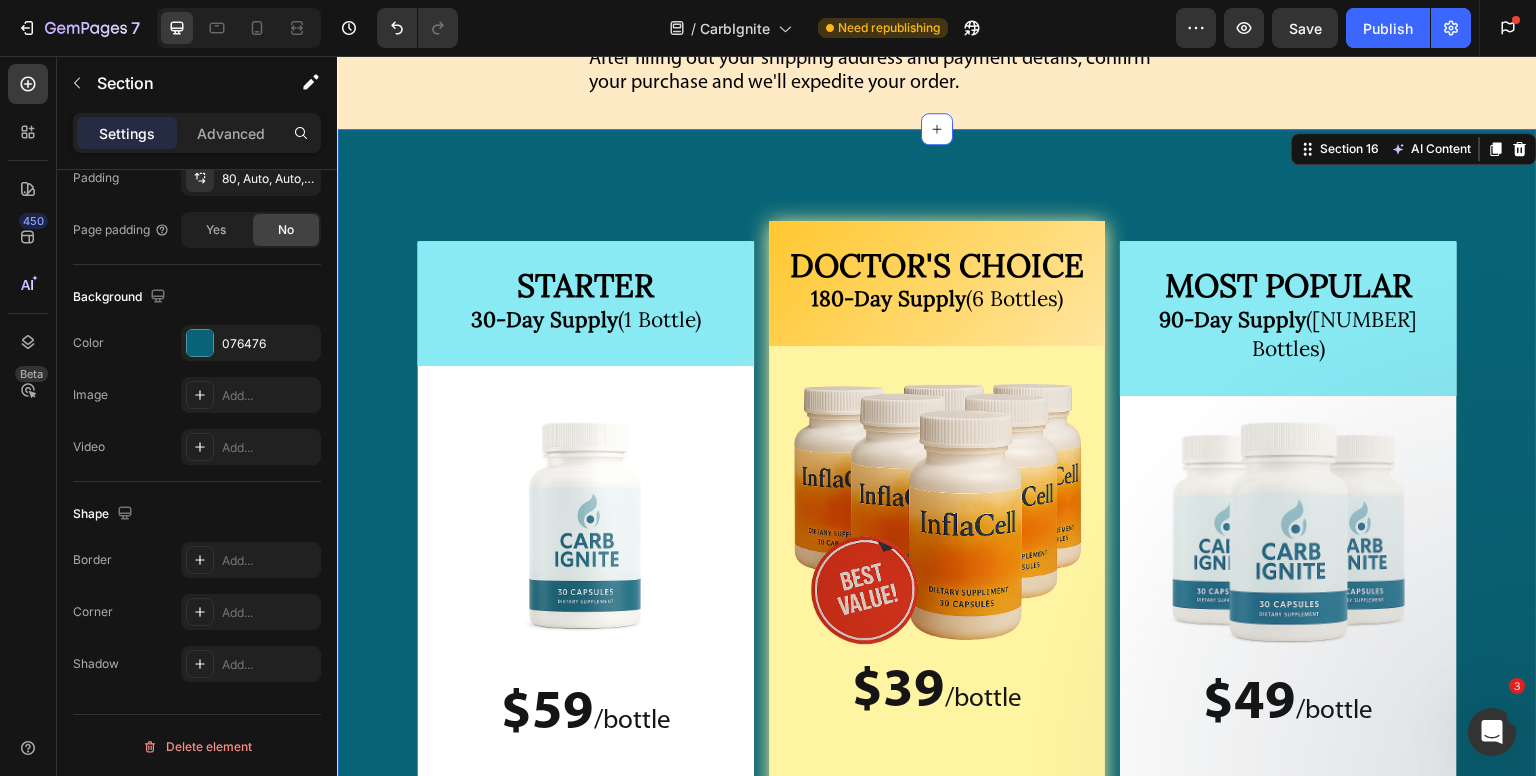 scroll, scrollTop: 0, scrollLeft: 0, axis: both 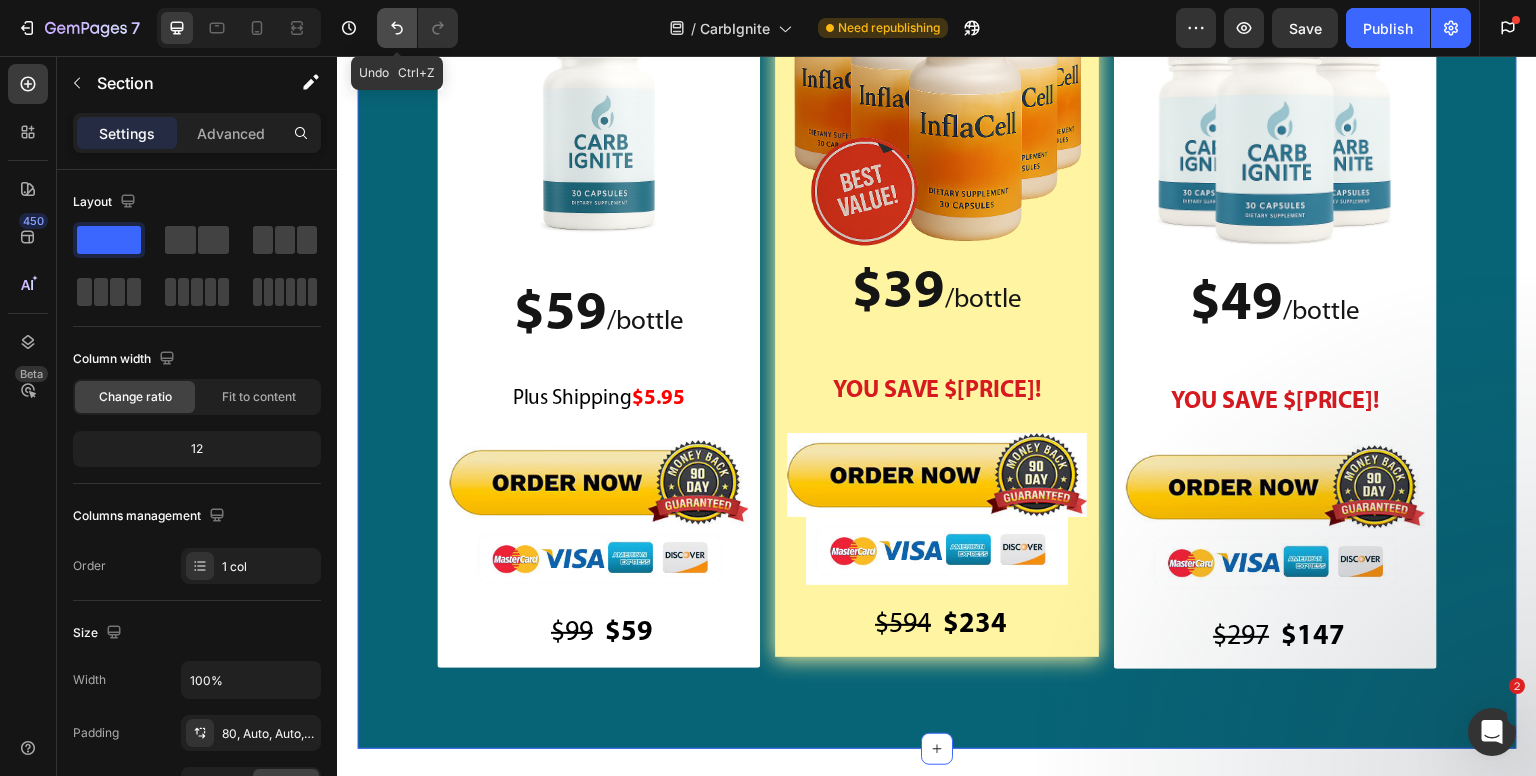 click 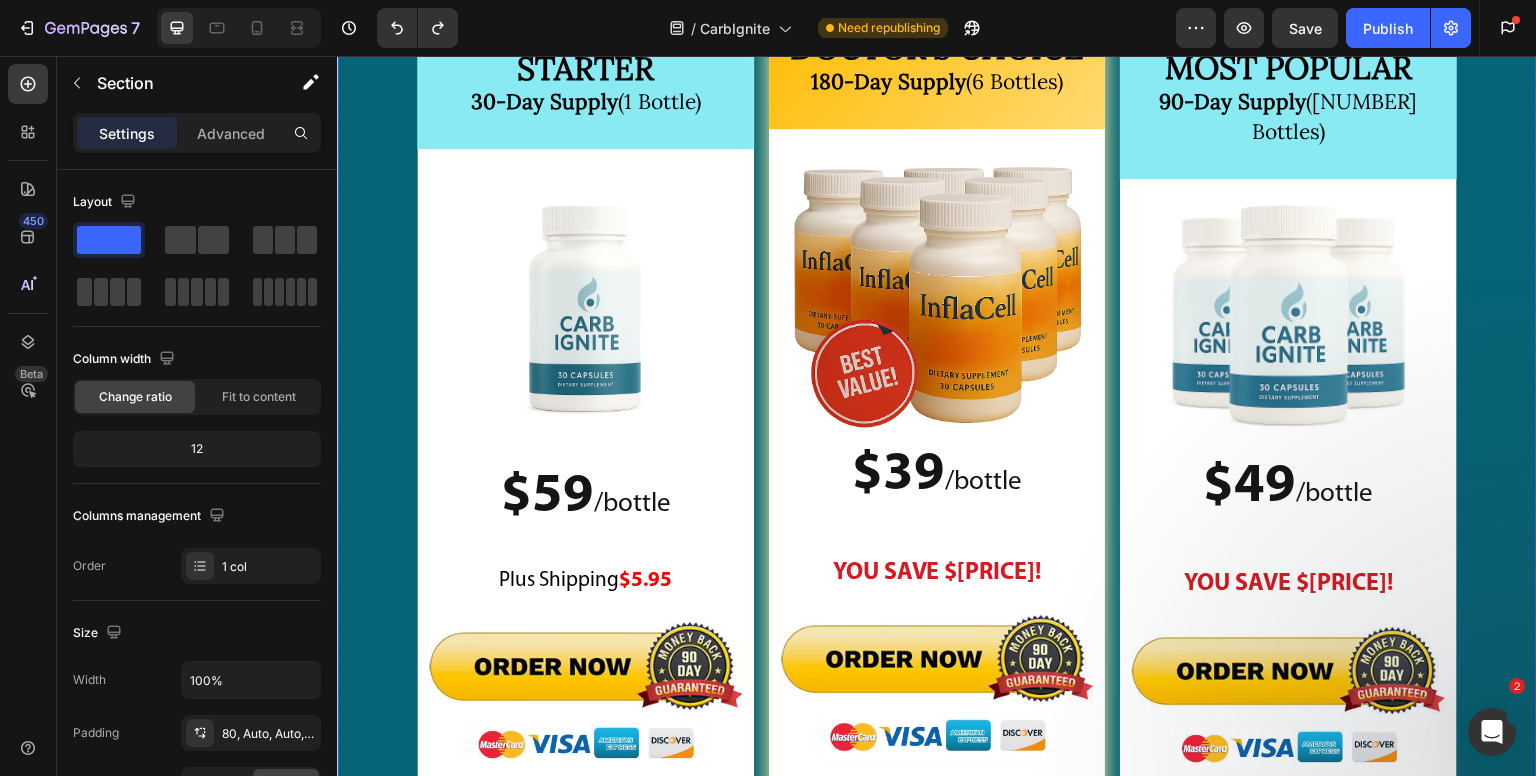 scroll, scrollTop: 27346, scrollLeft: 0, axis: vertical 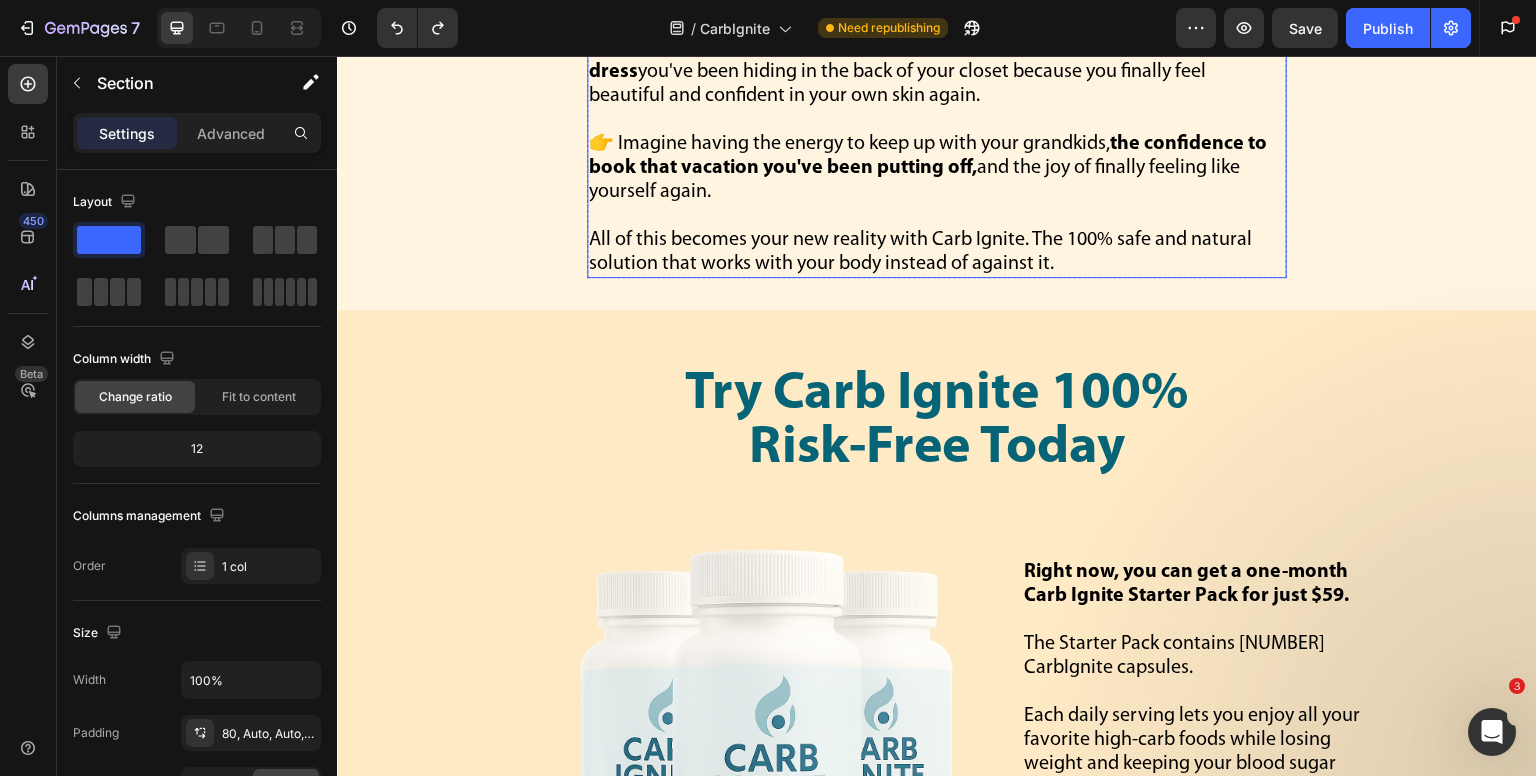 click at bounding box center (937, 216) 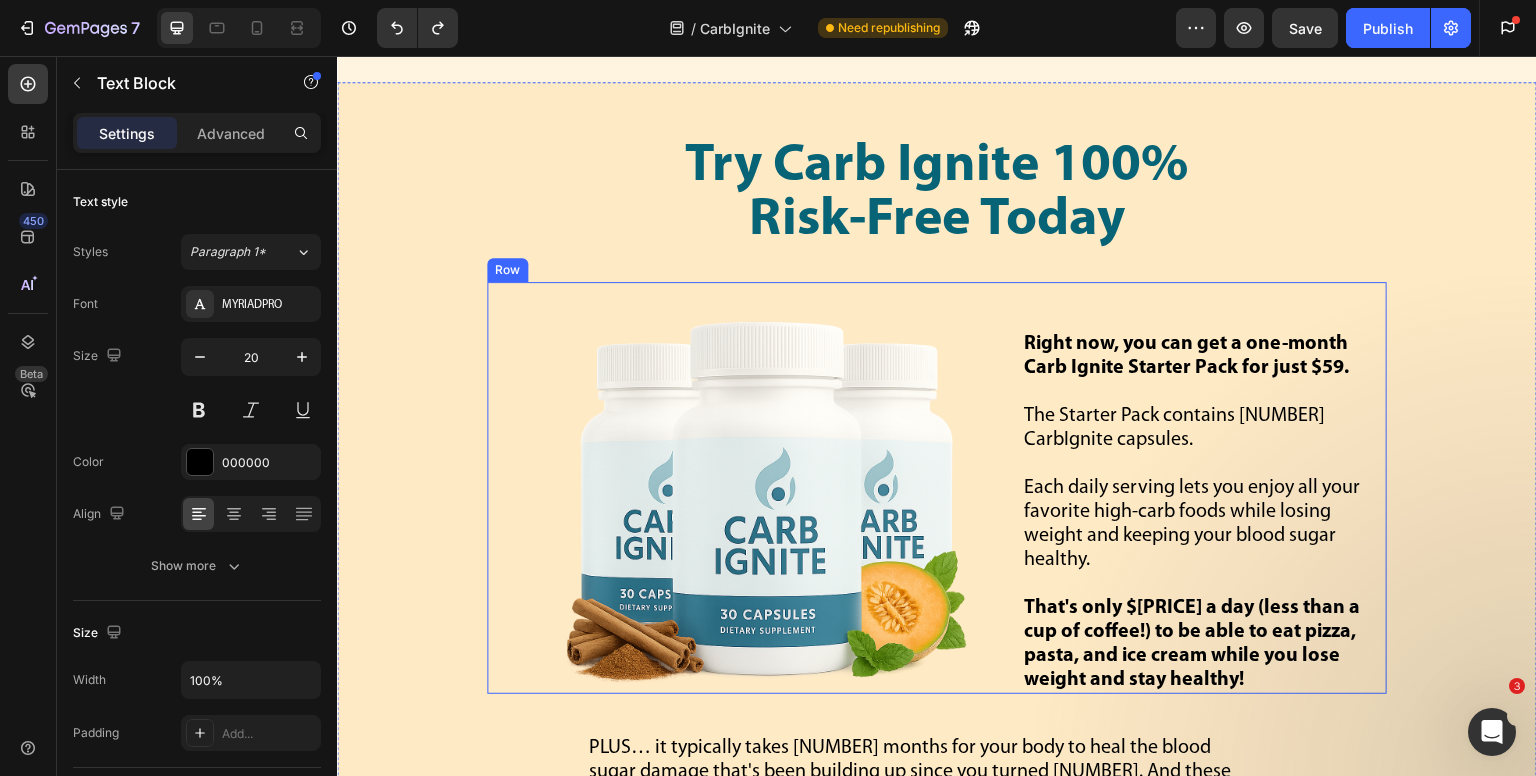 scroll, scrollTop: 24989, scrollLeft: 0, axis: vertical 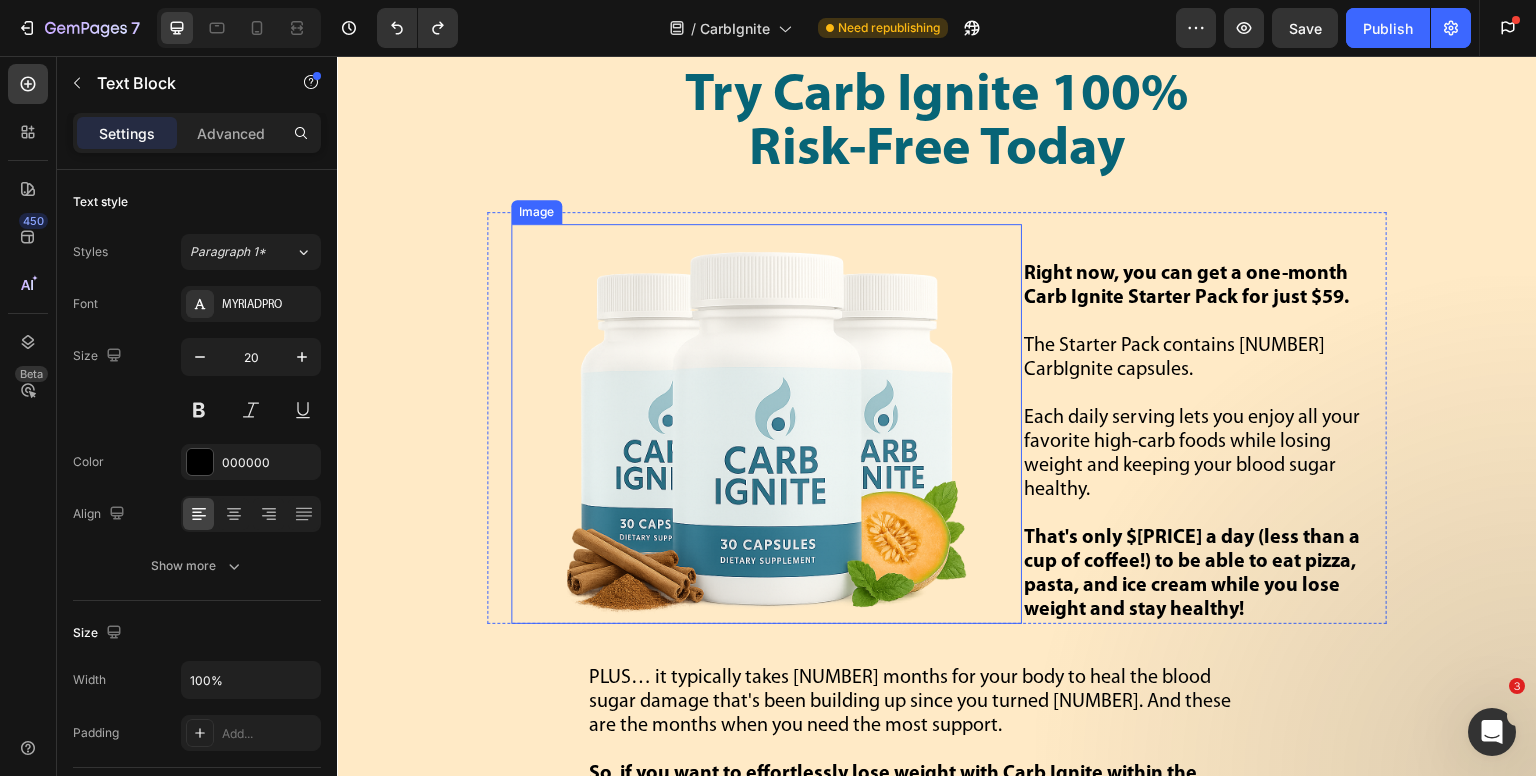click at bounding box center (767, 424) 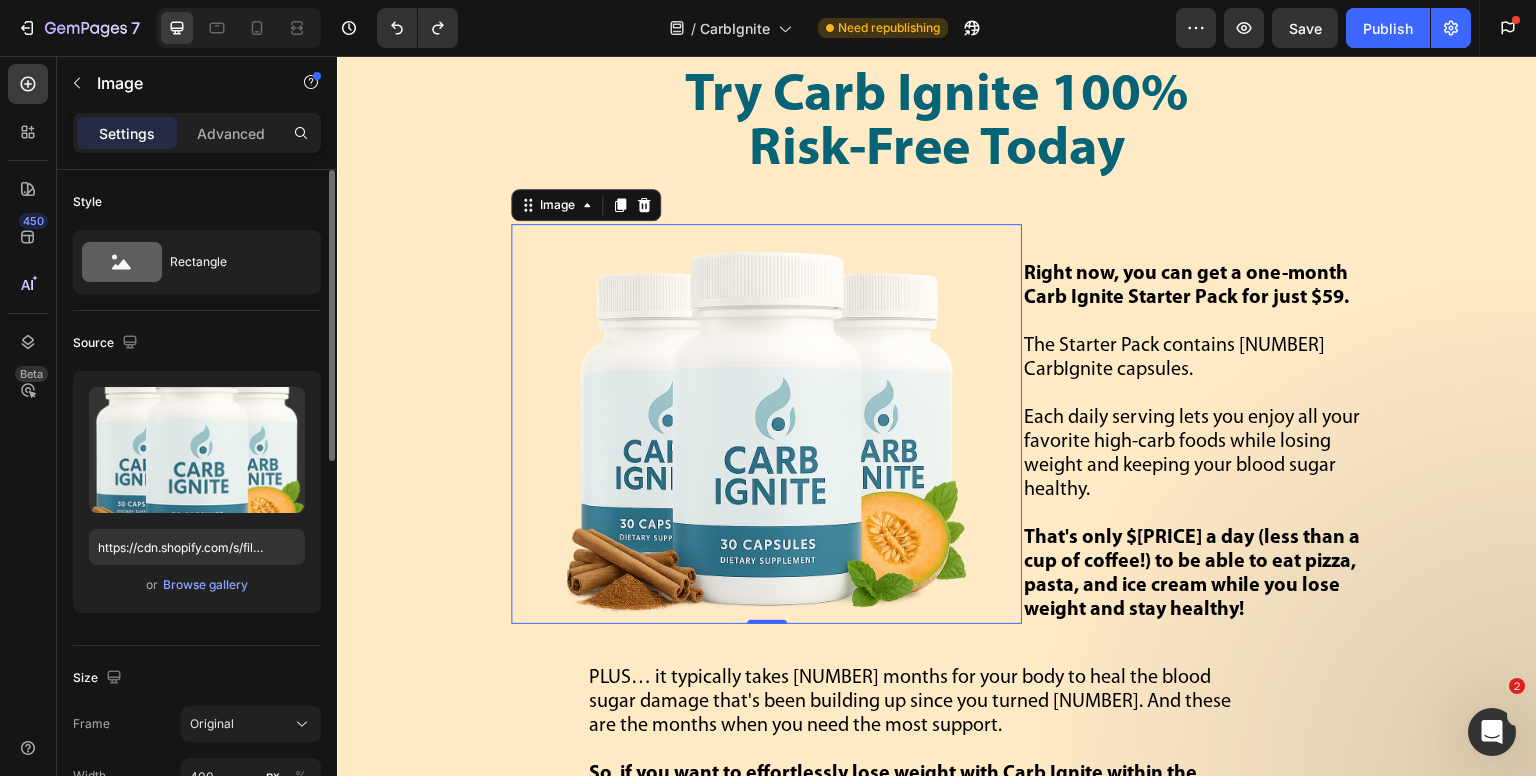 scroll, scrollTop: 100, scrollLeft: 0, axis: vertical 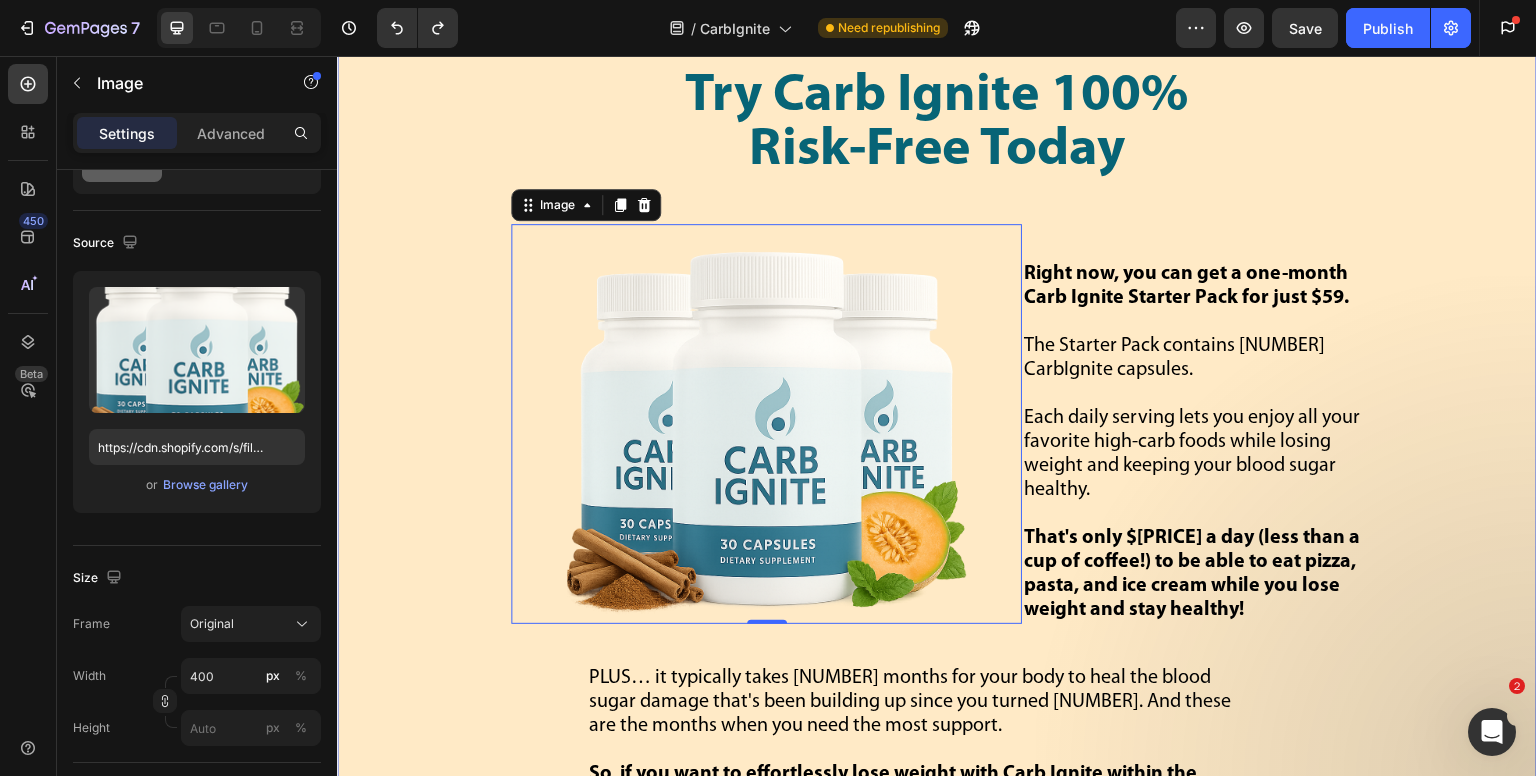 click on "Try Carb Ignite 100% Risk-Free Today Text Block Row Image   0 Right now, you can get a one-month Carb Ignite Starter Pack for just $59.   The Starter Pack contains 30 CarbIgnite capsules.   Each daily serving lets you enjoy all your favorite high-carb foods while losing weight and keeping your blood sugar healthy.   That's only $1.97 a day (less than a cup of coffee!) to be able to eat pizza, pasta, and ice cream while you lose weight and stay healthy! Text Block Row PLUS… it typically takes 3 months for your body to heal the blood sugar damage that's been building up since you turned 40. And these are the months when you need the most support.   So, if you want to effortlessly lose weight with Carb Ignite within the next 90 days, and save money at the same time, we suggest you try the 3-Month Carb Ignite Savings Pack.   The 3-month supply is just $147. You save $30 off the regular price.   Plus, you get  FREE shipping and handling.     The 6-month Pack is just $234.           Text Block Row" at bounding box center (937, 1217) 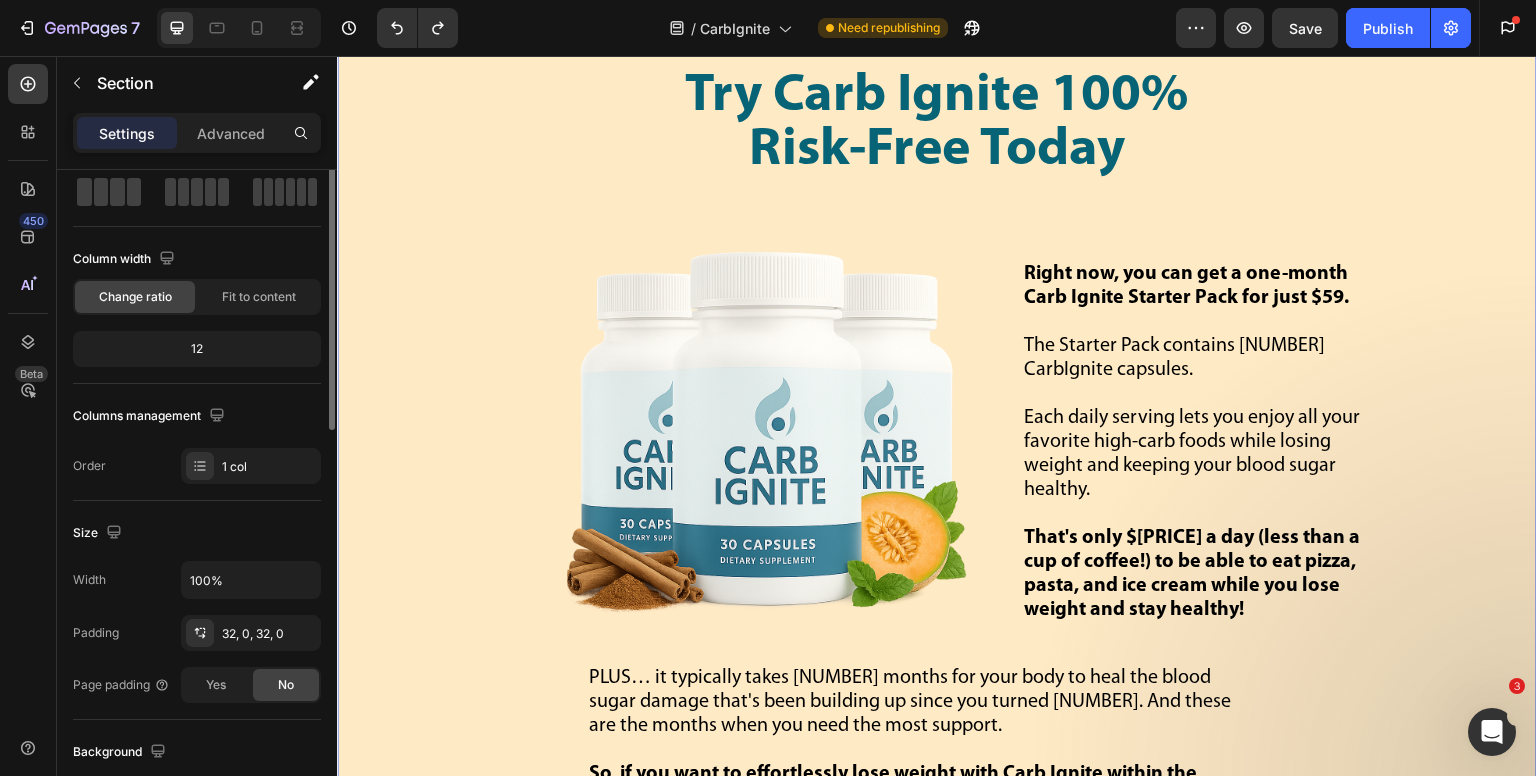 scroll, scrollTop: 0, scrollLeft: 0, axis: both 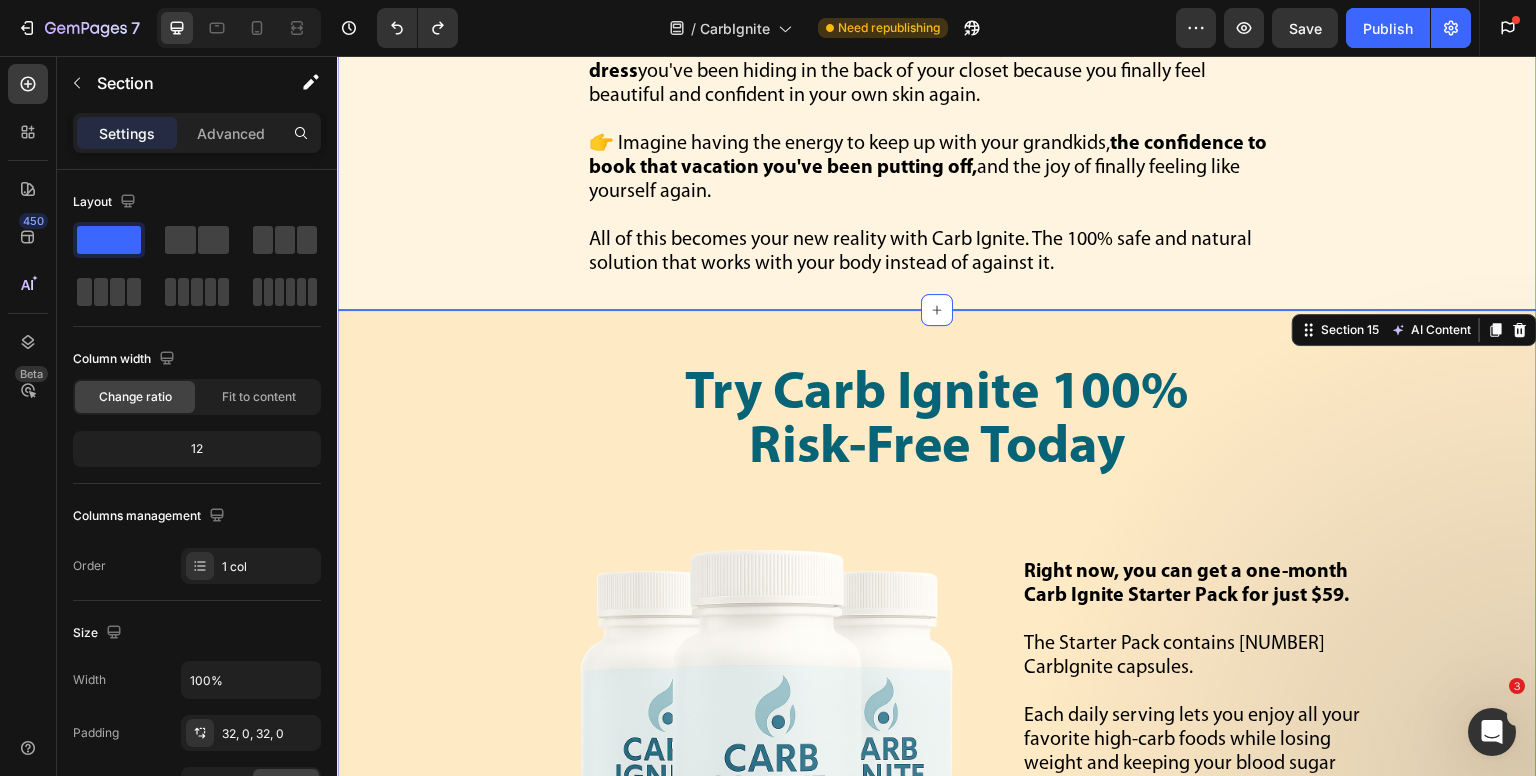 click on "This Couldn’t Be Simpler, Easier & More Automatic Text Block Row All you need to do is take 2 capsules of Carb Ignite each day. That's it.    And within minutes, these powerful nutrients go to work restoring your natural blood sugar control so your body can burn fat efficiently again.  Text Block Plus, you'll experience all the incredible health benefits like younger skin, cancer protection, pain-free joints, and boundless energy. Text Block It's amazingly simple, yet it makes all the difference between struggling with your weight and effortlessly maintaining the body you want.  Text Block Image Row 👉 Imagine in just a few weeks,  you step on the scale and see a number you haven't seen in years , and it keeps going down, week after week, while you're eating foods you actually enjoy.   👉 Imagine walking into your favorite restaurant and ordering whatever looks delicious, like pasta, pizza, and even dessert,  without that voice in your head calculating calories or feeling guilty about your choices." at bounding box center (937, -244) 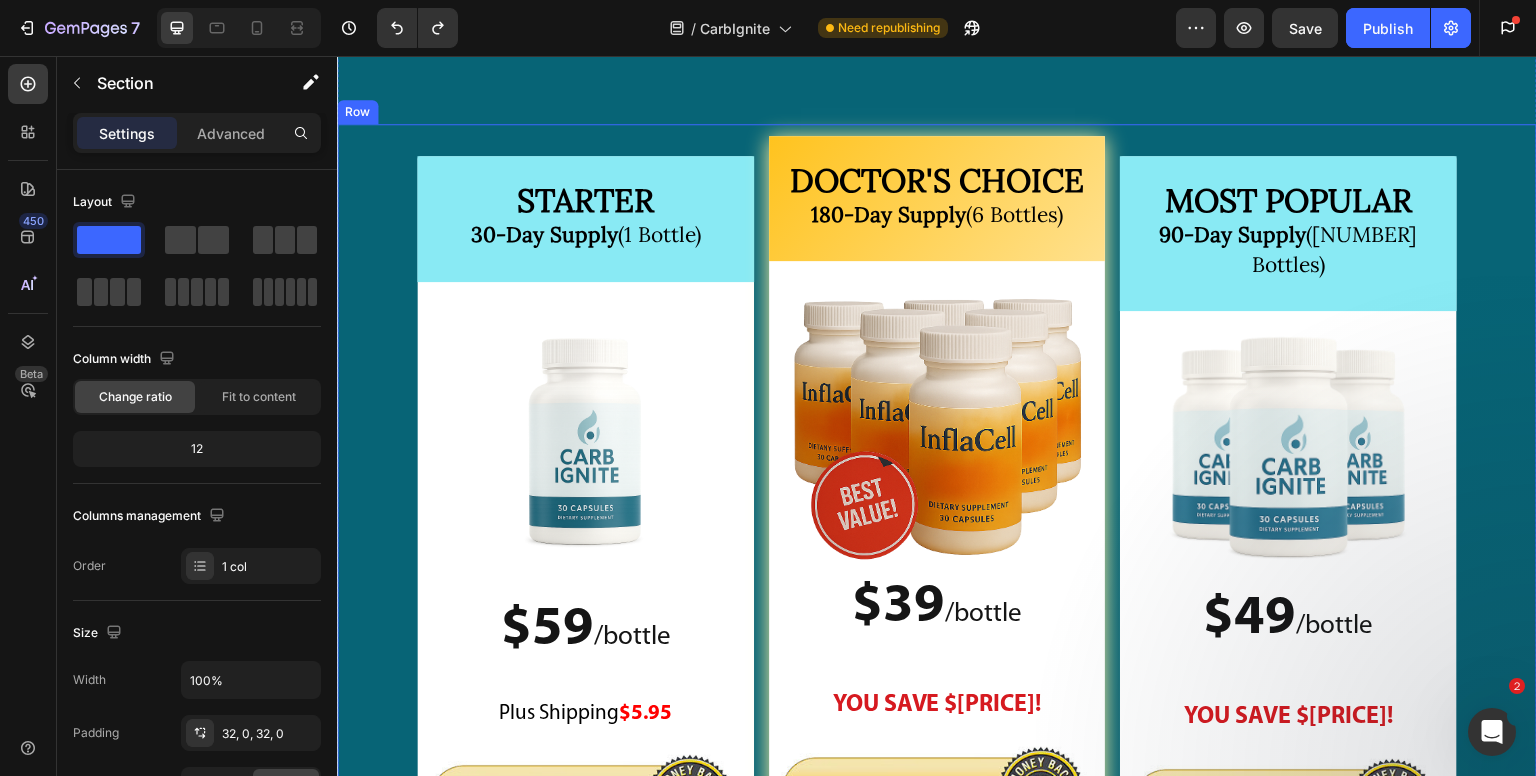 scroll, scrollTop: 27199, scrollLeft: 0, axis: vertical 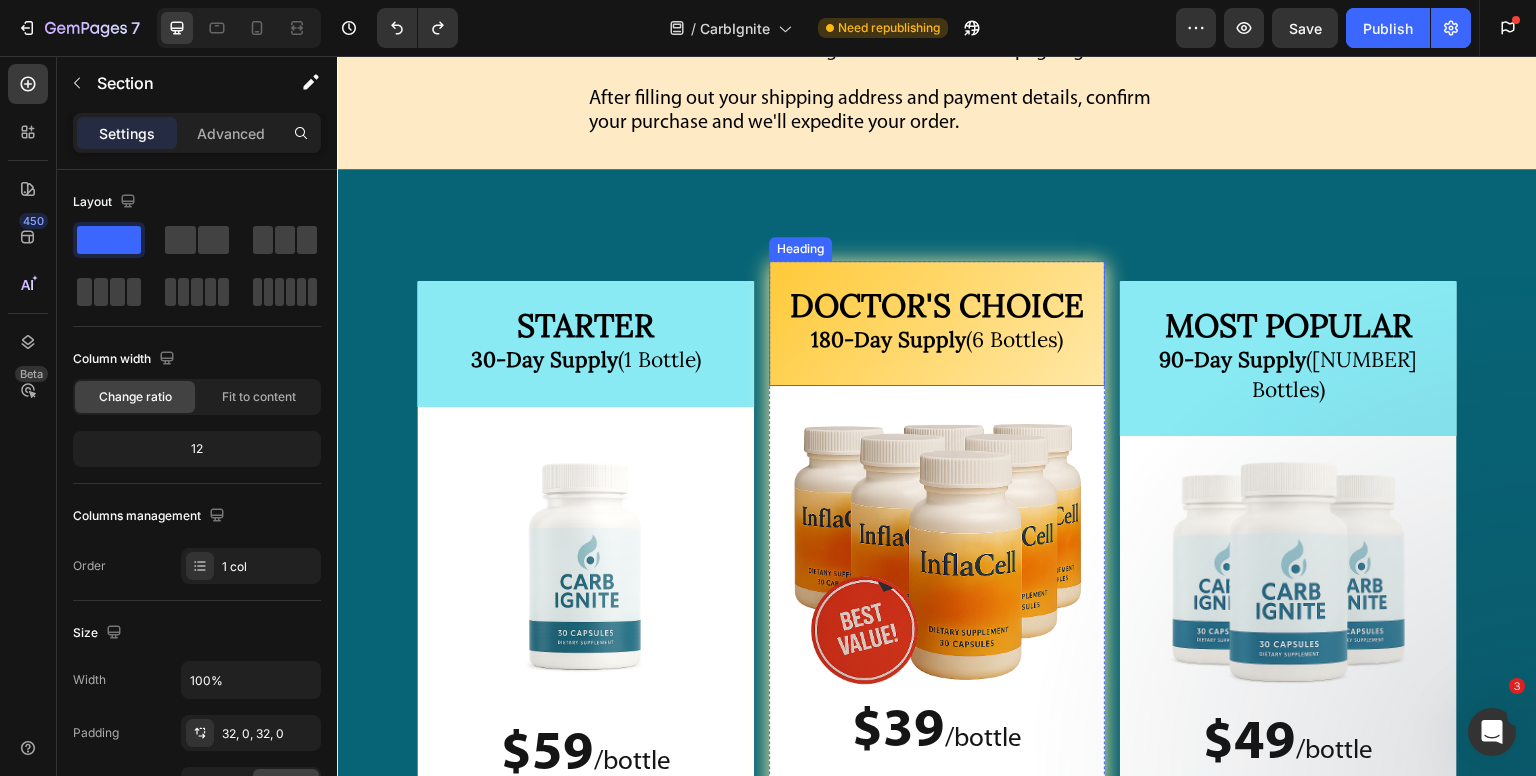 click on "180-Day Supply" at bounding box center [888, 339] 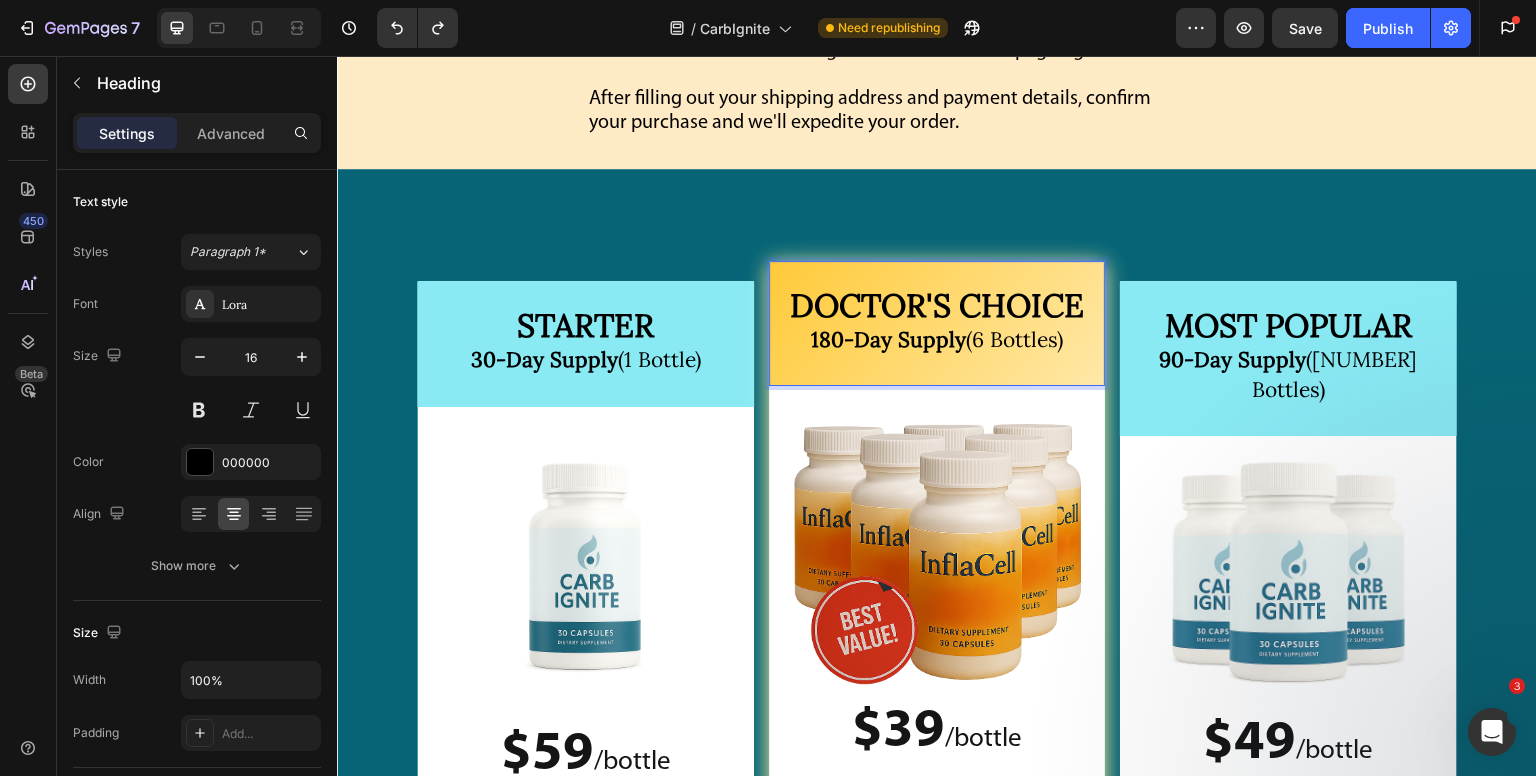 click on "180-Day Supply" at bounding box center [888, 339] 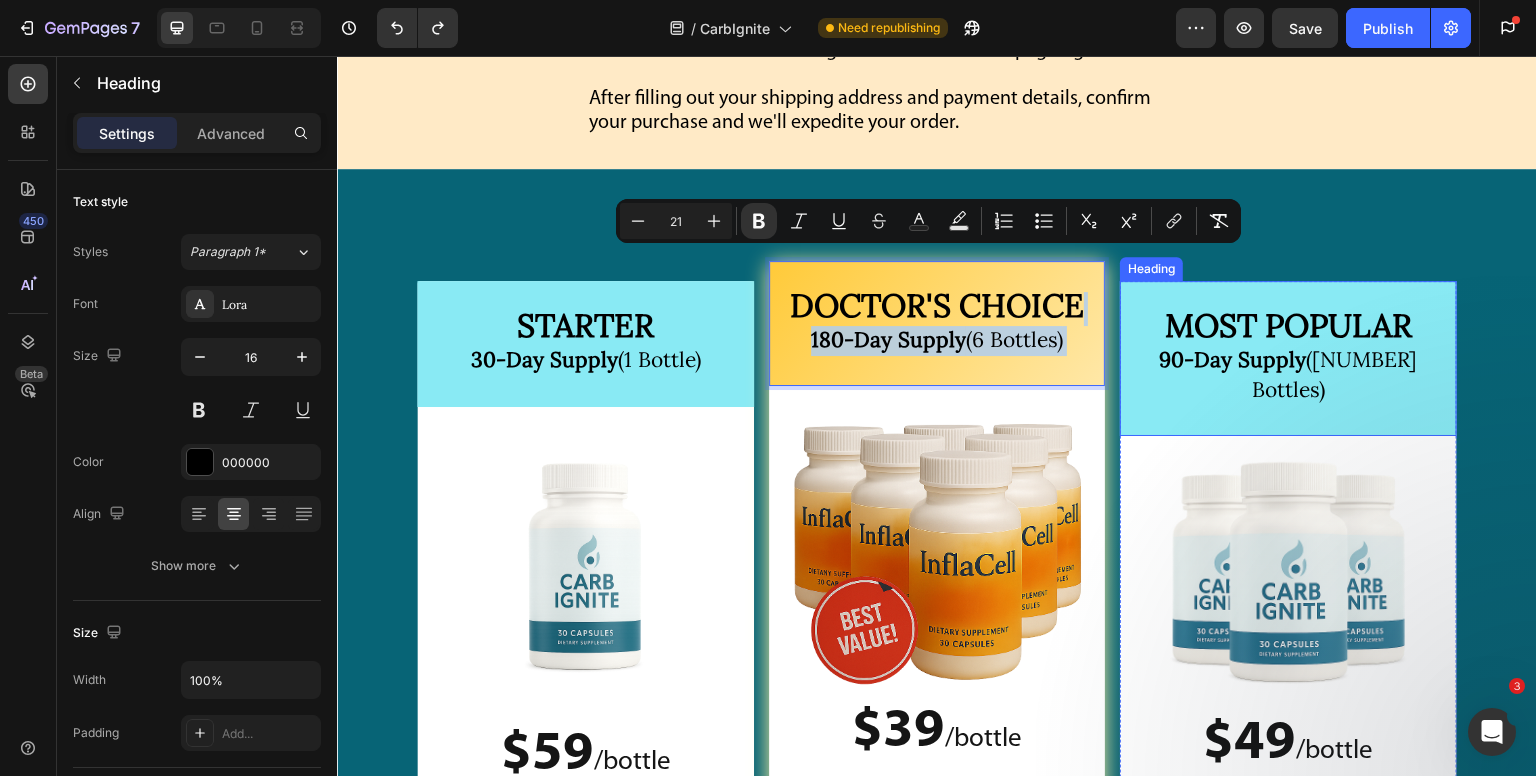 click on "90-Day Supply" at bounding box center [1233, 359] 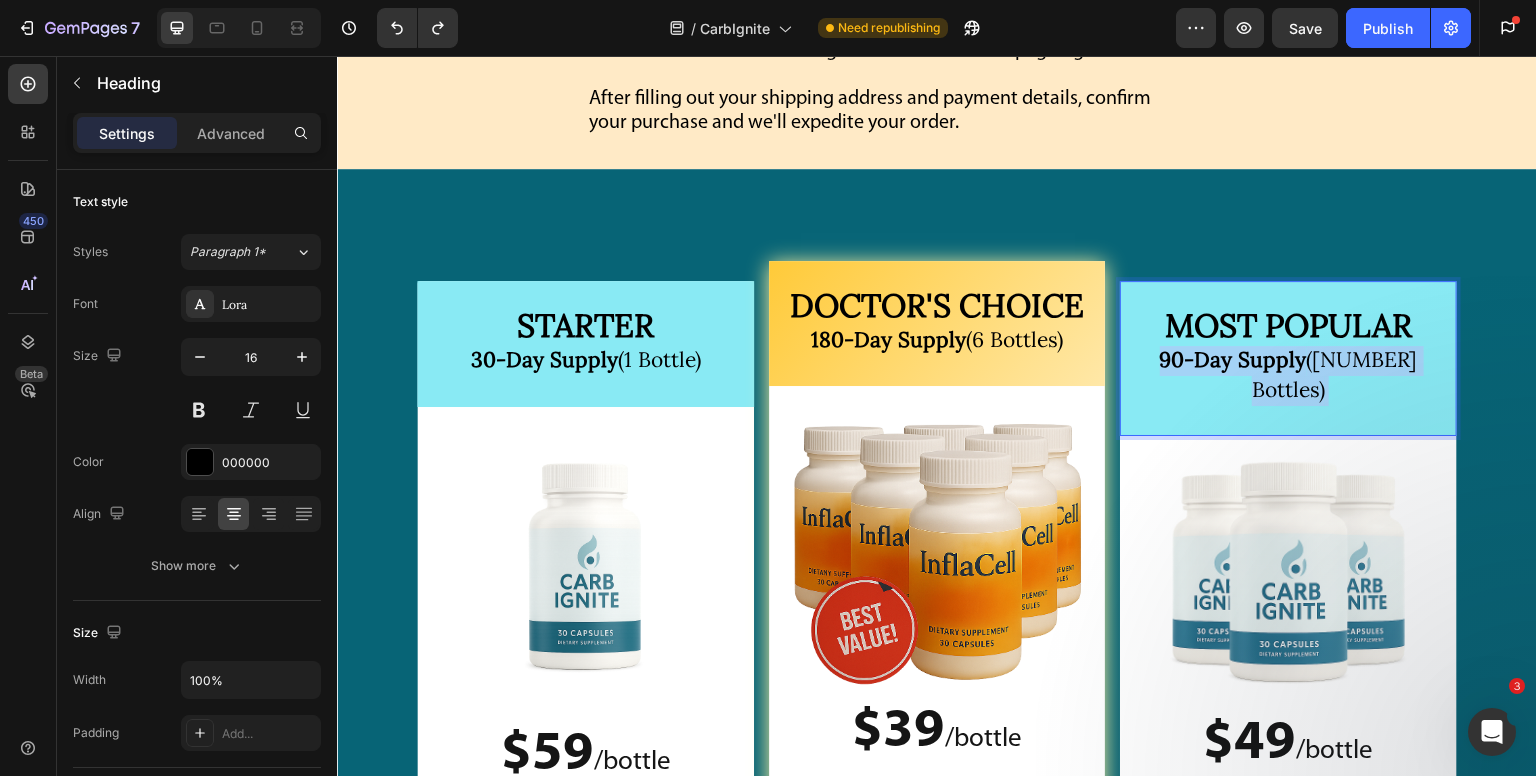click on "90-Day Supply" at bounding box center (1233, 359) 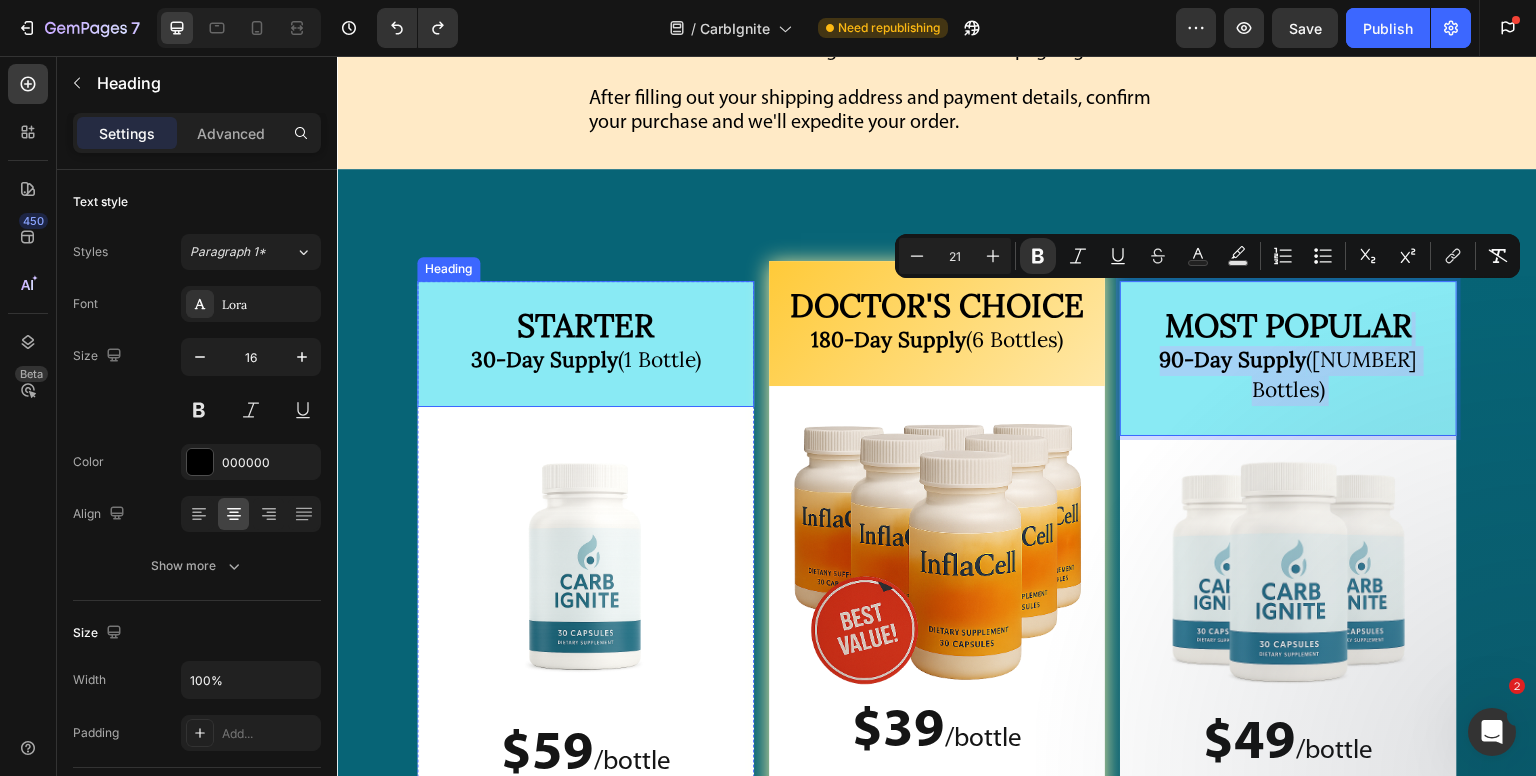 click on "30-Day Supply" at bounding box center [543, 359] 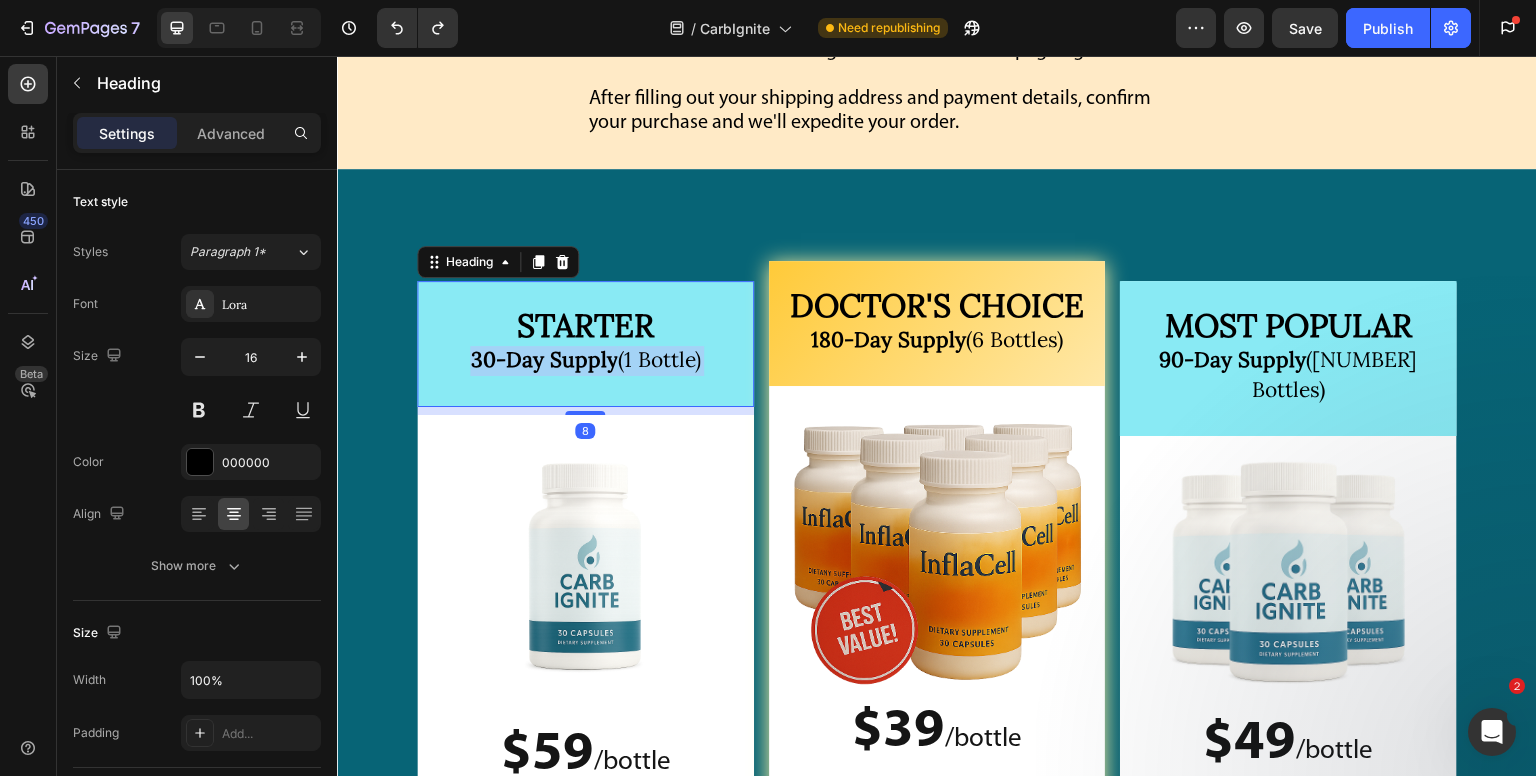 click on "30-Day Supply" at bounding box center (543, 359) 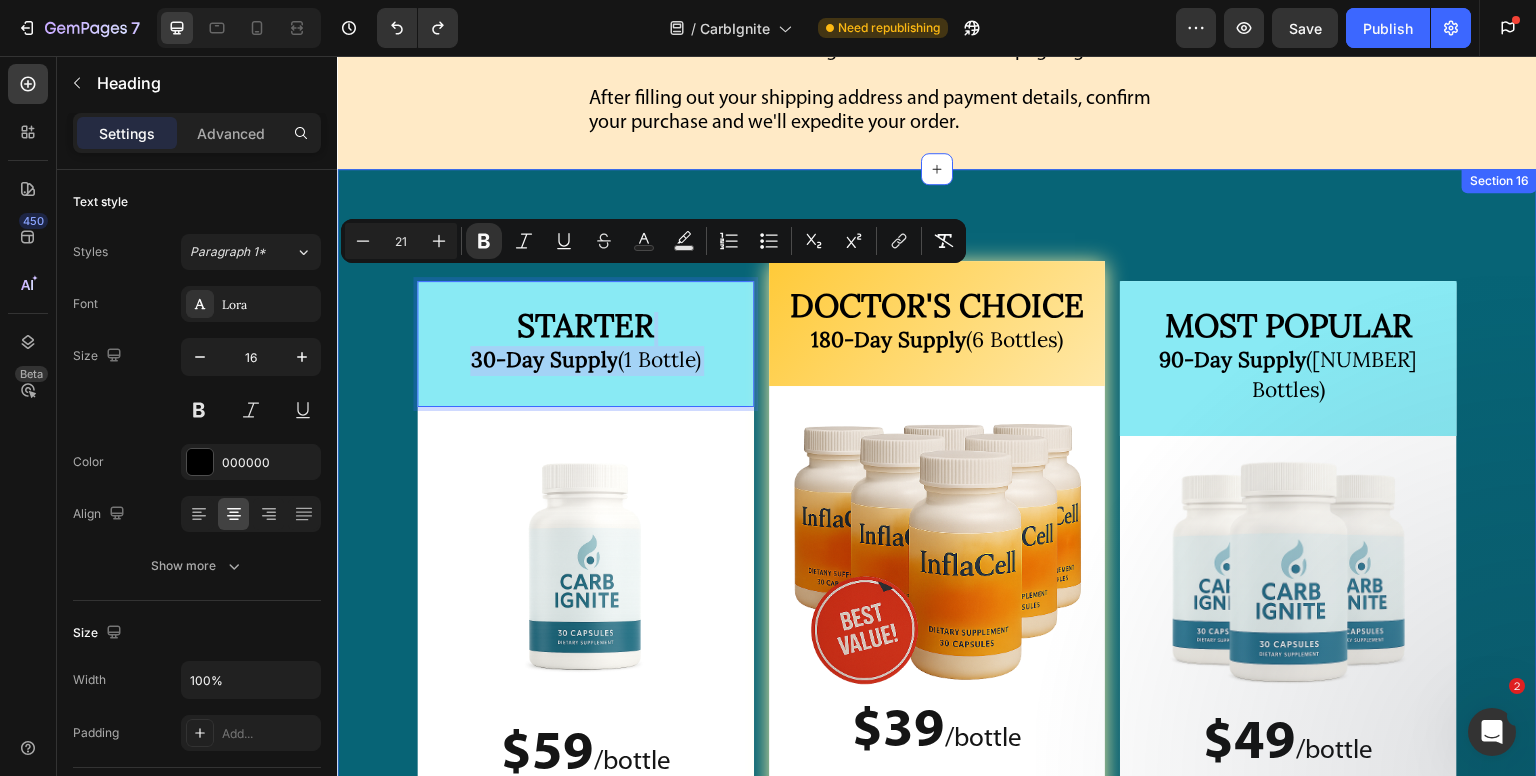 click on "STARTER 30-Day Supply (1 Bottle) Heading 8 Image $59 / bottle Text Block $59 /bottle Text Block Plus Shipping $5.95 Text Block Image Row Image $99 Text Block $59 Text Block Row Row MOST POPULAR 90-Day Supply (3 Bottles) Heading Image $49 / bottle Text Block $49 /bottle Text Block YOU SAVE $150! Text Block Image Image $297 Text Block $147 Text Block Row Row DOCTOR'S CHOICE 180-Day Supply (6 Bottles) Heading Image $39 / bottle Text Block $39 /bottle Text Block YOU SAVE $360! Text Block Image Image $594 Text Block $234 Text Block Row Row Row Section 16" at bounding box center (937, 680) 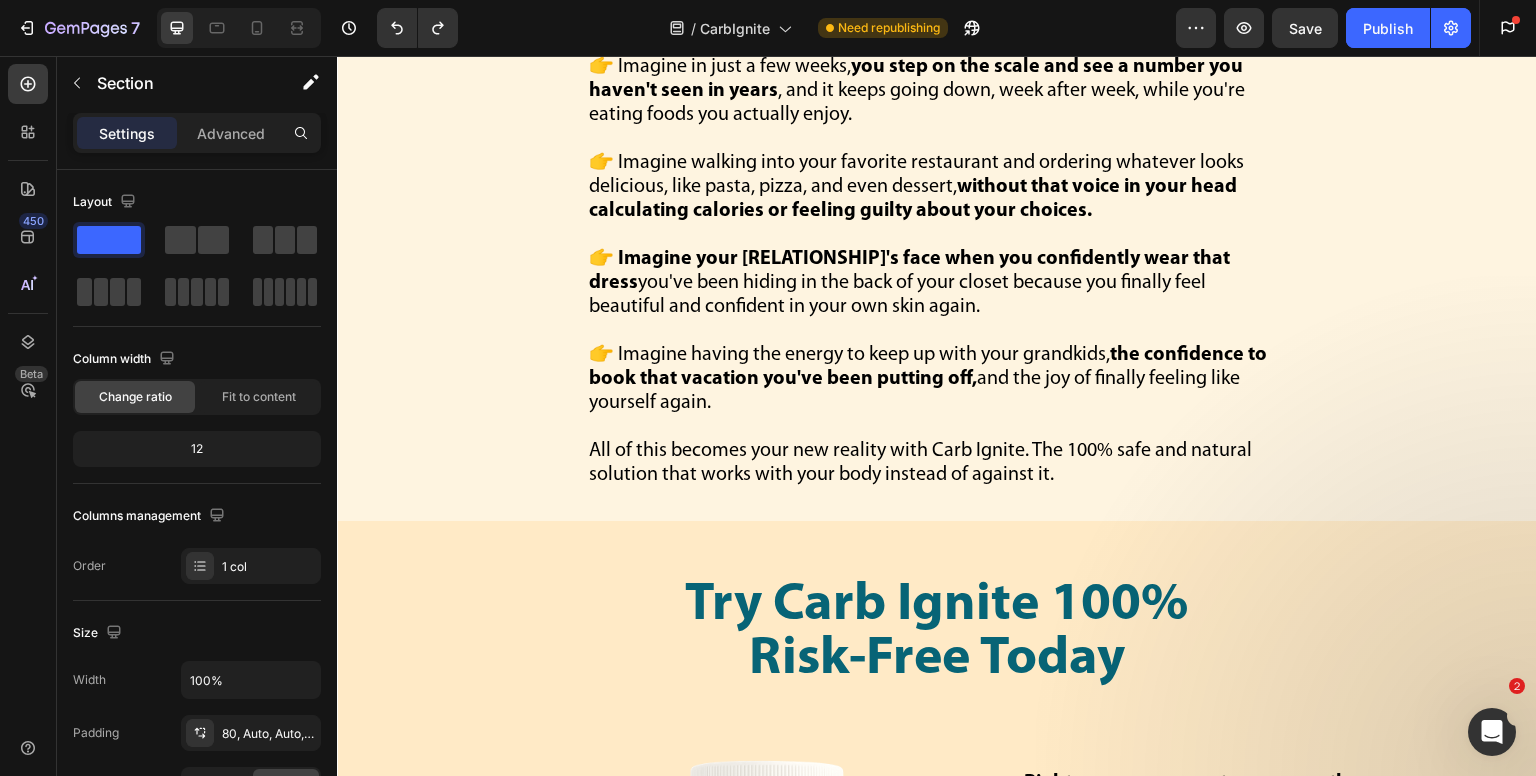 scroll, scrollTop: 24935, scrollLeft: 0, axis: vertical 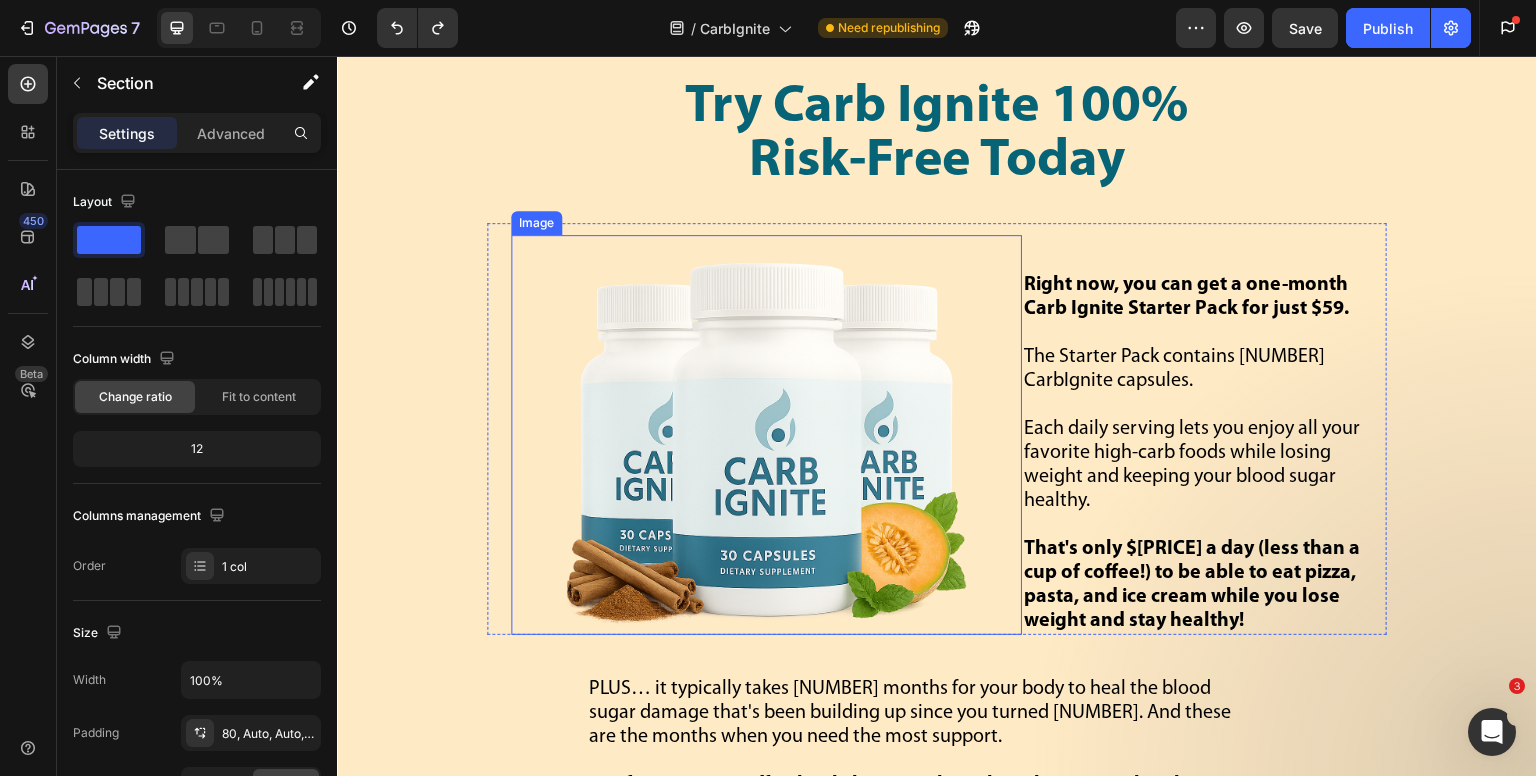 click at bounding box center [767, 435] 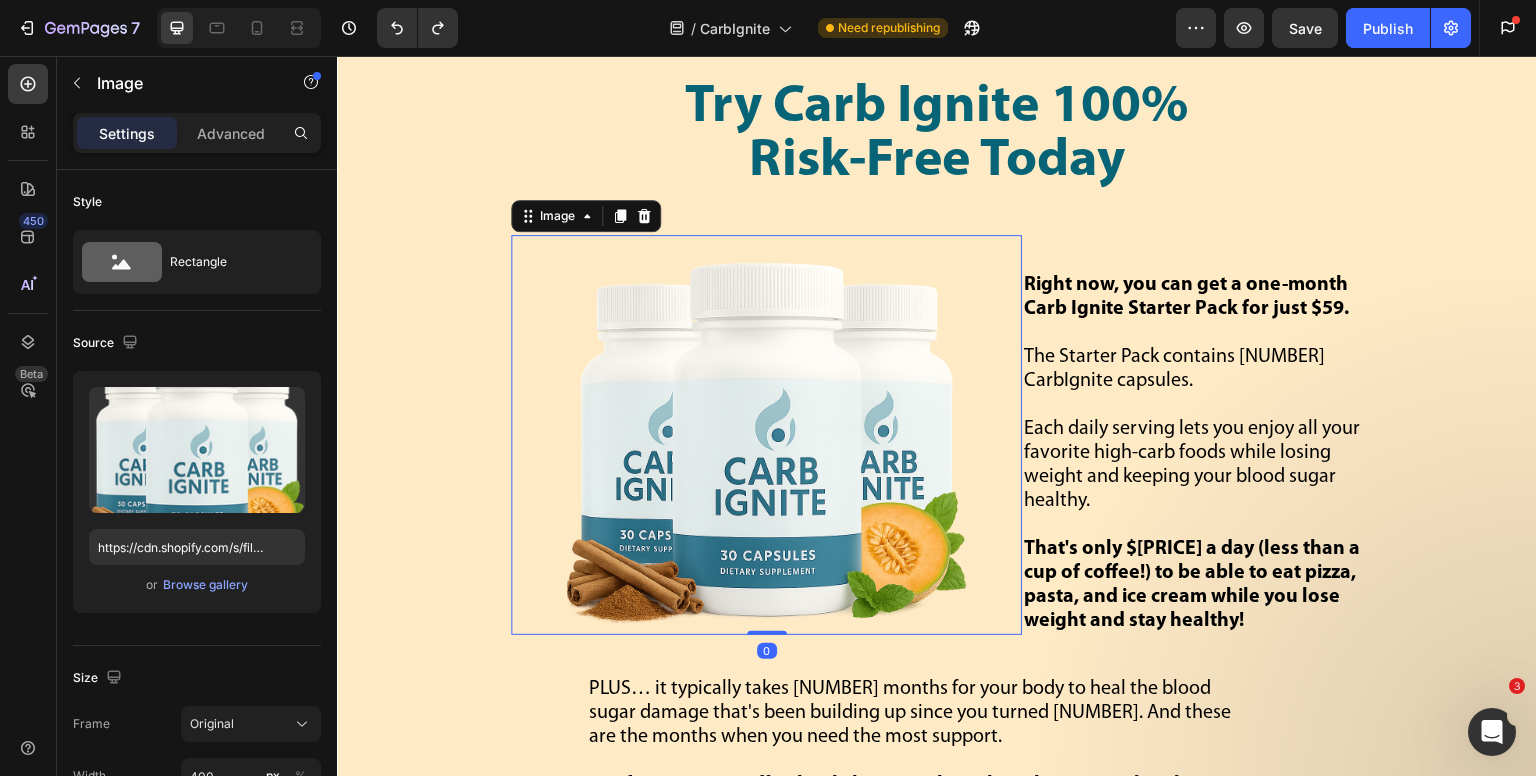 scroll, scrollTop: 24735, scrollLeft: 0, axis: vertical 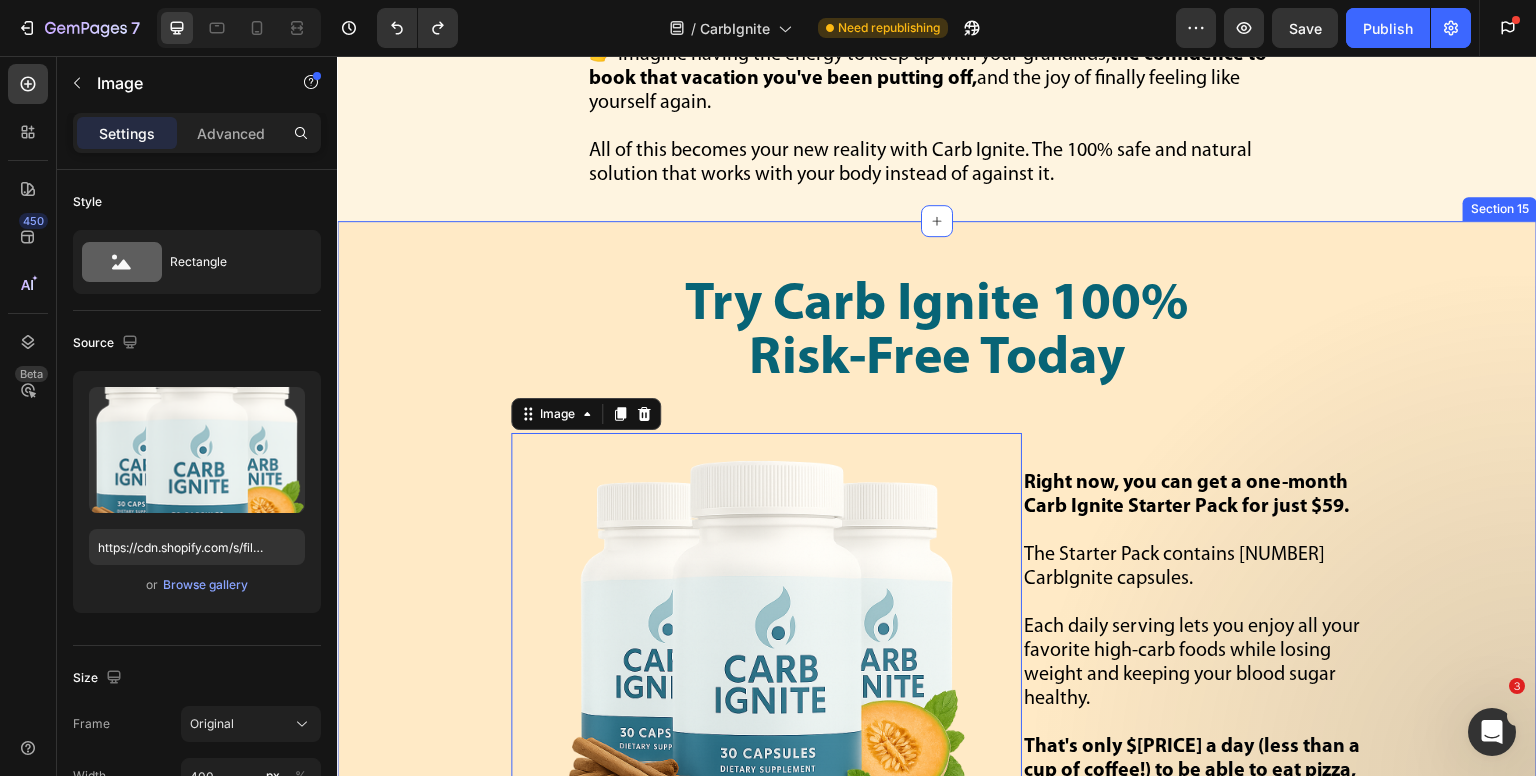 click on "Try Carb Ignite 100% Risk-Free Today Text Block Row Image   0 Right now, you can get a one-month Carb Ignite Starter Pack for just $59.   The Starter Pack contains 30 CarbIgnite capsules.   Each daily serving lets you enjoy all your favorite high-carb foods while losing weight and keeping your blood sugar healthy.   That's only $1.97 a day (less than a cup of coffee!) to be able to eat pizza, pasta, and ice cream while you lose weight and stay healthy! Text Block Row PLUS… it typically takes 3 months for your body to heal the blood sugar damage that's been building up since you turned 40. And these are the months when you need the most support.   So, if you want to effortlessly lose weight with Carb Ignite within the next 90 days, and save money at the same time, we suggest you try the 3-Month Carb Ignite Savings Pack.   The 3-month supply is just $147. You save $30 off the regular price.   Plus, you get  FREE shipping and handling.     The 6-month Pack is just $234.           Text Block Row" at bounding box center (937, 1426) 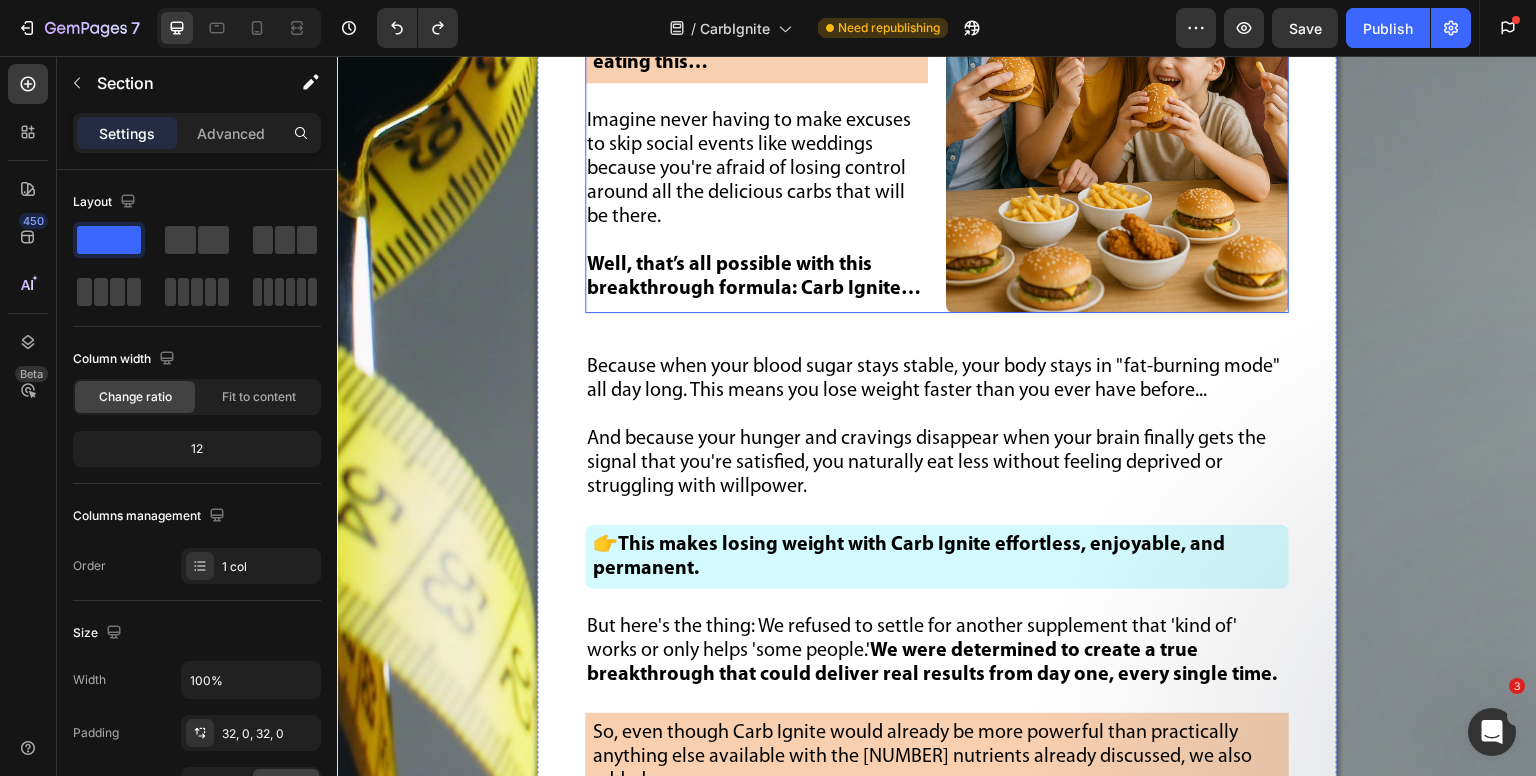 scroll, scrollTop: 18703, scrollLeft: 0, axis: vertical 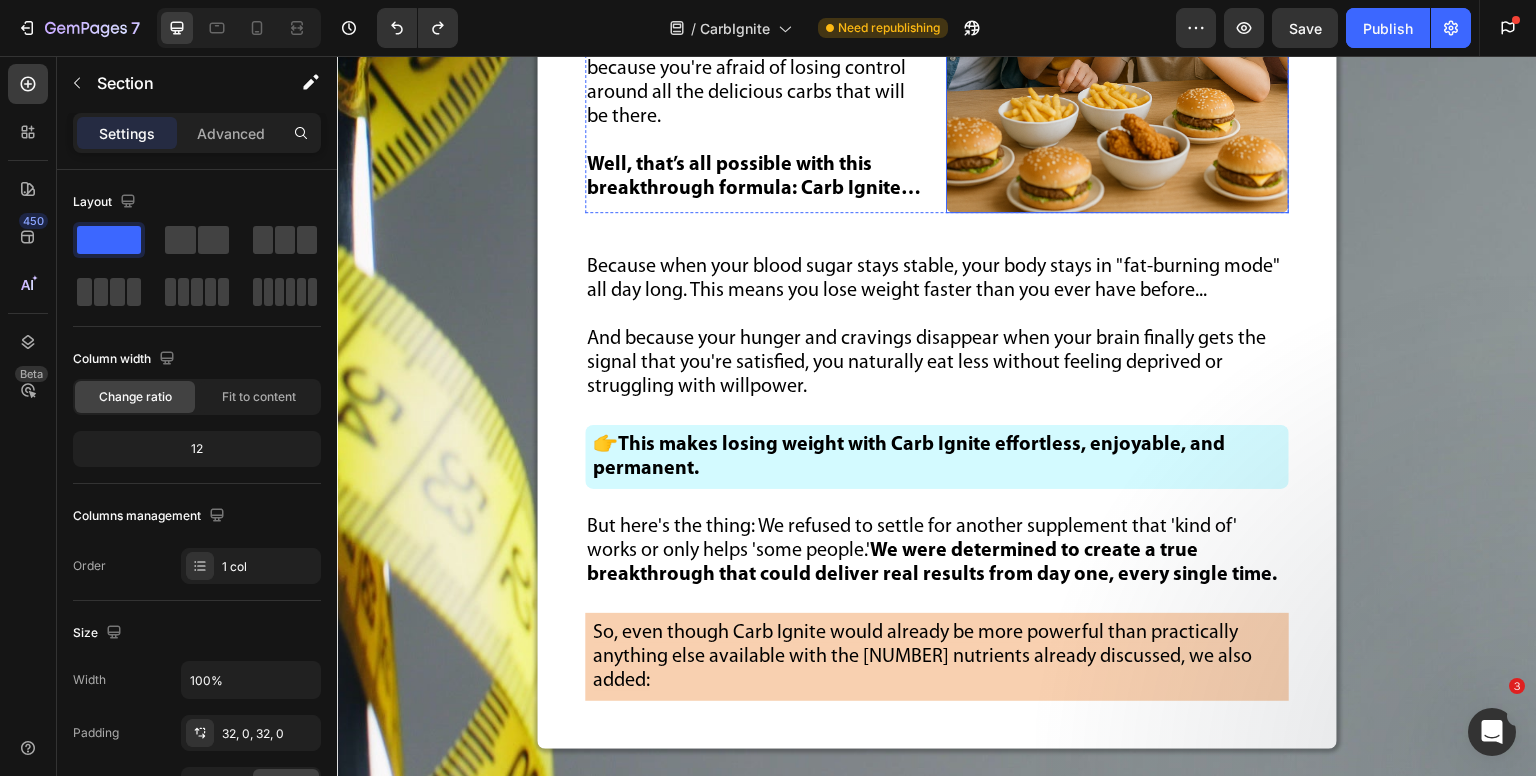 click at bounding box center (1117, -44) 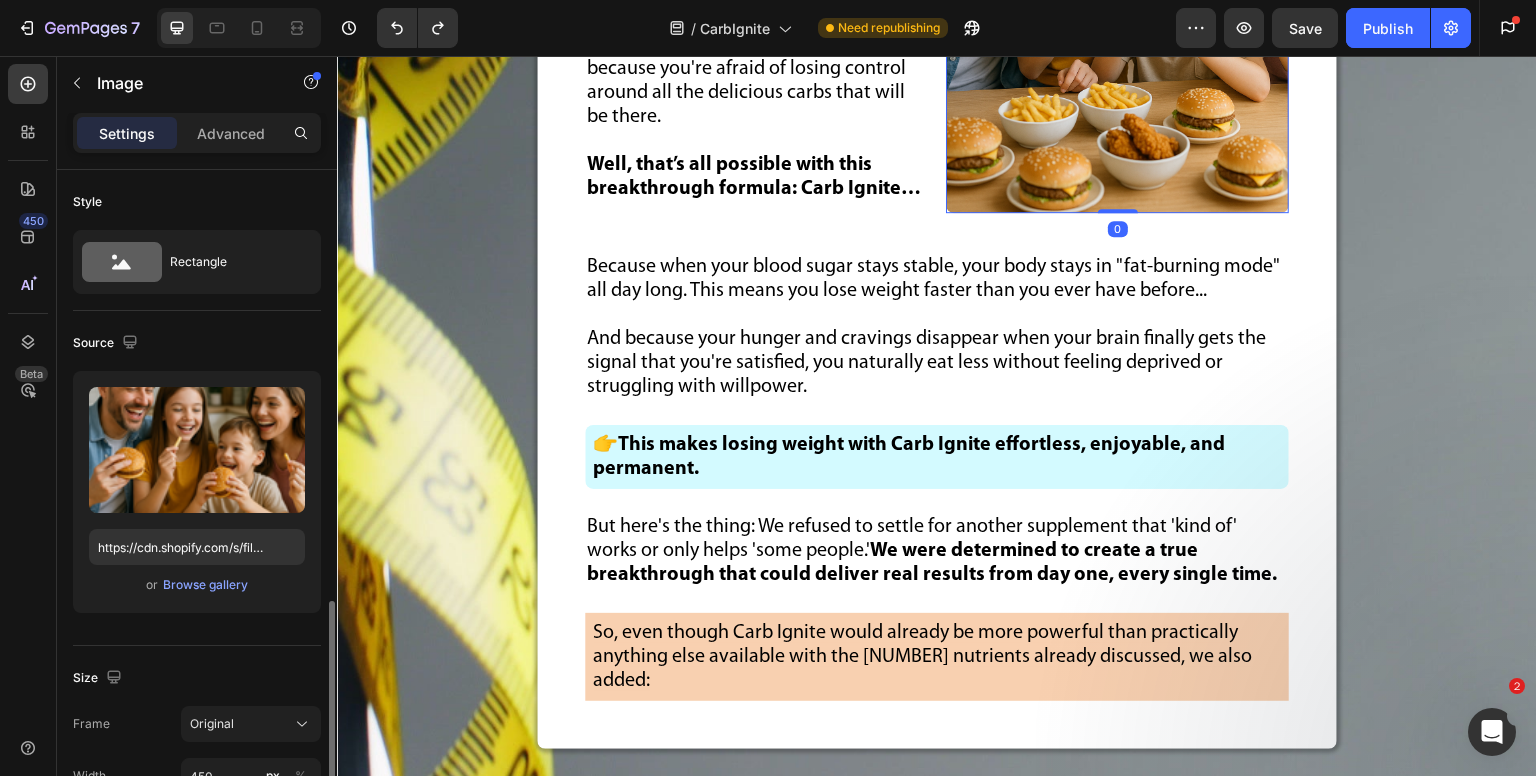 scroll, scrollTop: 300, scrollLeft: 0, axis: vertical 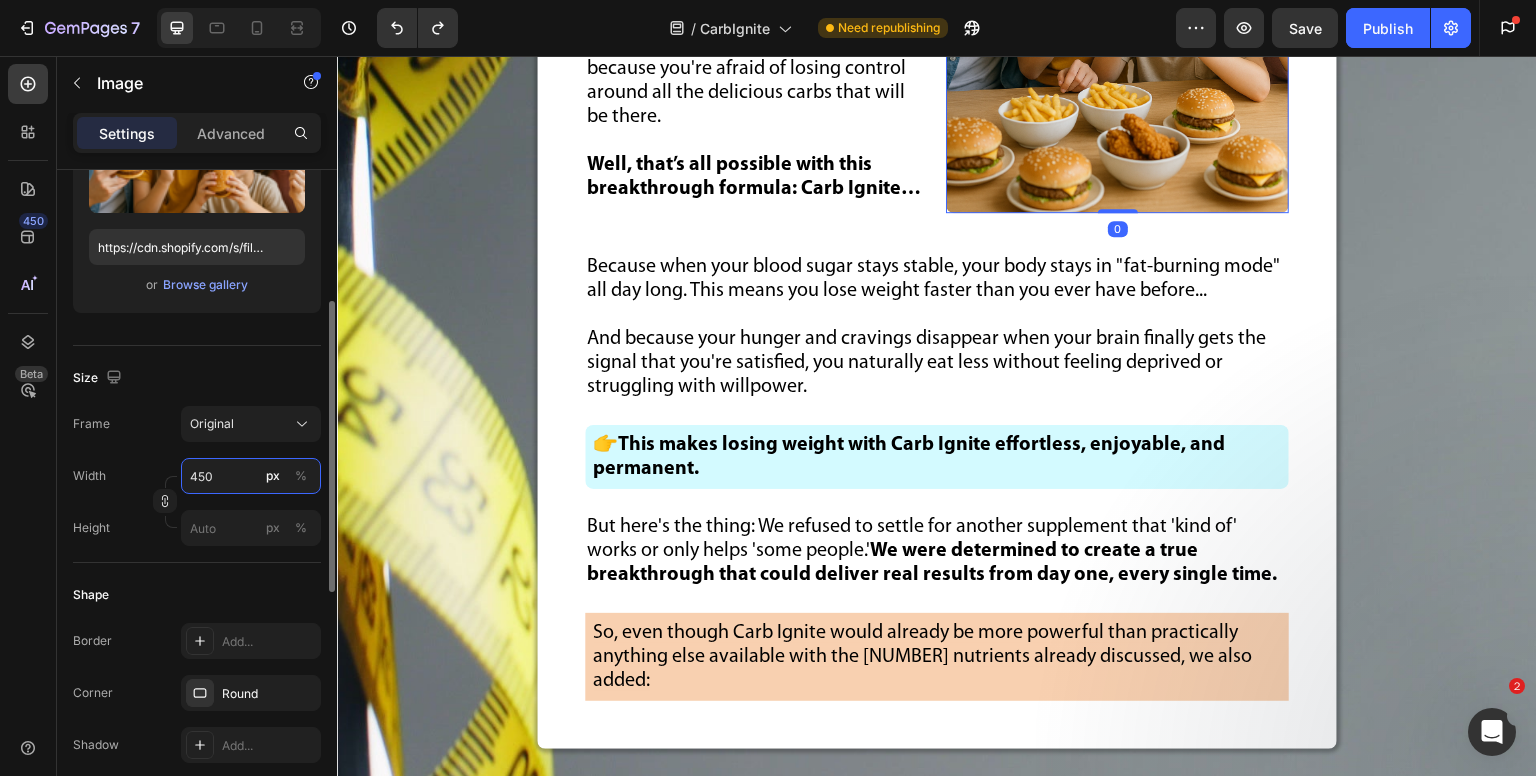 click on "450" at bounding box center (251, 476) 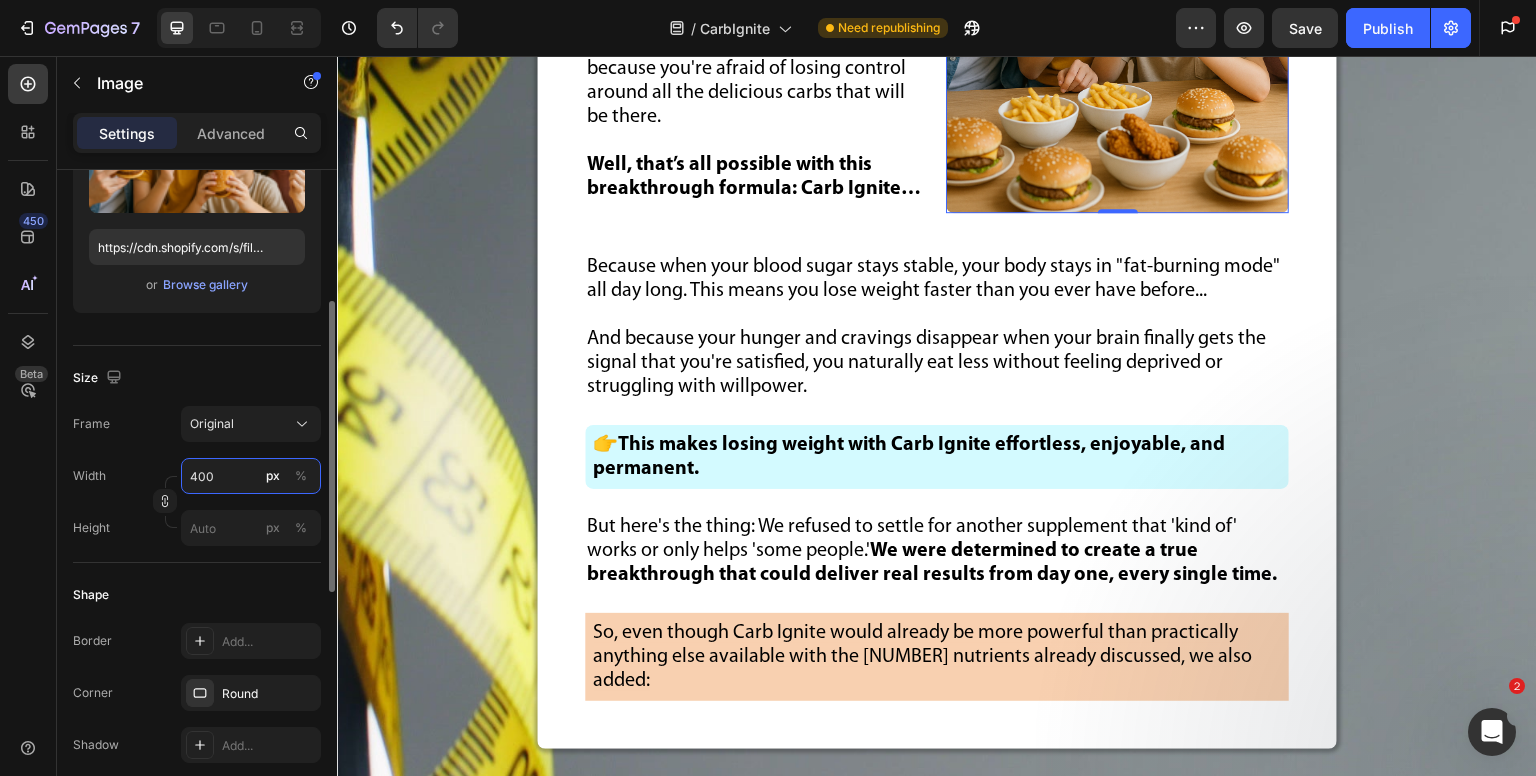 click on "400" at bounding box center [251, 476] 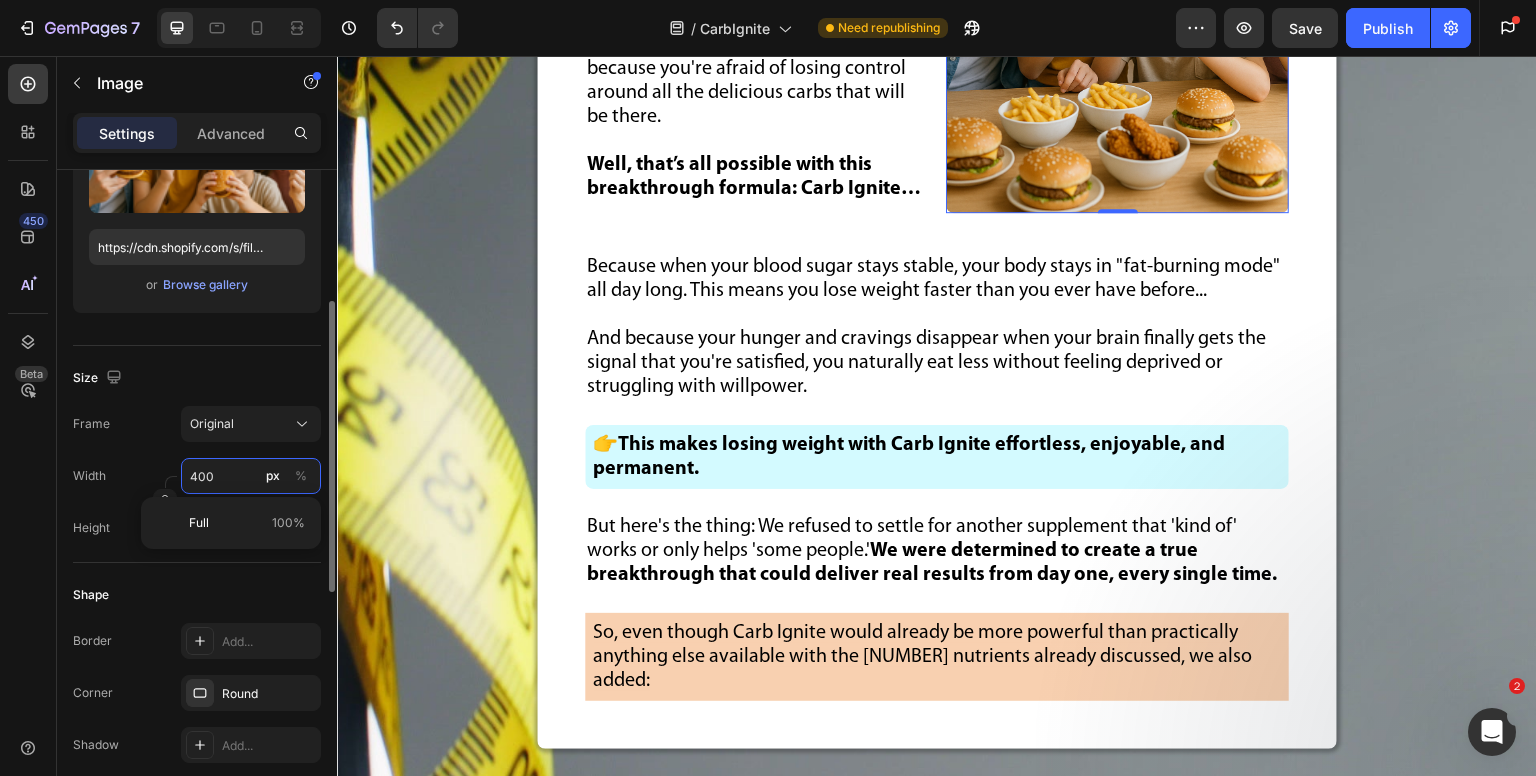 click on "400" at bounding box center [251, 476] 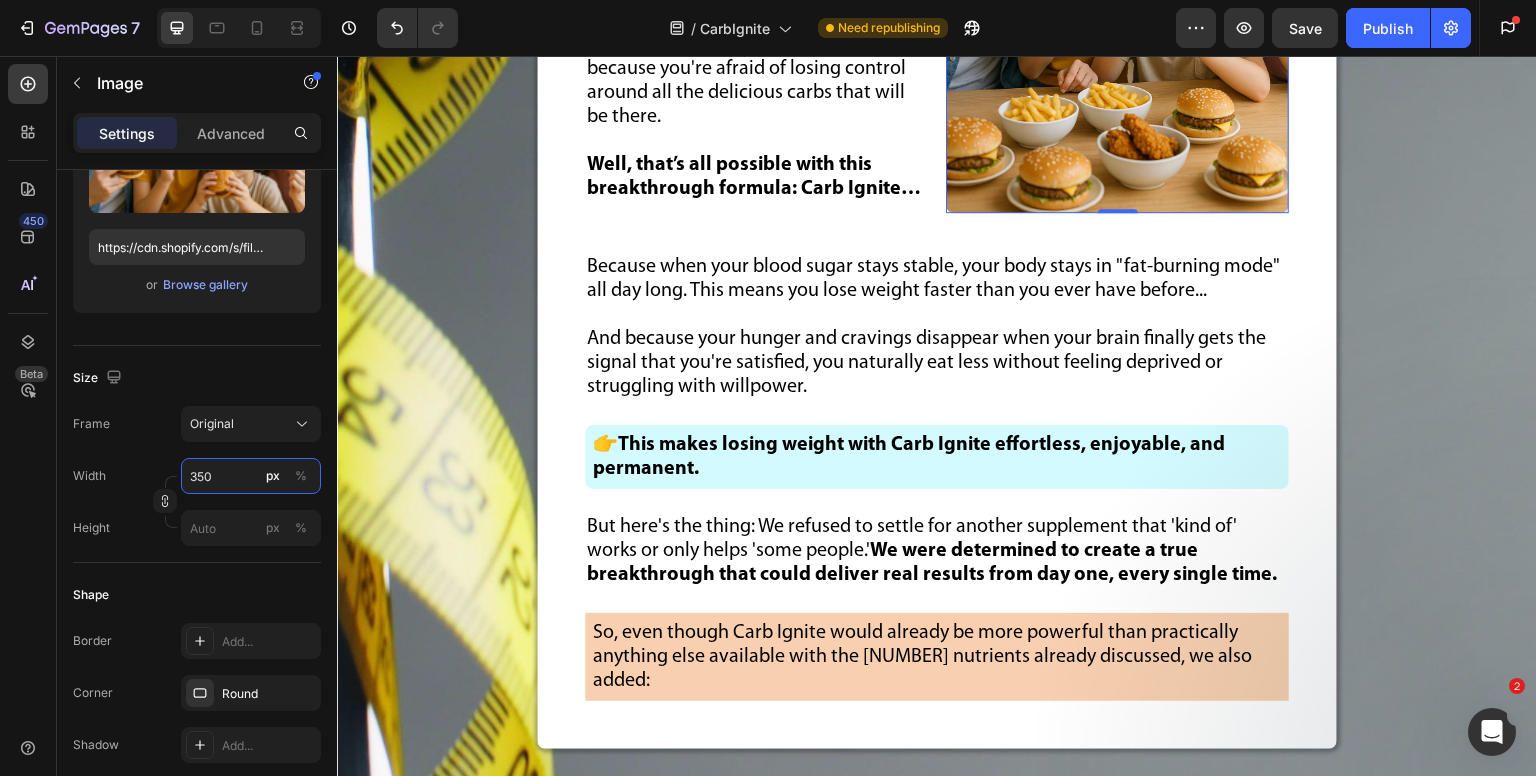 scroll, scrollTop: 18503, scrollLeft: 0, axis: vertical 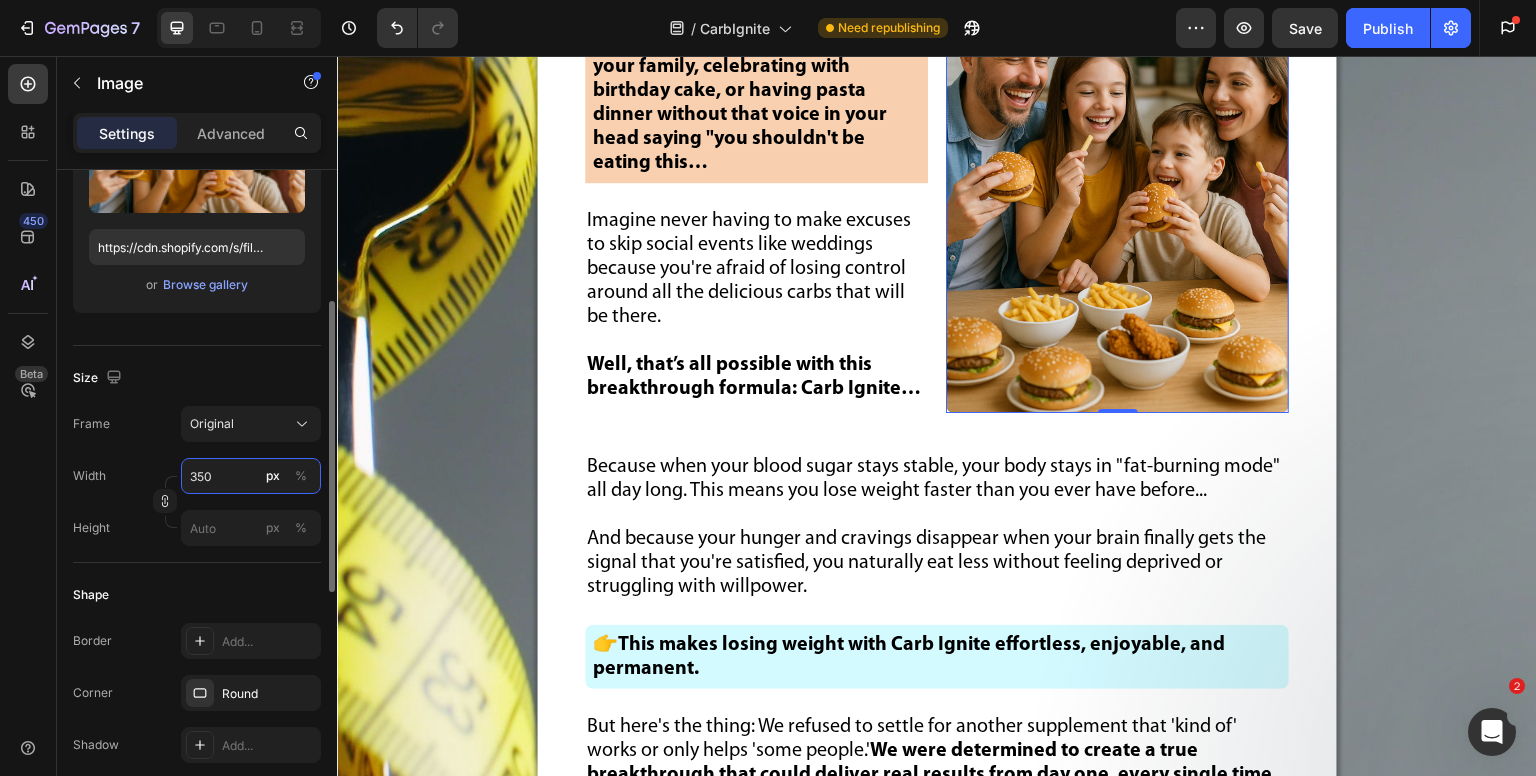 click on "350" at bounding box center [251, 476] 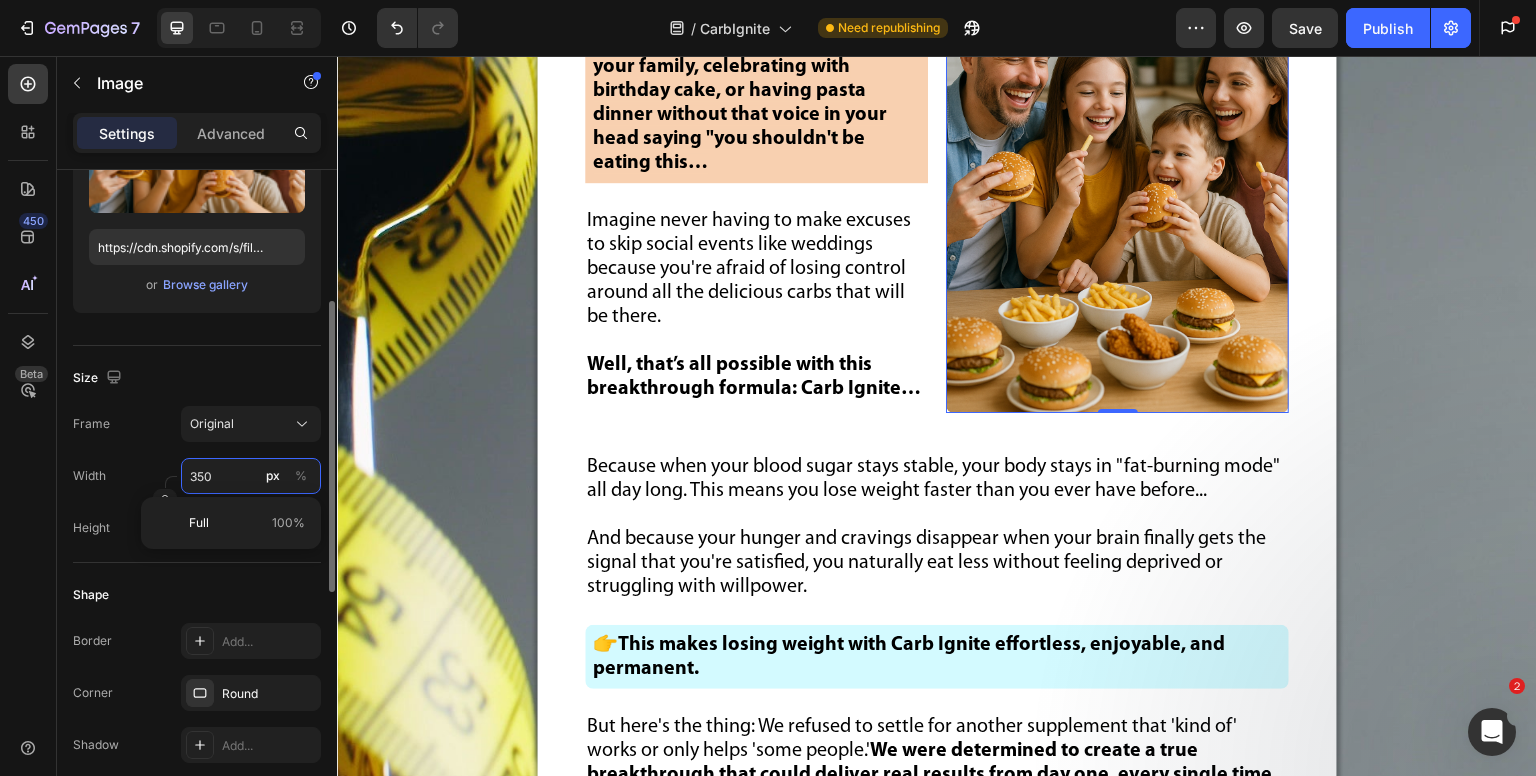 click on "350" at bounding box center (251, 476) 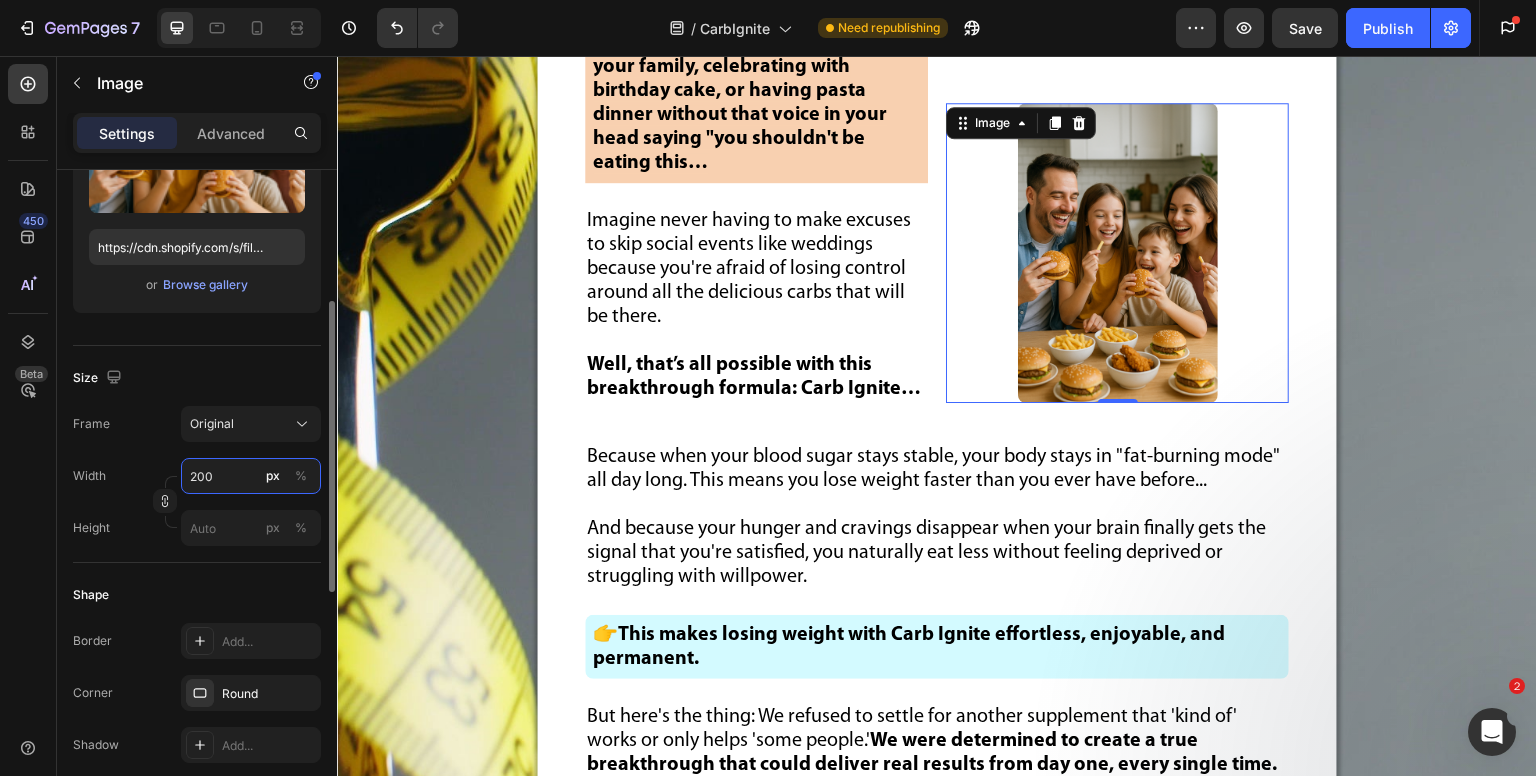 click on "200" at bounding box center [251, 476] 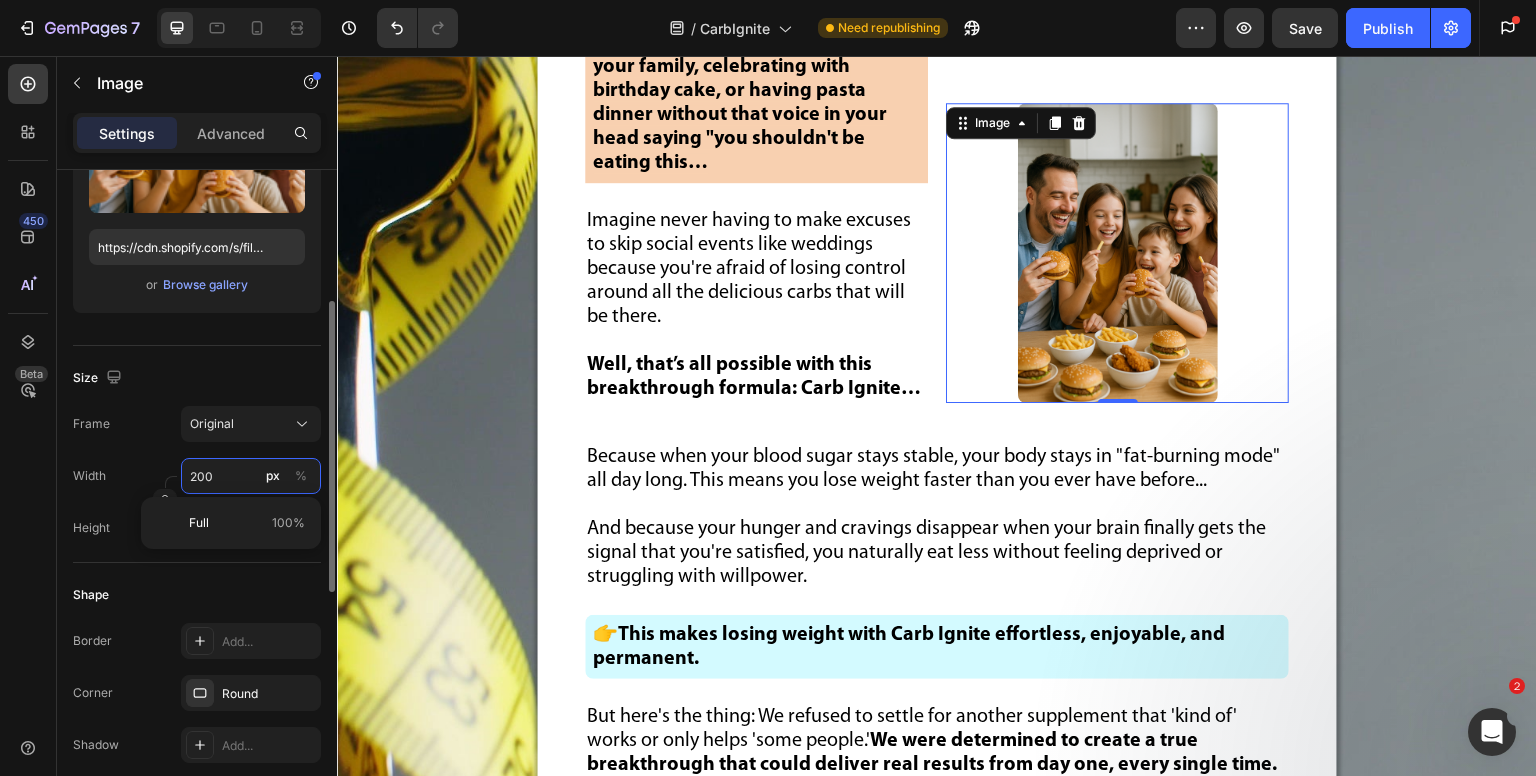 click on "200" at bounding box center (251, 476) 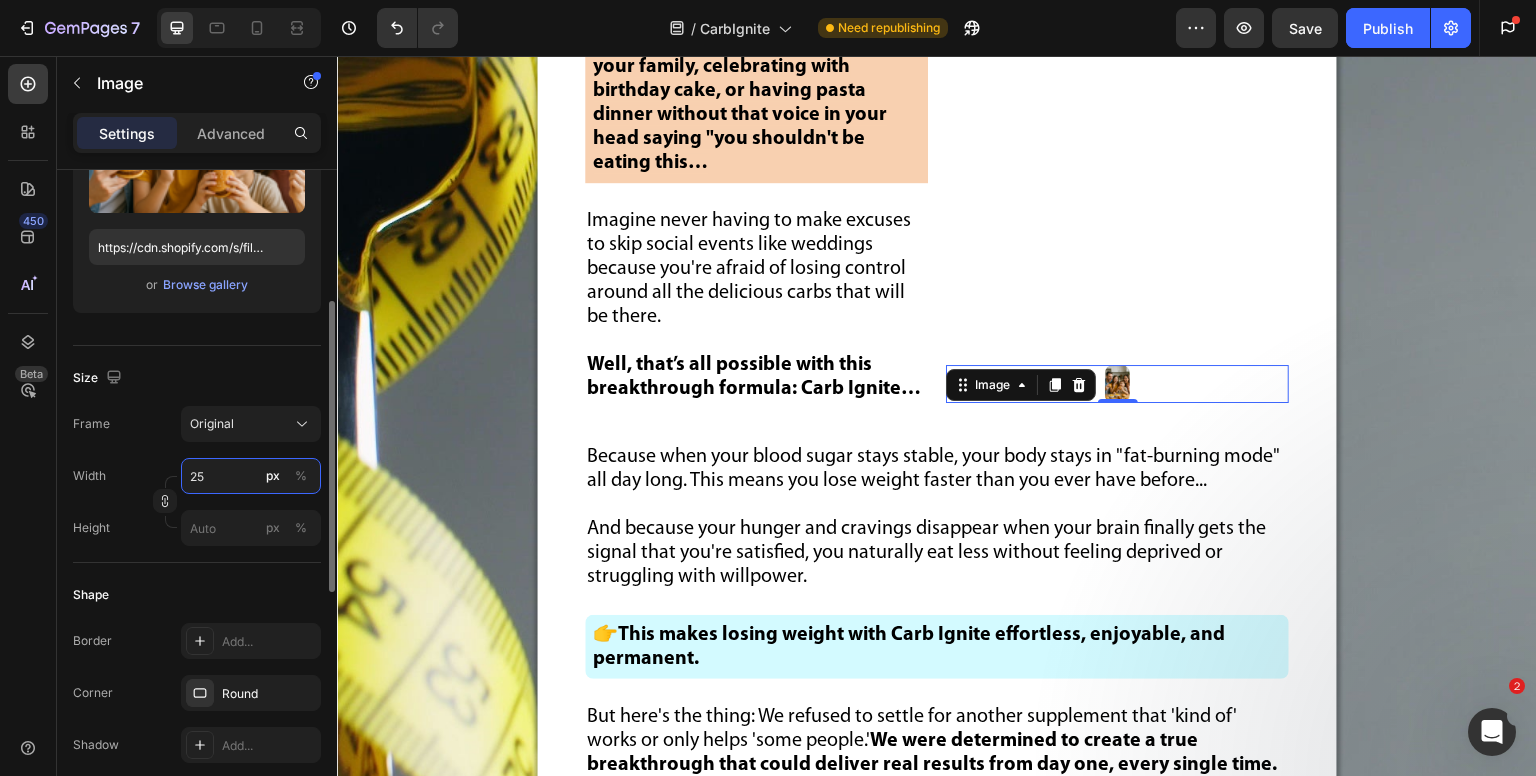 type on "250" 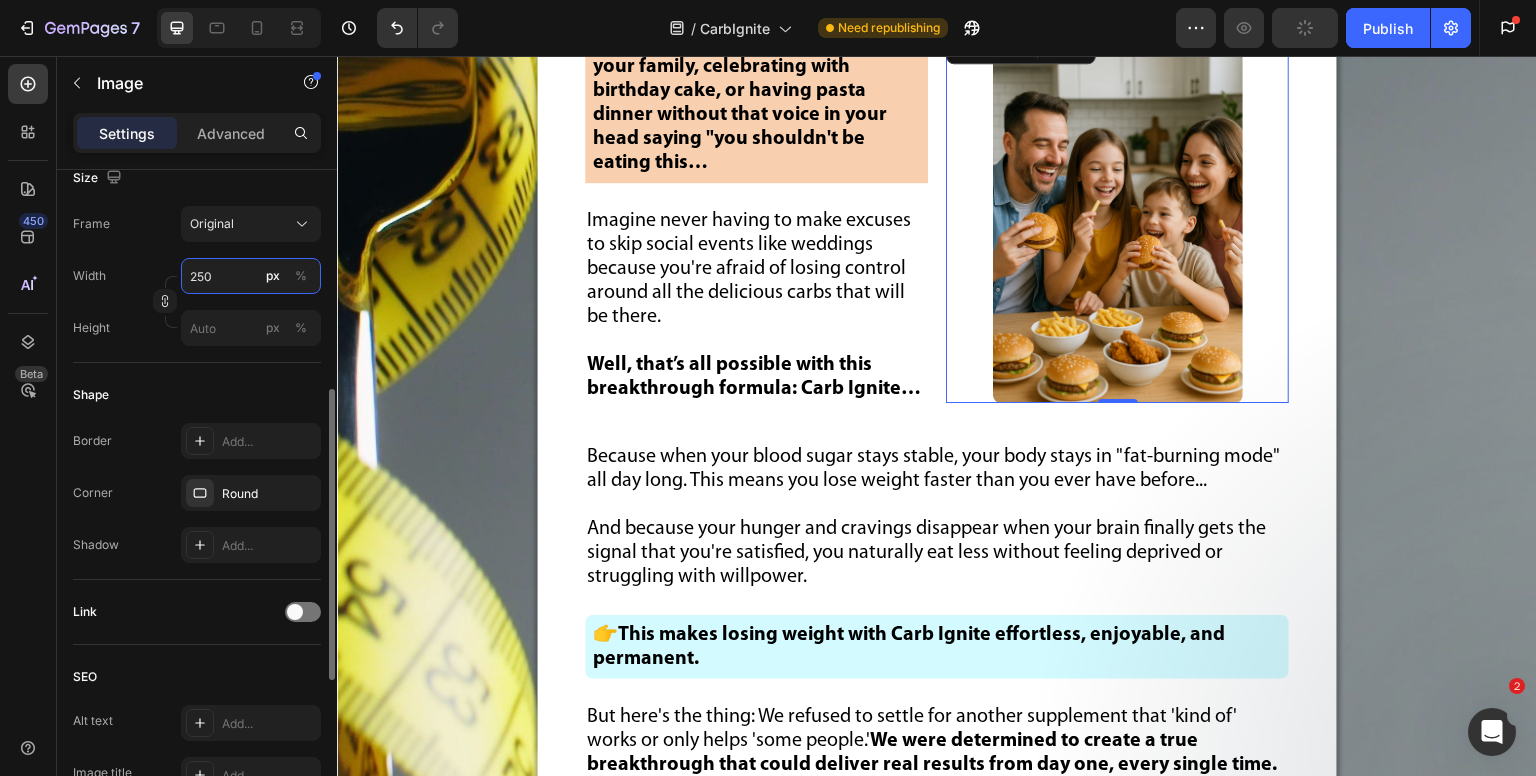 scroll, scrollTop: 400, scrollLeft: 0, axis: vertical 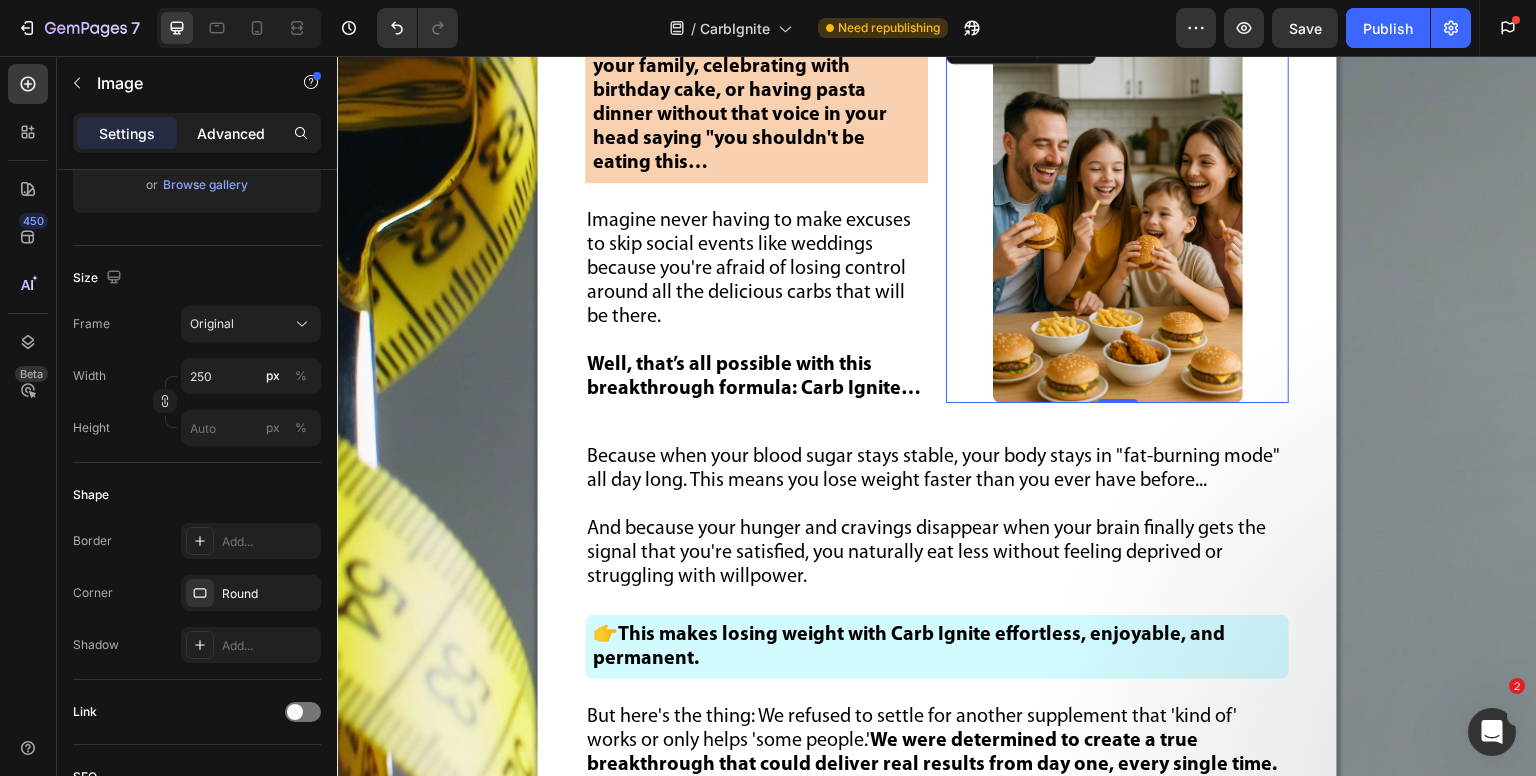 click on "Advanced" at bounding box center (231, 133) 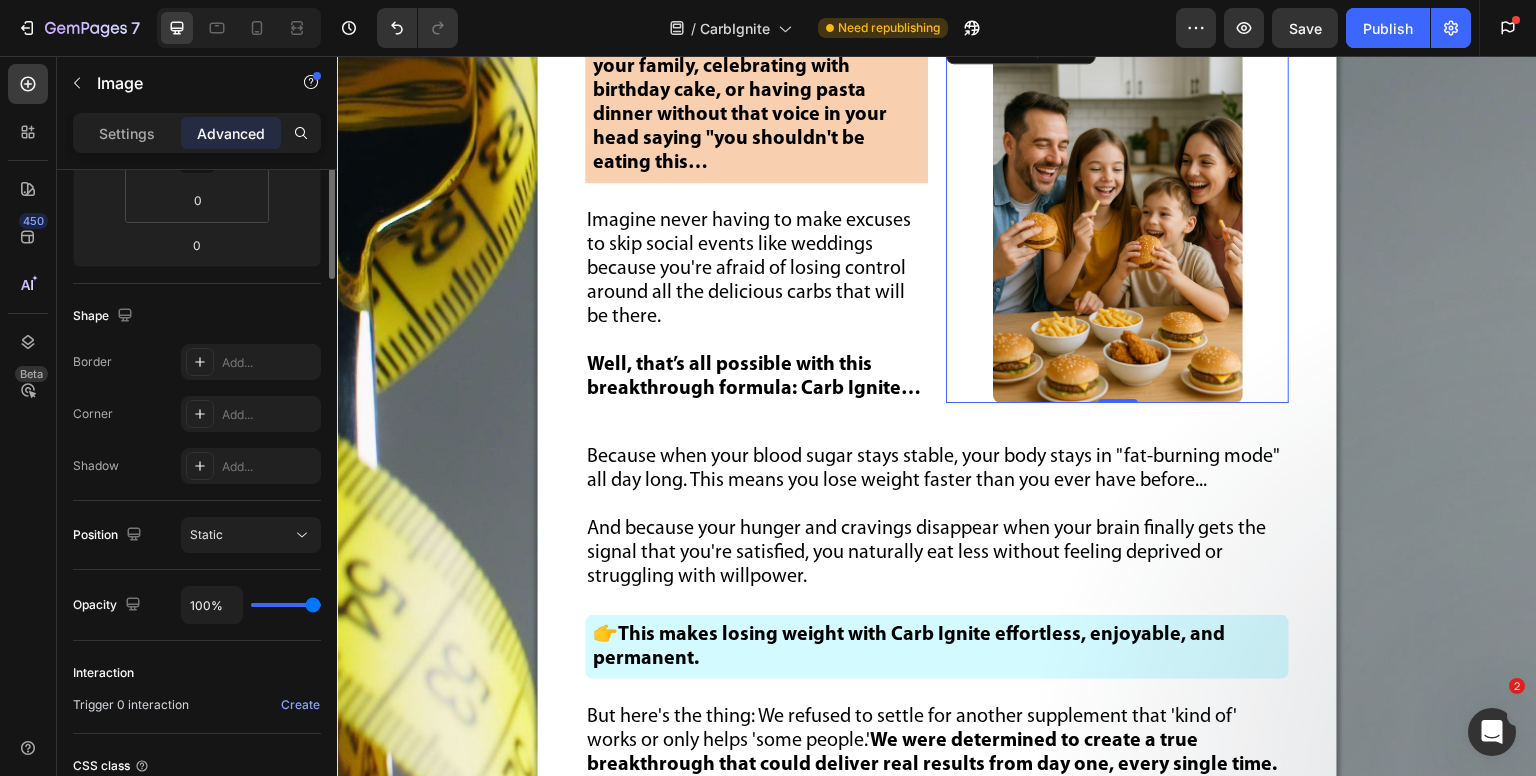 scroll, scrollTop: 100, scrollLeft: 0, axis: vertical 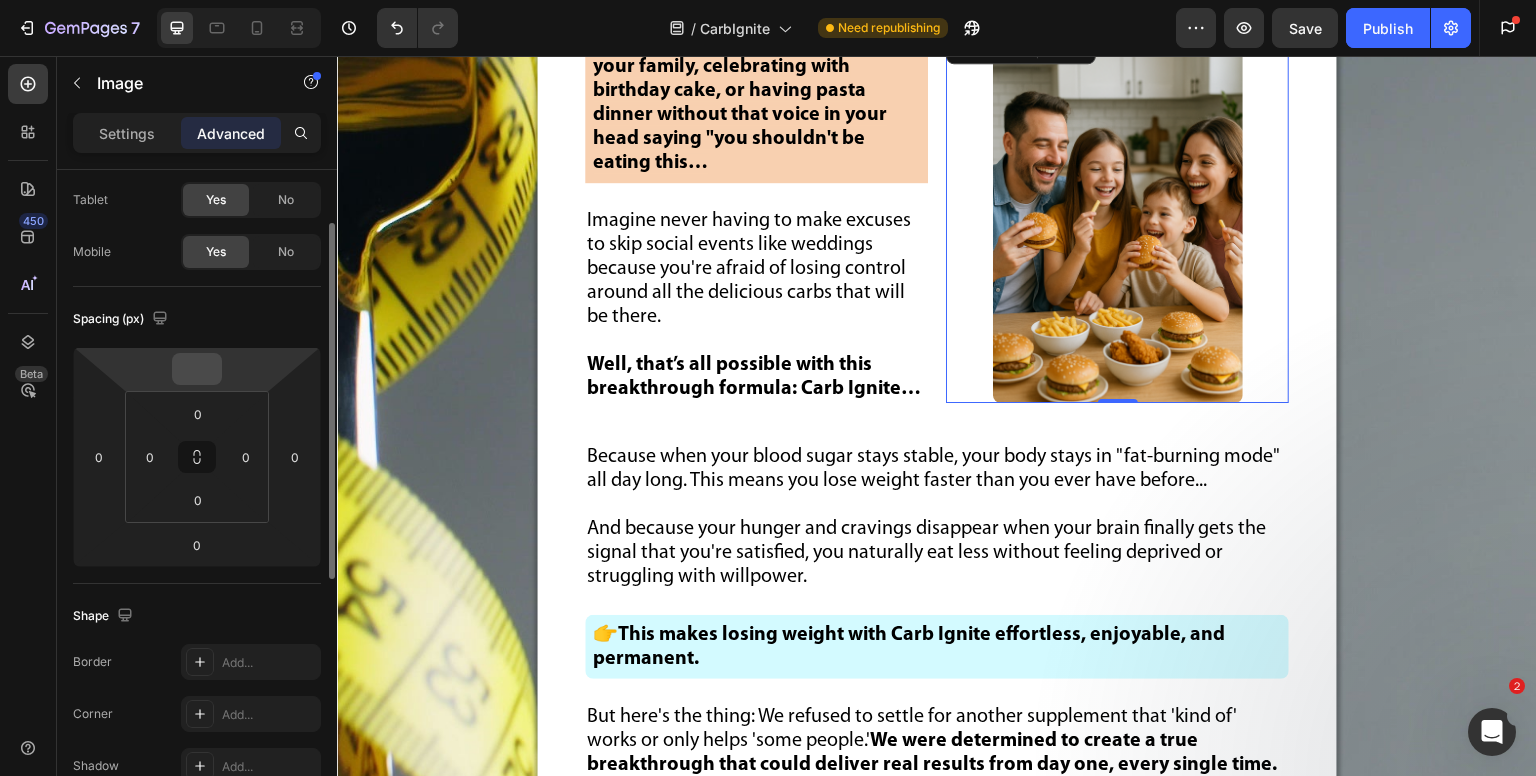 click at bounding box center (197, 369) 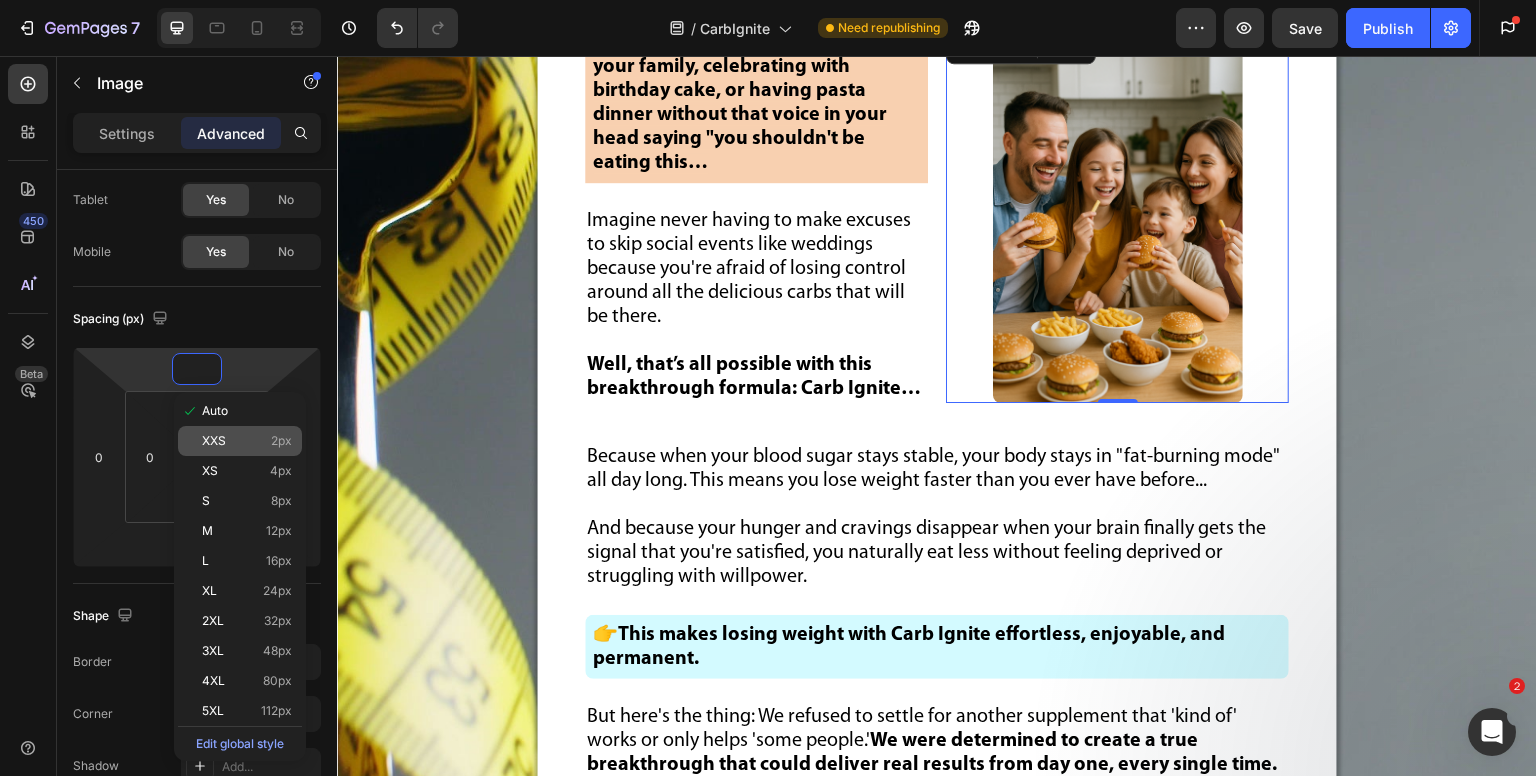 click on "XXS 2px" 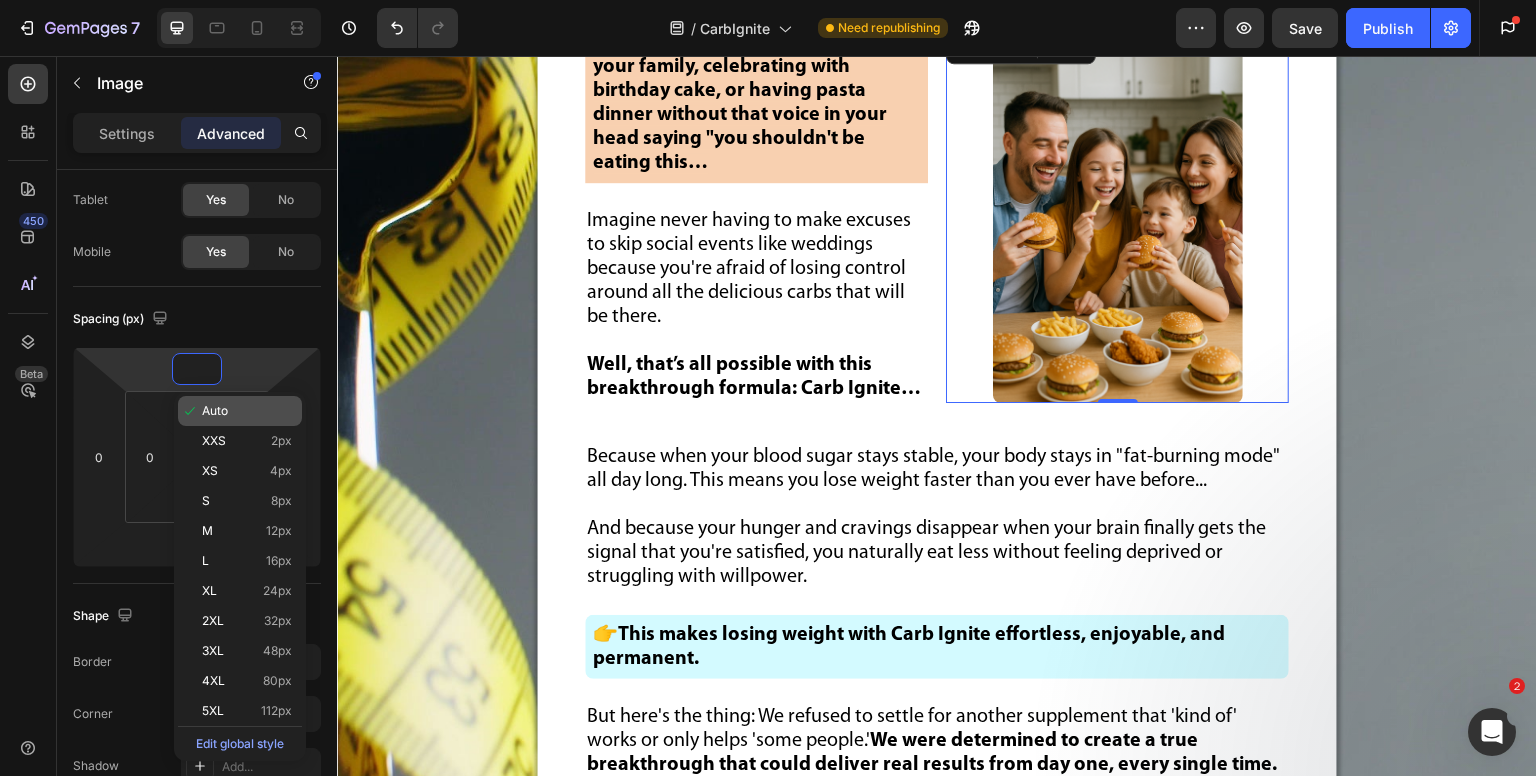 type on "2" 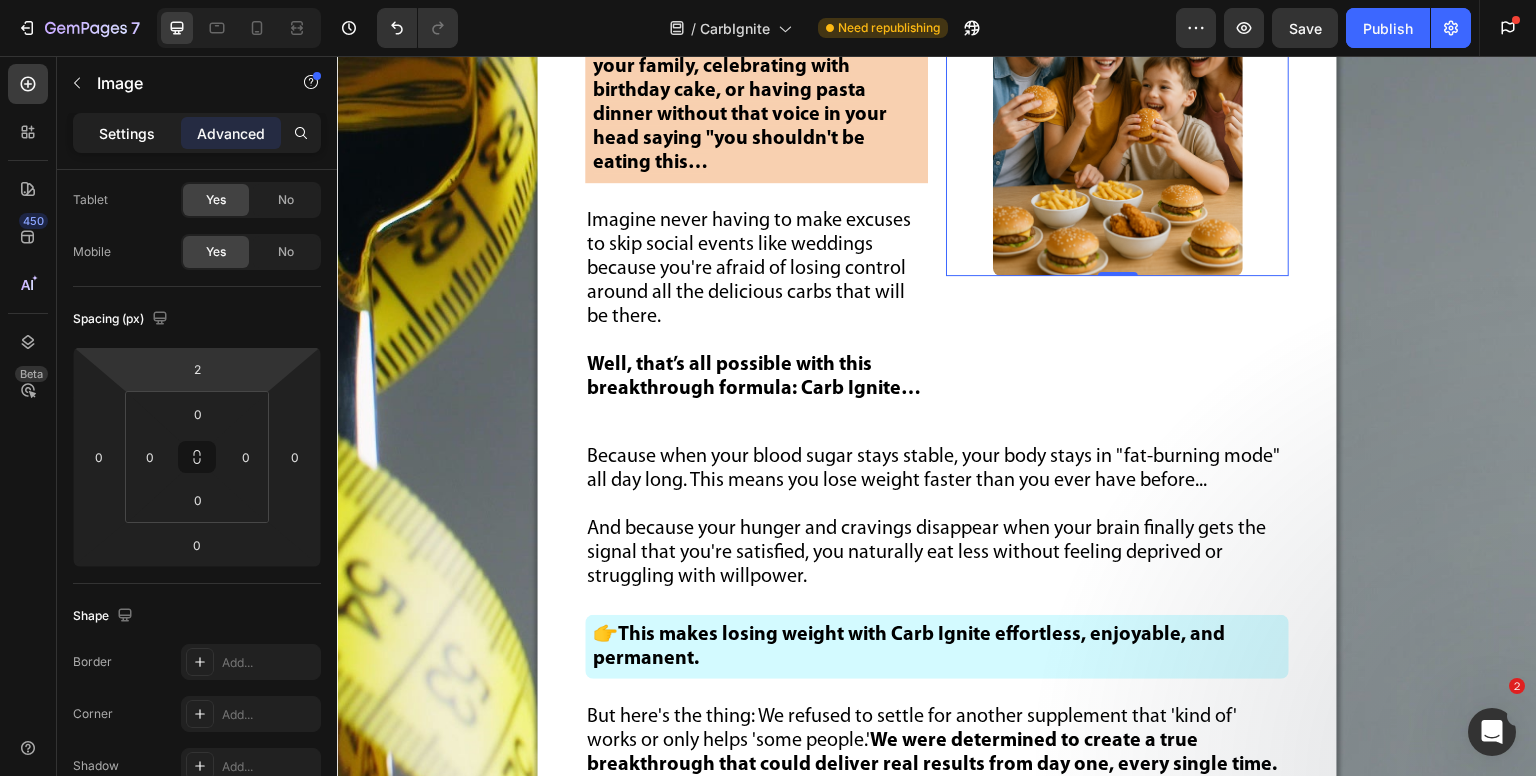 click on "Settings" at bounding box center [127, 133] 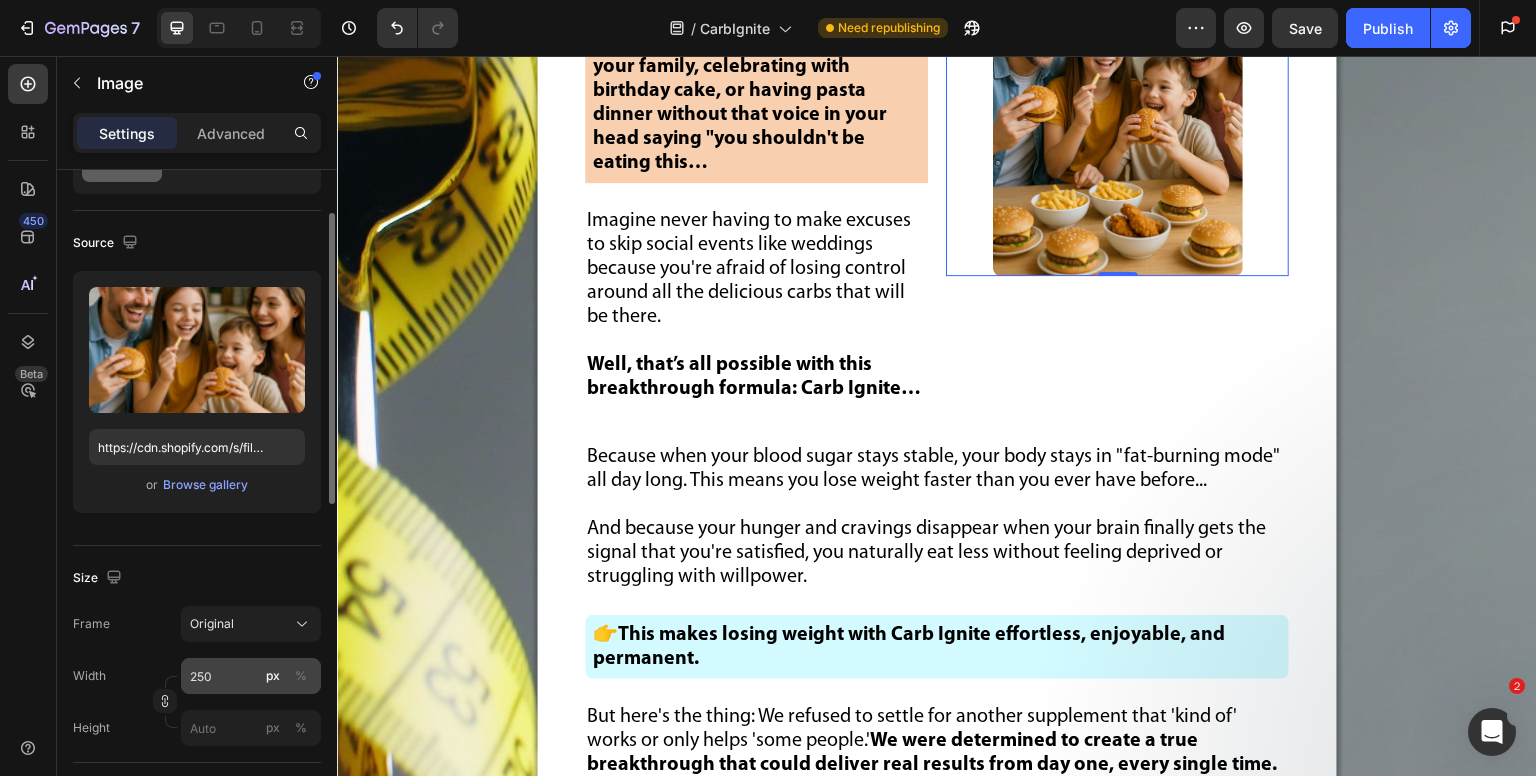 scroll, scrollTop: 200, scrollLeft: 0, axis: vertical 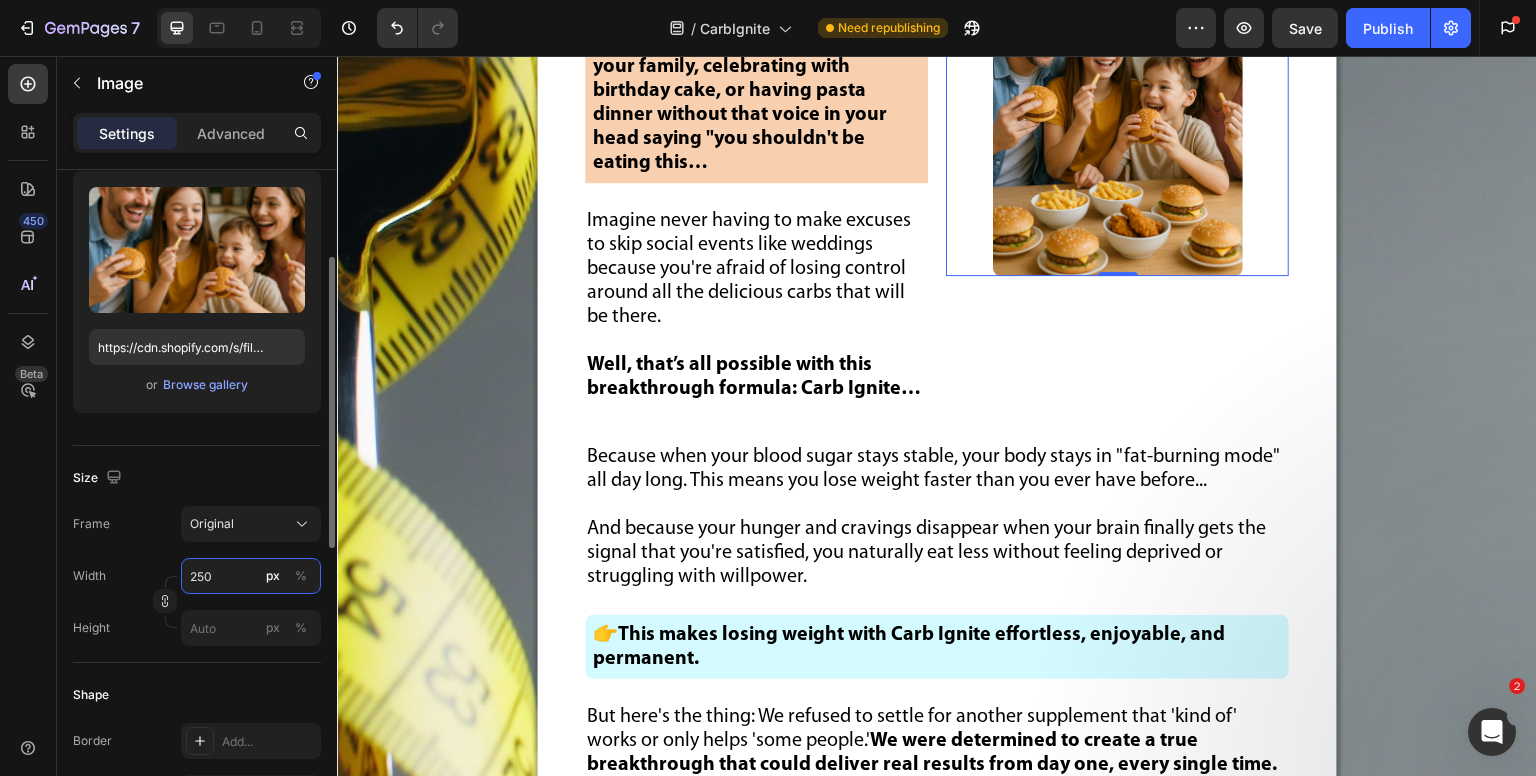 click on "250" at bounding box center [251, 576] 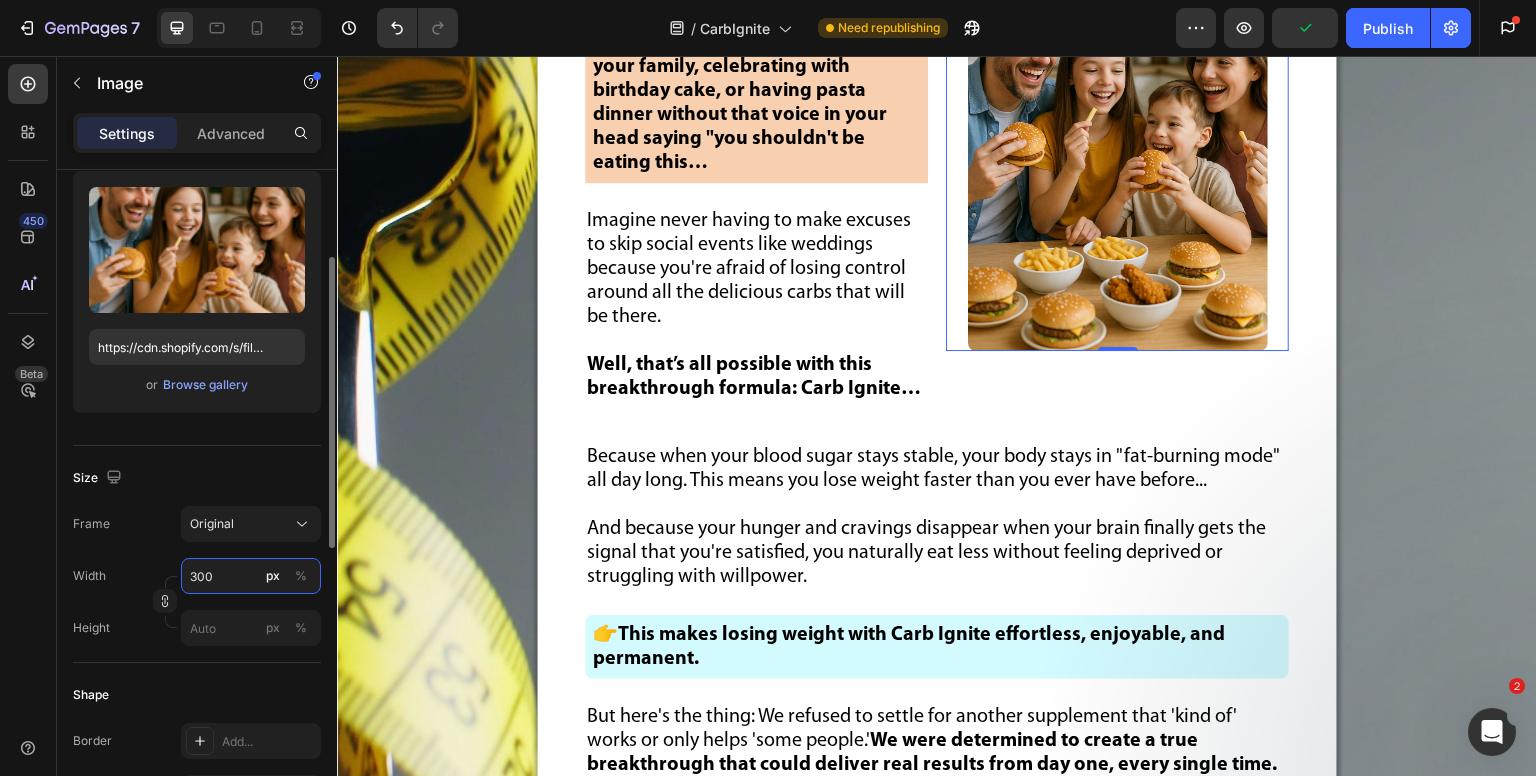 scroll, scrollTop: 300, scrollLeft: 0, axis: vertical 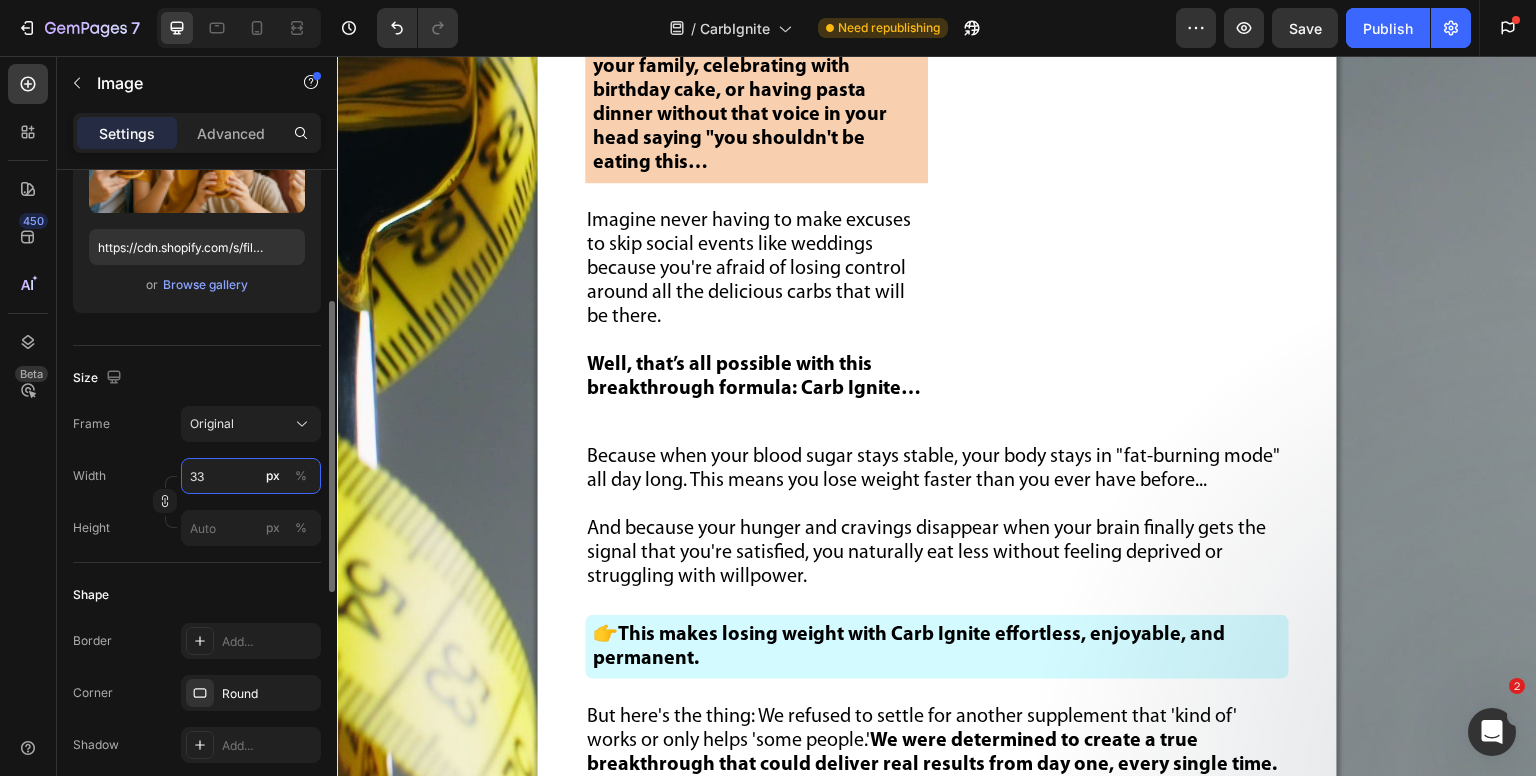 type on "330" 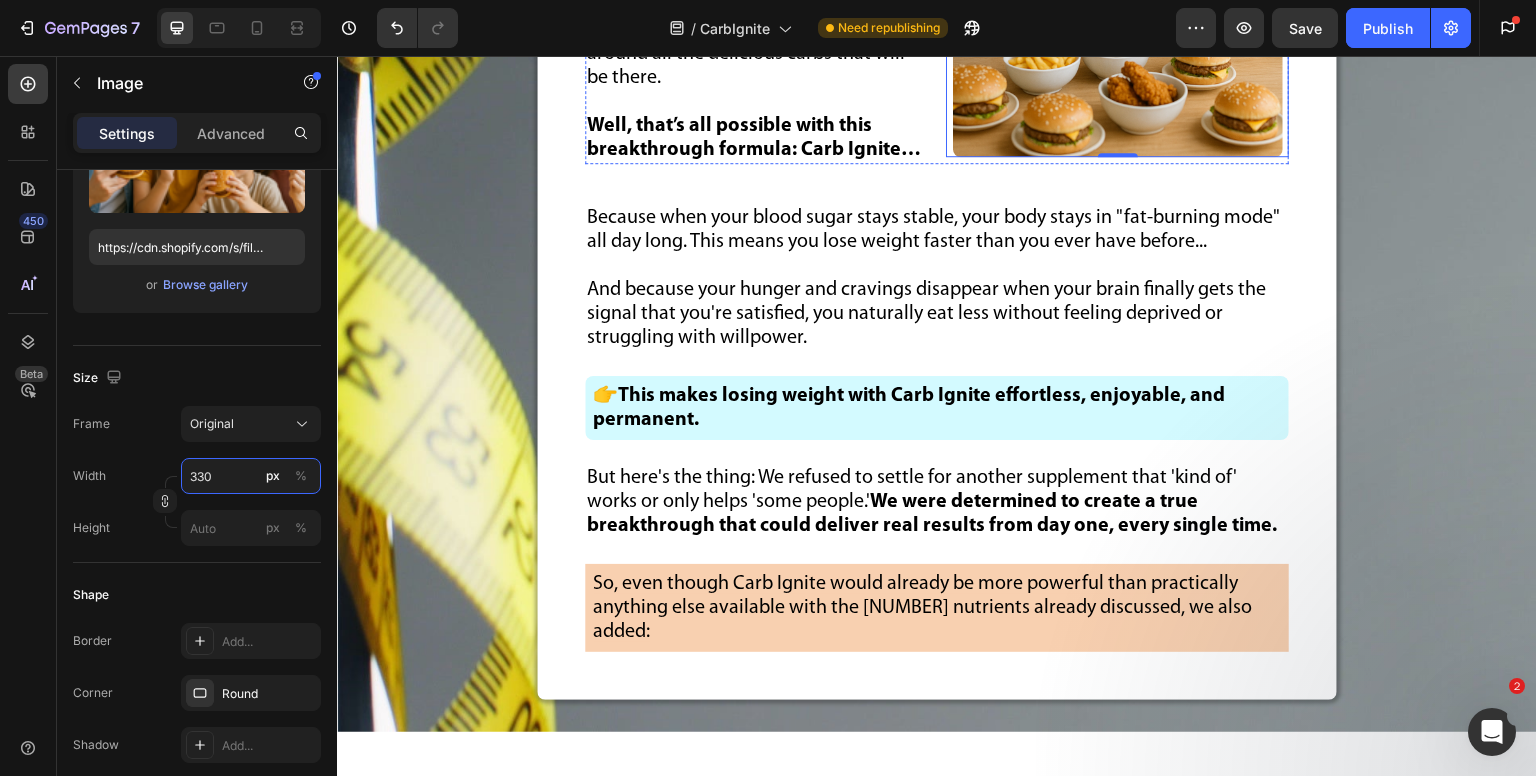 scroll, scrollTop: 18903, scrollLeft: 0, axis: vertical 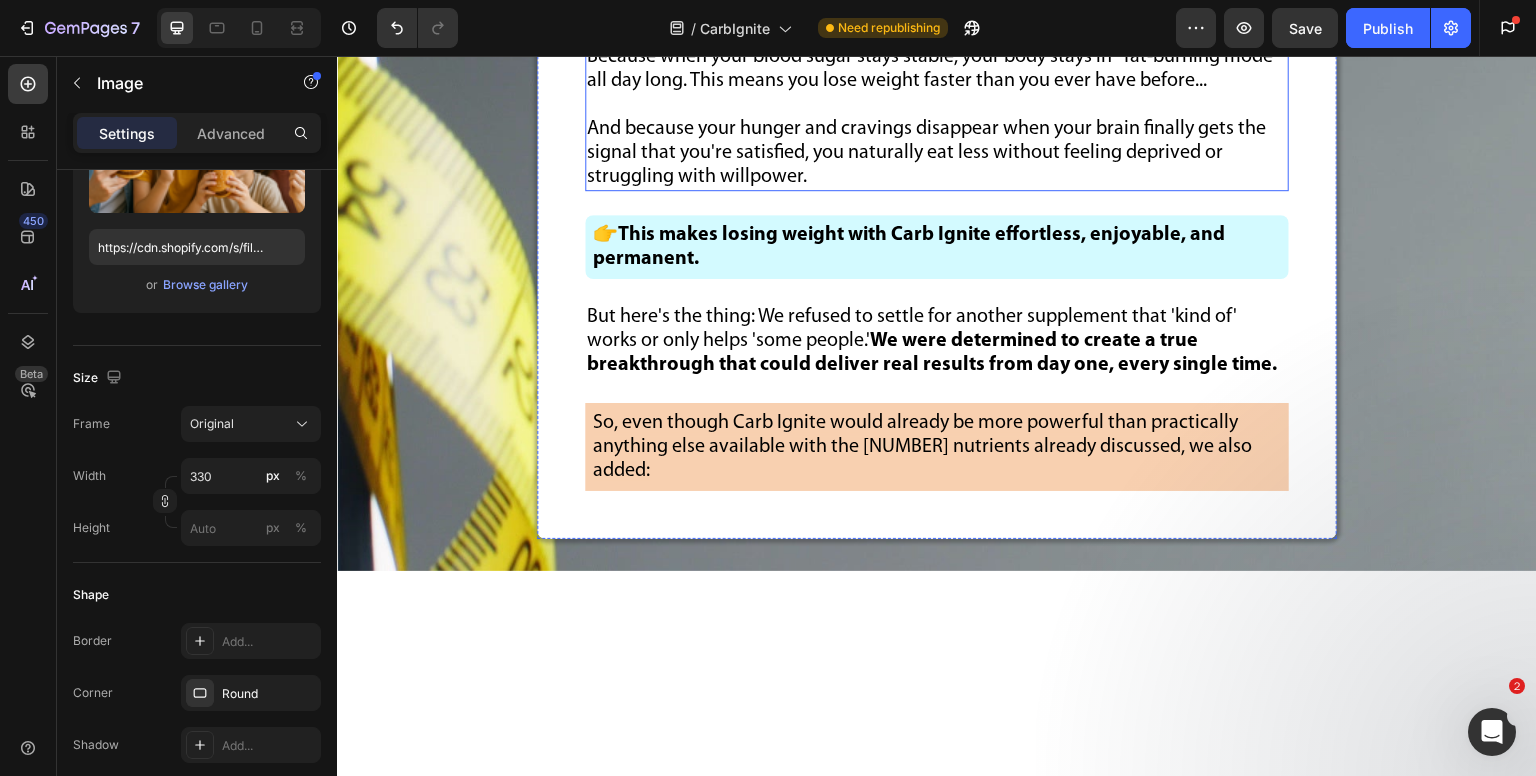 click on "Because when your blood sugar stays stable, your body stays in "fat-burning mode" all day long. This means you lose weight faster than you ever have before..." at bounding box center (937, 69) 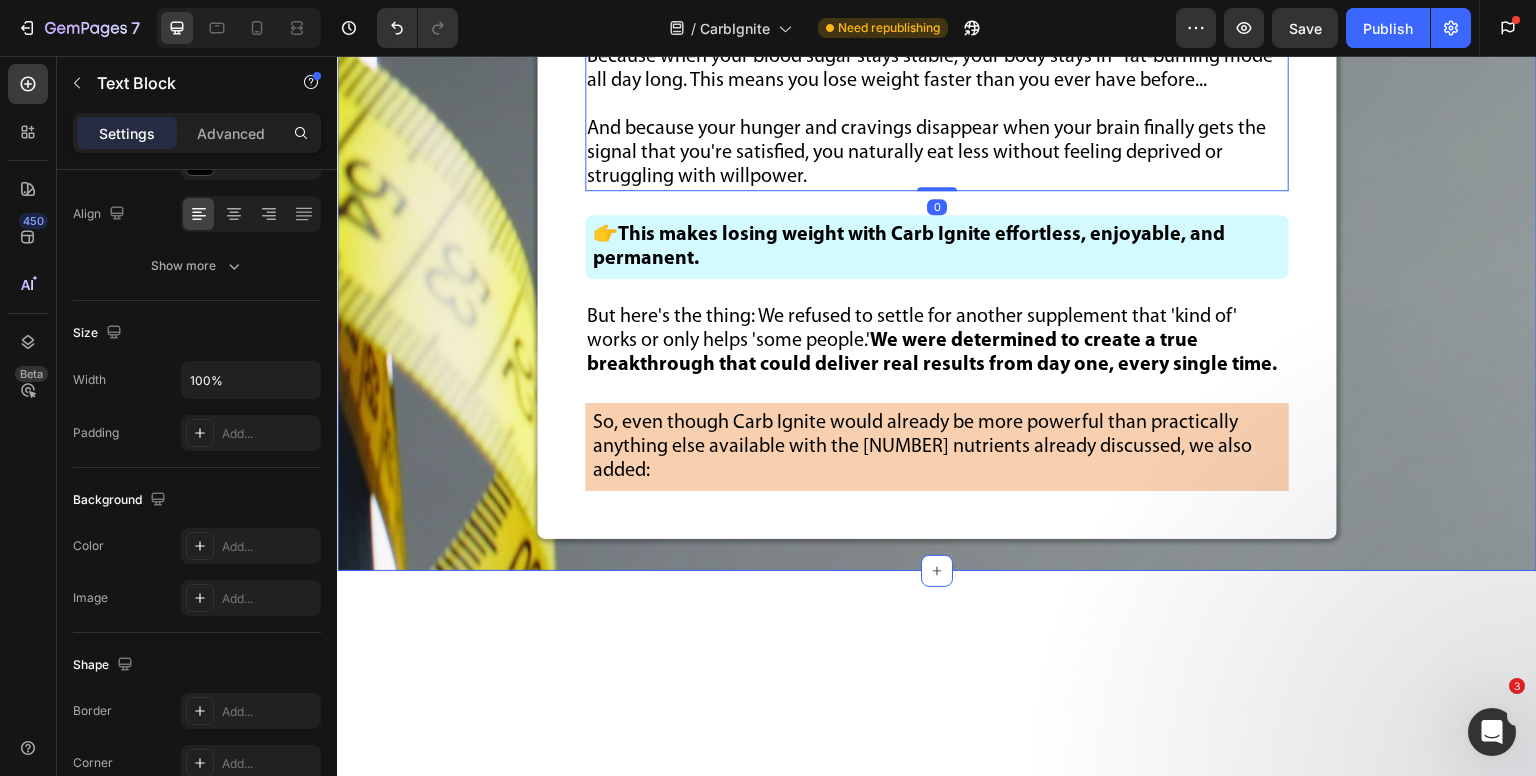 scroll, scrollTop: 0, scrollLeft: 0, axis: both 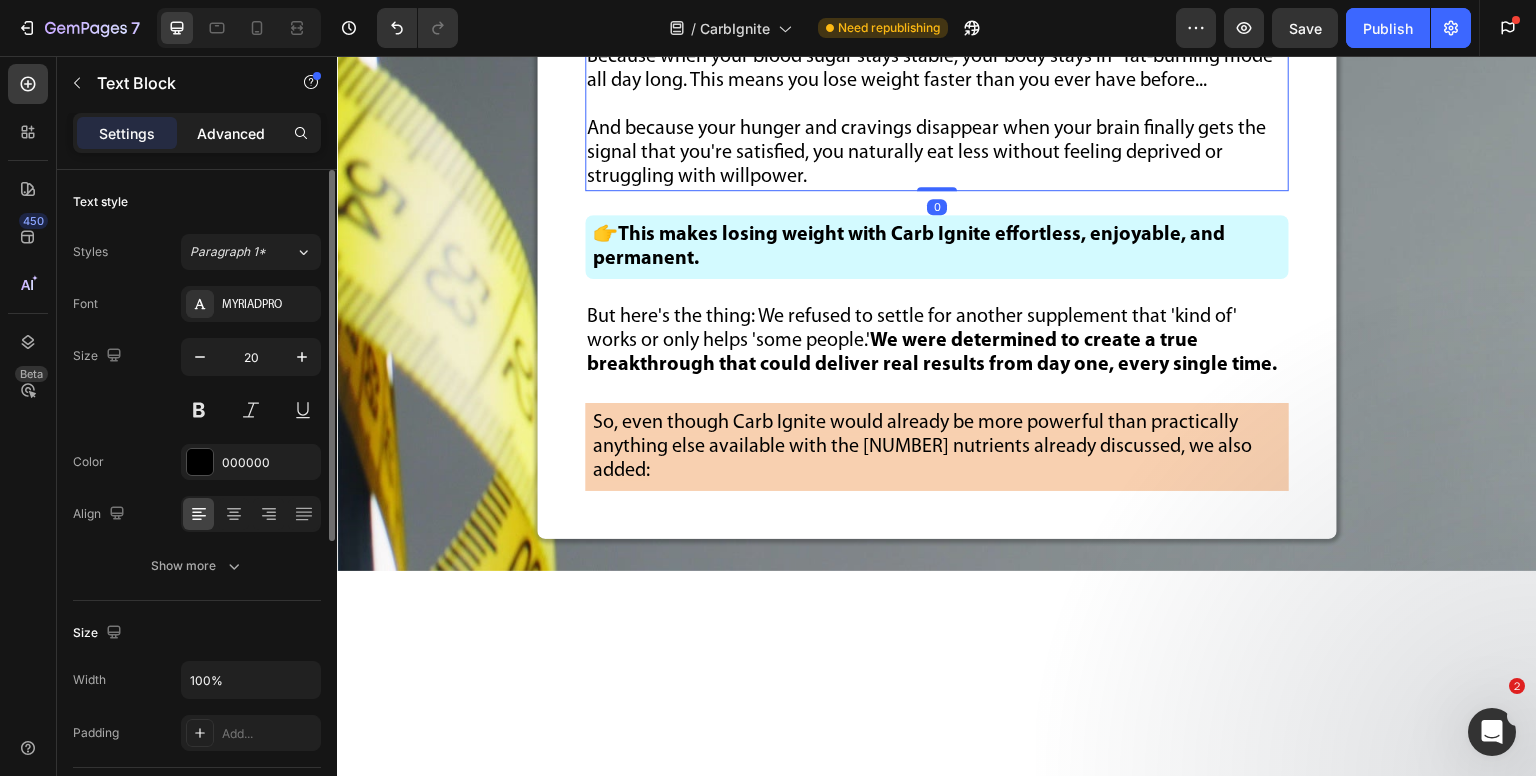 click on "Advanced" at bounding box center [231, 133] 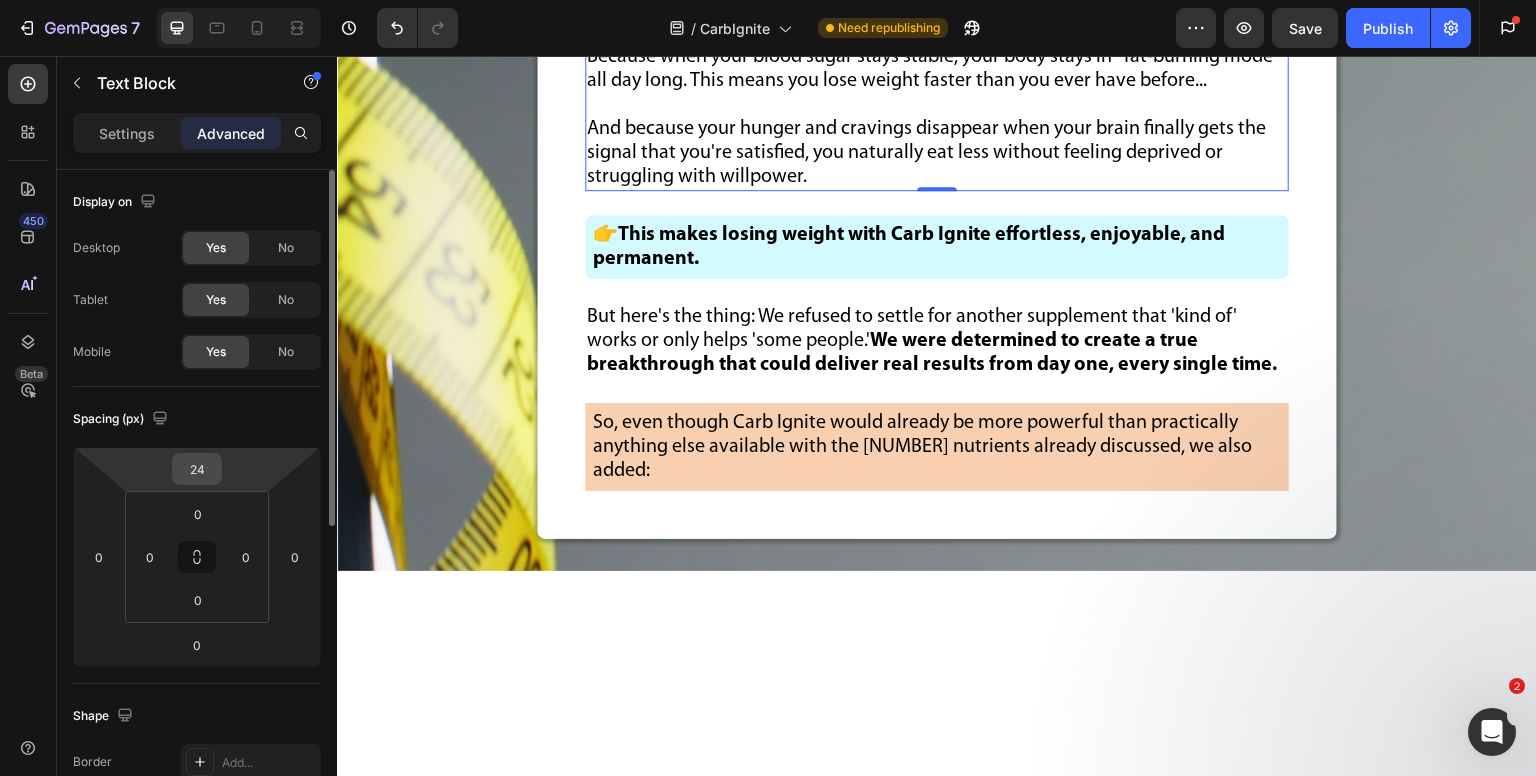 click on "24" at bounding box center [197, 469] 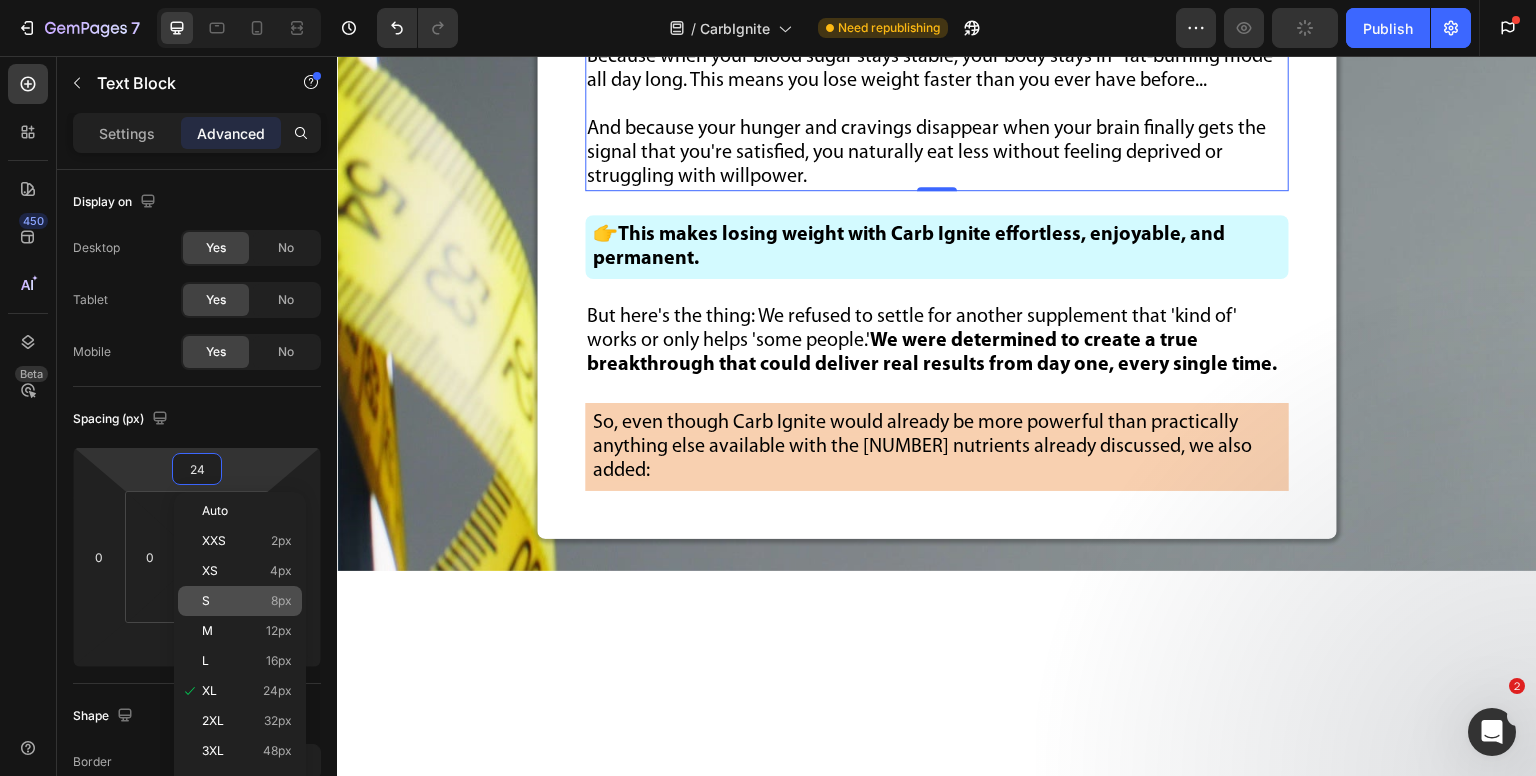 click on "S 8px" 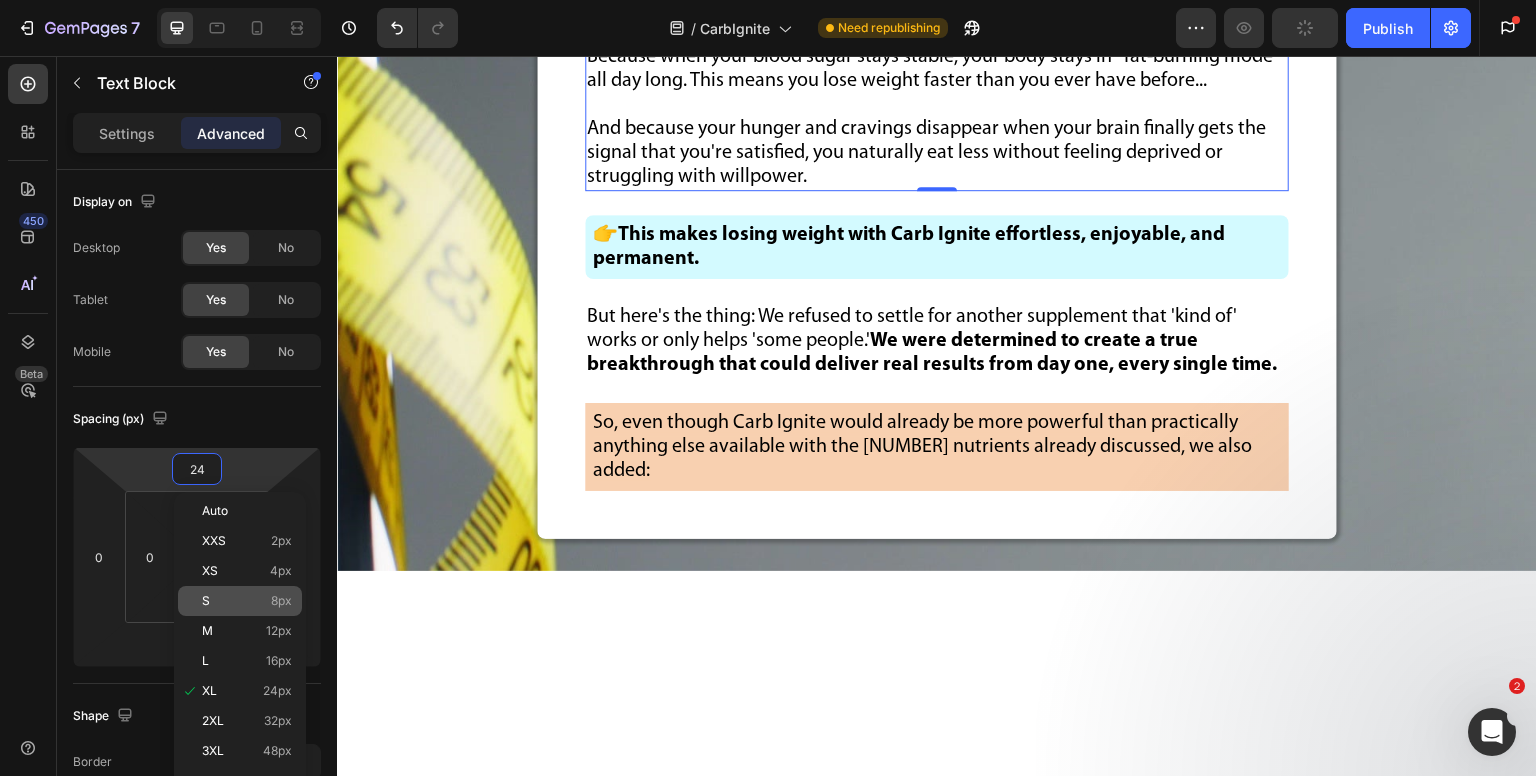 type on "8" 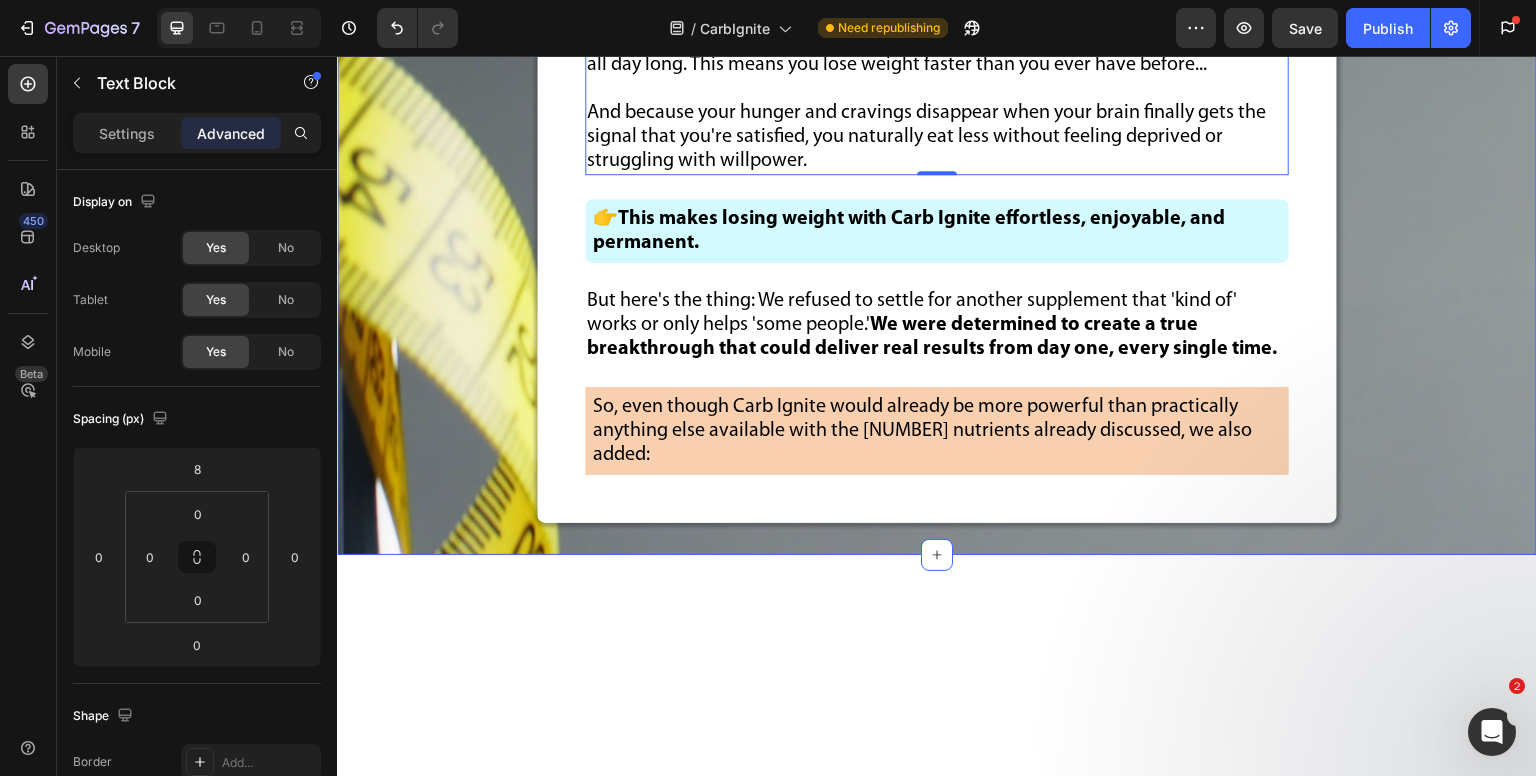 click on "“Welcome Back Chocolate Cake, Pizza & Burgers!” Text Block Image "Before discovering Carb Ignite, I felt like I was in food prison. I couldn't eat anything without gaining weight . Family dinners were torture because I had to watch everyone else enjoy themselves while I picked at a sad little salad. I felt embarrassed and left out of my own life. But with Carb Ignite, I got my life back. I can eat birthday cake at my daughter's party, enjoy pasta night with my husband, and have wine with the girls - a nd I'm actually losing weight! I'm down 18 pounds and 2 dress sizes , and for the first time in years, I feel like myself again." - Jennifer K., [STATE], [COUNTRY] Text Block Imagine eating all of your favorite foods again and trusting your body to handle it perfectly, without needing to "earn" your food or "burn it off"... Text Block Imagine enjoying pizza night with your family, celebrating with birthday cake, or having pasta dinner without that voice in your head saying "you shouldn't be eating this…" at bounding box center (937, -276) 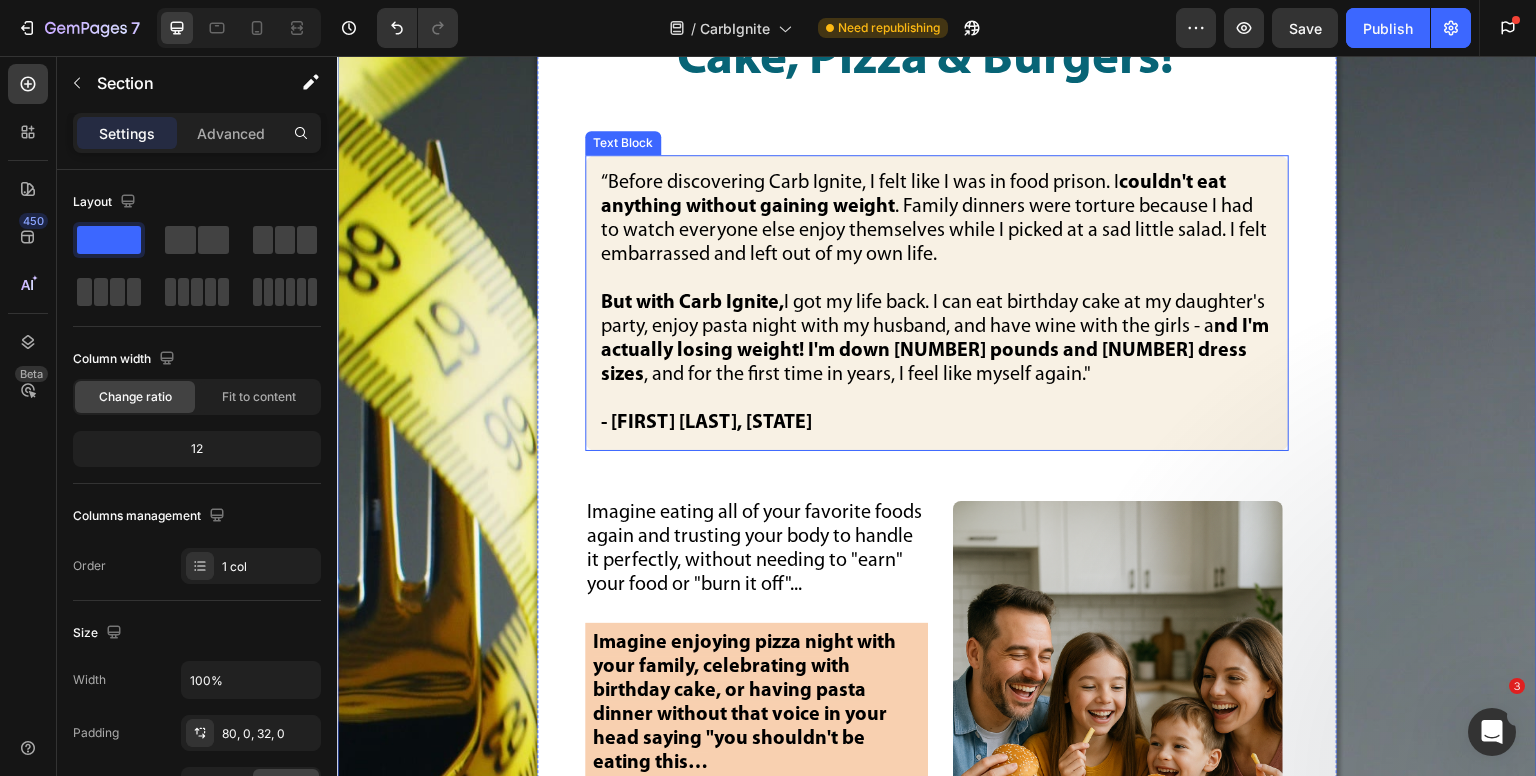 scroll, scrollTop: 18303, scrollLeft: 0, axis: vertical 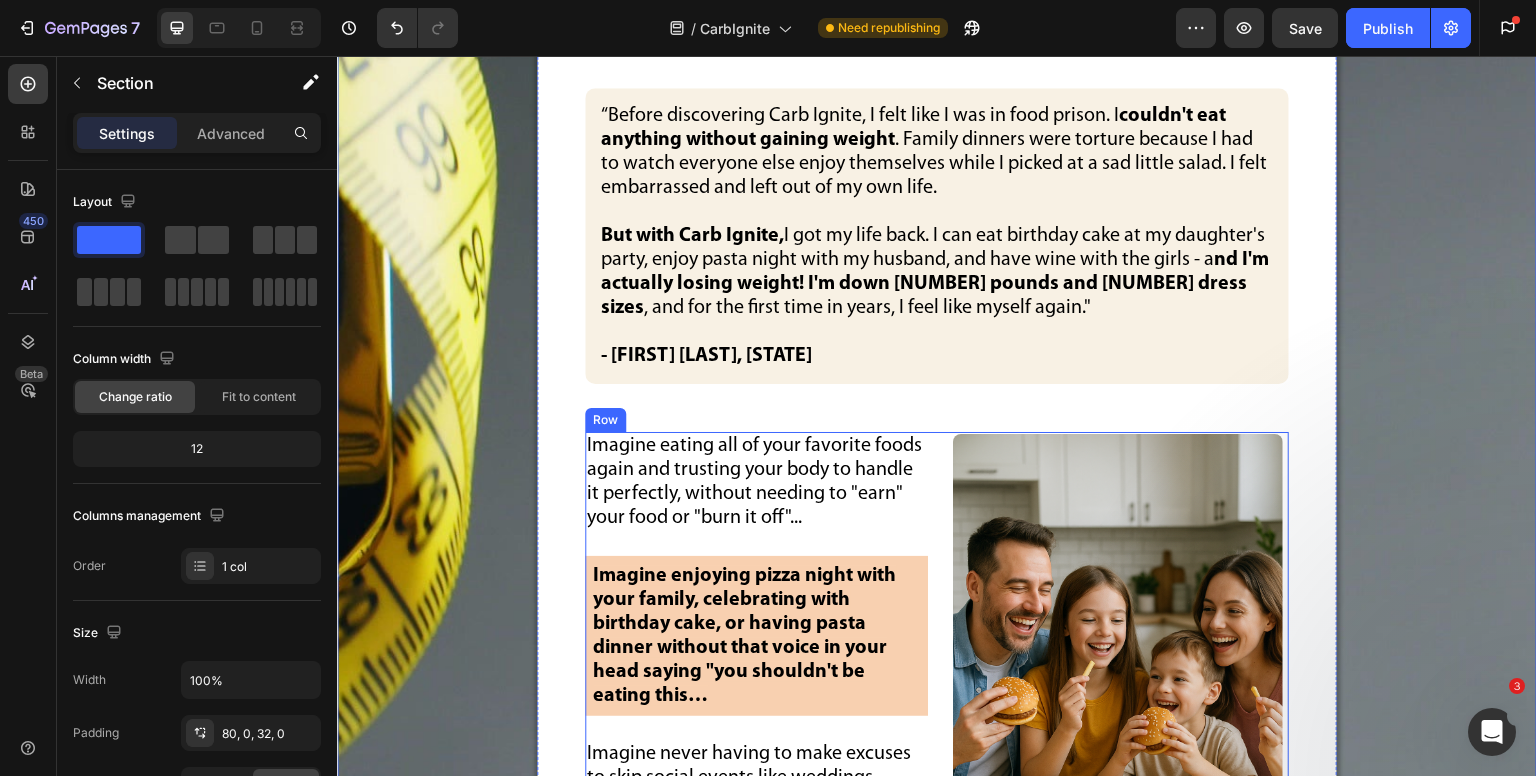 click on "Imagine enjoying pizza night with your family, celebrating with birthday cake, or having pasta dinner without that voice in your head saying "you shouldn't be eating this… Text Block Imagine enjoying pizza night with your family, celebrating with birthday cake, or having pasta dinner without that voice in your head saying "you shouldn't be eating this… Text Block Image Row" at bounding box center [937, 684] 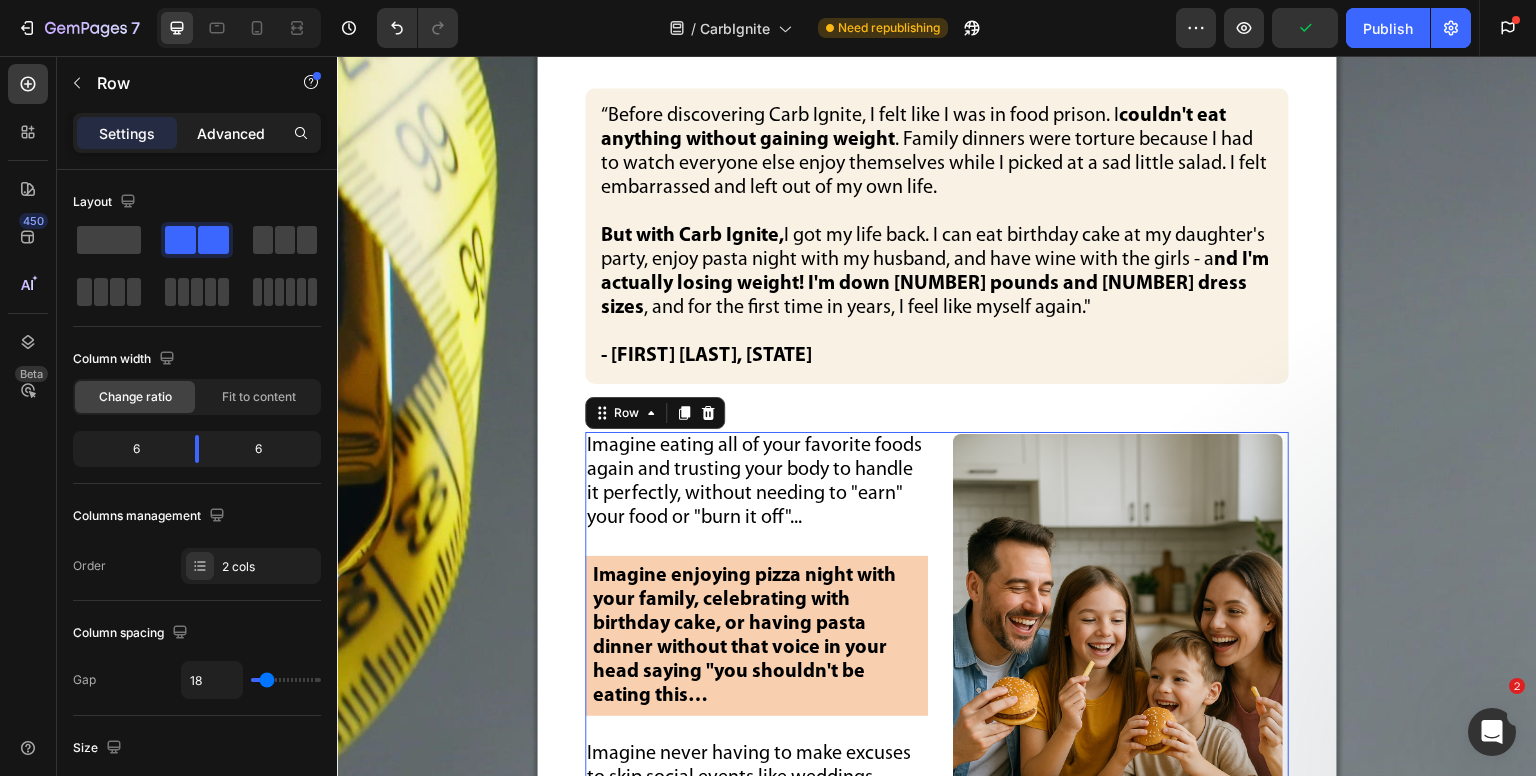 click on "Advanced" at bounding box center (231, 133) 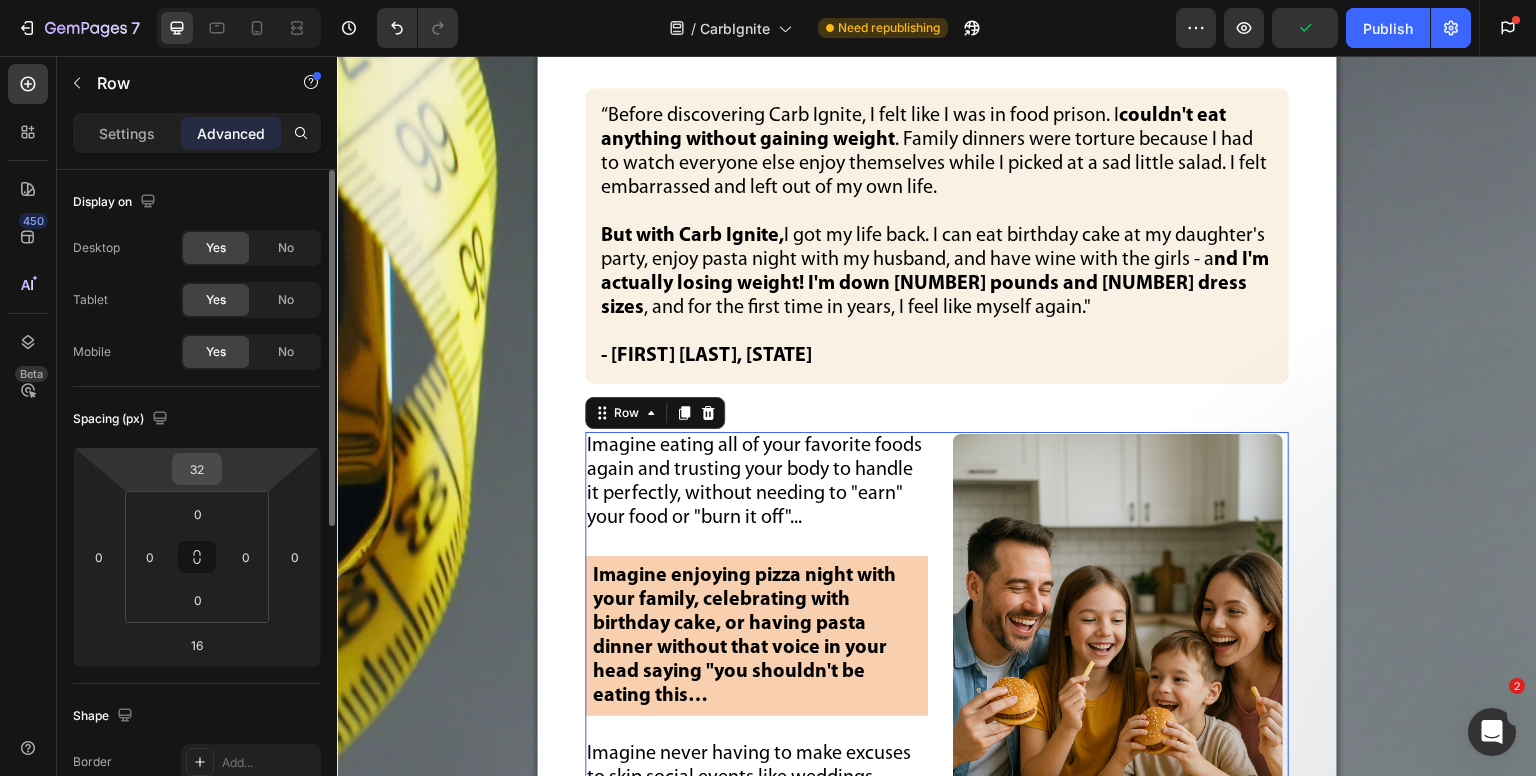 click on "32" at bounding box center (197, 469) 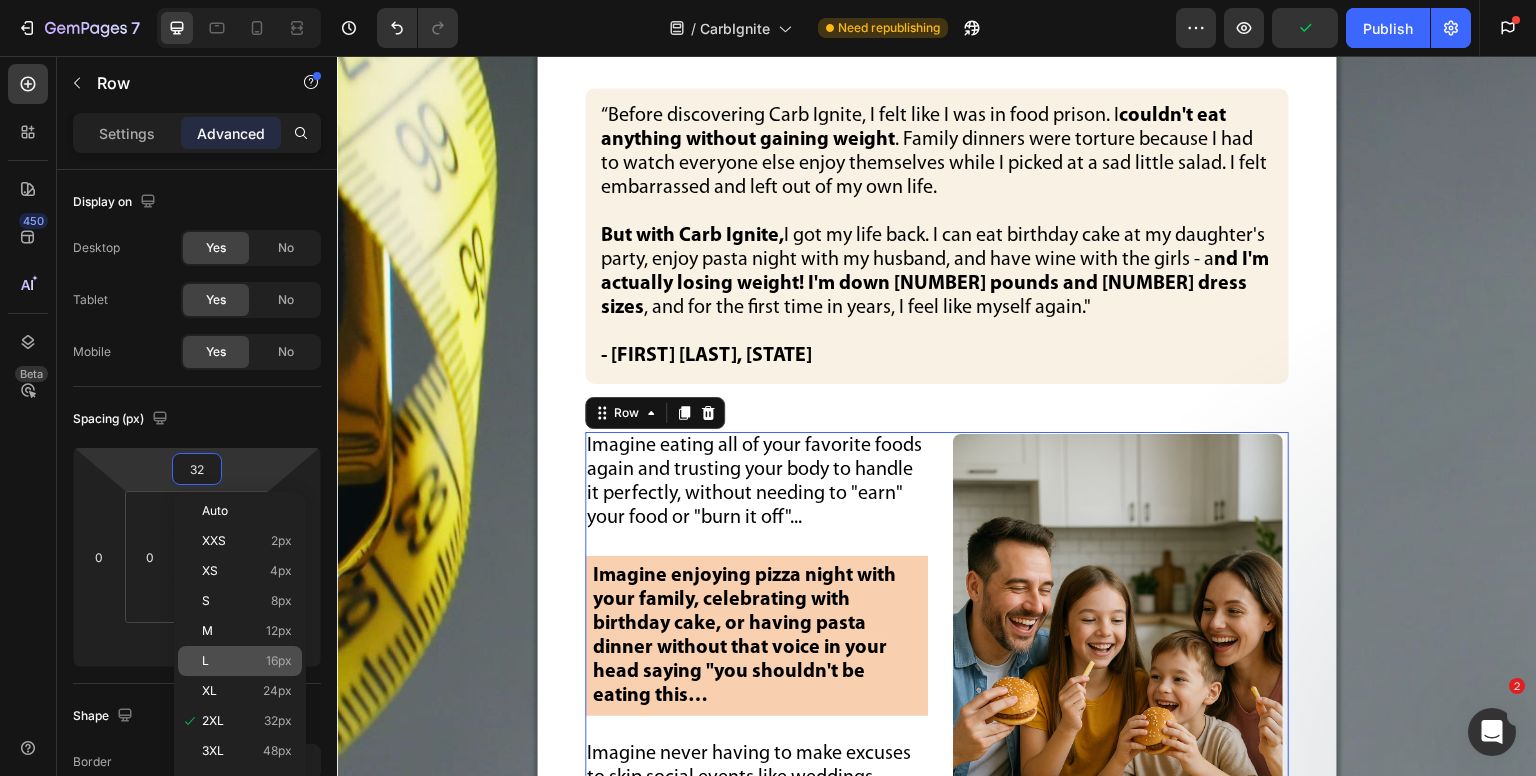 click on "L 16px" at bounding box center [247, 661] 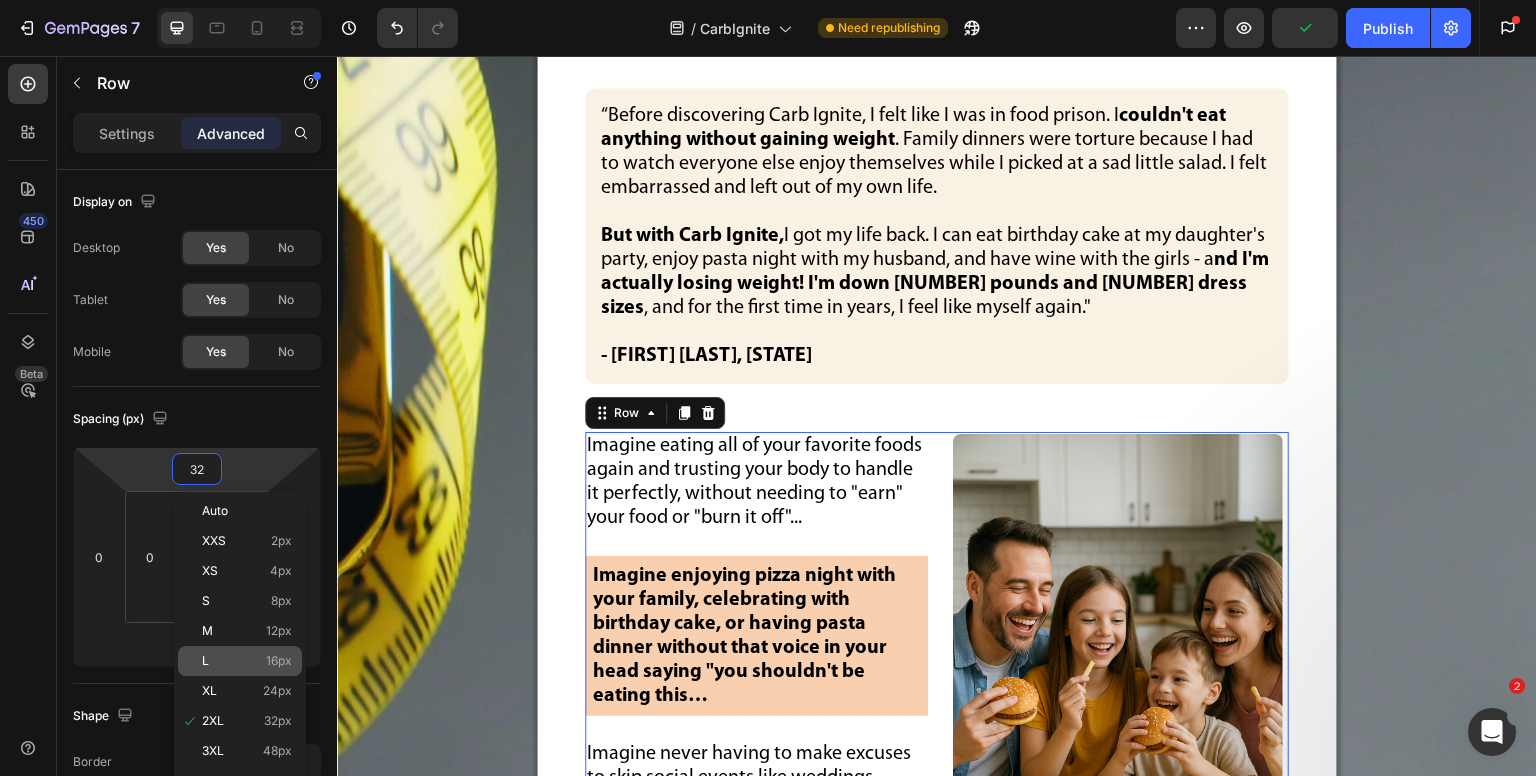 type on "16" 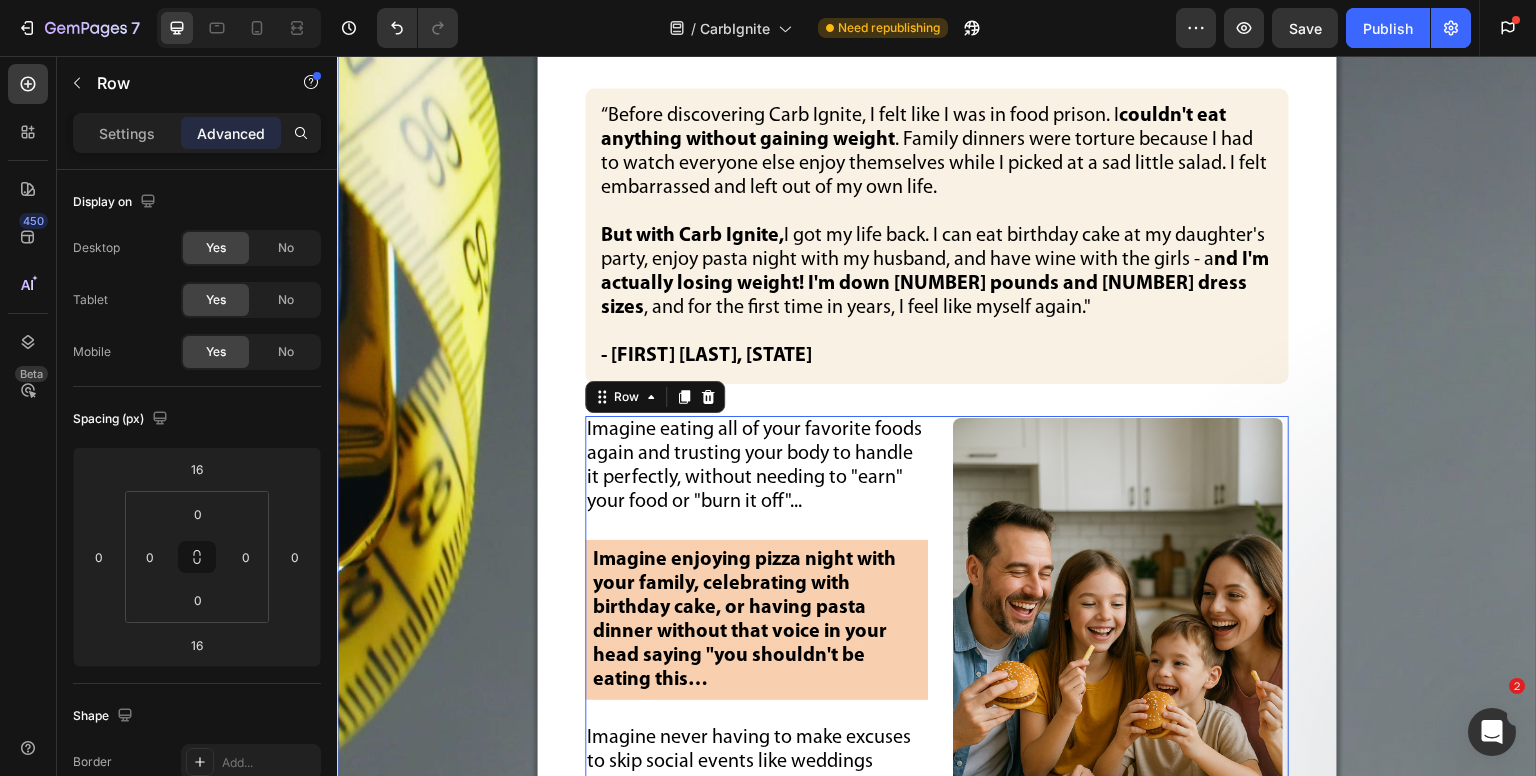 click on "“Welcome Back Chocolate Cake, Pizza & Burgers!” Text Block Image "Before discovering Carb Ignite, I felt like I was in food prison. I couldn't eat anything without gaining weight . Family dinners were torture because I had to watch everyone else enjoy themselves while I picked at a sad little salad. I felt embarrassed and left out of my own life. But with Carb Ignite, I got my life back. I can eat birthday cake at my daughter's party, enjoy pasta night with my husband, and have wine with the girls - a nd I'm actually losing weight! I'm down 18 pounds and 2 dress sizes , and for the first time in years, I feel like myself again." - Jennifer K., [STATE], [COUNTRY] Text Block Imagine eating all of your favorite foods again and trusting your body to handle it perfectly, without needing to "earn" your food or "burn it off"... Text Block Imagine enjoying pizza night with your family, celebrating with birthday cake, or having pasta dinner without that voice in your head saying "you shouldn't be eating this…" at bounding box center [937, 483] 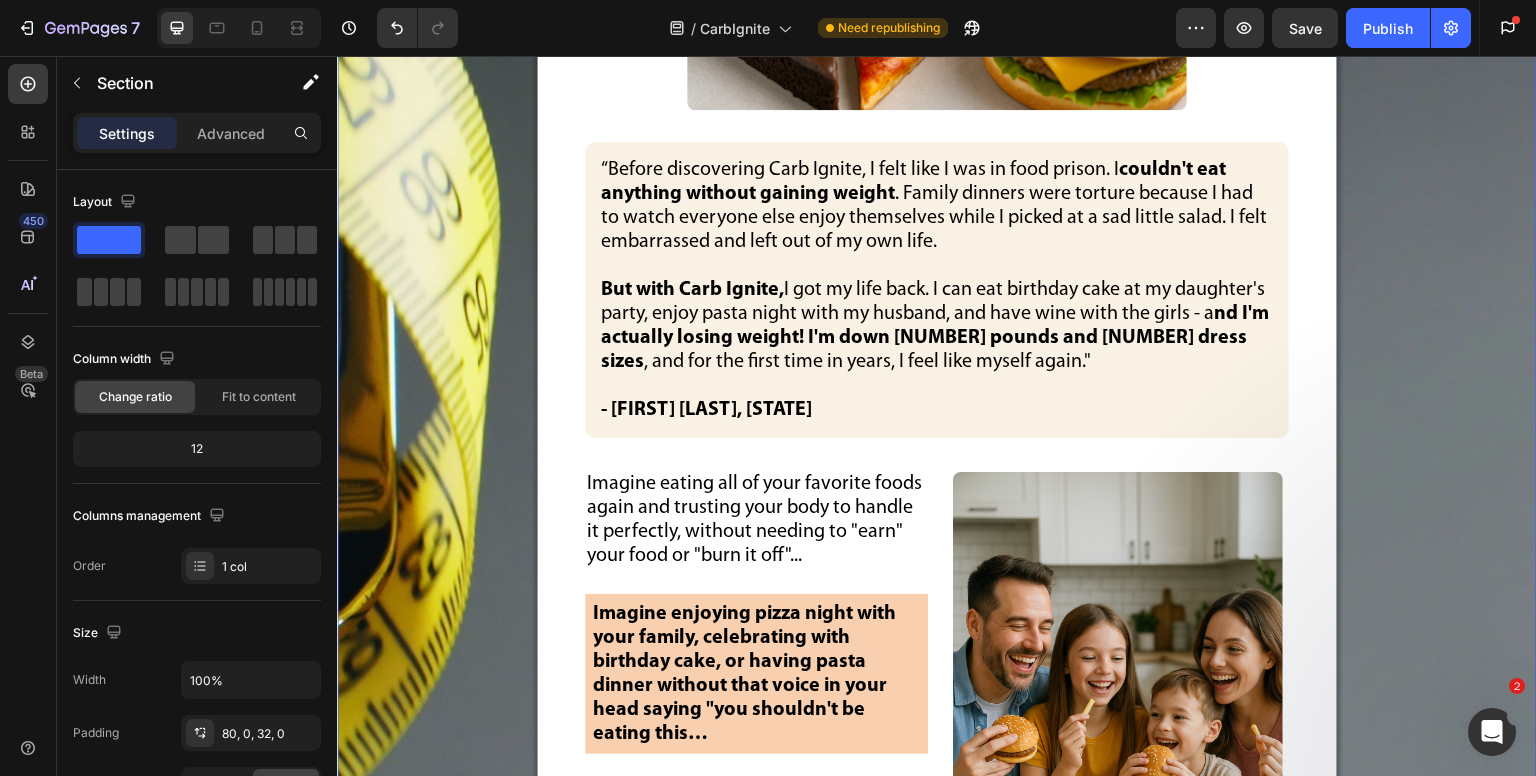 scroll, scrollTop: 18203, scrollLeft: 0, axis: vertical 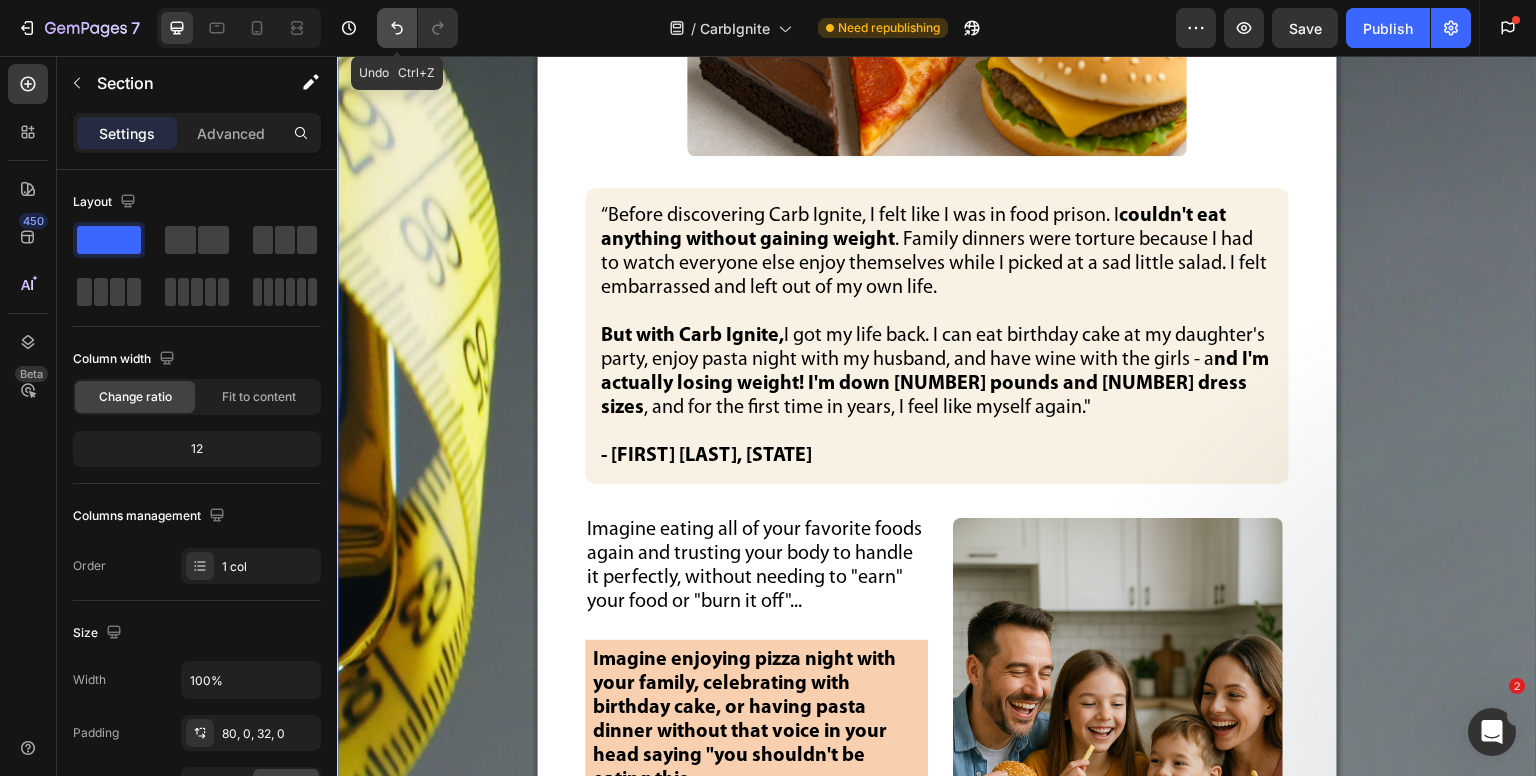 click 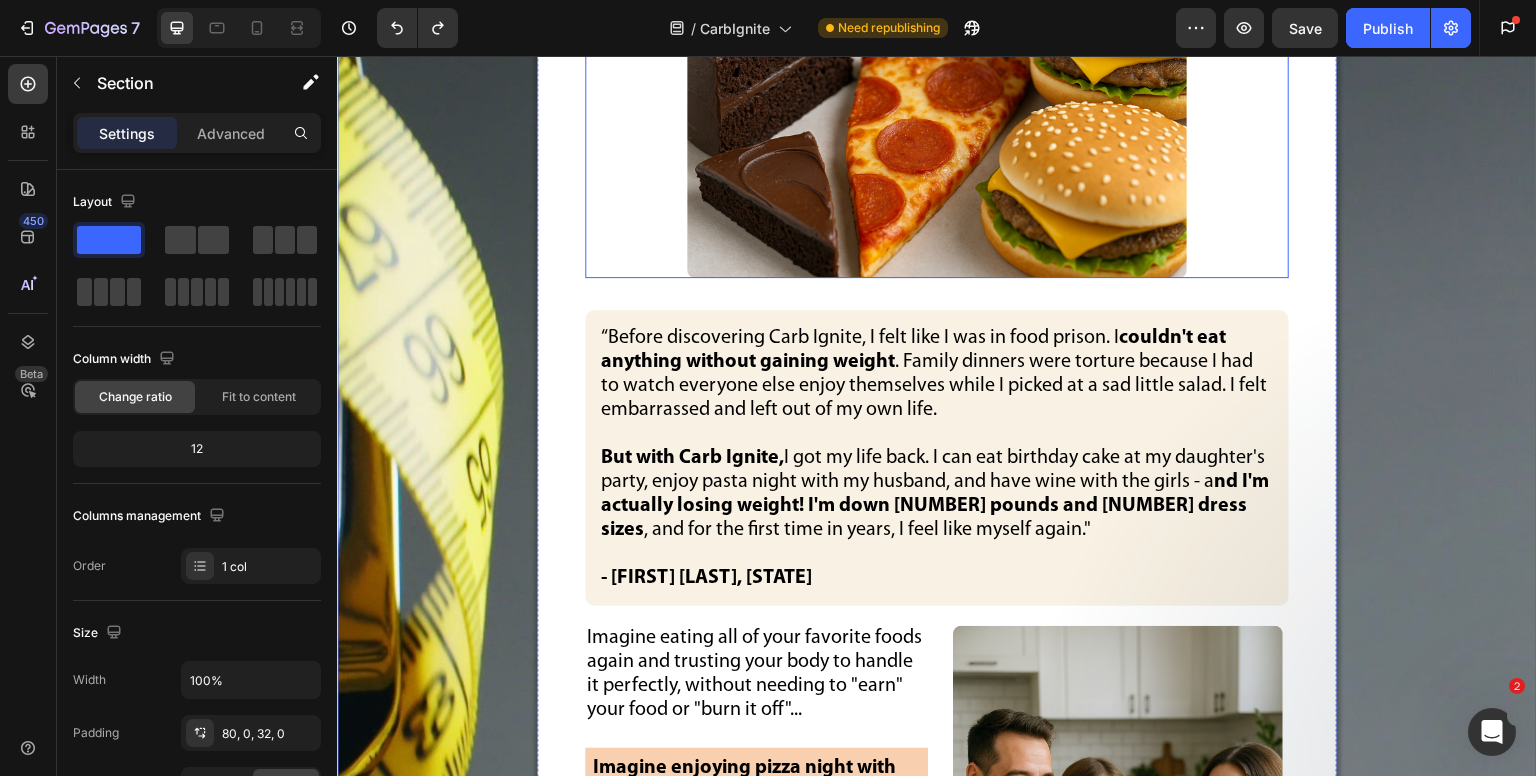 scroll, scrollTop: 18503, scrollLeft: 0, axis: vertical 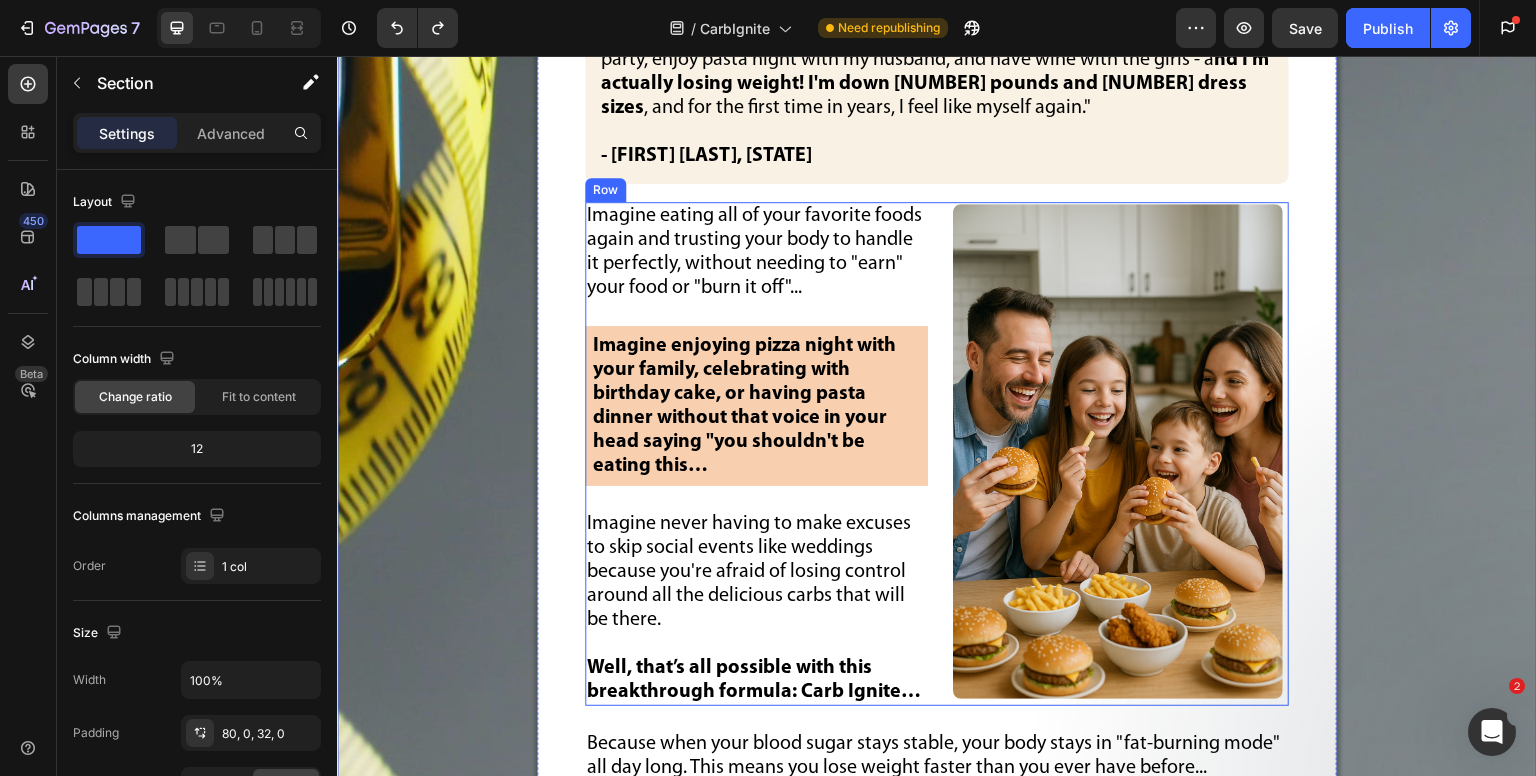 click on "Imagine enjoying pizza night with your family, celebrating with birthday cake, or having pasta dinner without that voice in your head saying "you shouldn't be eating this… Text Block Imagine enjoying pizza night with your family, celebrating with birthday cake, or having pasta dinner without that voice in your head saying "you shouldn't be eating this… Text Block Image Row" at bounding box center (937, 454) 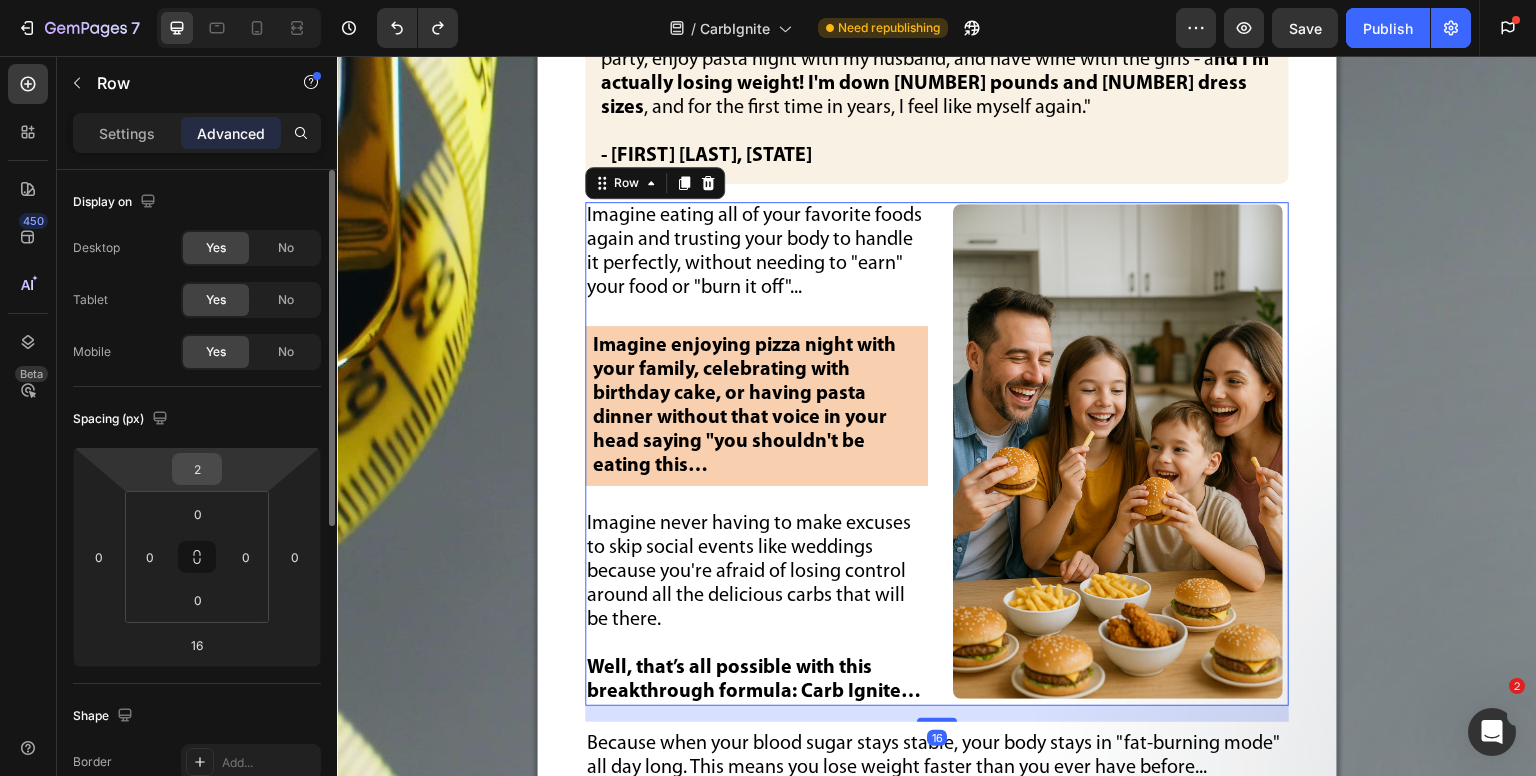 click on "2" at bounding box center [197, 469] 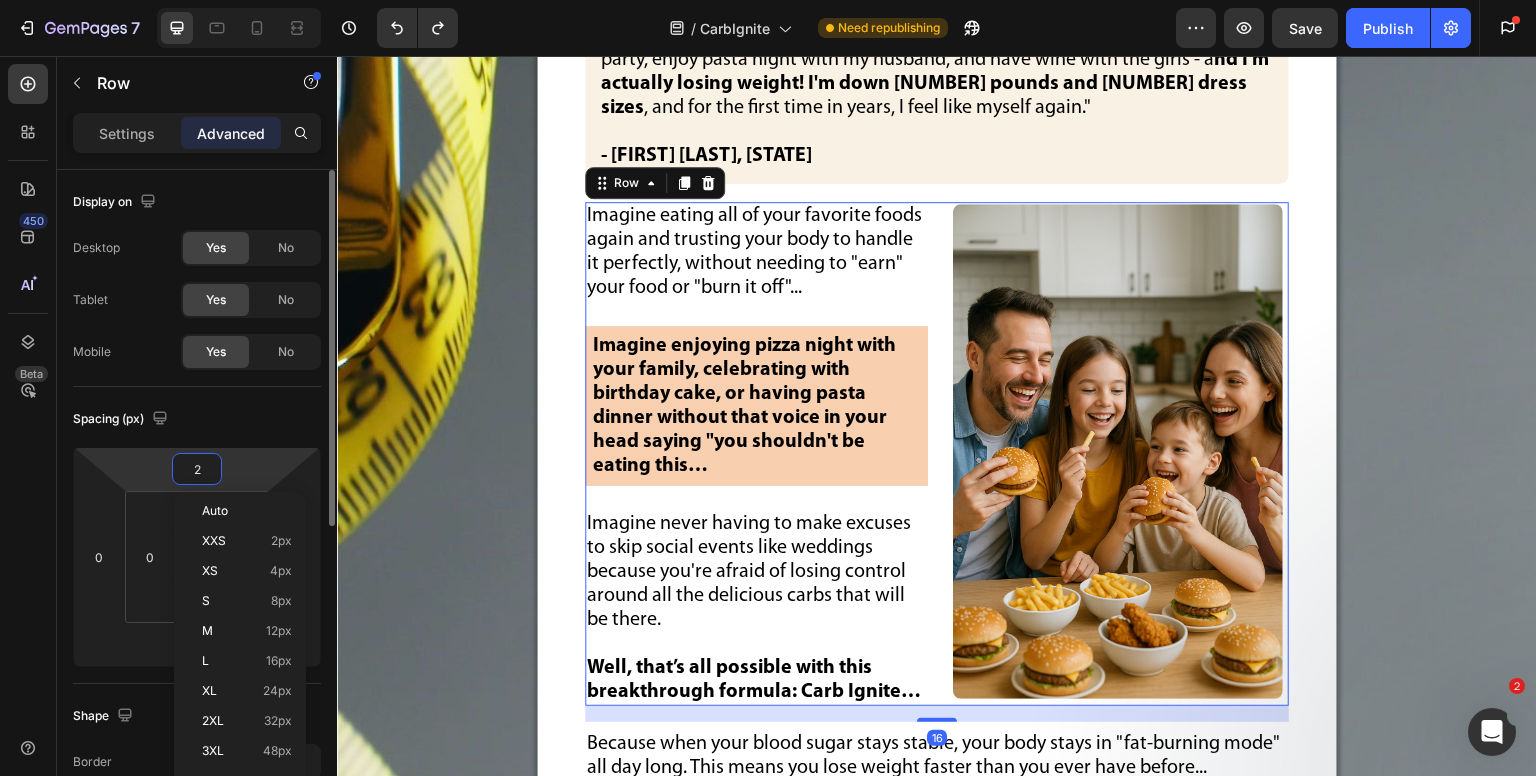 scroll, scrollTop: 200, scrollLeft: 0, axis: vertical 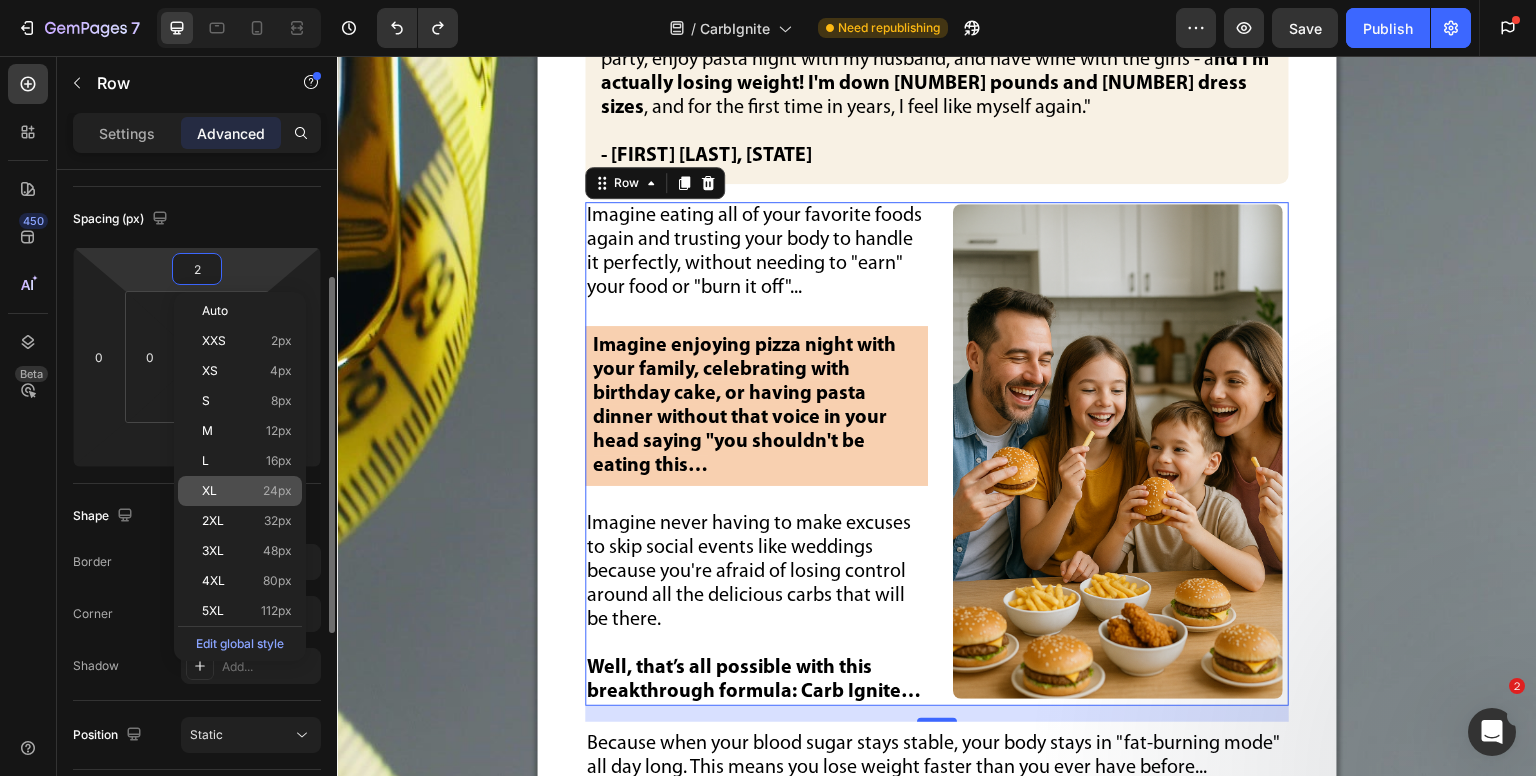 click on "XL 24px" 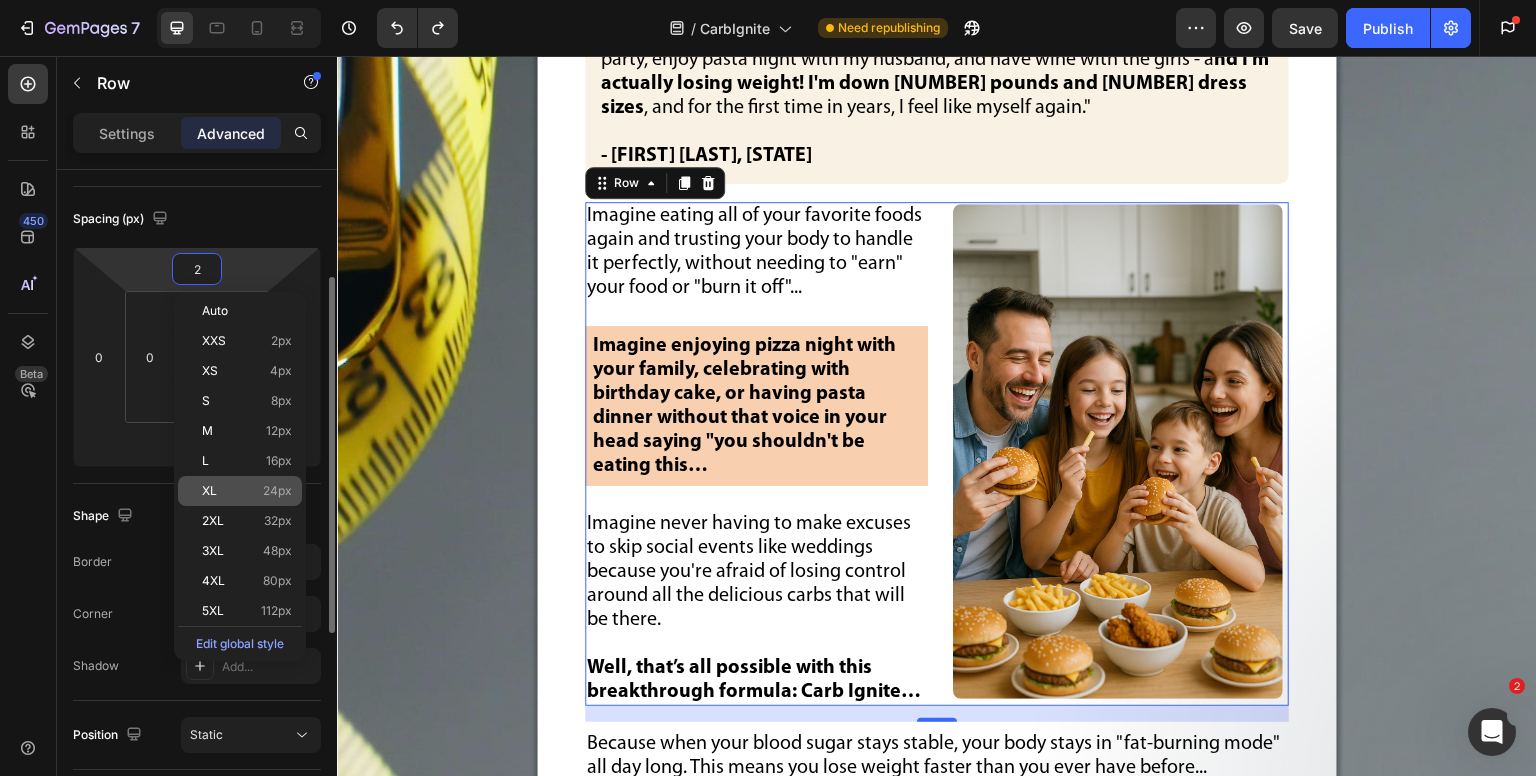 type on "24" 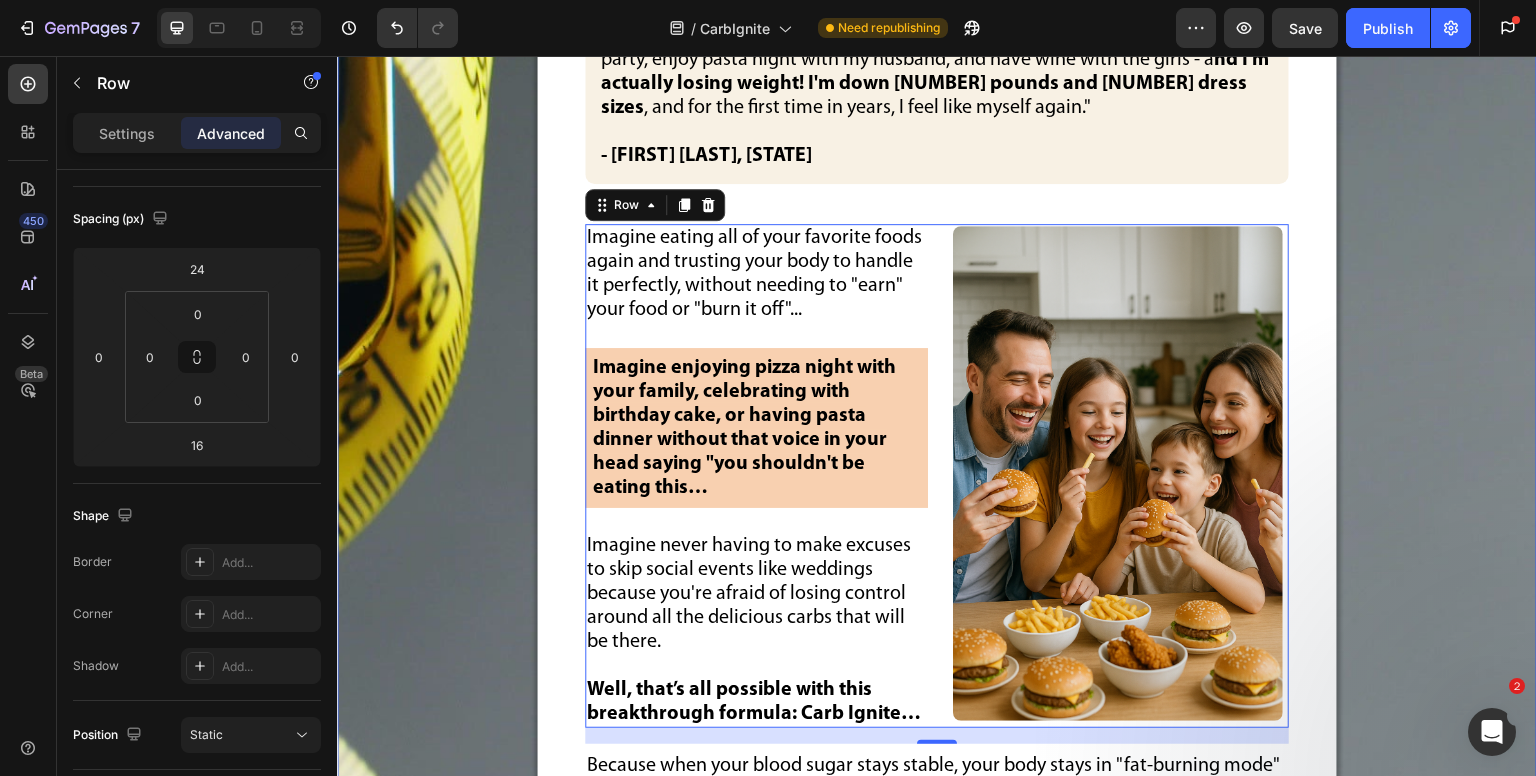 click on "“Welcome Back Chocolate Cake, Pizza & Burgers!” Text Block Image "Before discovering Carb Ignite, I felt like I was in food prison. I couldn't eat anything without gaining weight . Family dinners were torture because I had to watch everyone else enjoy themselves while I picked at a sad little salad. I felt embarrassed and left out of my own life. But with Carb Ignite, I got my life back. I can eat birthday cake at my daughter's party, enjoy pasta night with my husband, and have wine with the girls - a nd I'm actually losing weight! I'm down 18 pounds and 2 dress sizes , and for the first time in years, I feel like myself again." - Jennifer K., [STATE], [COUNTRY] Text Block Imagine eating all of your favorite foods again and trusting your body to handle it perfectly, without needing to "earn" your food or "burn it off"... Text Block Imagine enjoying pizza night with your family, celebrating with birthday cake, or having pasta dinner without that voice in your head saying "you shouldn't be eating this…" at bounding box center (937, 287) 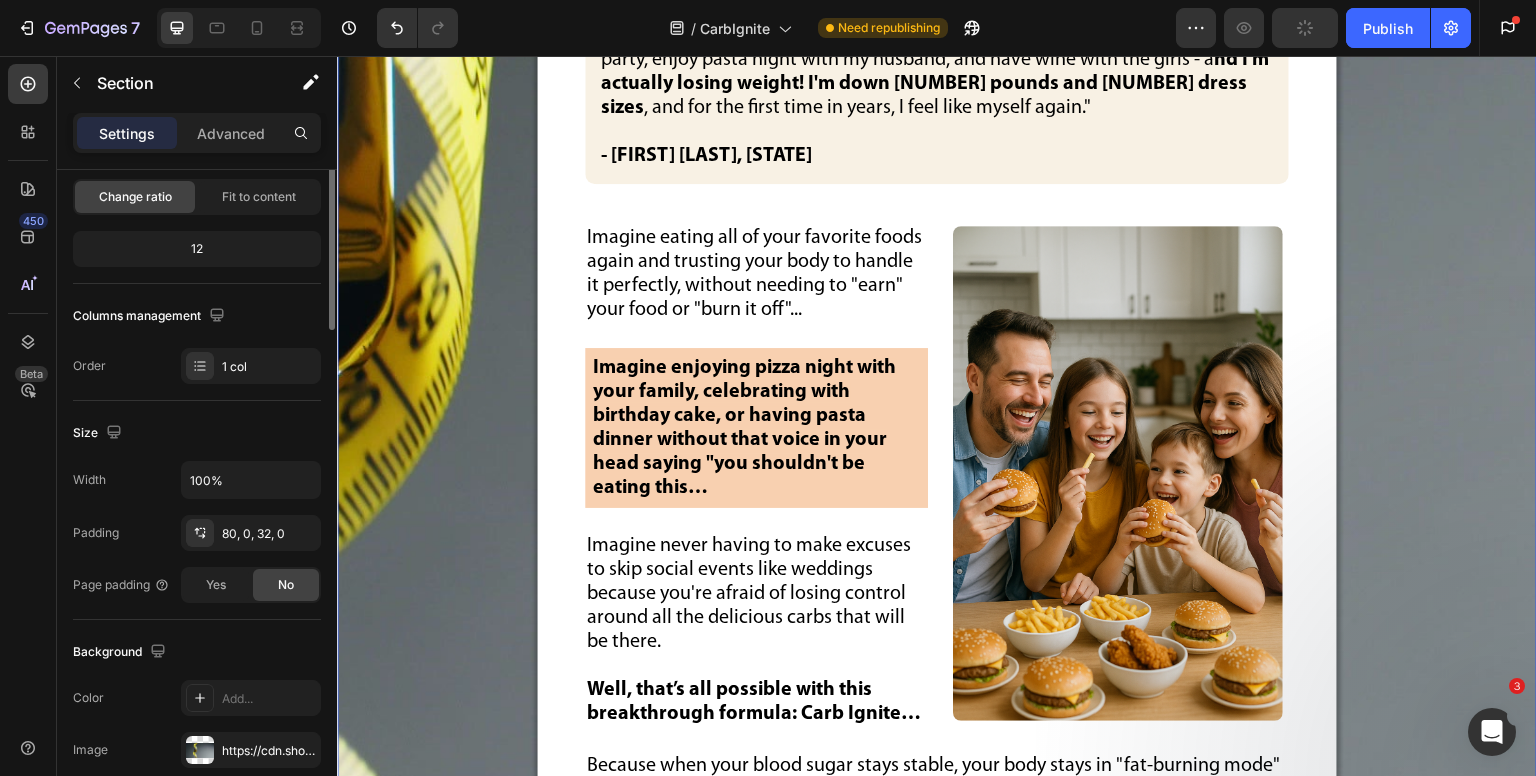 scroll, scrollTop: 0, scrollLeft: 0, axis: both 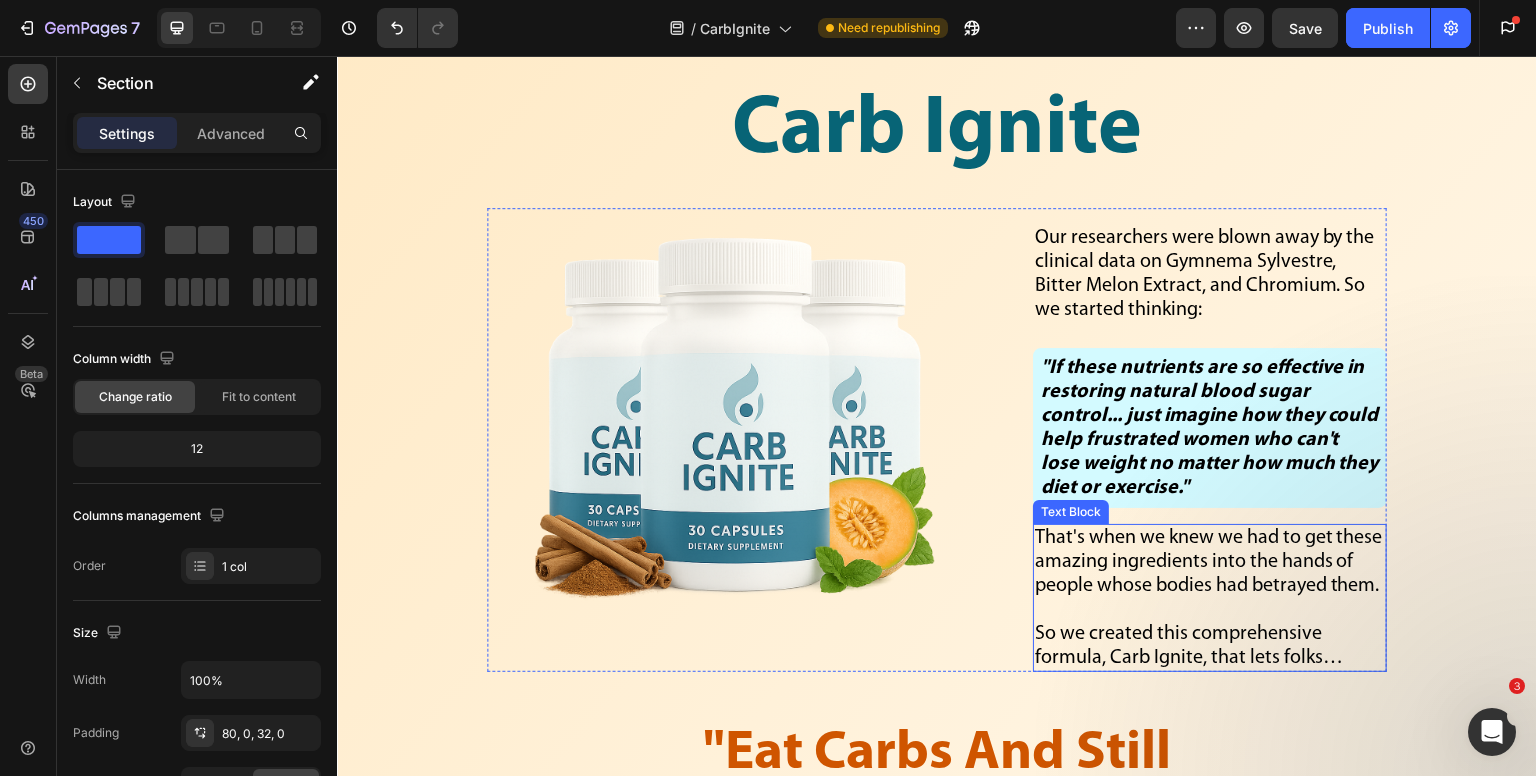 click on "So we created this comprehensive formula, Carb Ignite, that lets folks…" at bounding box center (1210, 646) 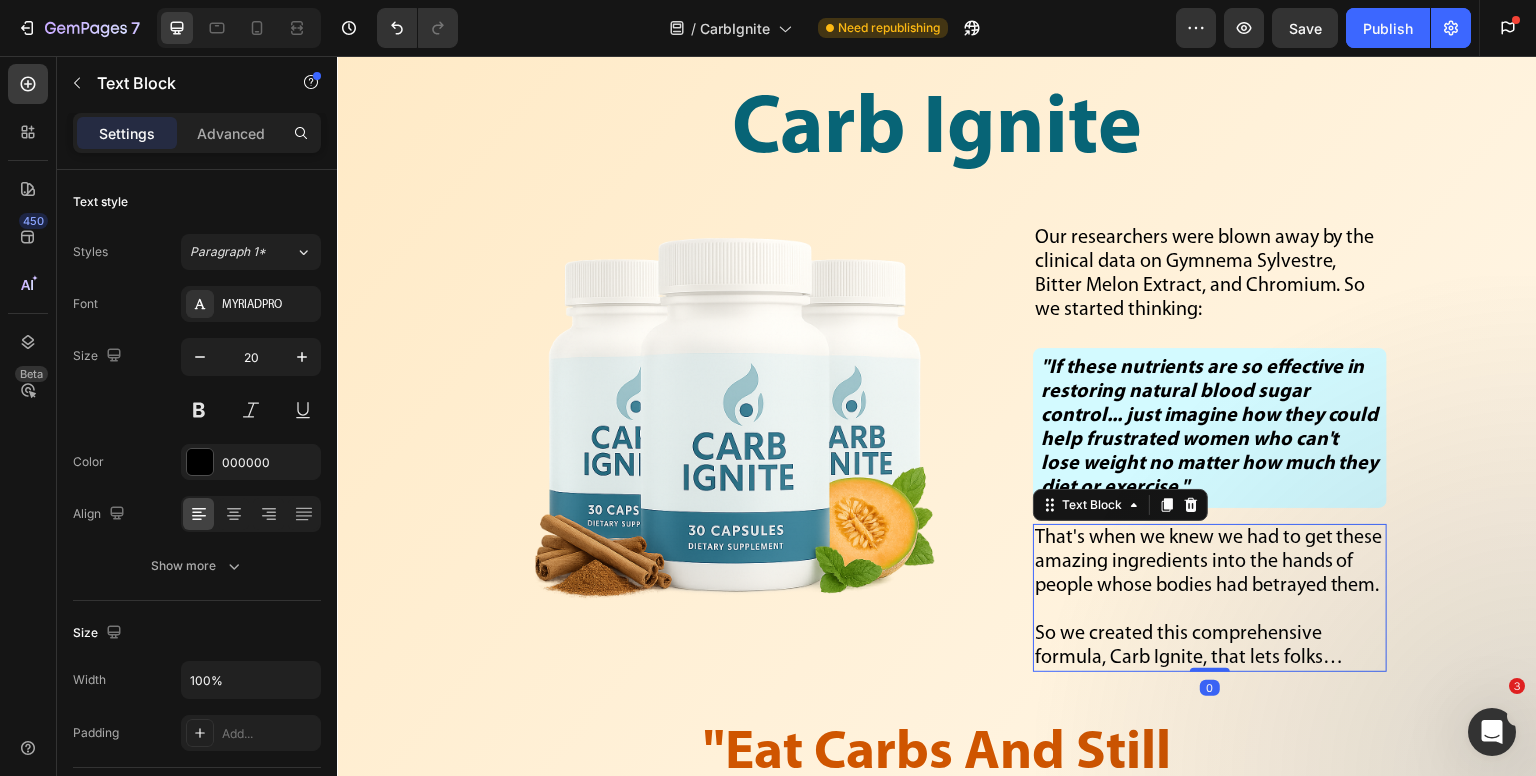 click on "So we created this comprehensive formula, Carb Ignite, that lets folks…" at bounding box center (1210, 646) 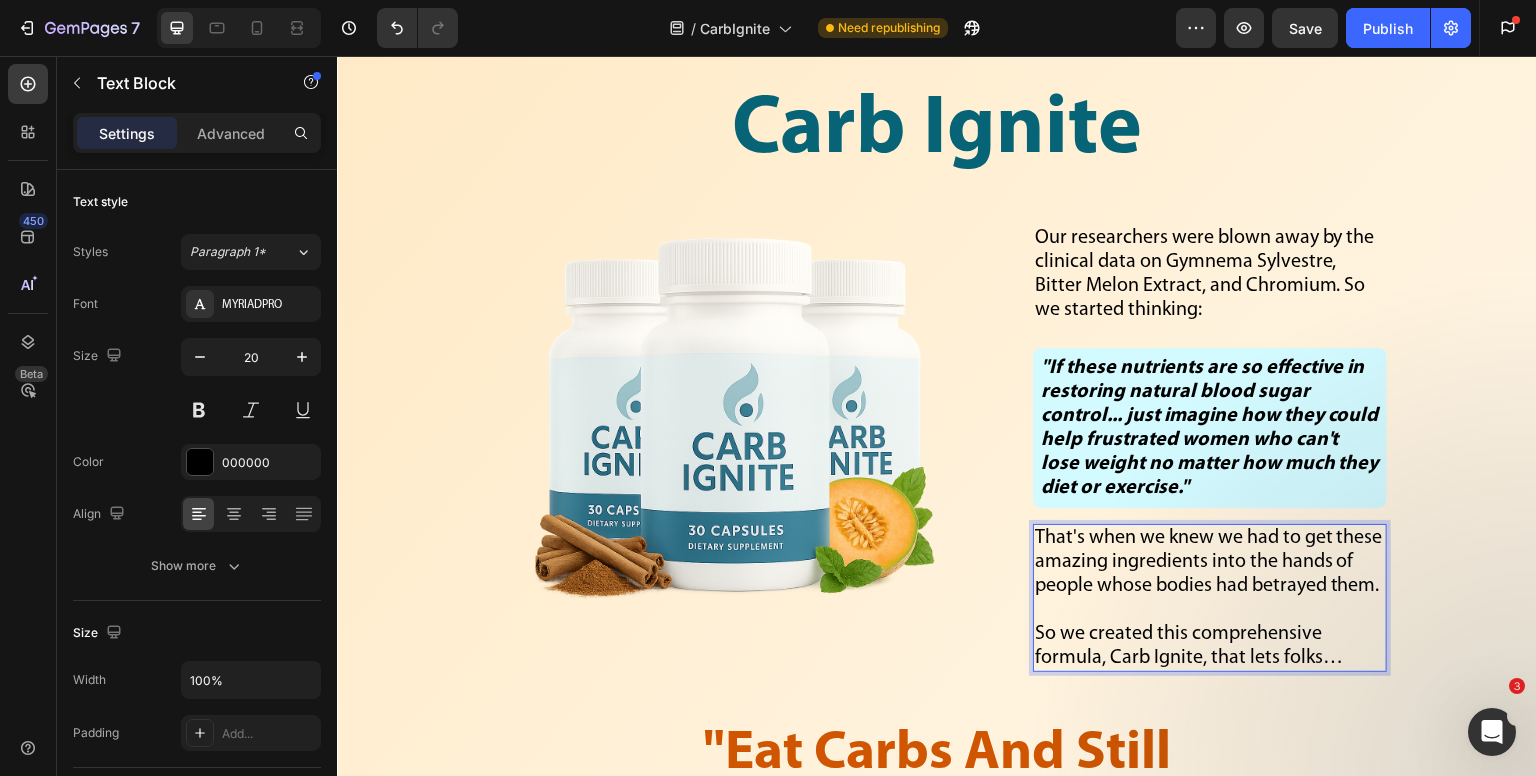 click on "So we created this comprehensive formula, Carb Ignite, that lets folks…" at bounding box center [1210, 646] 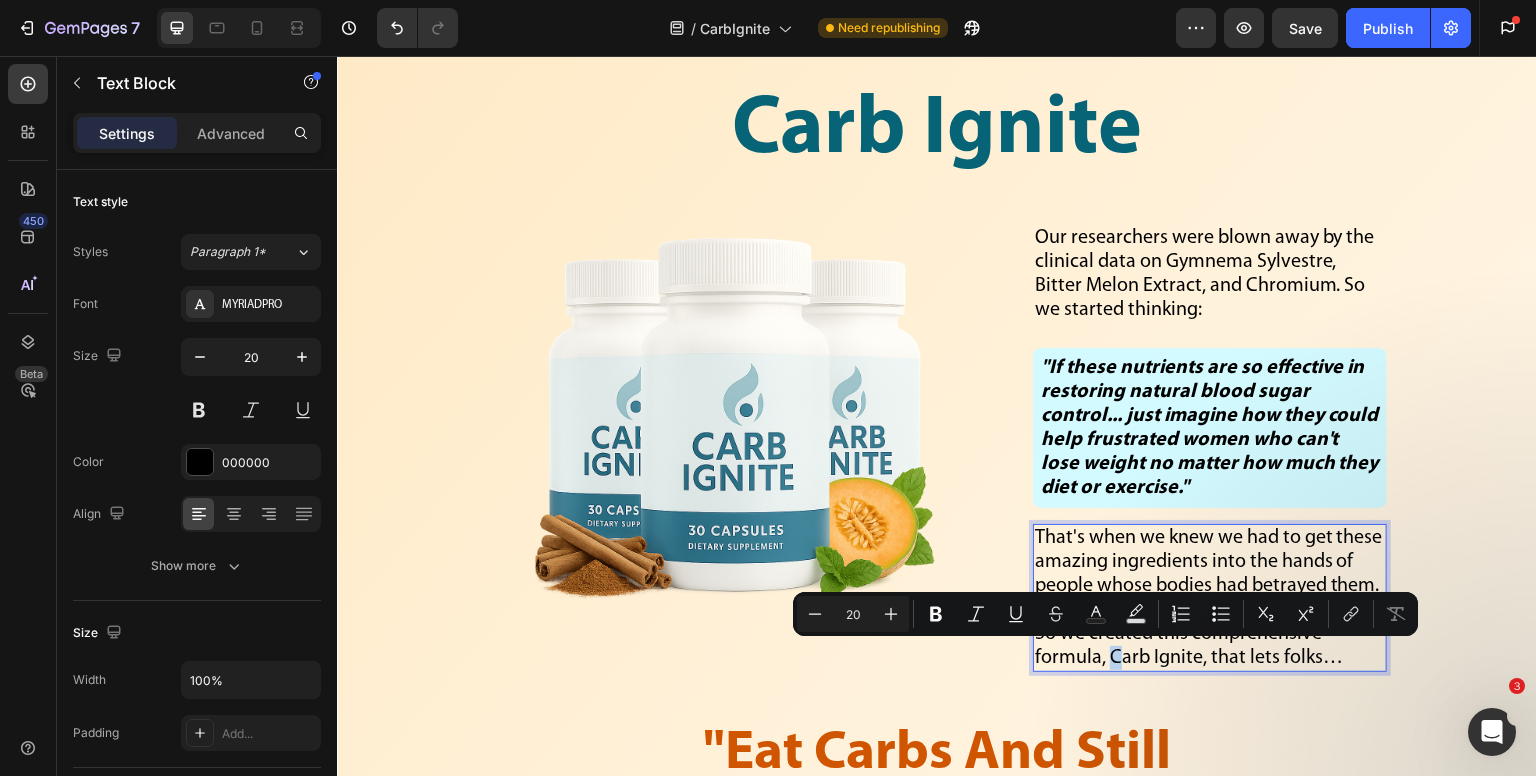 click on "So we created this comprehensive formula, Carb Ignite, that lets folks…" at bounding box center (1210, 646) 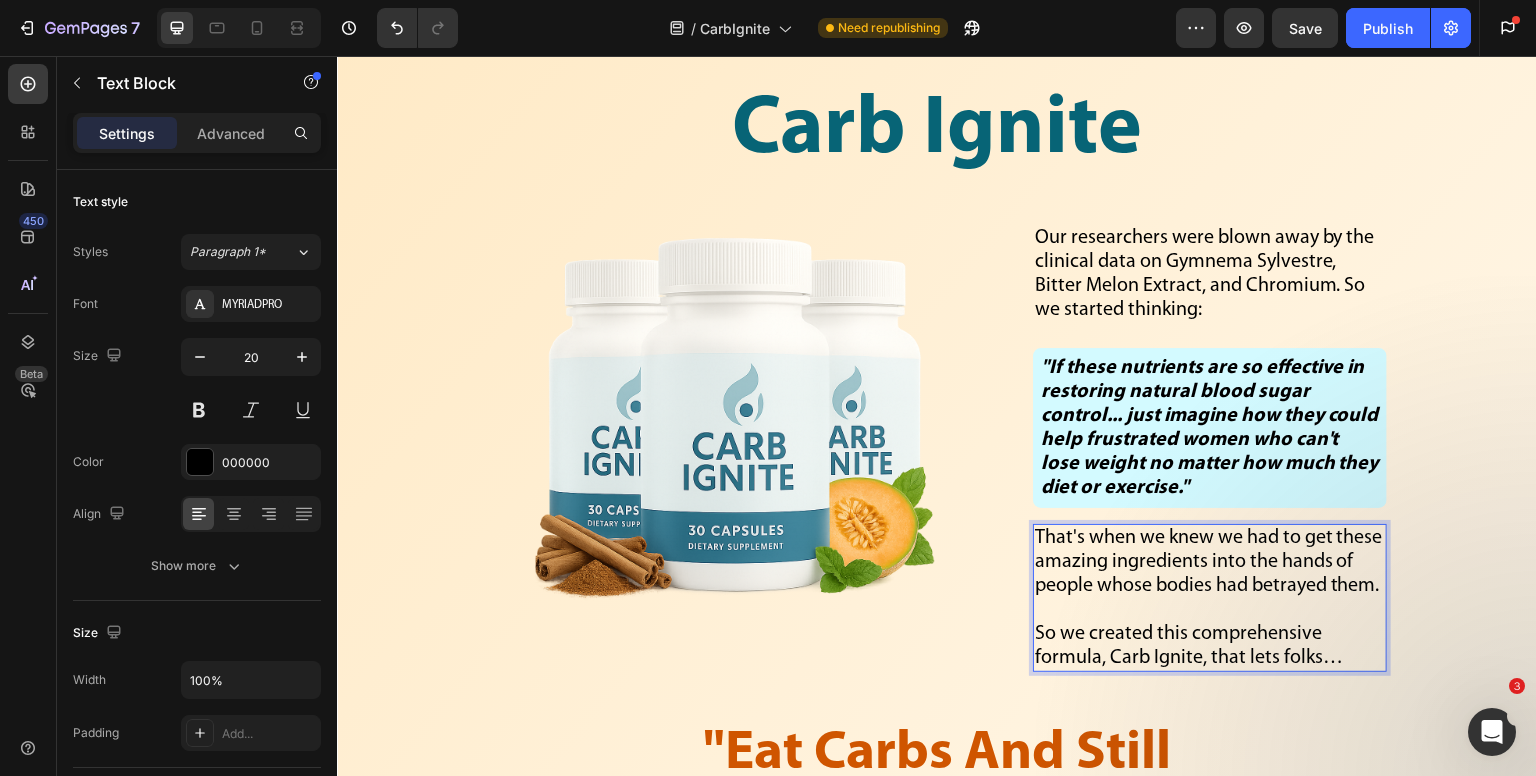 click on "So we created this comprehensive formula, Carb Ignite, that lets folks…" at bounding box center (1210, 646) 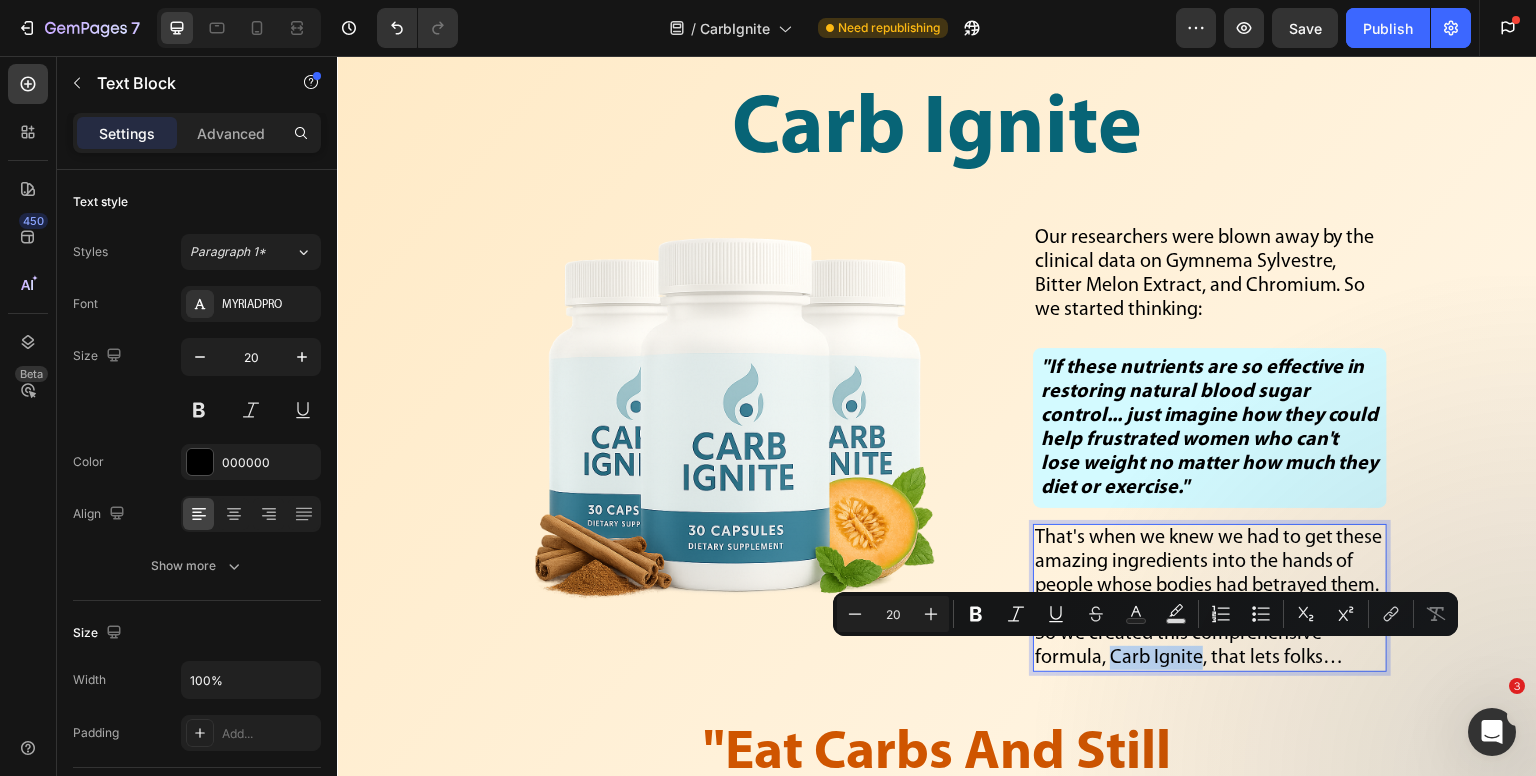 drag, startPoint x: 1099, startPoint y: 657, endPoint x: 1191, endPoint y: 659, distance: 92.021736 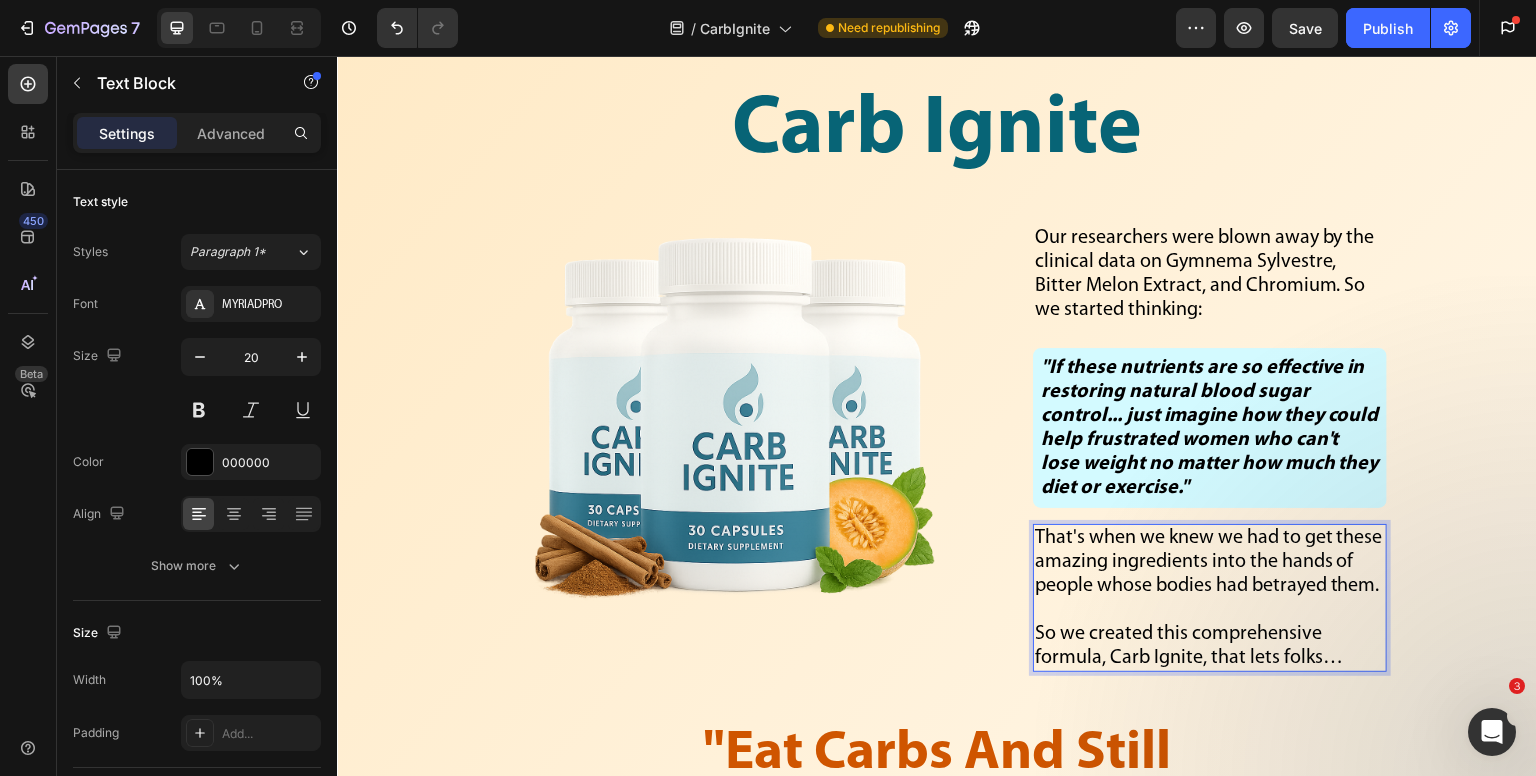 click on "So we created this comprehensive formula, Carb Ignite, that lets folks…" at bounding box center [1210, 646] 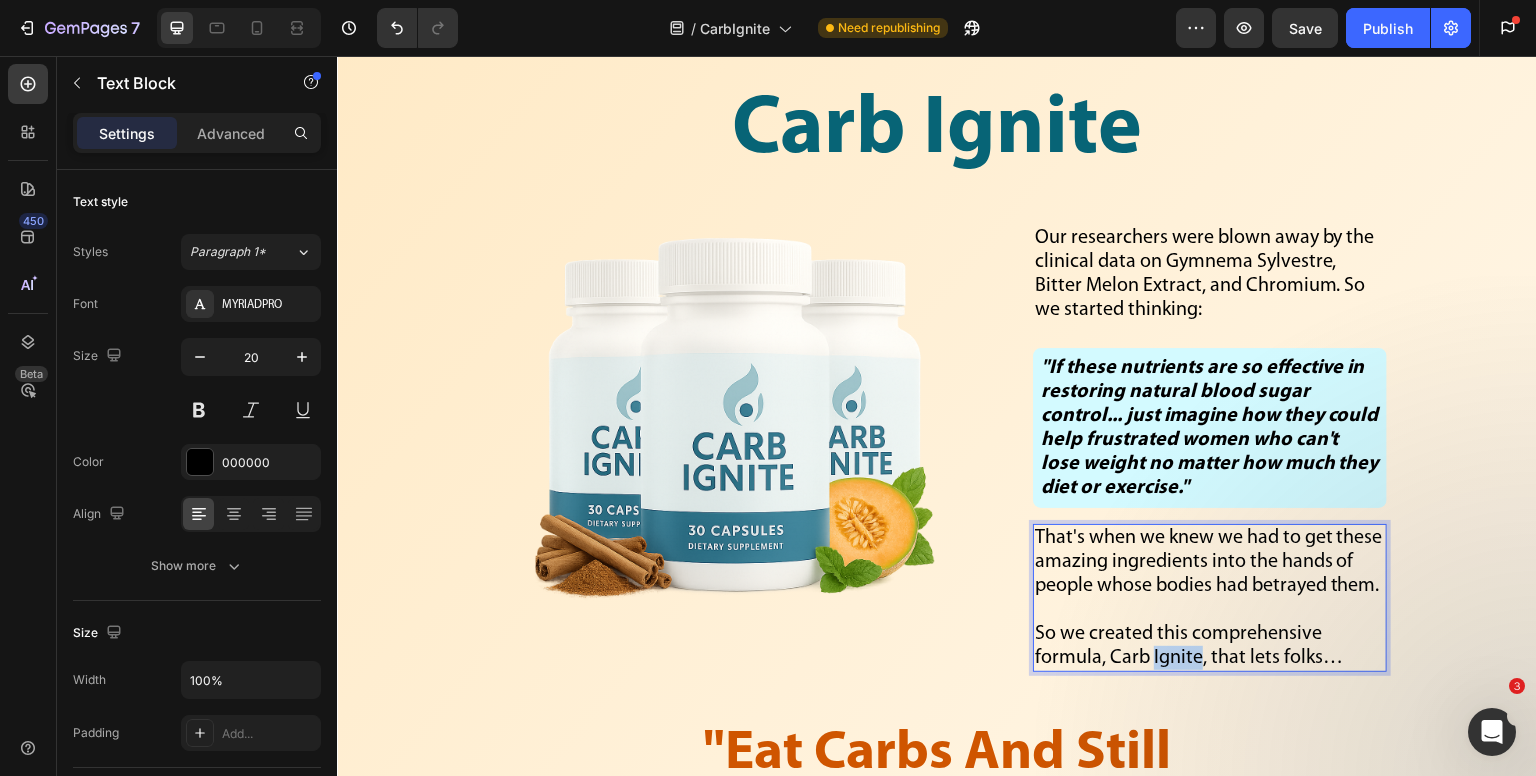 click on "So we created this comprehensive formula, Carb Ignite, that lets folks…" at bounding box center (1210, 646) 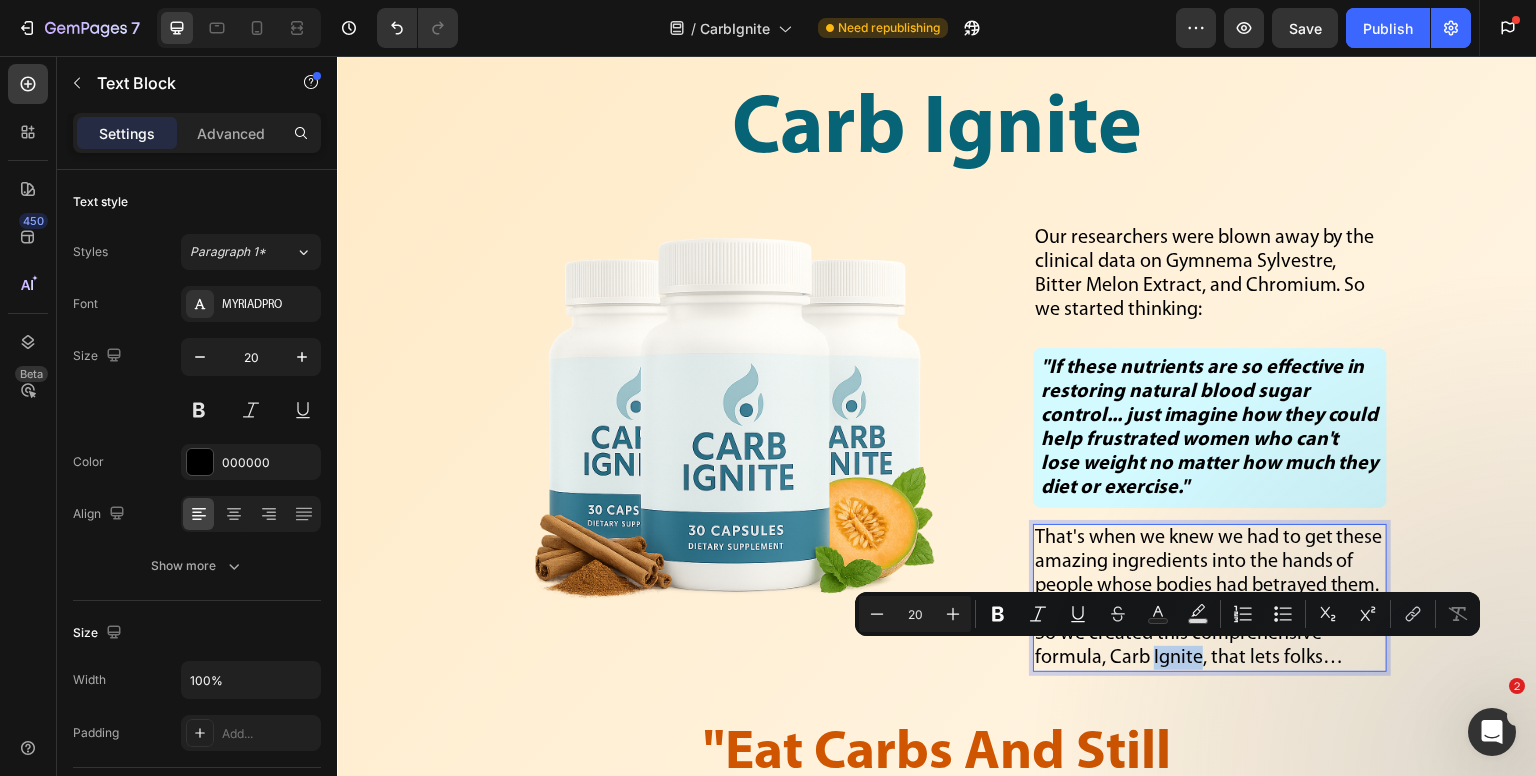 click on "Minus 20 Plus Bold Italic Underline       Strikethrough
Text Color
Text Background Color Numbered List Bulleted List Subscript Superscript       link Remove Format" at bounding box center [1167, 614] 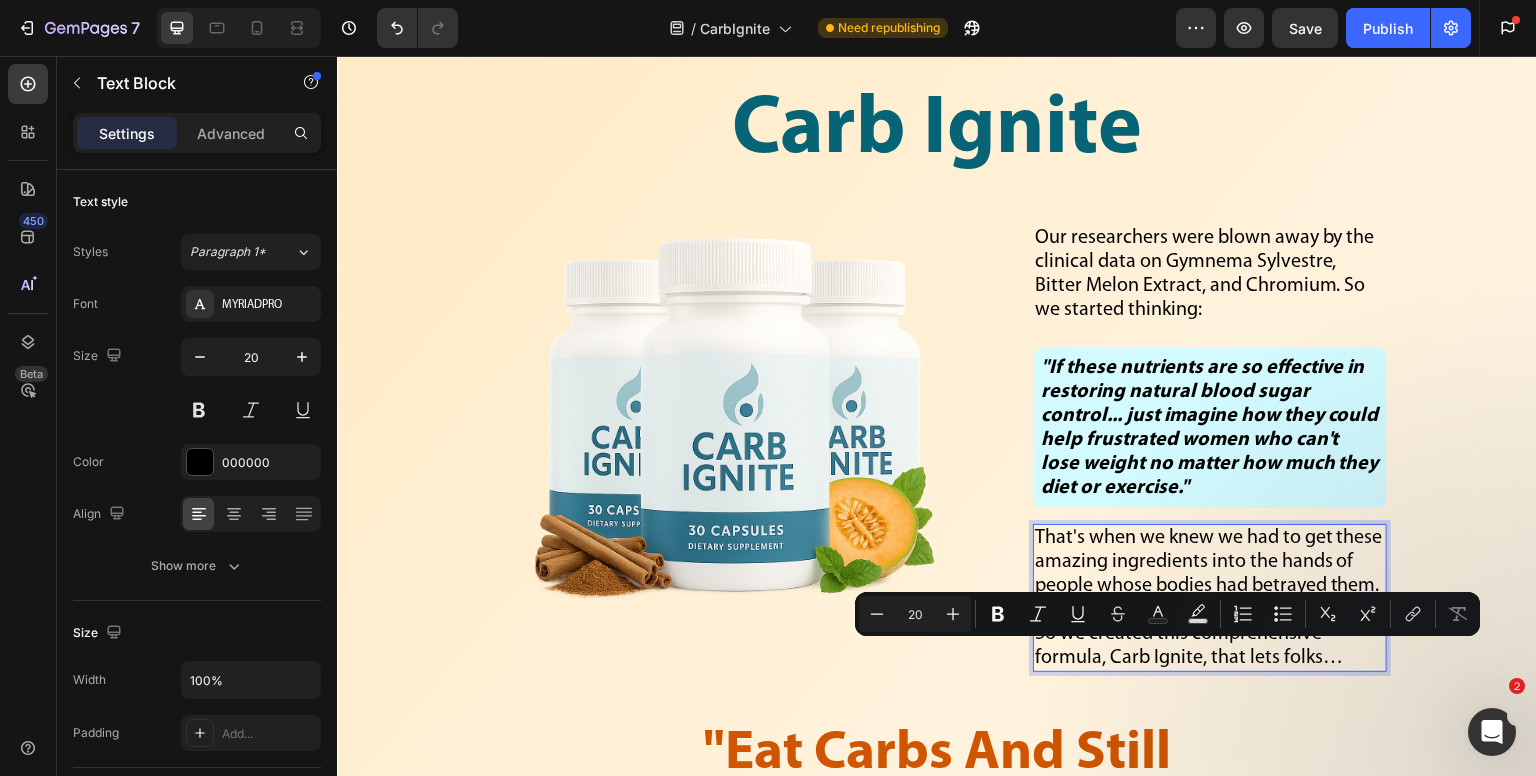 click on "So we created this comprehensive formula, Carb Ignite, that lets folks…" at bounding box center [1210, 646] 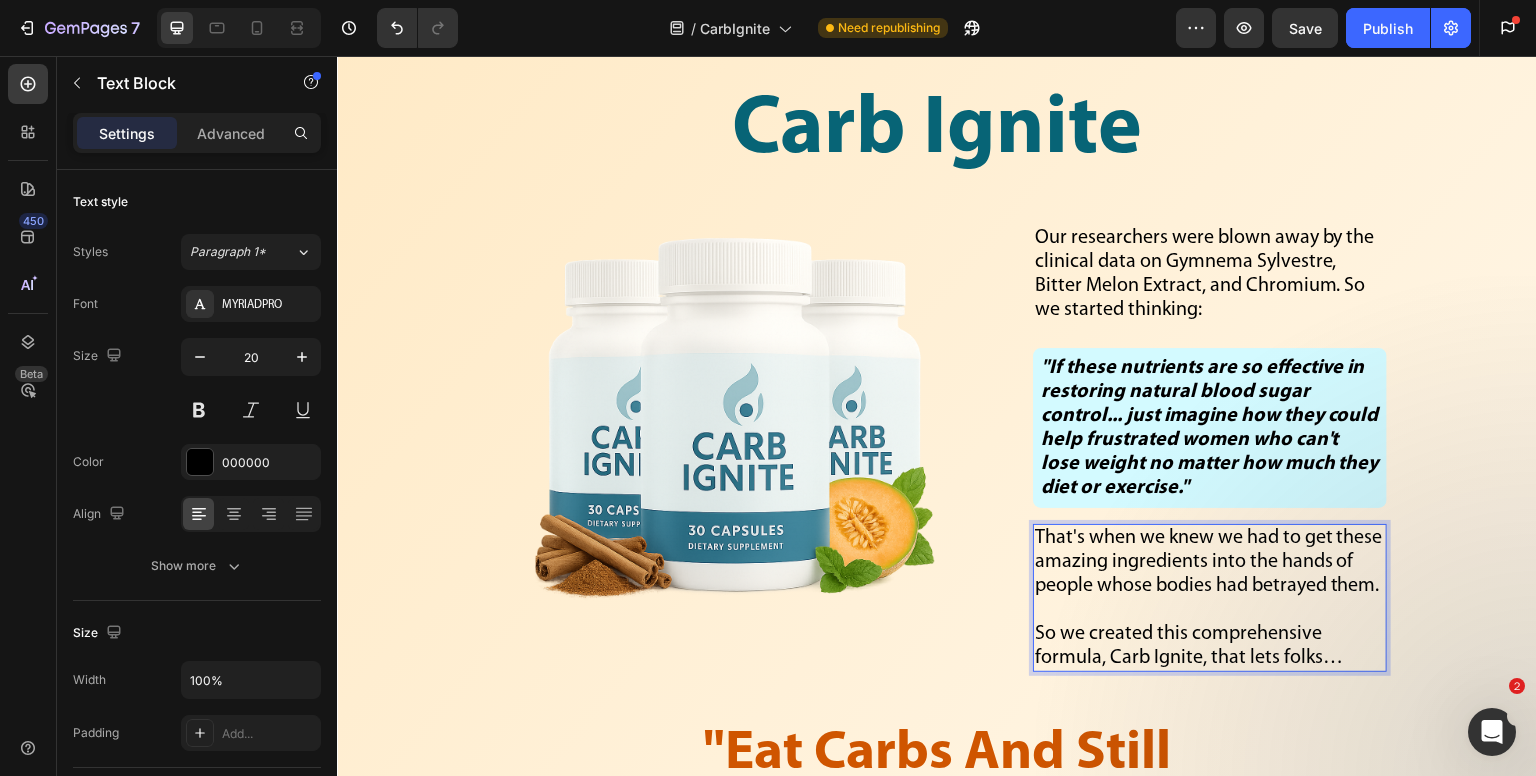 click on "So we created this comprehensive formula, Carb Ignite, that lets folks…" at bounding box center (1210, 646) 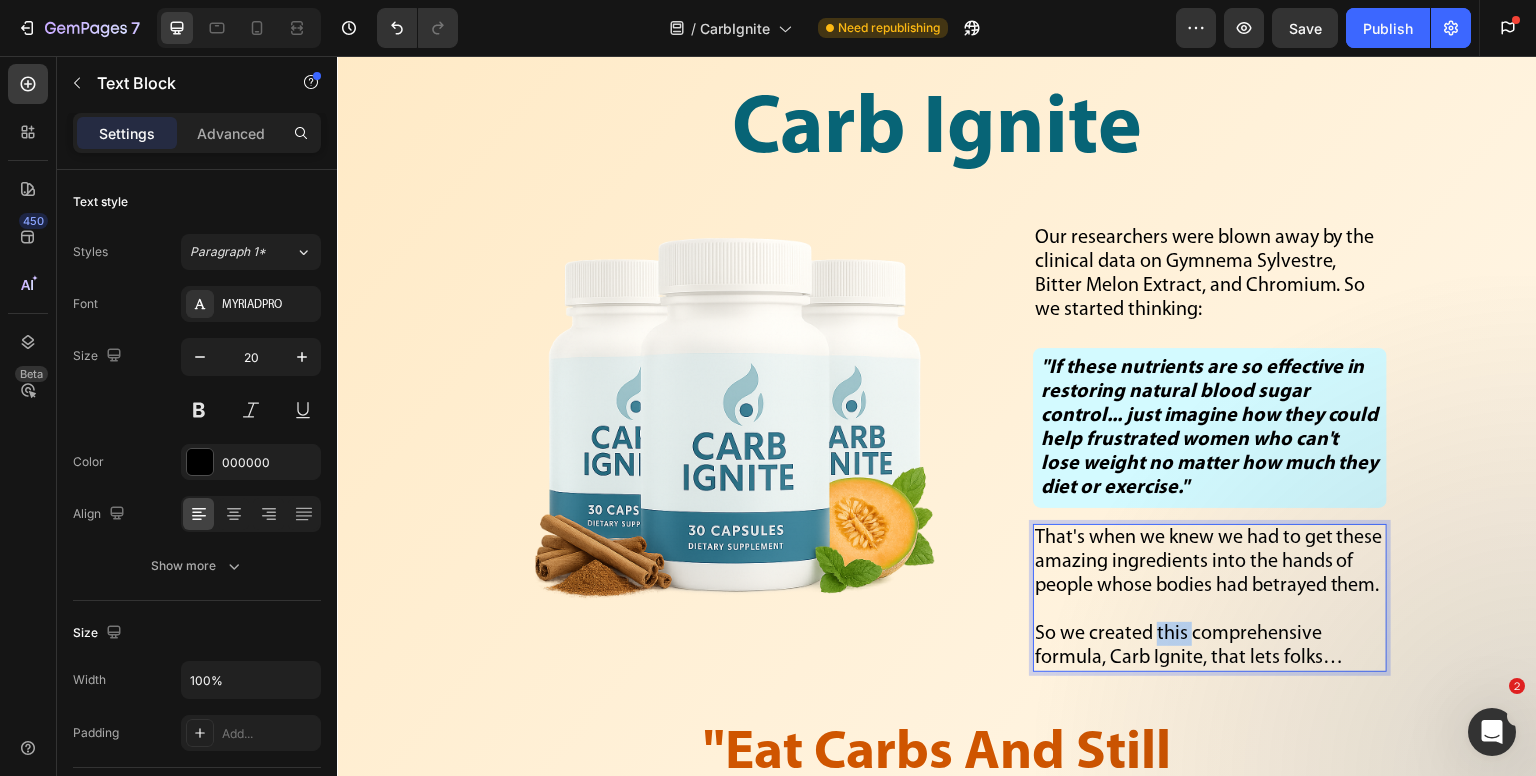 click on "So we created this comprehensive formula, Carb Ignite, that lets folks…" at bounding box center (1210, 646) 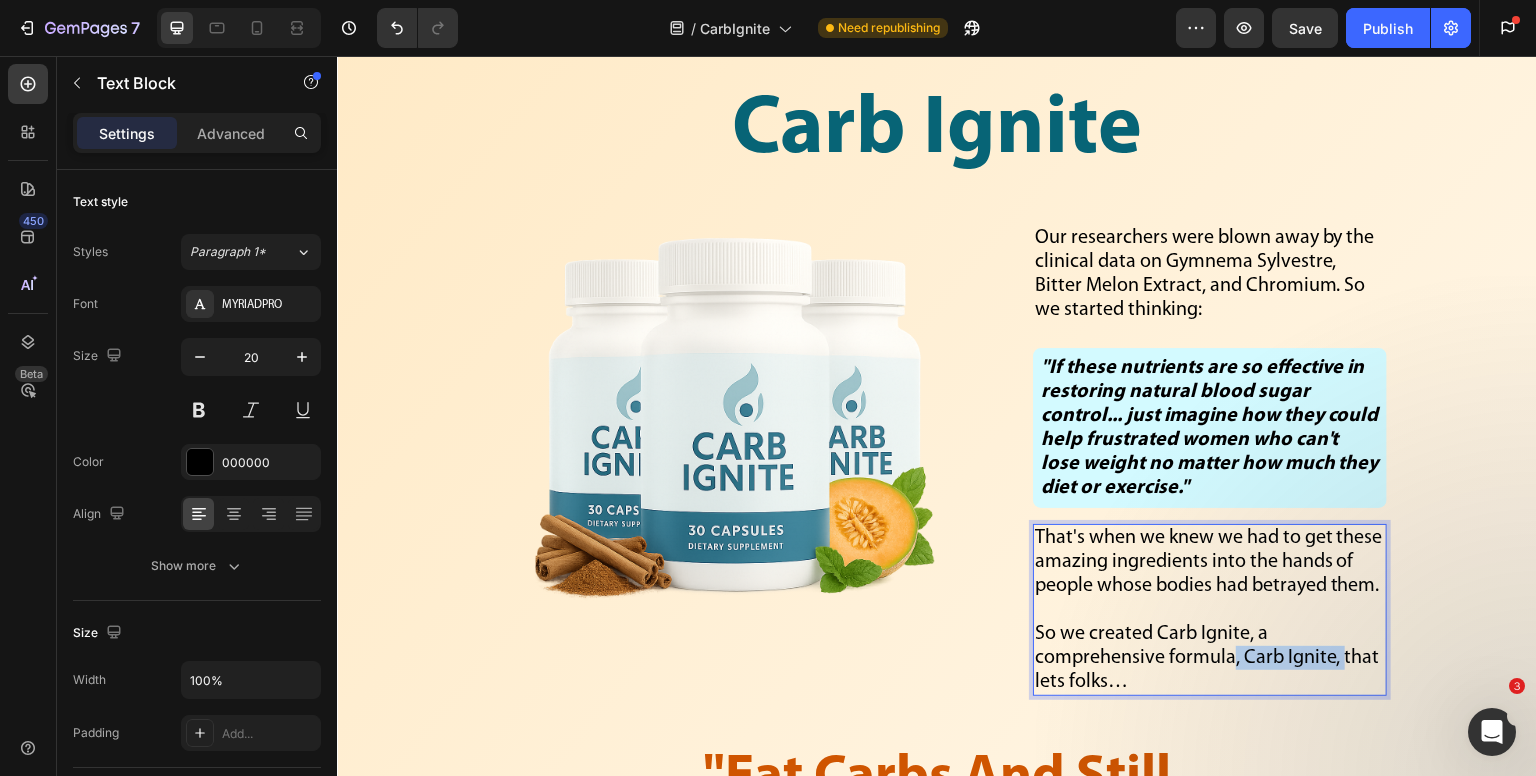 drag, startPoint x: 1333, startPoint y: 661, endPoint x: 1227, endPoint y: 663, distance: 106.01887 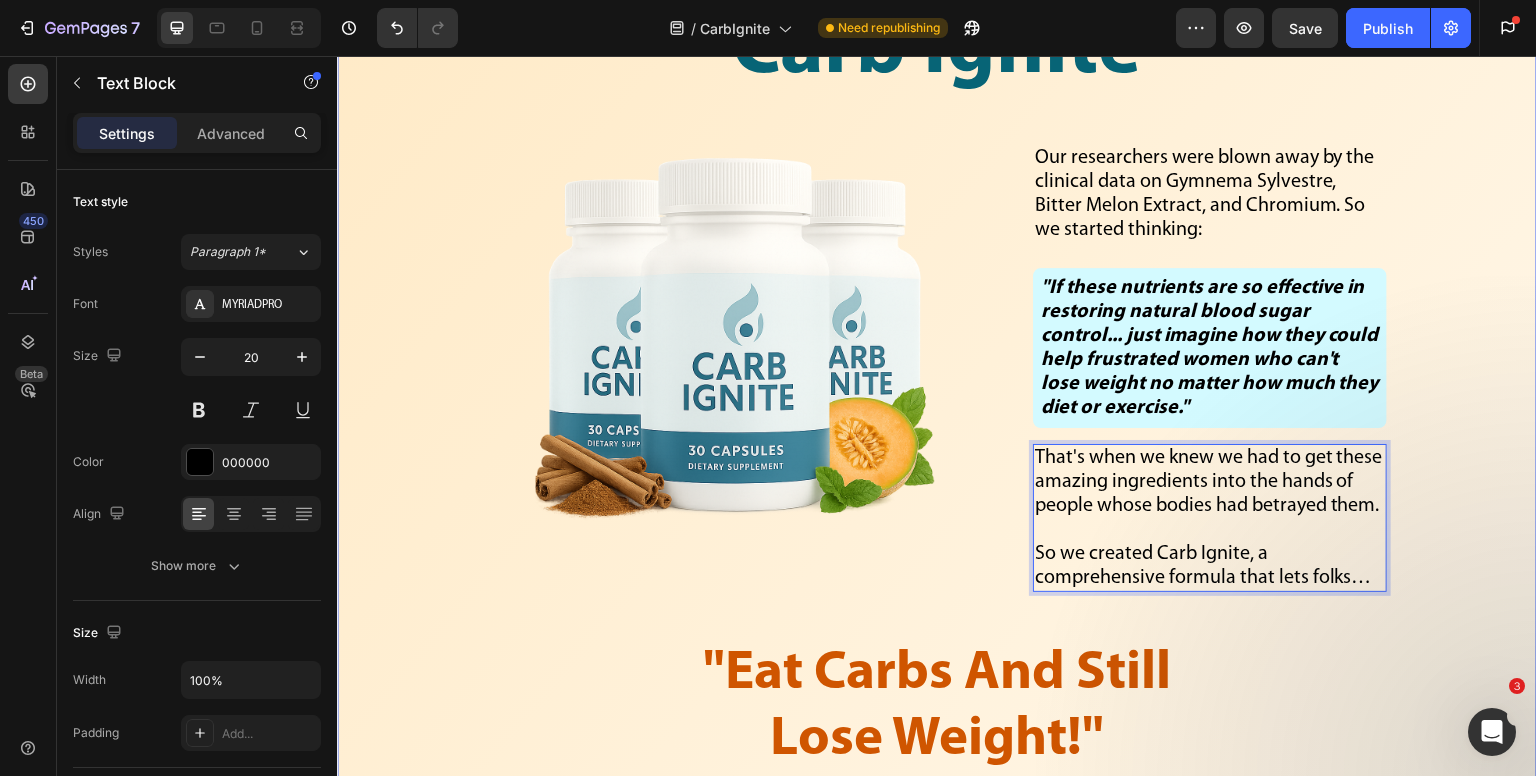 click on "Carb Ignite Text Block Image Our researchers were blown away by the clinical data on Gymnema Sylvestre, Bitter Melon Extract, and Chromium. So we started thinking: Text Block "If these nutrients are so effective in restoring natural blood sugar control... just imagine how they could help frustrated women who can't lose weight no matter how much they diet or exercise." Text Block That's when we knew we had to get these amazing ingredients into the hands of people whose bodies had betrayed them. So we created Carb Ignite, a comprehensive formula that lets folks… Text Block   0 Row Row "Eat Carbs And Still Lose Weight!" Text Block Image "I've tried every diet imaginable - keto, paleo, intermittent fasting, you name it.  Nothing worked for me until I discovered Carb Ignite . In just 3 months, I've lost 22 pounds and dropped from a size 14 to a size 10! It's incredible how much progress I've made without giving up the foods I love.   With  Carb Ignite   - Sarah M., Arizona, USA Text Block Row Text Block" at bounding box center [937, 1013] 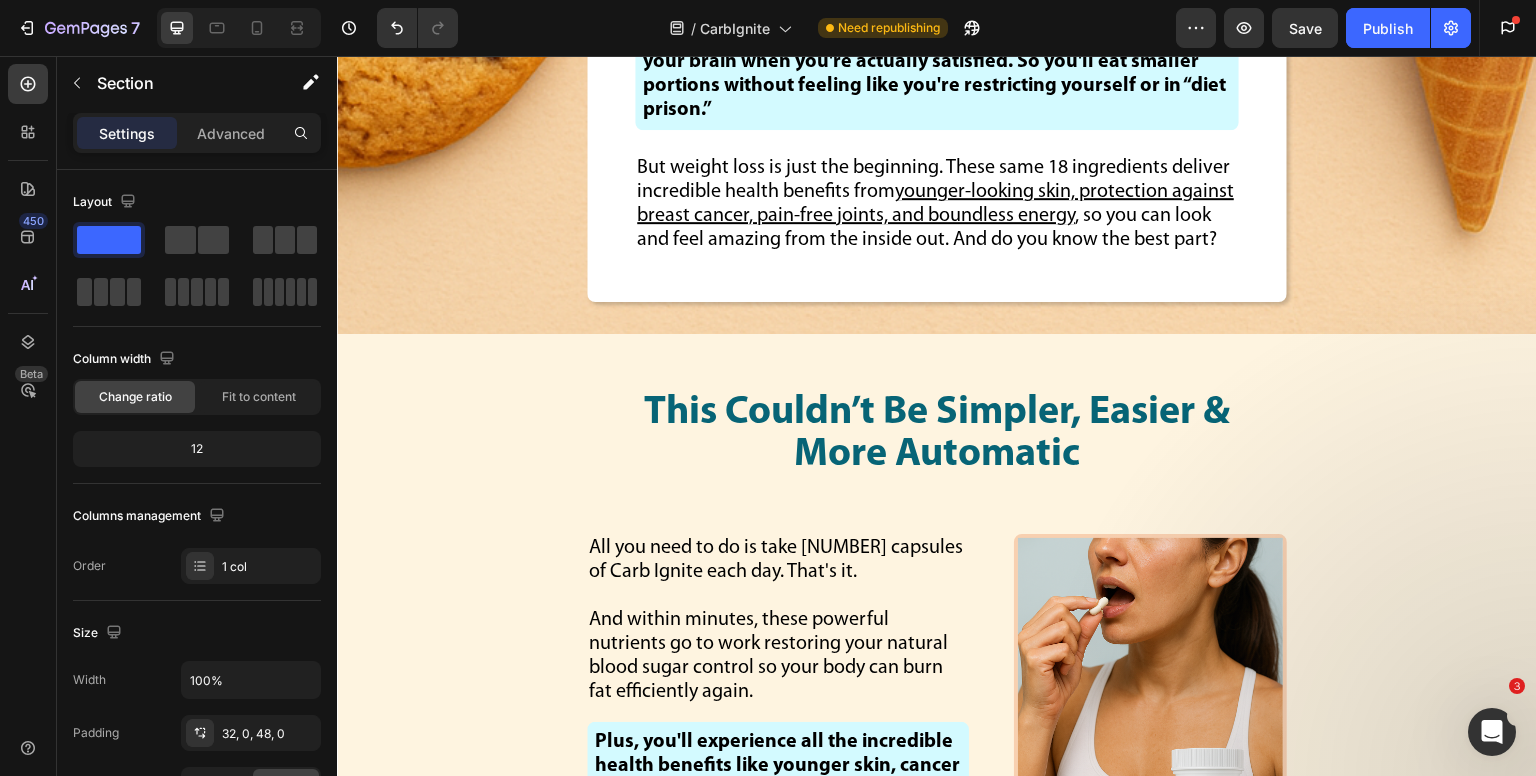 scroll, scrollTop: 23523, scrollLeft: 0, axis: vertical 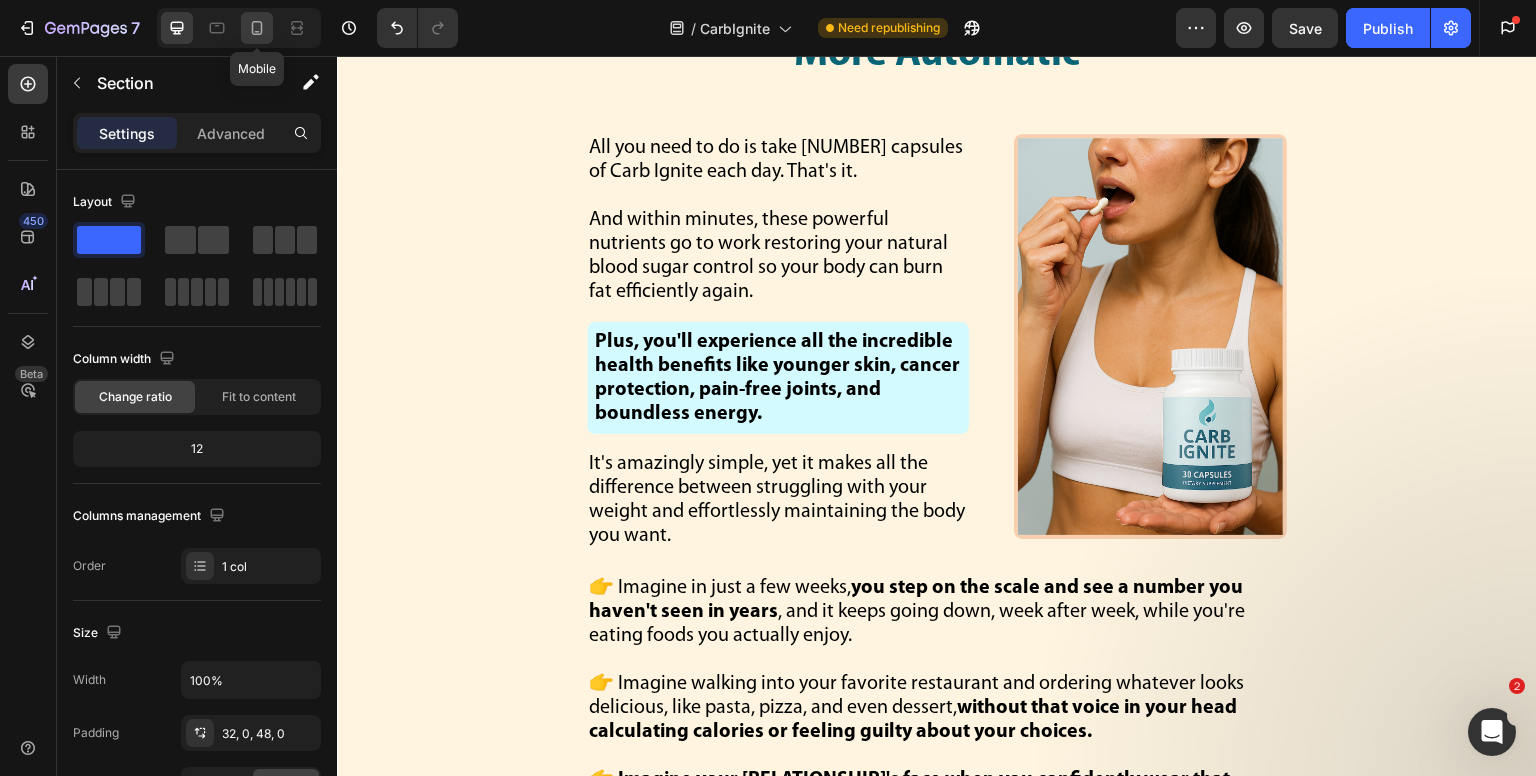 click 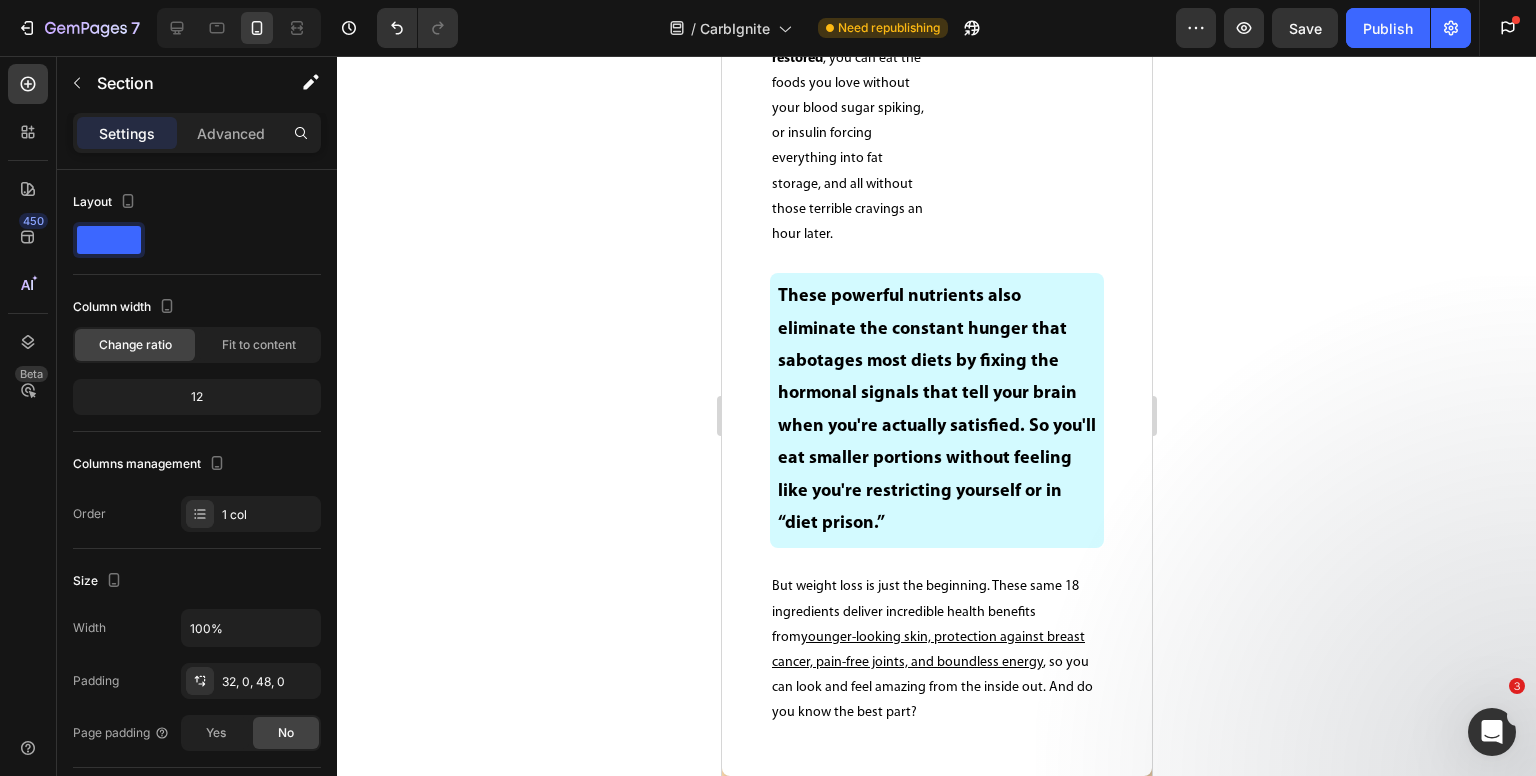 scroll, scrollTop: 28208, scrollLeft: 0, axis: vertical 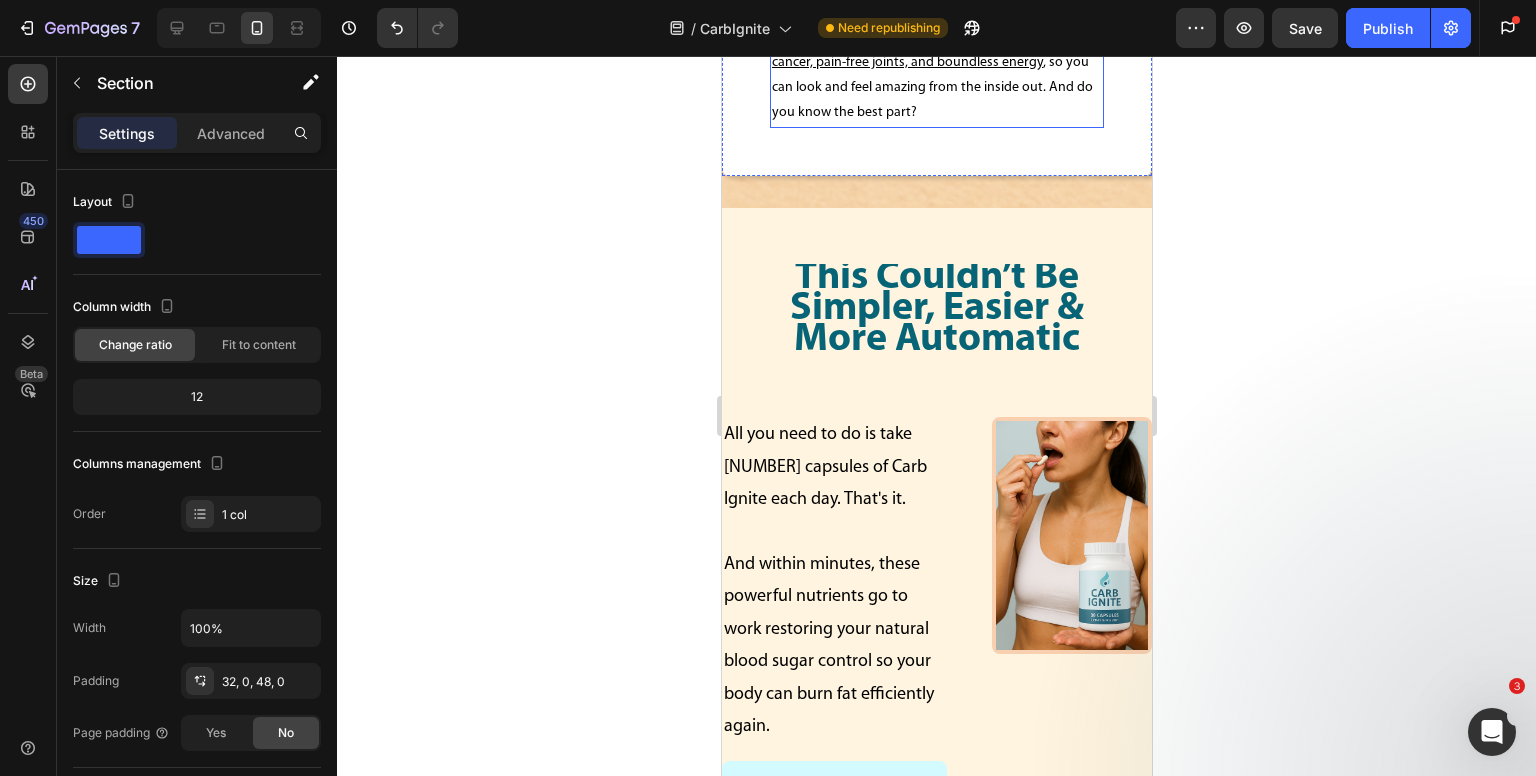 click on "But weight loss is just the beginning. These same [NUMBER] ingredients deliver incredible health benefits from younger-looking skin, protection against breast cancer, pain-free joints, and boundless energy, so you can look and feel amazing from the inside out. And do you know the best part?" at bounding box center [936, 49] 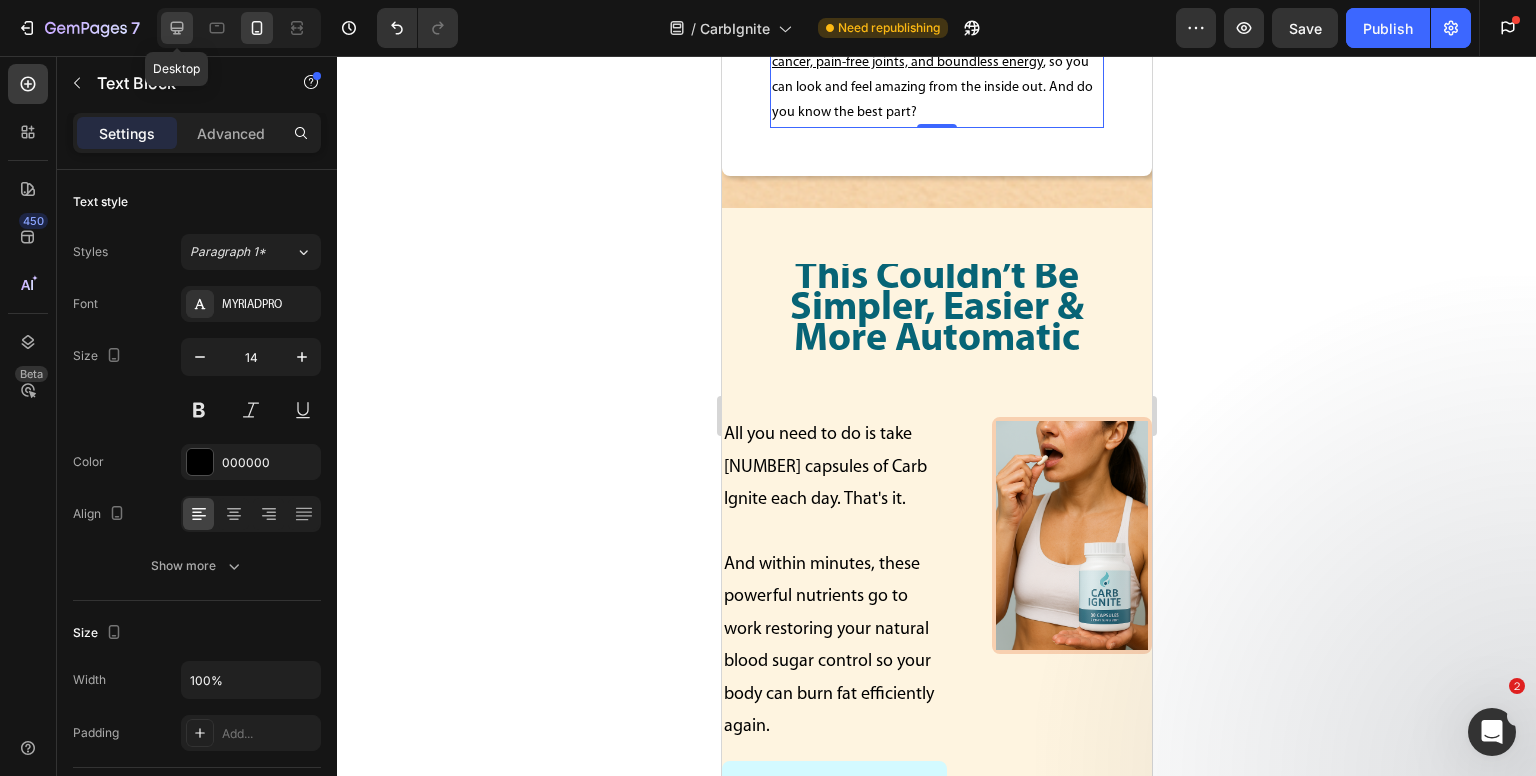 click 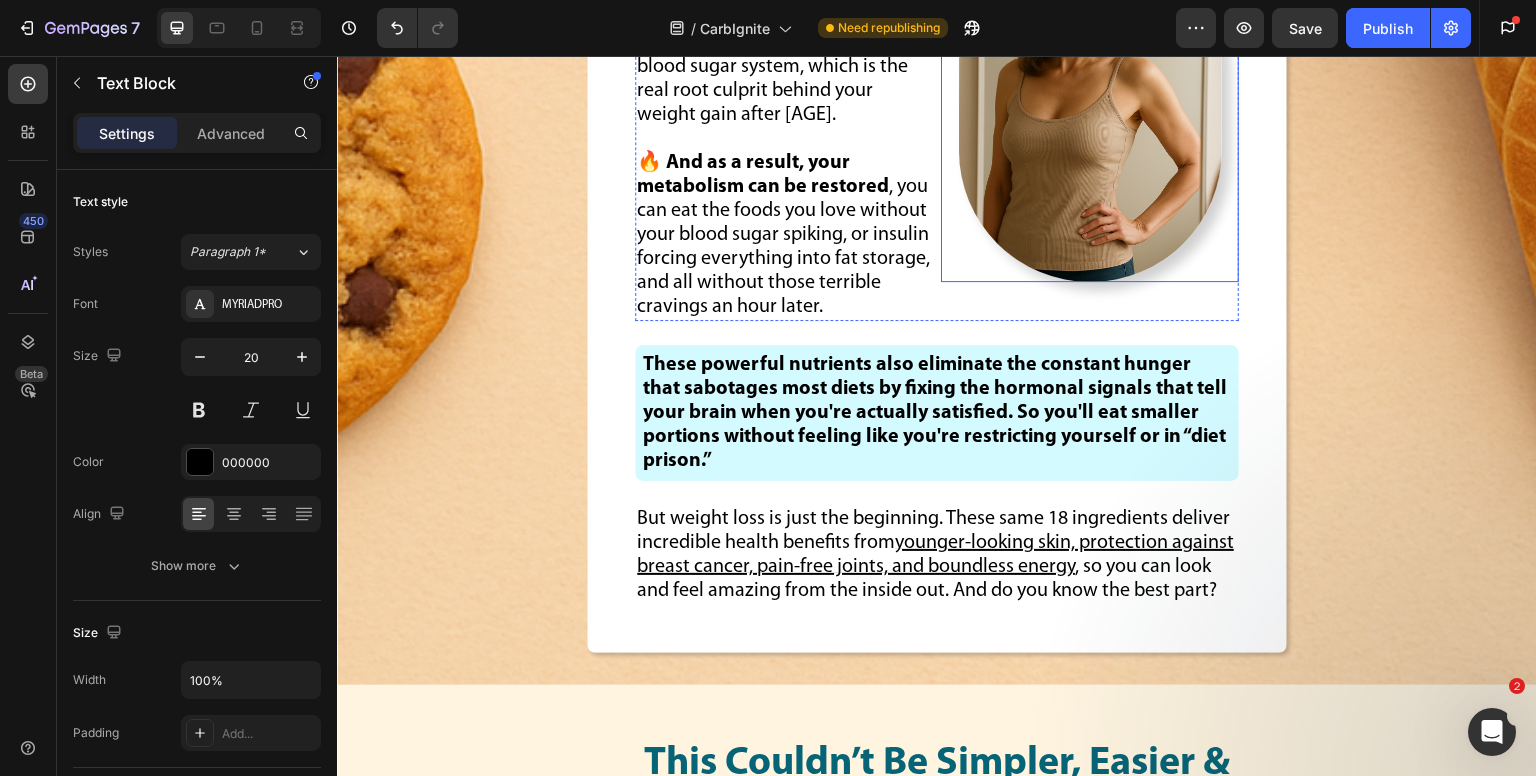 scroll, scrollTop: 27304, scrollLeft: 0, axis: vertical 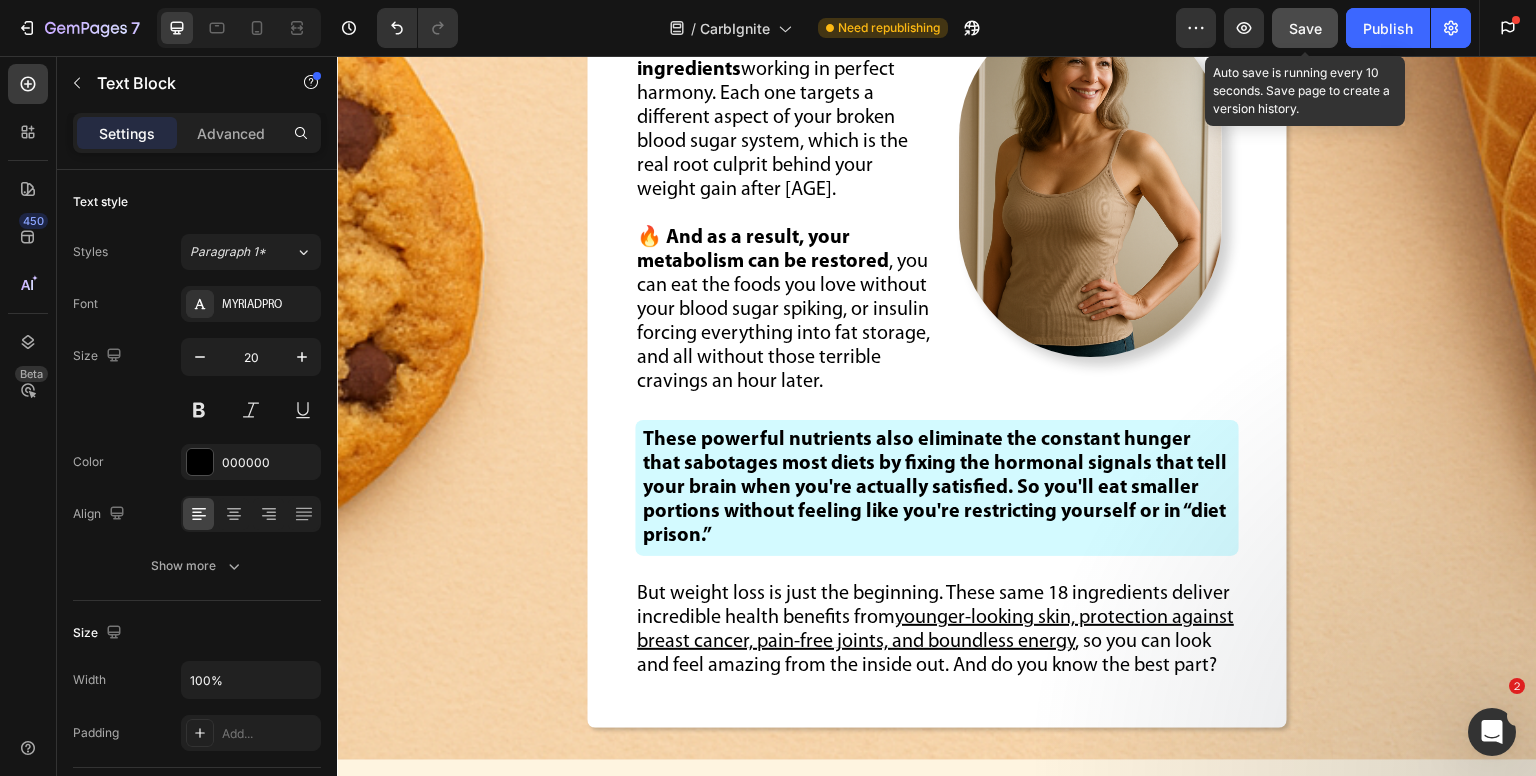 click on "Save" at bounding box center [1305, 28] 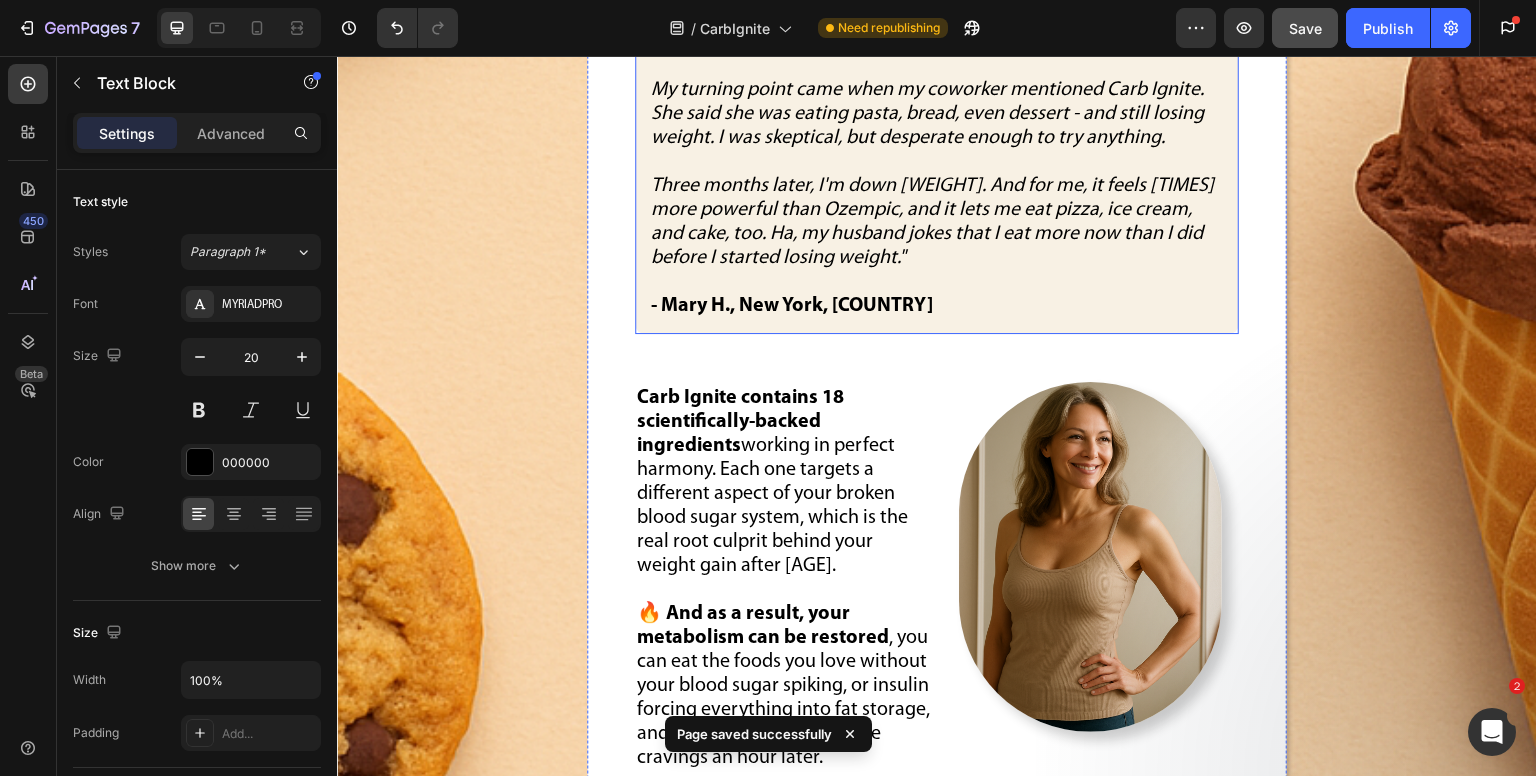 scroll, scrollTop: 25904, scrollLeft: 0, axis: vertical 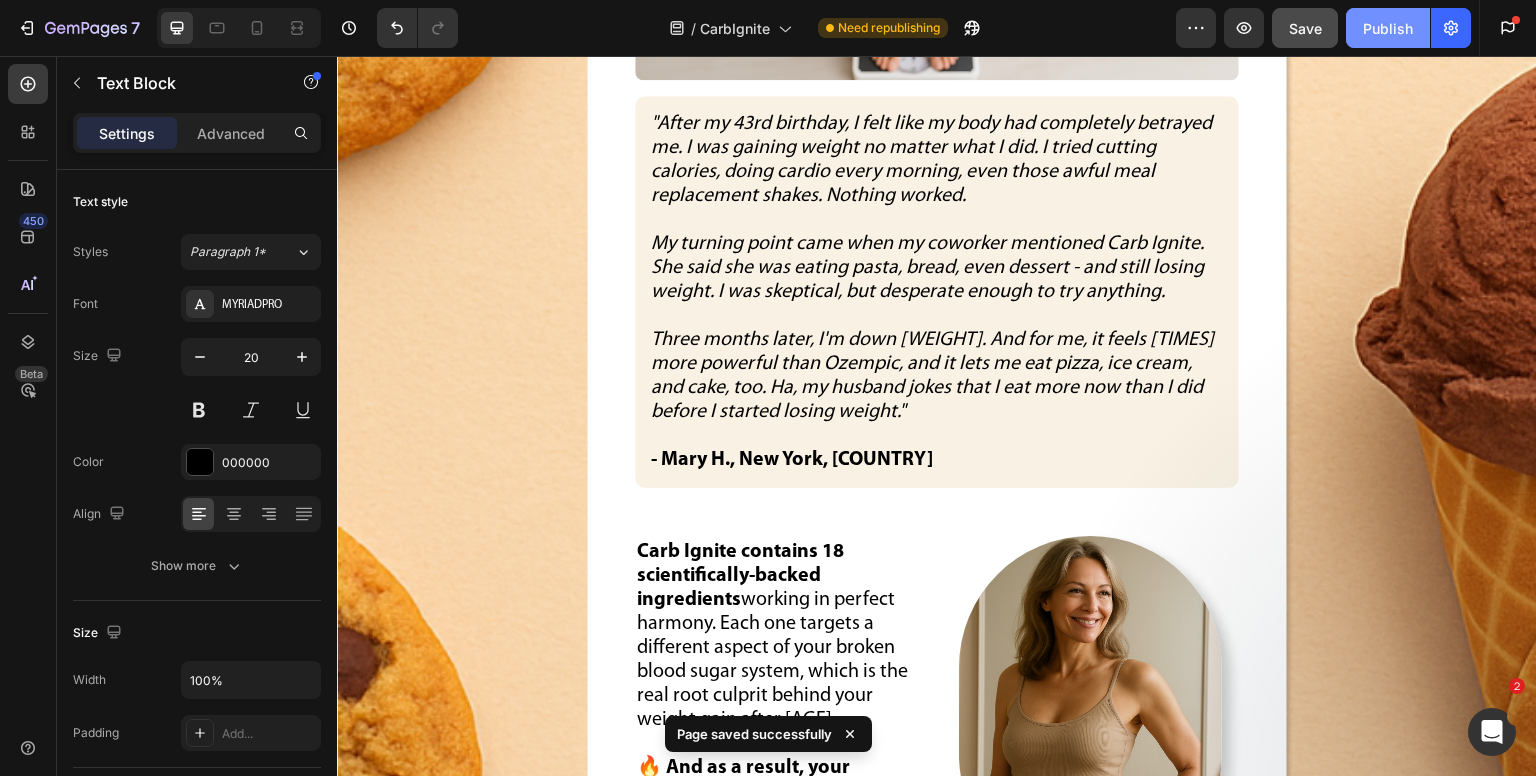 click on "Publish" at bounding box center (1388, 28) 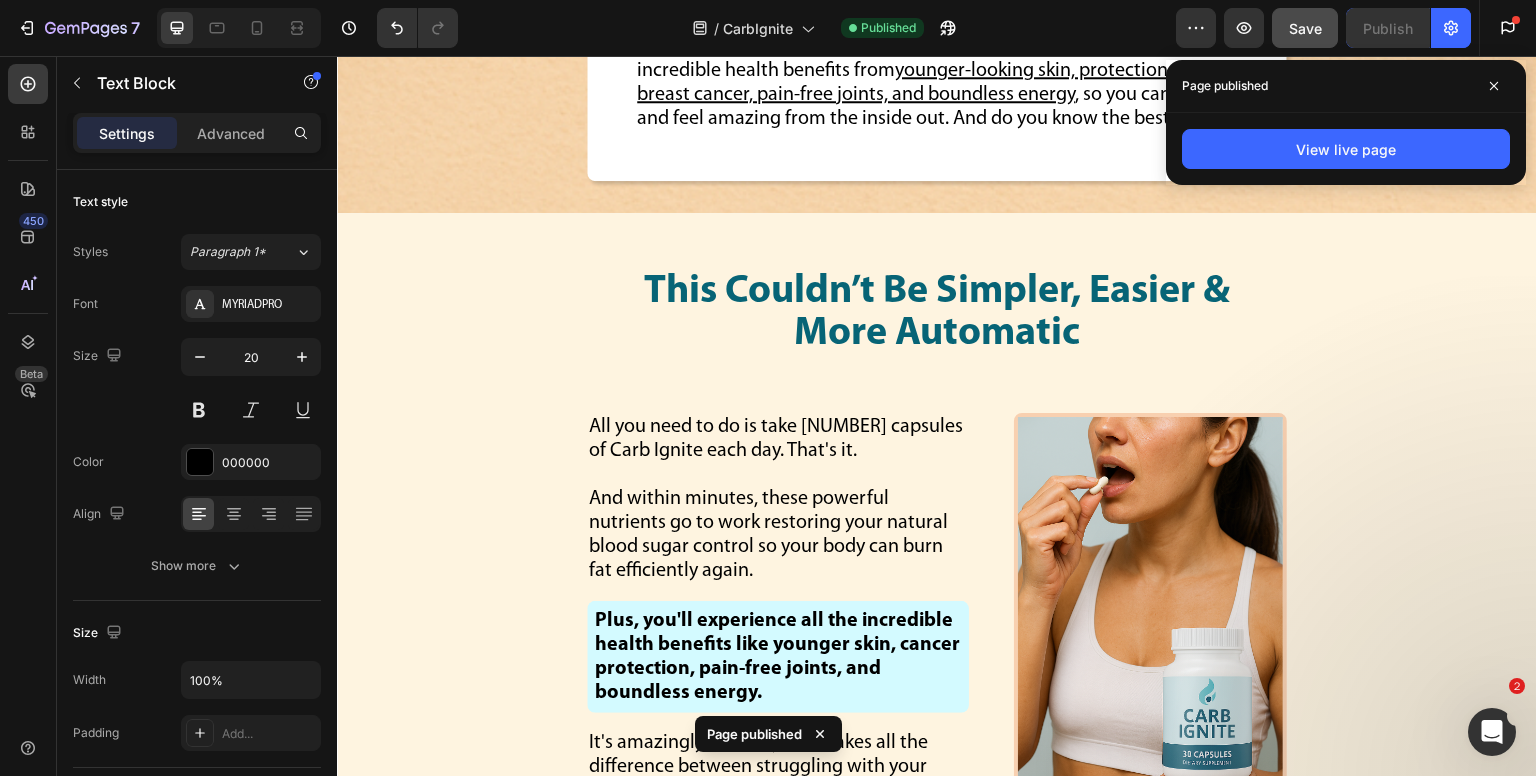 scroll, scrollTop: 27104, scrollLeft: 0, axis: vertical 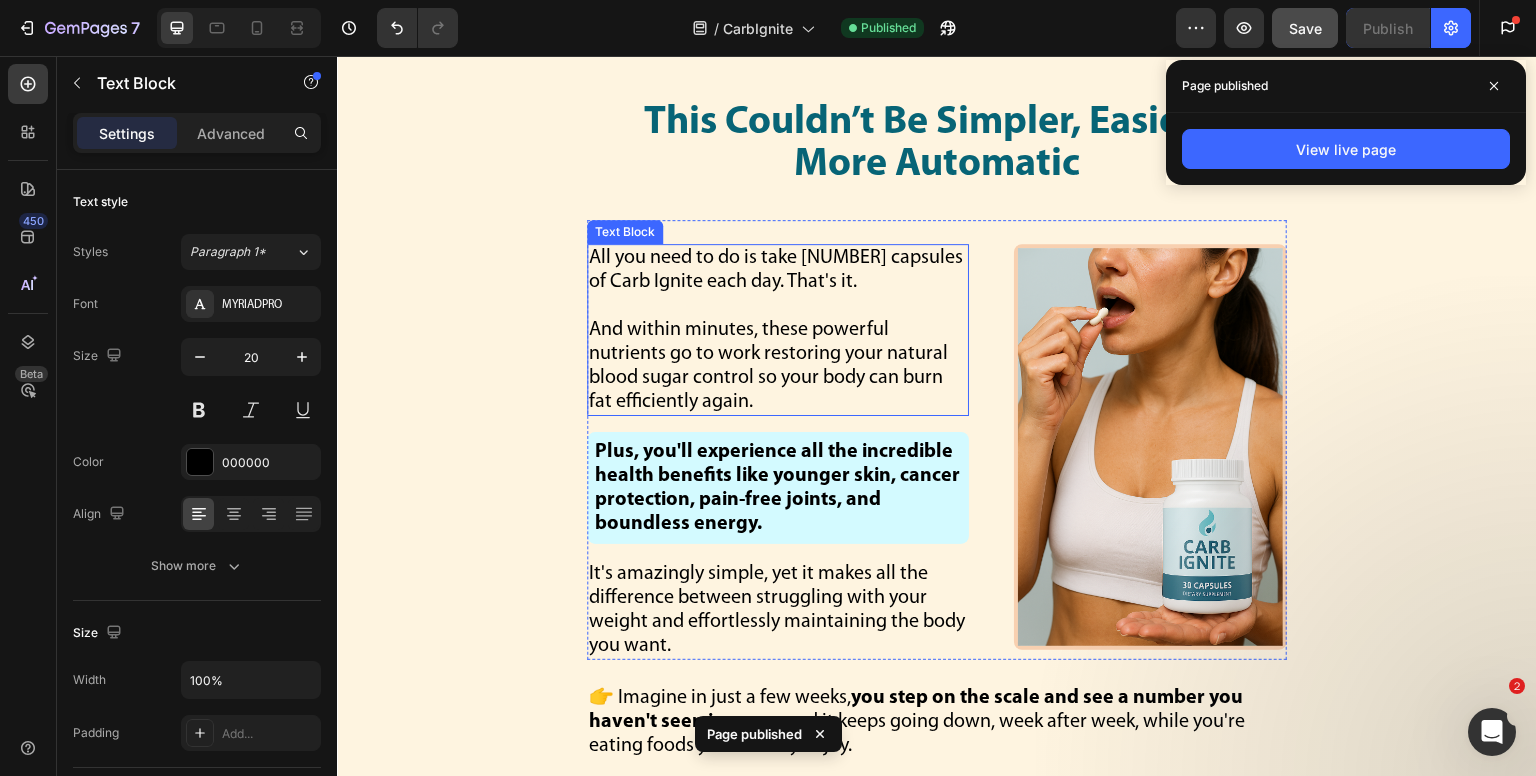 click at bounding box center [778, 306] 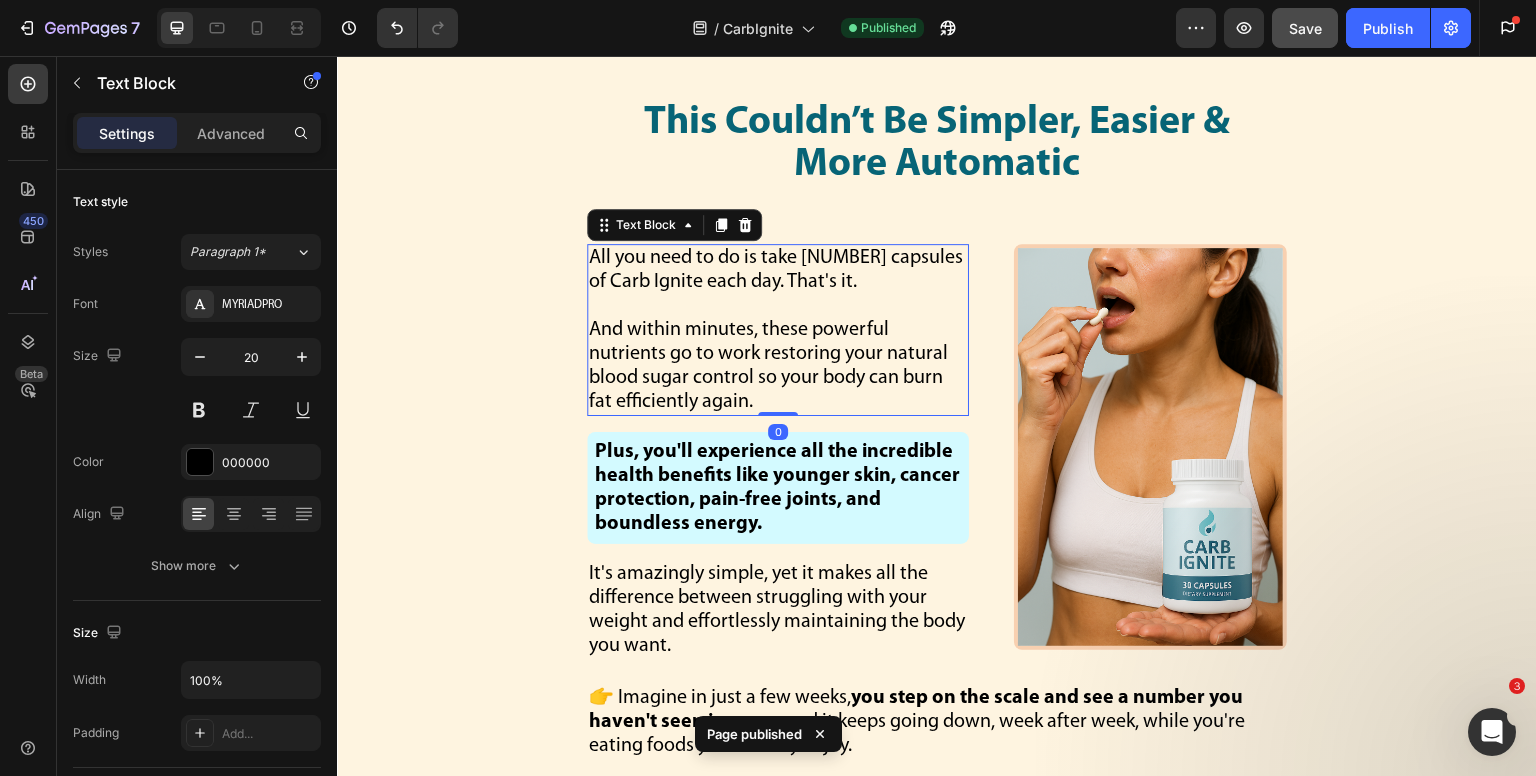 click on "All you need to do is take [NUMBER] capsules of Carb Ignite each day. That's it." at bounding box center (778, 270) 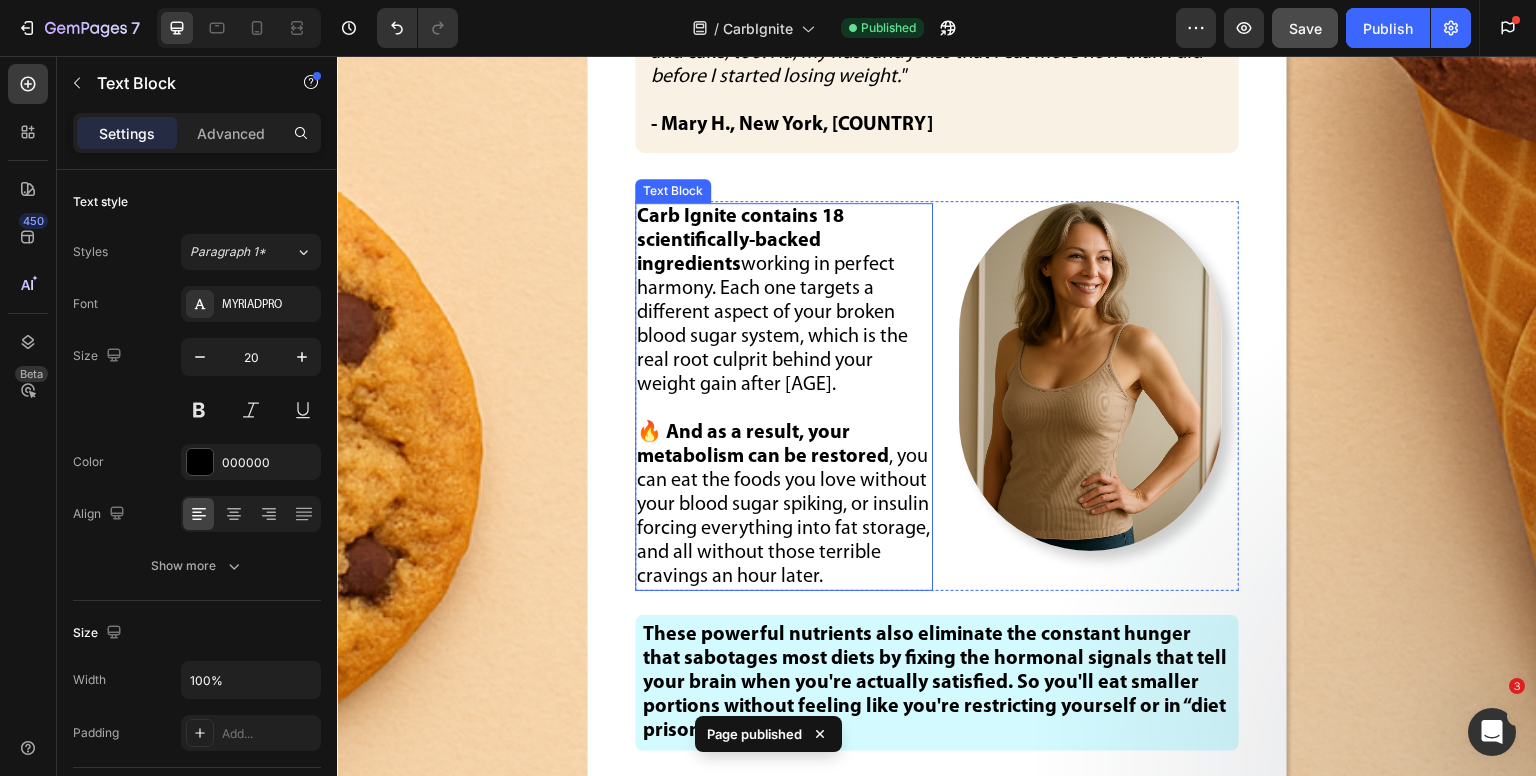 scroll, scrollTop: 26204, scrollLeft: 0, axis: vertical 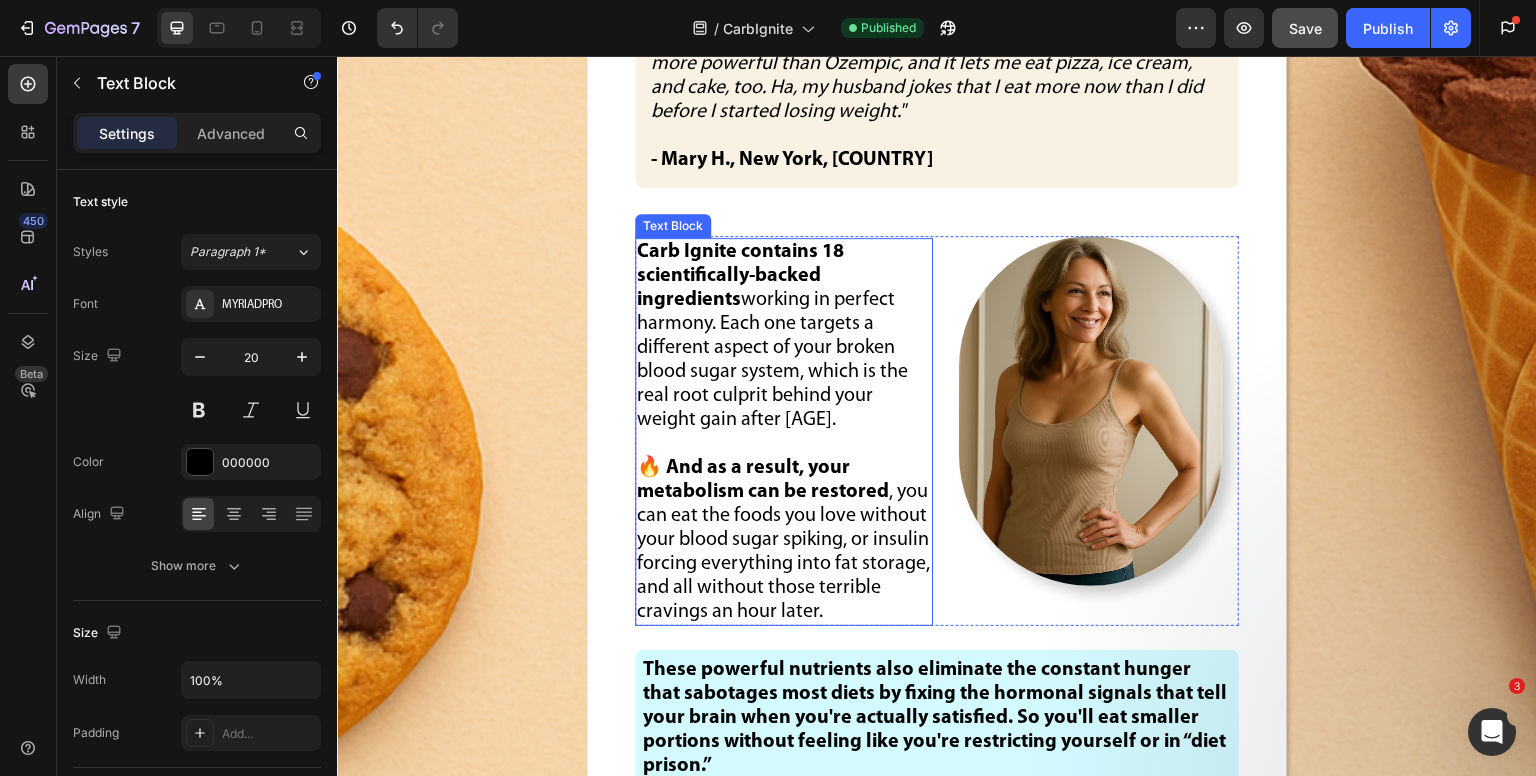 click on "Carb Ignite contains 18 scientifically-backed ingredients  working in perfect harmony. Each one targets a different aspect of your broken blood sugar system, which is the real root culprit behind your weight gain after 40." at bounding box center (784, 336) 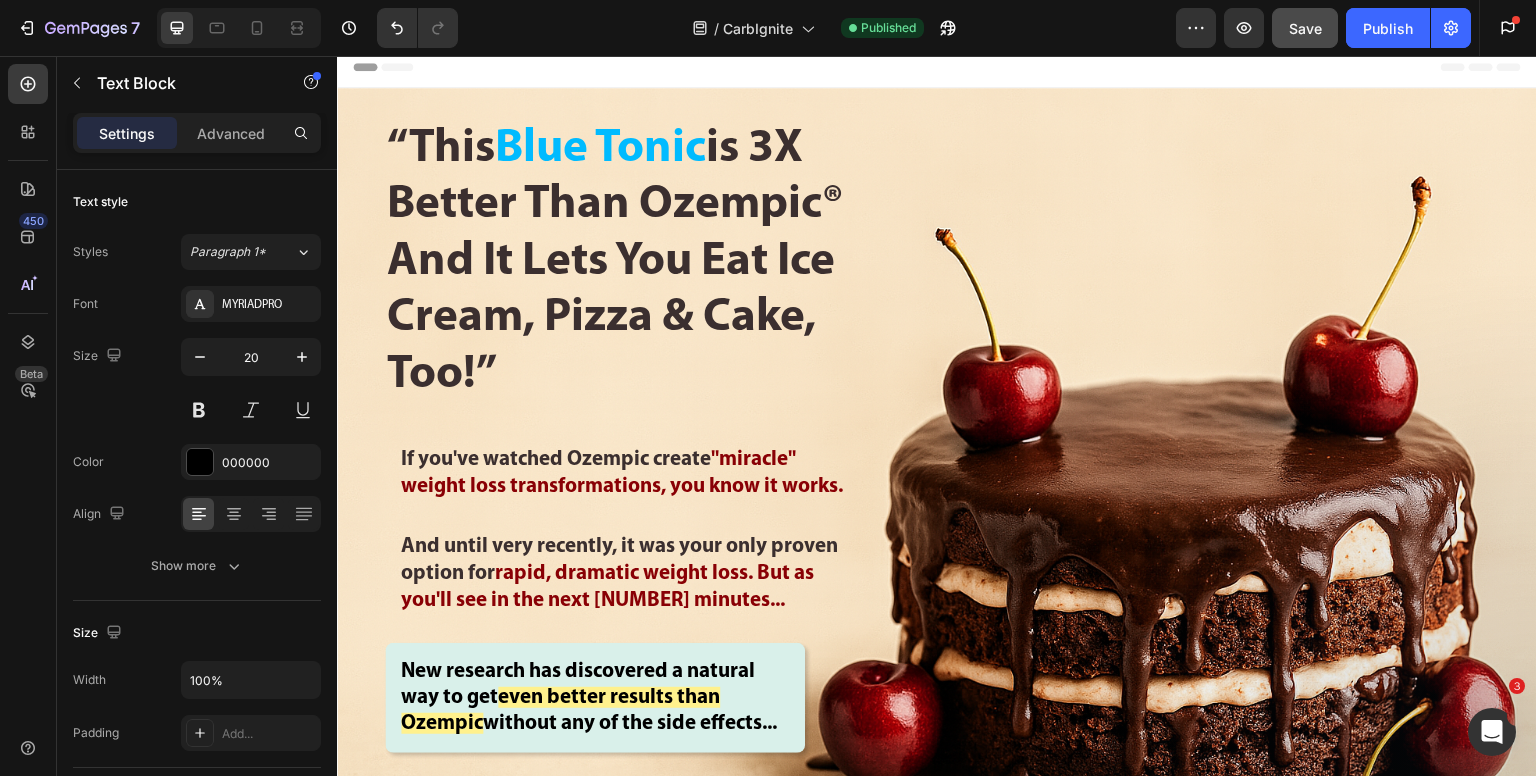 scroll, scrollTop: 0, scrollLeft: 0, axis: both 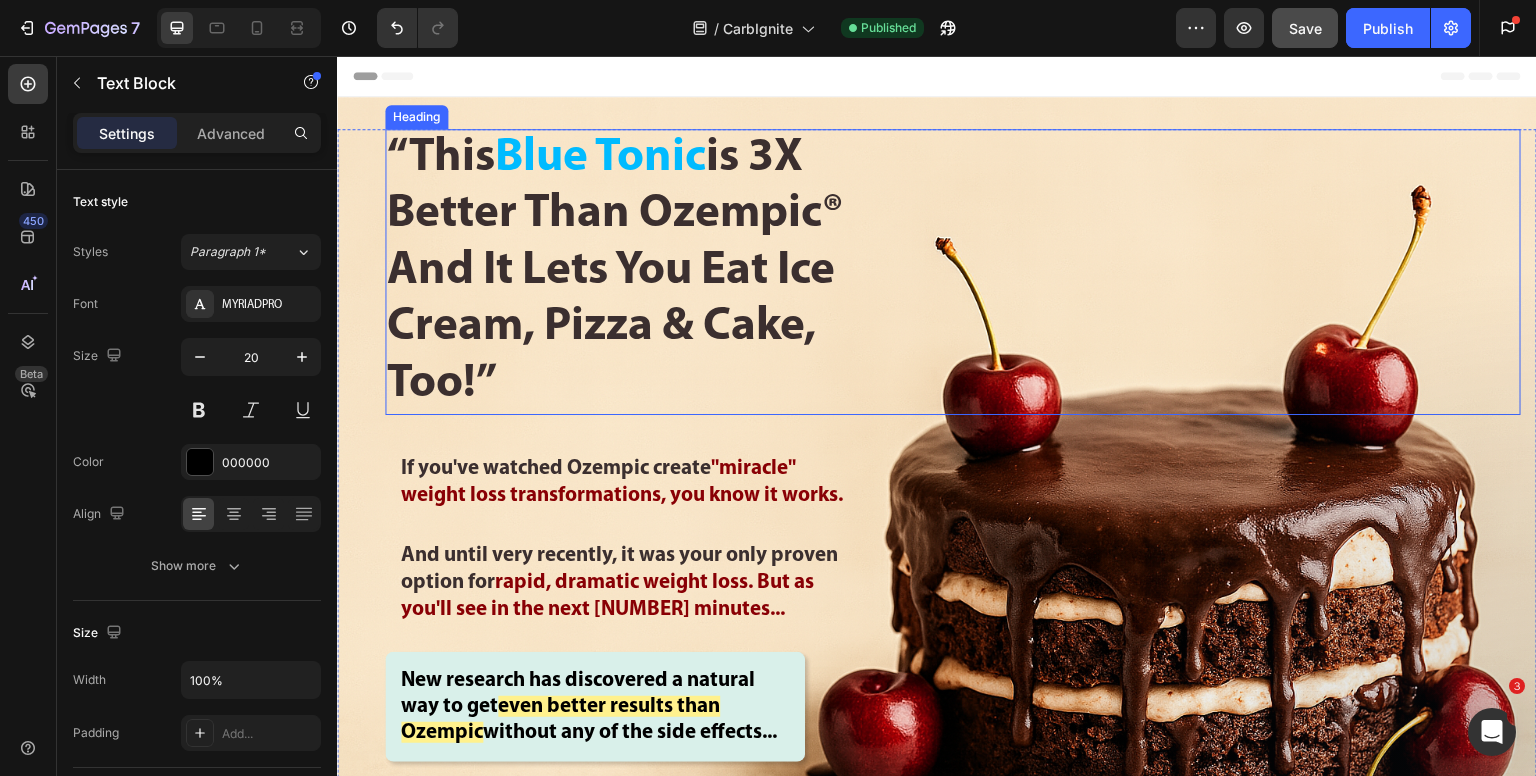 click on "“This Blue Tonic is [TIMES] Better Than Ozempic® And It Lets You Eat Ice Cream, Pizza \u0026 Cake, Too!”" at bounding box center [635, 272] 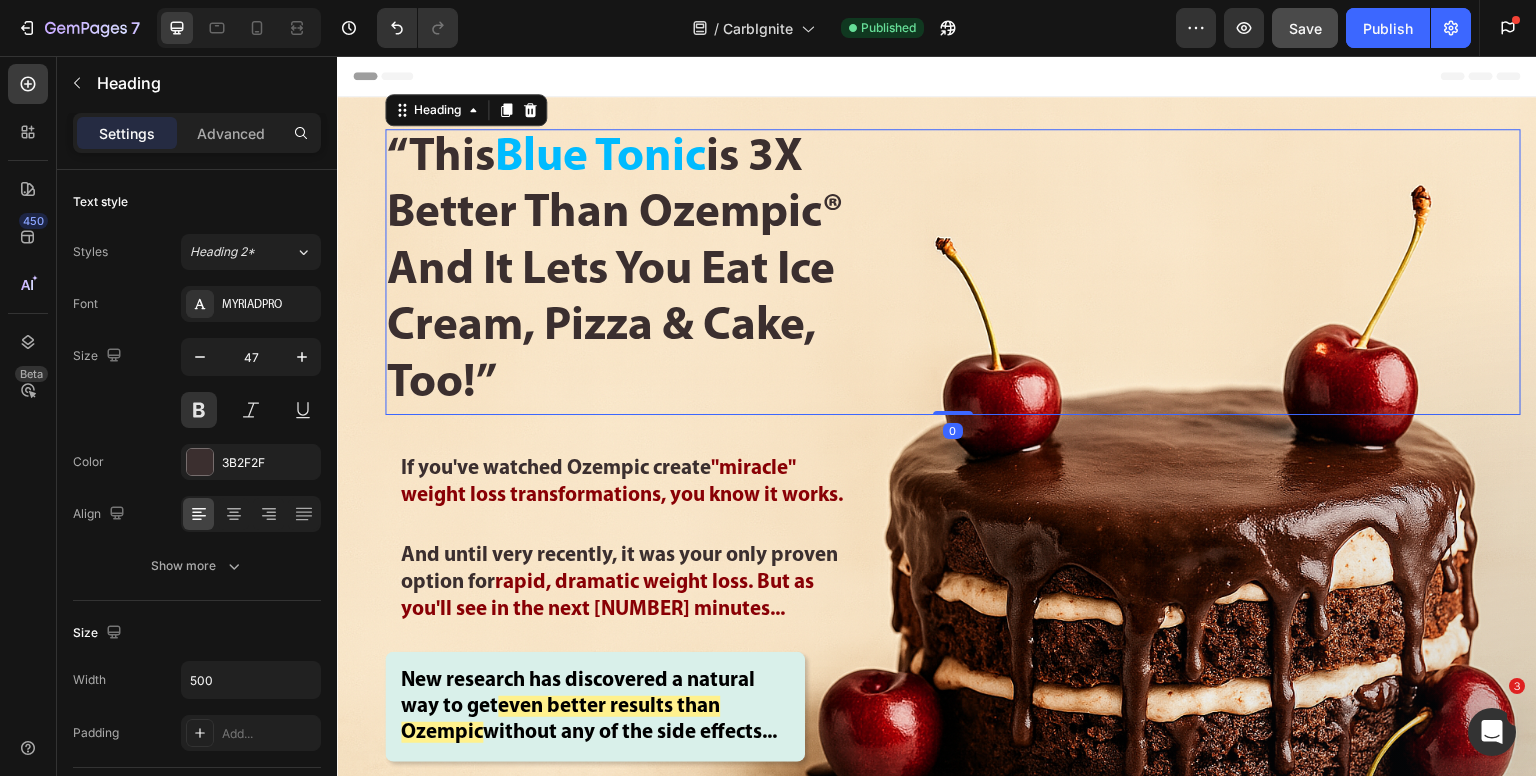 click on "“This Blue Tonic is [TIMES] Better Than Ozempic® And It Lets You Eat Ice Cream, Pizza \u0026 Cake, Too!”" at bounding box center (635, 272) 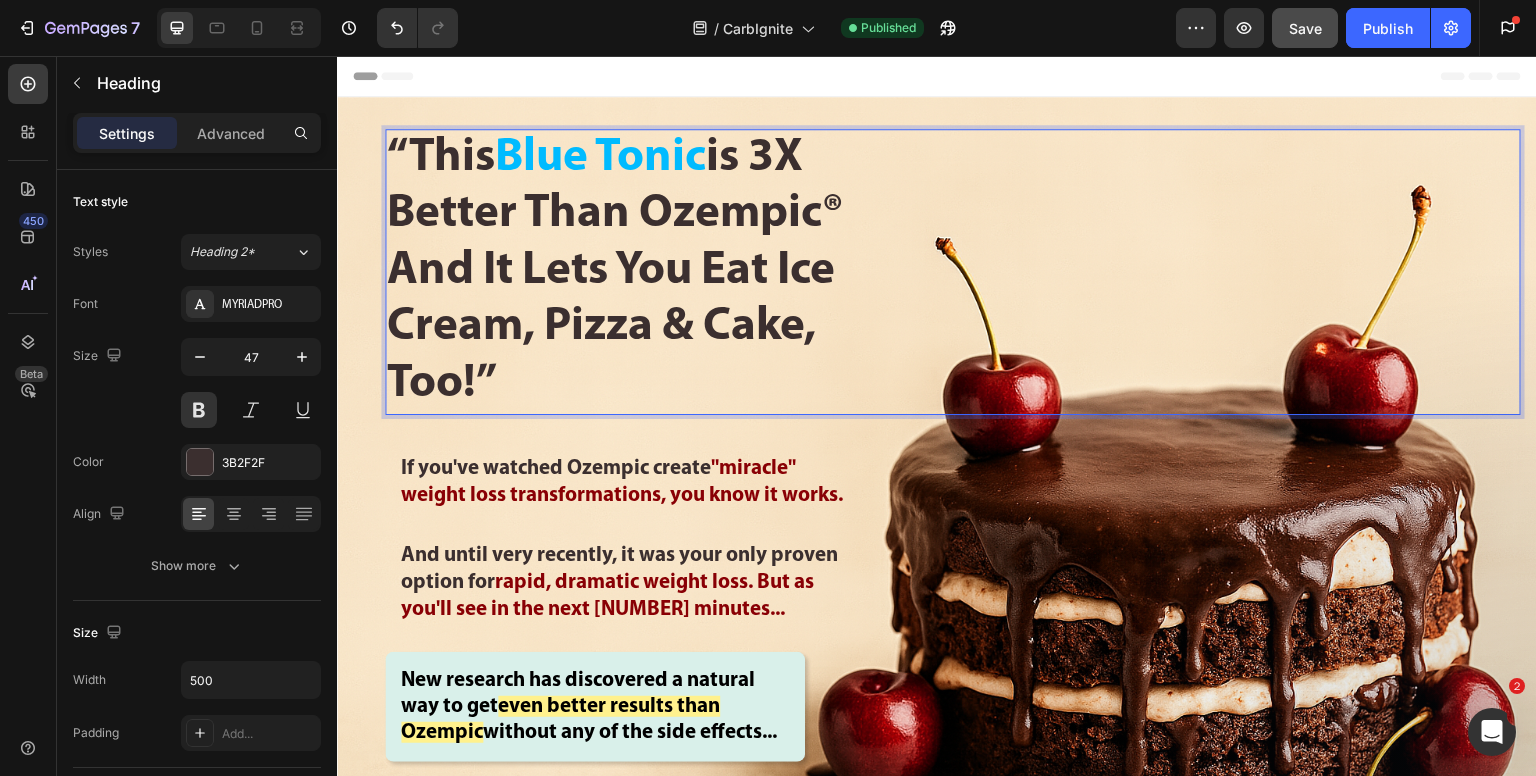 click on "“This Blue Tonic is [TIMES] Better Than Ozempic® And It Lets You Eat Ice Cream, Pizza \u0026 Cake, Too!”" at bounding box center [635, 272] 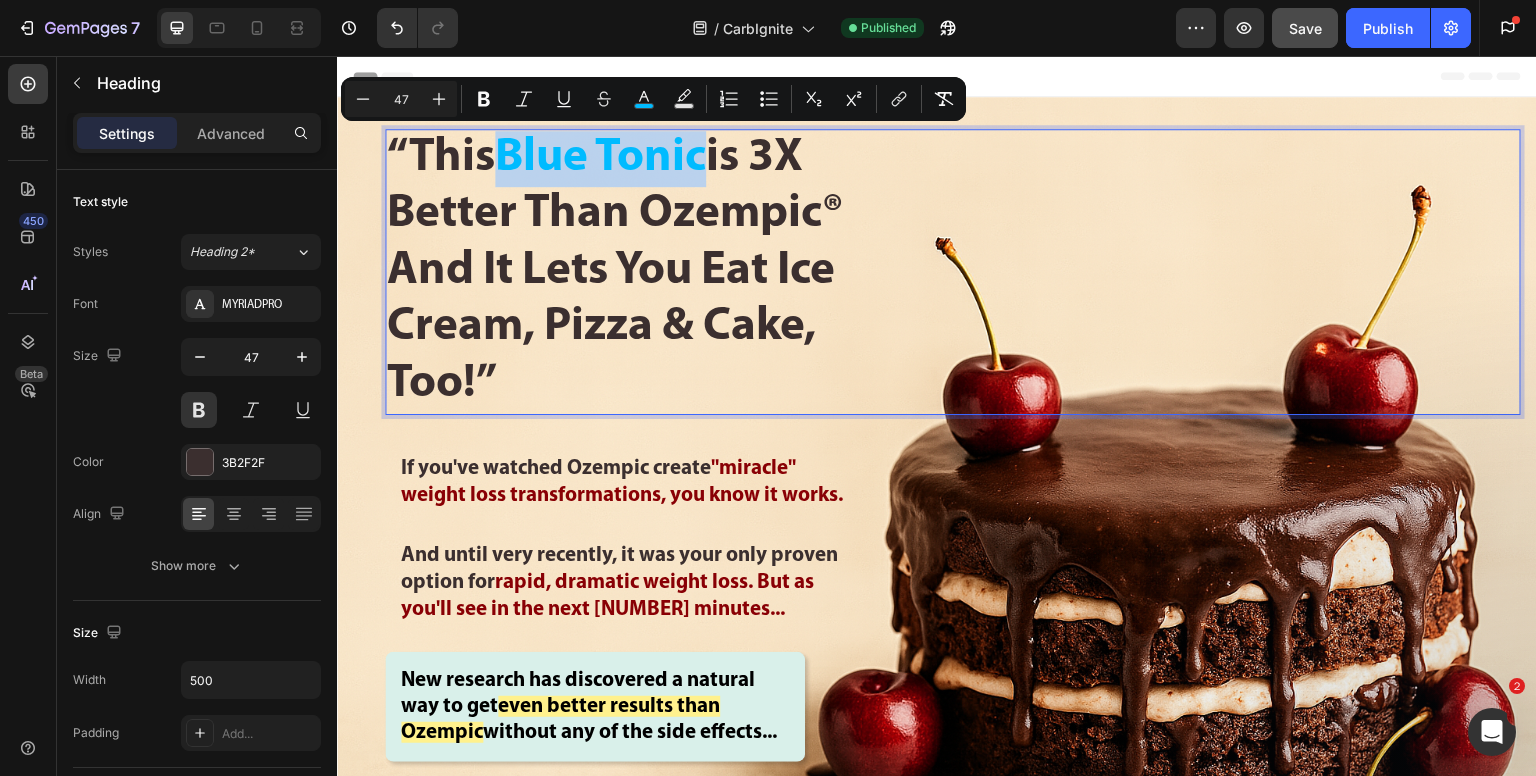 drag, startPoint x: 501, startPoint y: 165, endPoint x: 718, endPoint y: 184, distance: 217.83022 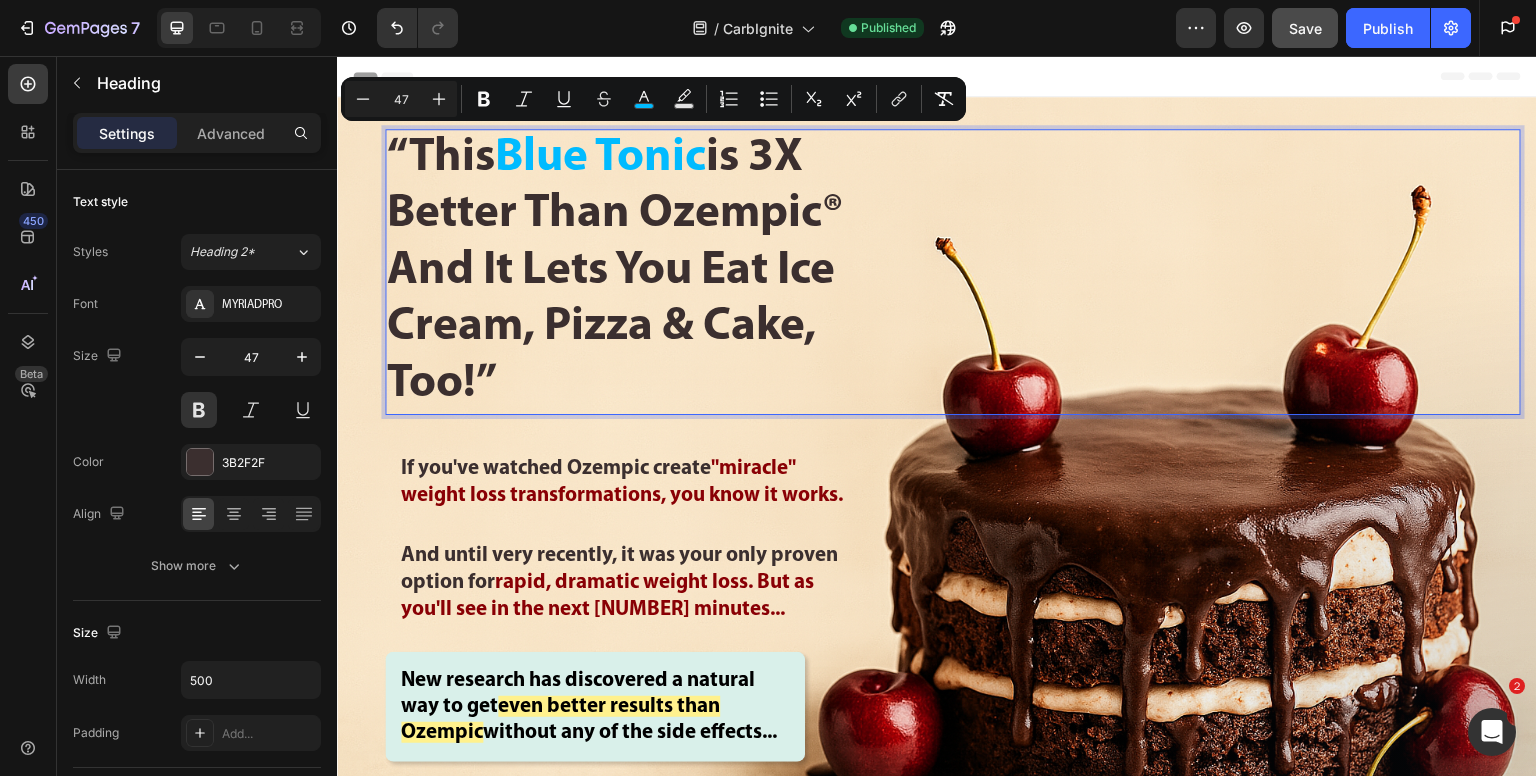 click on "“This Blue Tonic is [TIMES] Better Than Ozempic® And It Lets You Eat Ice Cream, Pizza \u0026 Cake, Too!”" at bounding box center [635, 272] 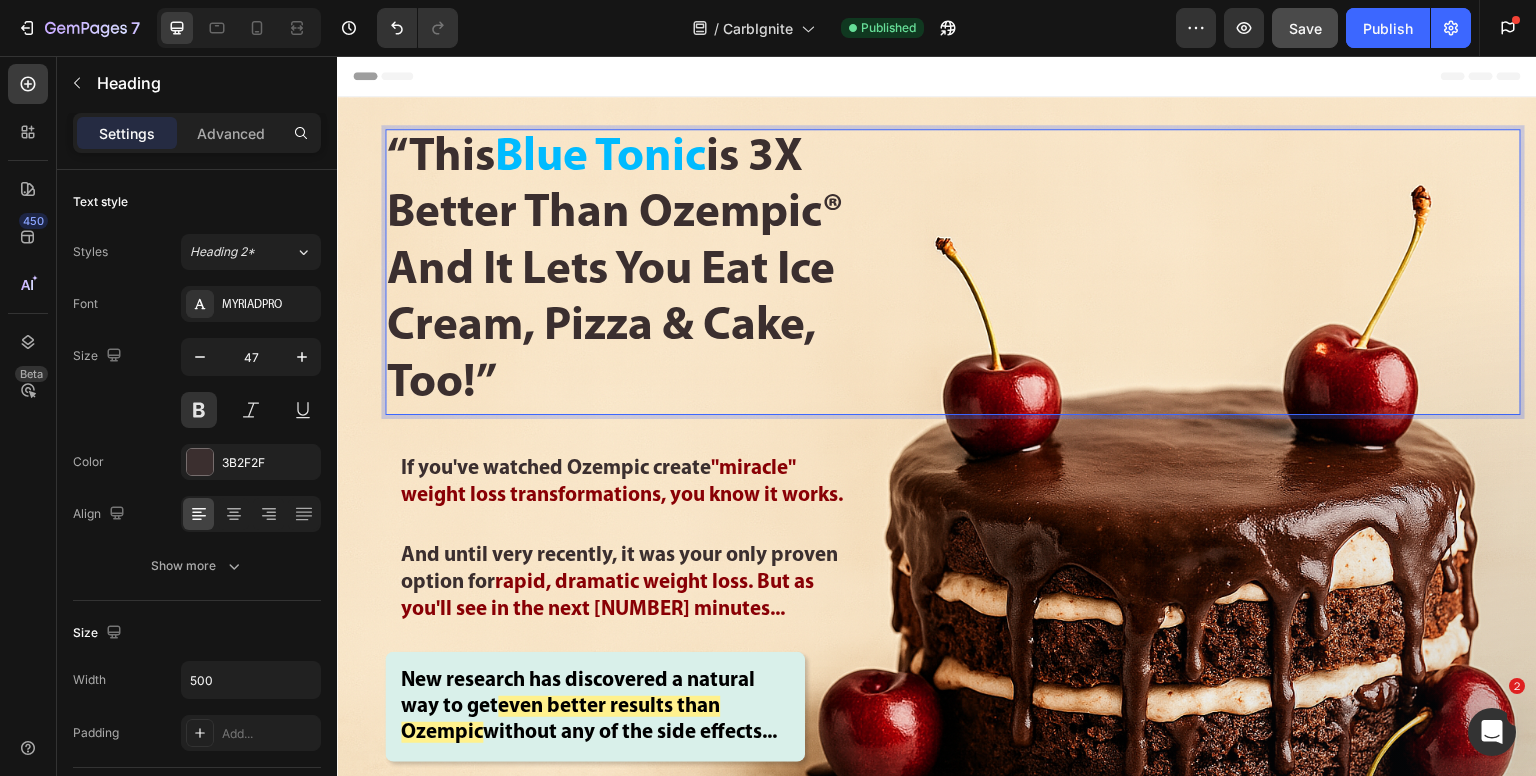 click on "“This Blue Tonic is [TIMES] Better Than Ozempic® And It Lets You Eat Ice Cream, Pizza \u0026 Cake, Too!”" at bounding box center (635, 272) 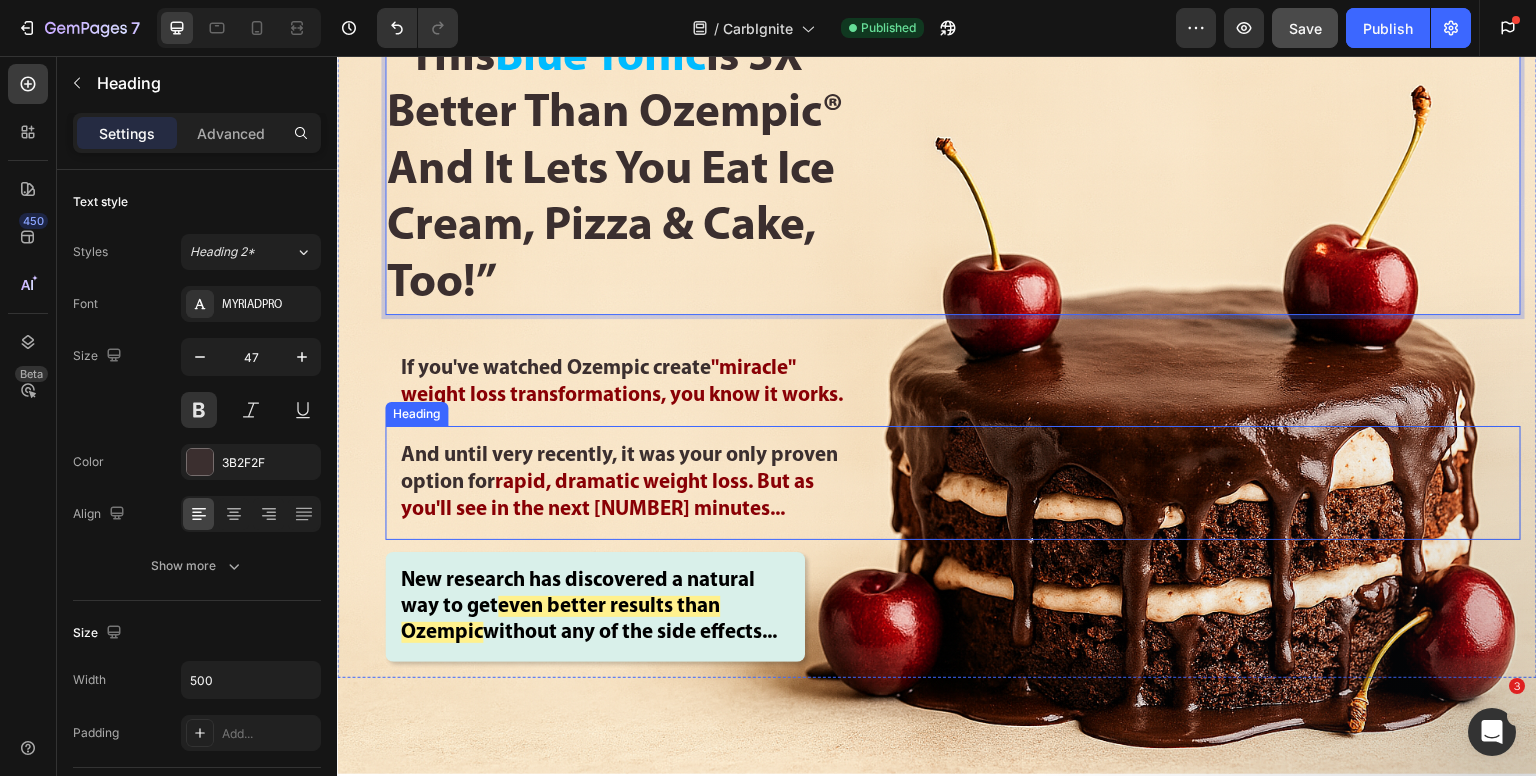 scroll, scrollTop: 0, scrollLeft: 0, axis: both 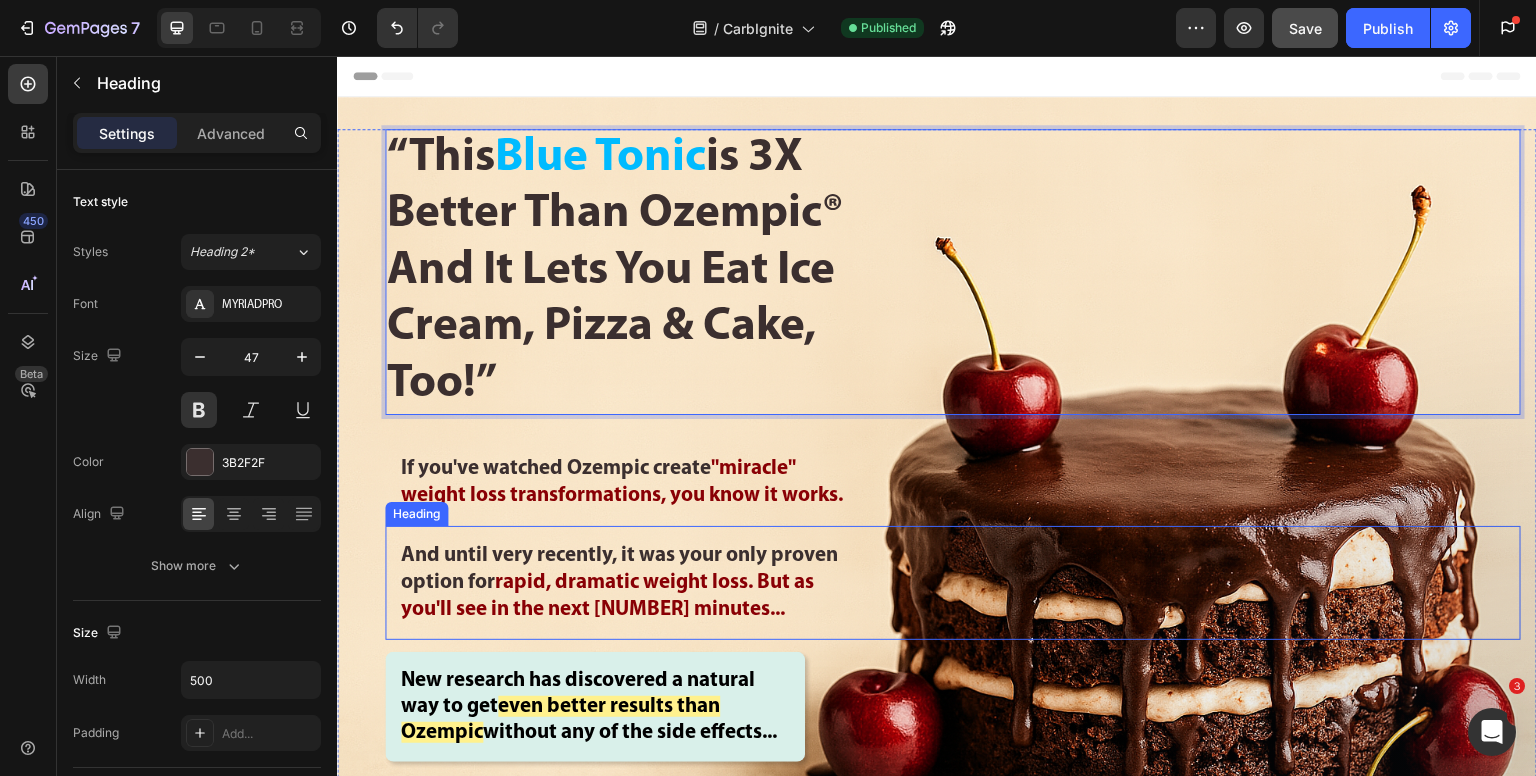 click on "“This Blue Tonic is [TIMES] Better Than Ozempic® And It Lets You Eat Ice Cream, Pizza \u0026 Cake, Too!”" at bounding box center (635, 272) 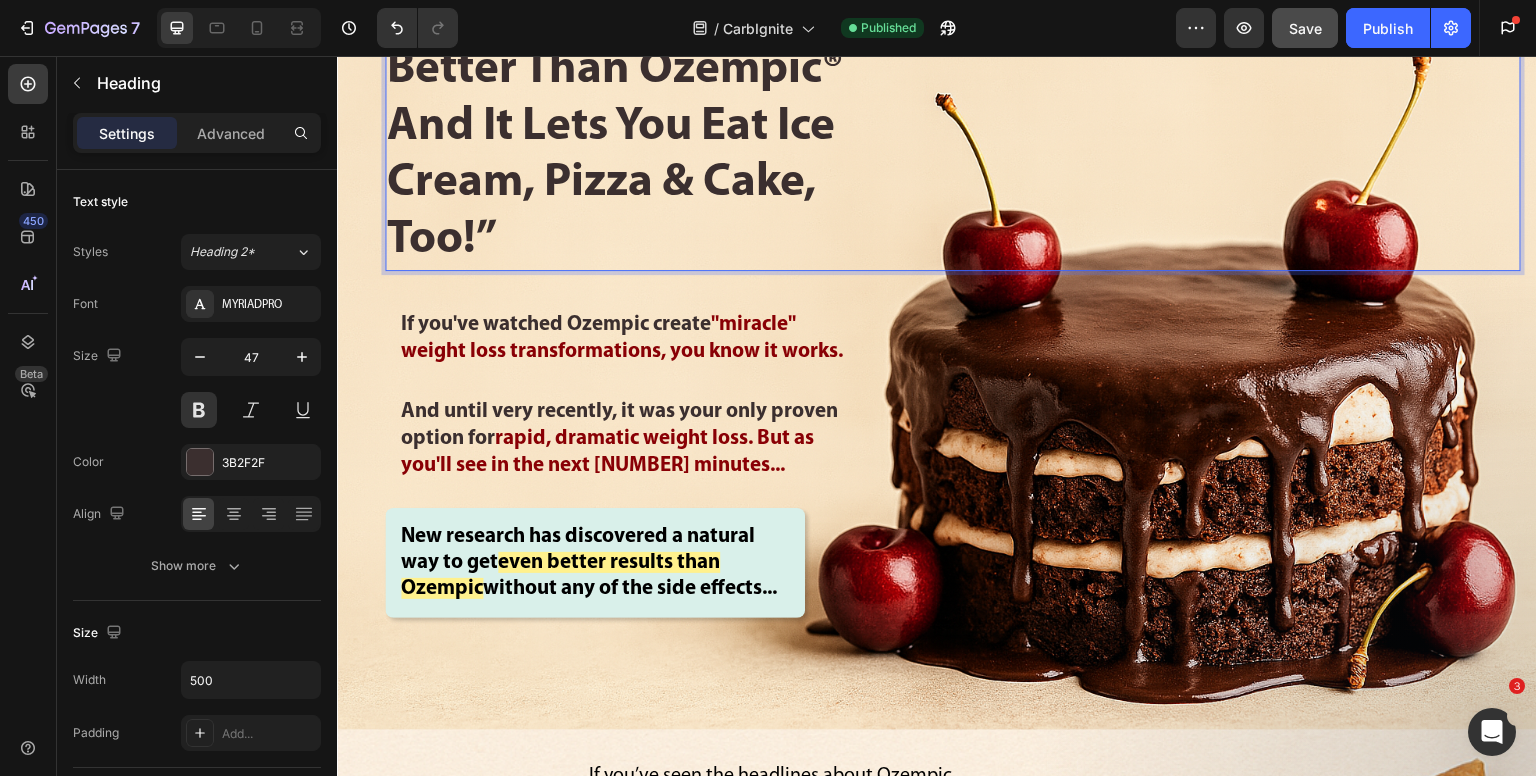 scroll, scrollTop: 300, scrollLeft: 0, axis: vertical 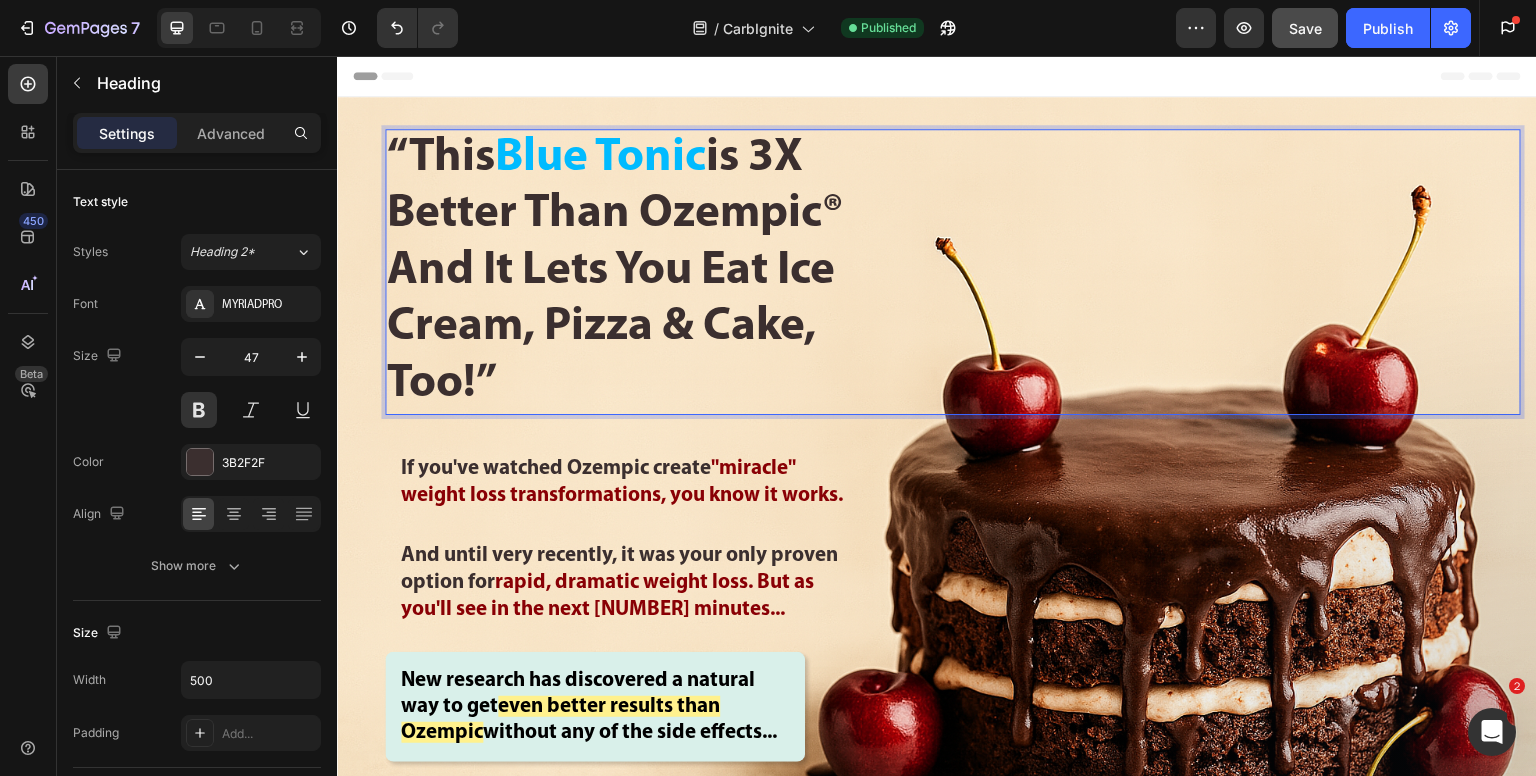 click on "“This Blue Tonic is [TIMES] Better Than Ozempic® And It Lets You Eat Ice Cream, Pizza \u0026 Cake, Too!”" at bounding box center (635, 272) 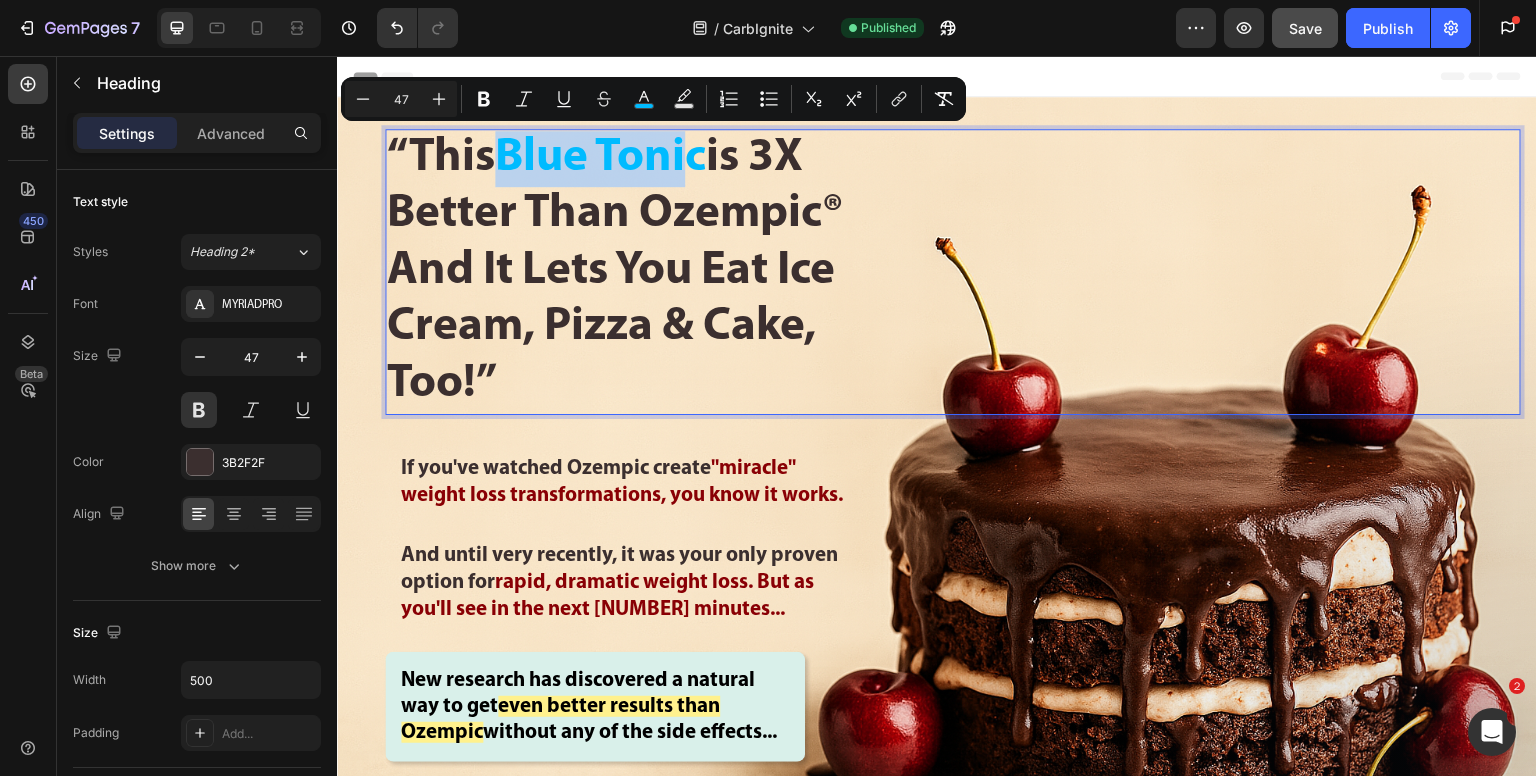 drag, startPoint x: 511, startPoint y: 165, endPoint x: 700, endPoint y: 178, distance: 189.44656 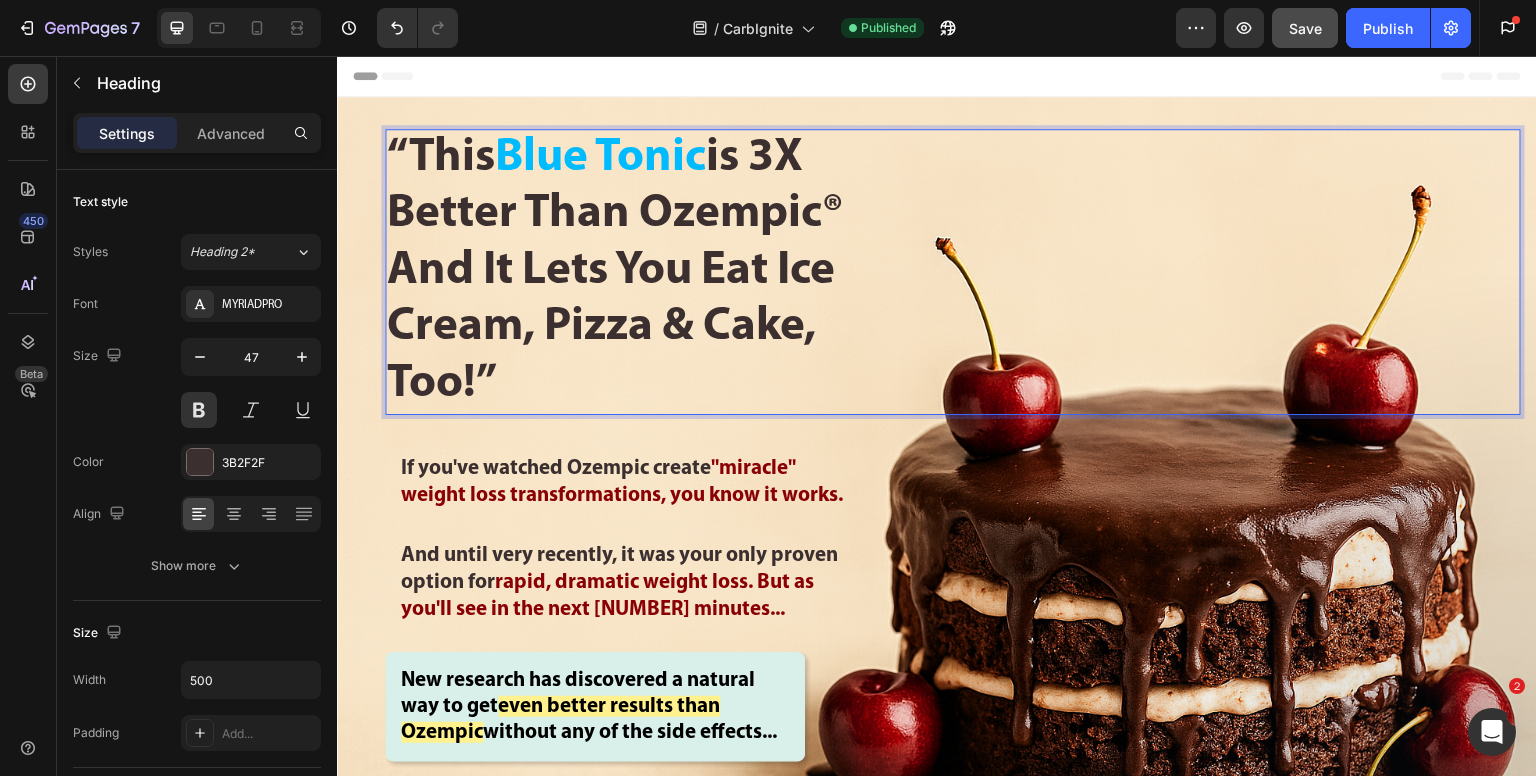 click on "“This Blue Tonic is [TIMES] Better Than Ozempic® And It Lets You Eat Ice Cream, Pizza \u0026 Cake, Too!”" at bounding box center (635, 272) 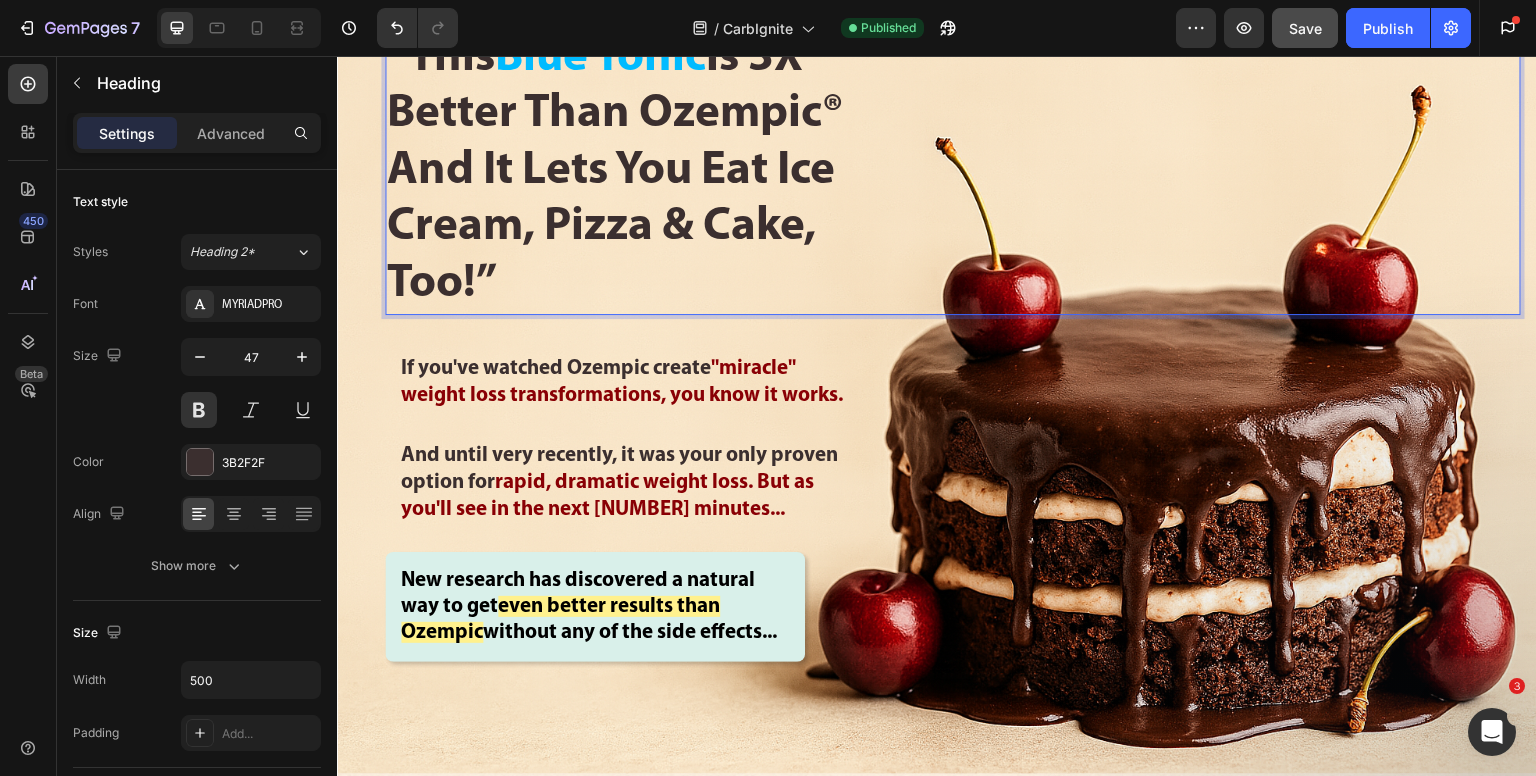 click on "“This Blue Tonic is [TIMES] Better Than Ozempic® And It Lets You Eat Ice Cream, Pizza \u0026 Cake, Too!”" at bounding box center [635, 172] 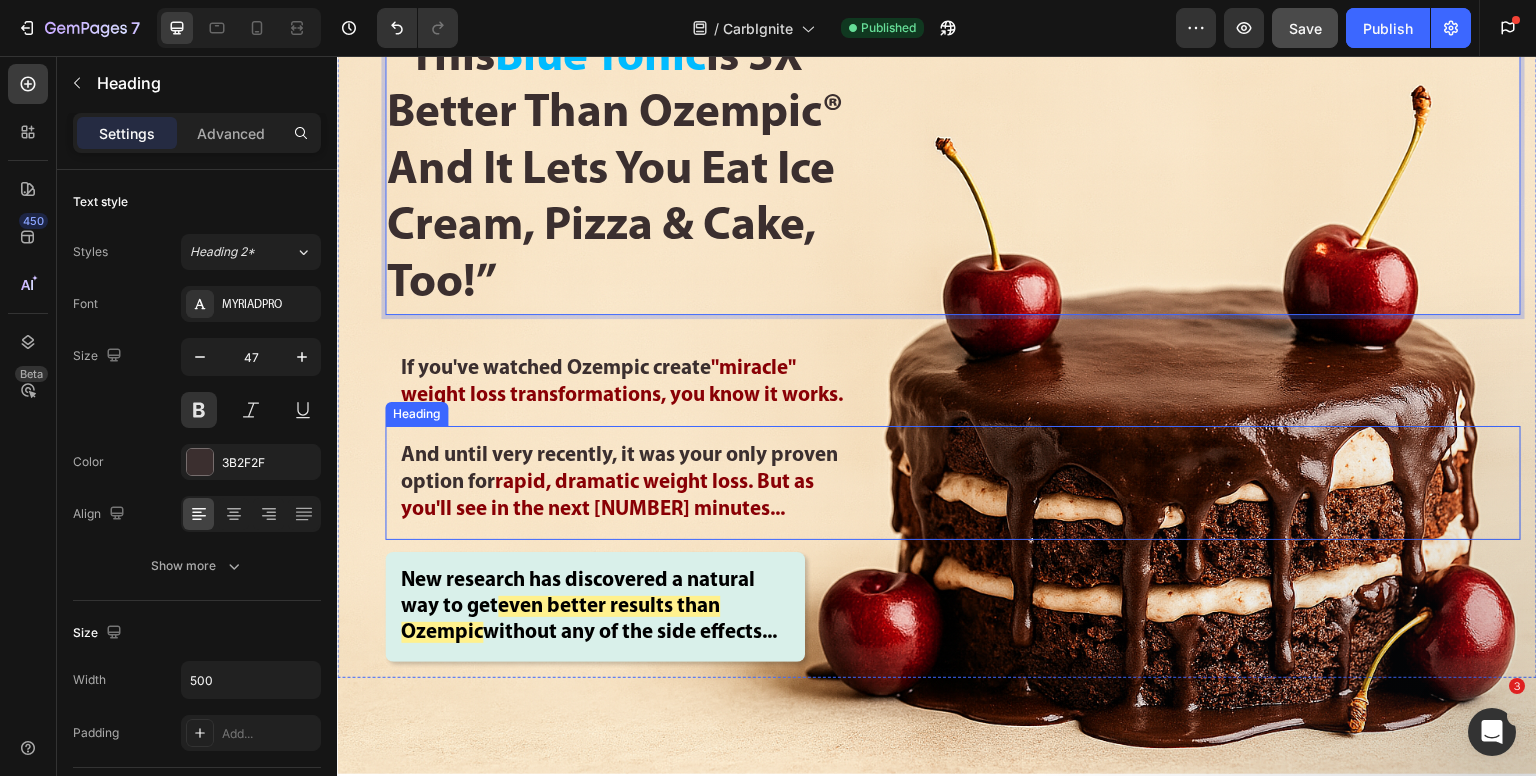 scroll, scrollTop: 0, scrollLeft: 0, axis: both 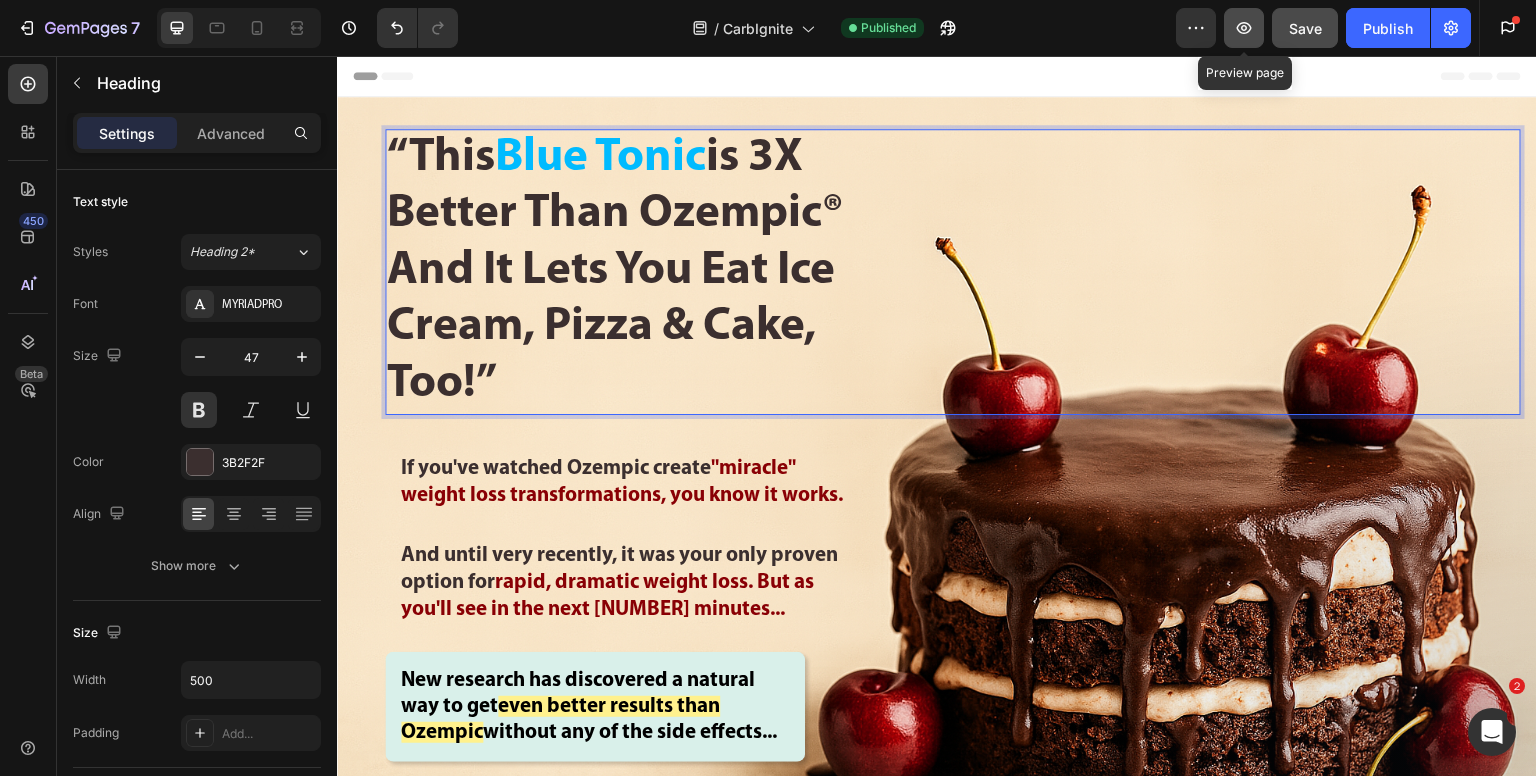 click 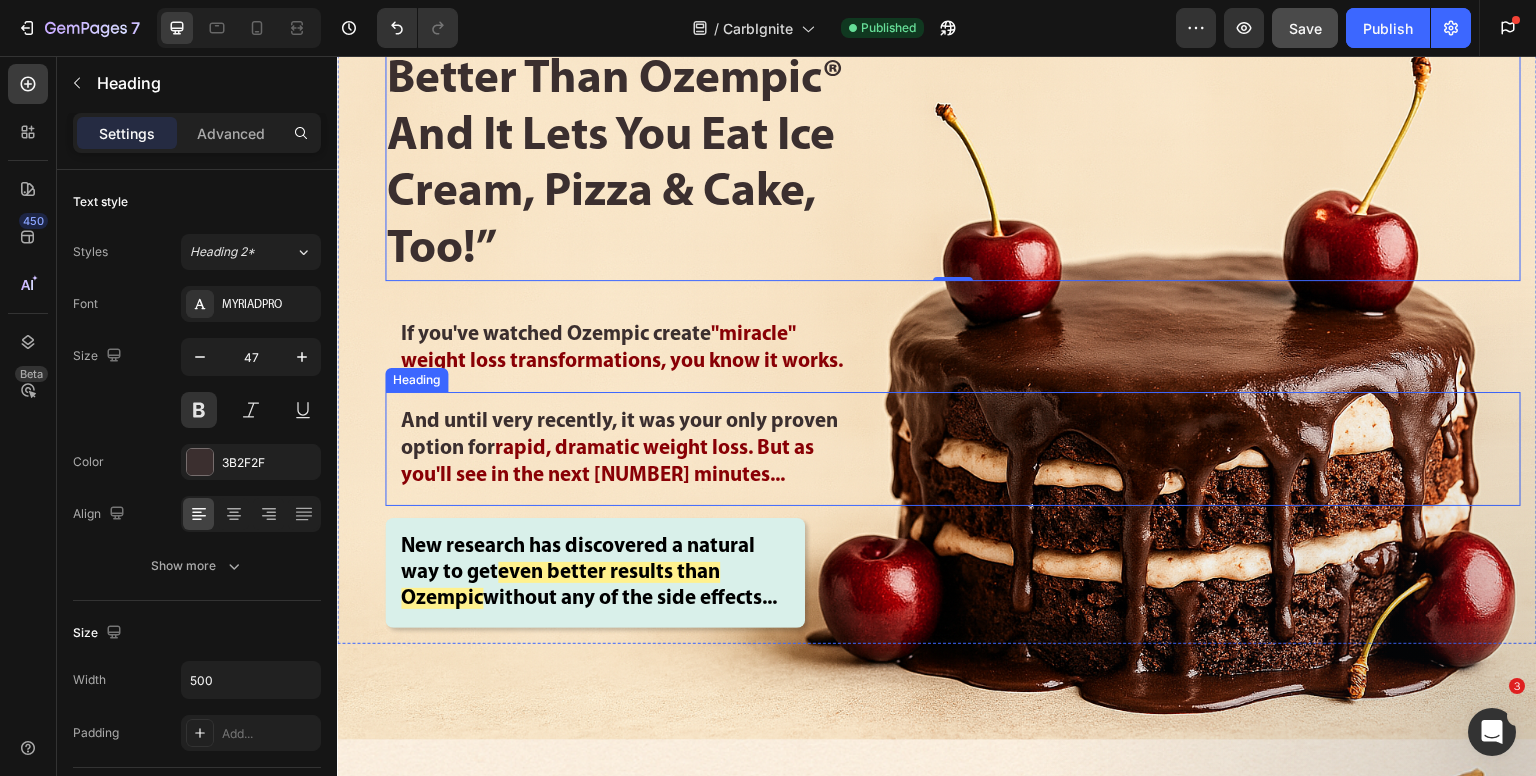 scroll, scrollTop: 100, scrollLeft: 0, axis: vertical 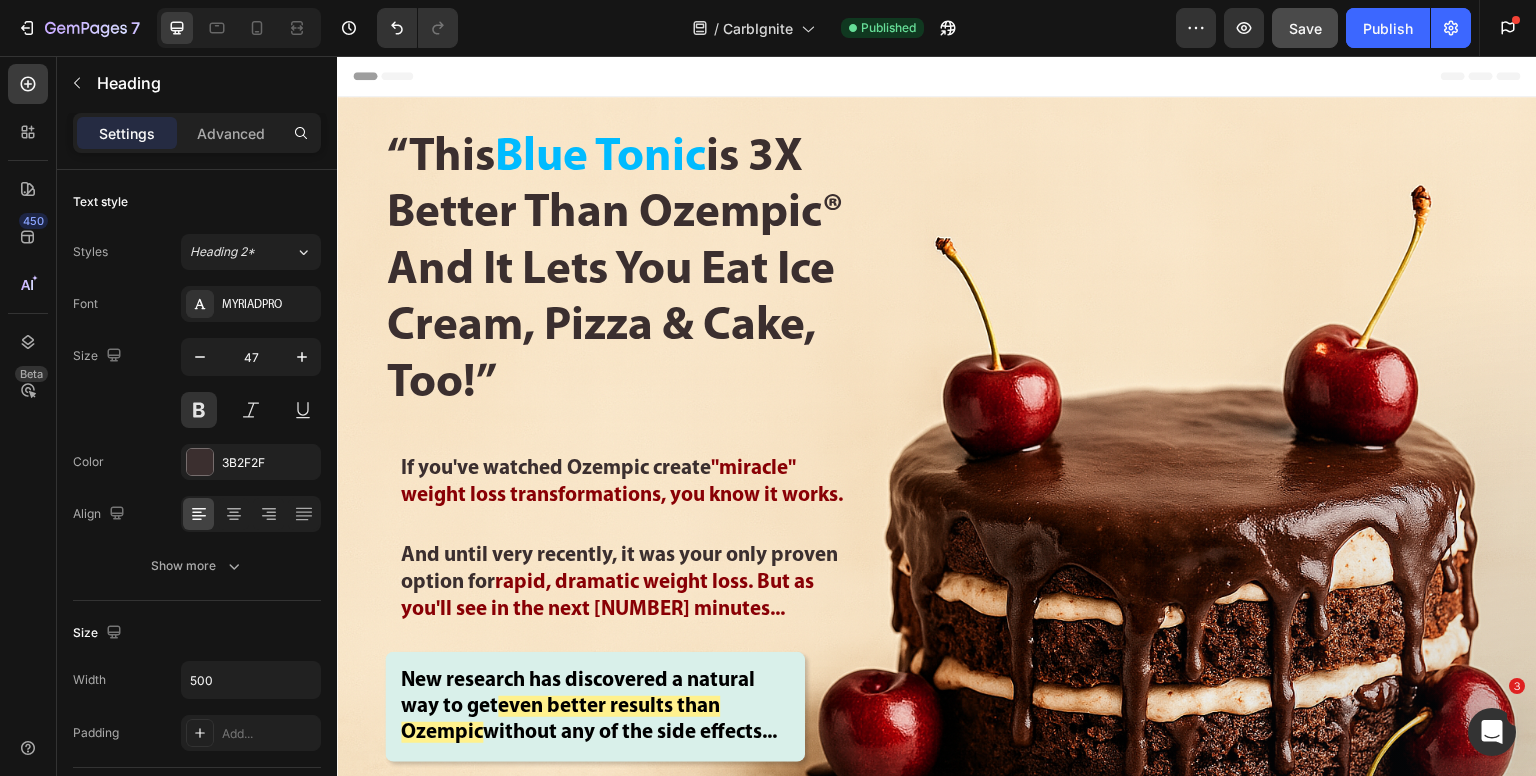 click on "“This Blue Tonic is [TIMES] Better Than Ozempic® And It Lets You Eat Ice Cream, Pizza \u0026 Cake, Too!”" at bounding box center [635, 272] 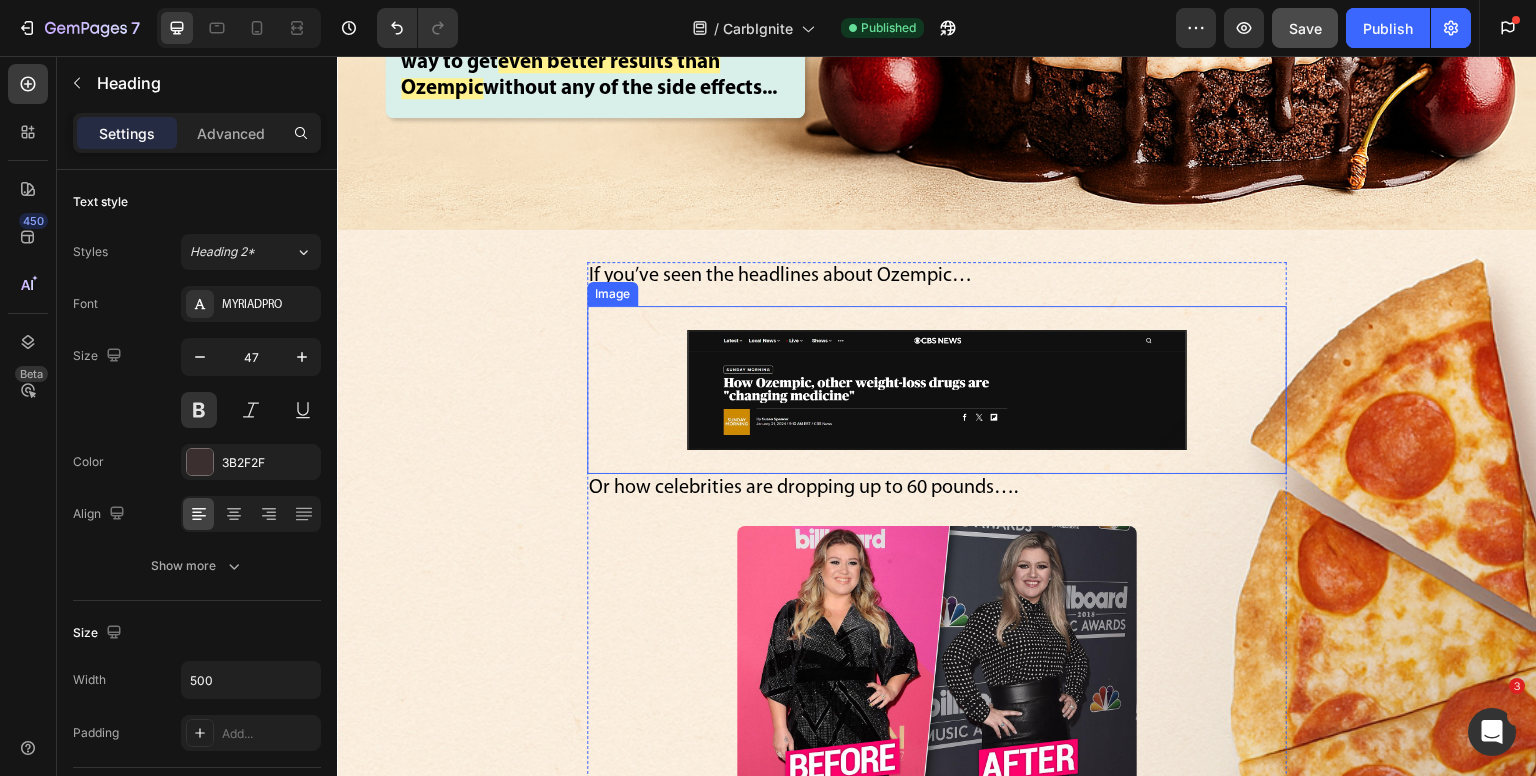 scroll, scrollTop: 700, scrollLeft: 0, axis: vertical 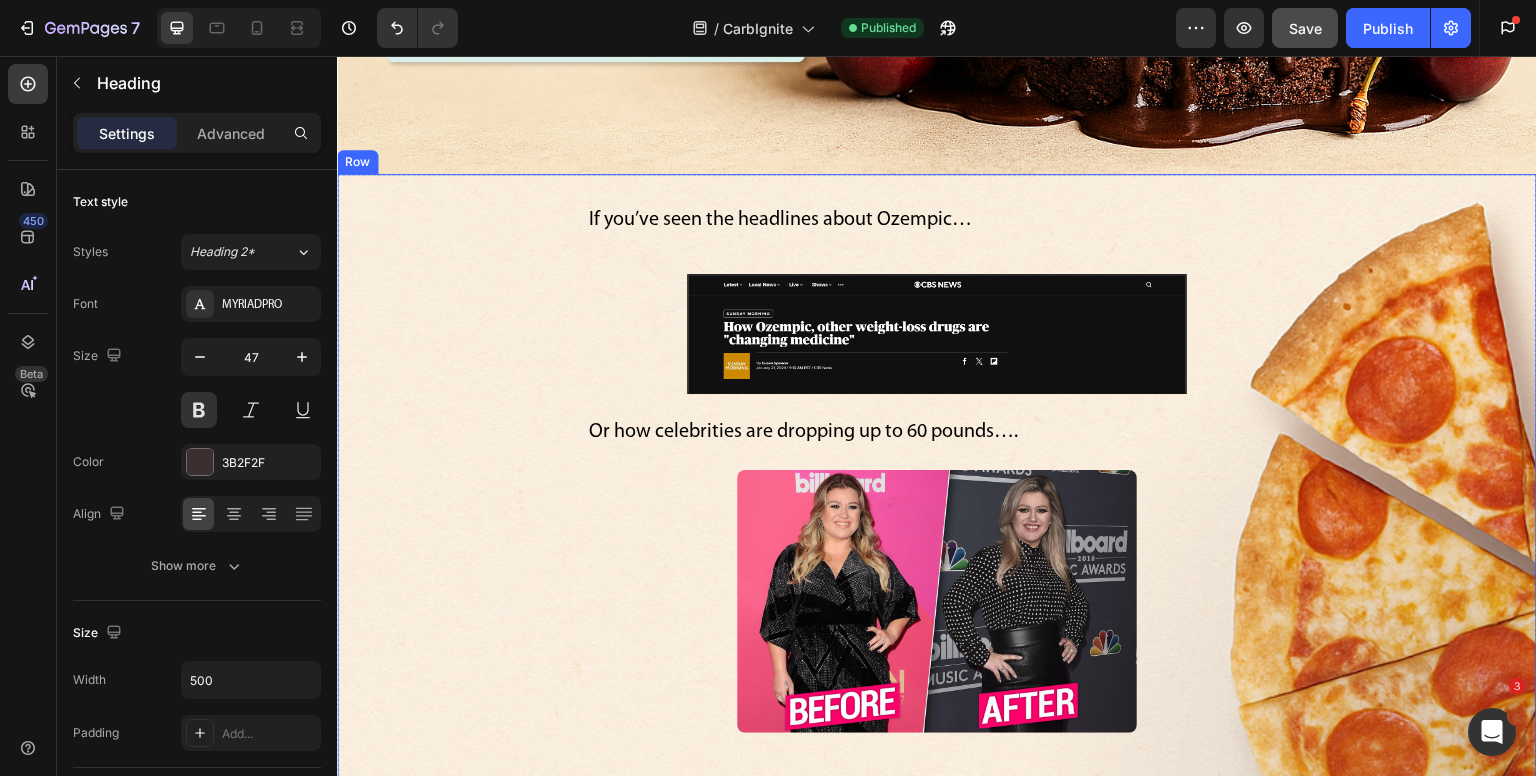 click on "If you’ve seen the headlines about Ozempic… Text Block Image Or how celebrities are dropping up to [WEIGHT] pounds…. Text Block Image Or you’ve noticed your friends or co-workers shedding some pounds… Text Block Image Chances are, you've wondered if Ozempic is right for you... Text Block And if you asked that question just two weeks ago… The answer might have been a big “YES!” But today, right now… not anymore. Because researchers have found something that promises to be... Text Block [TIMES] Better Than Ozempic® Text Block Row You see, researchers have found a completely new, different, and more natural way to get Ozempic-like results ... Without the nasty side effects or injections that cost as much as $[PRICE]-[PRICE] every month. Even better, this is something that costs less than a coffee a day, you can do it at home, and it starts working right away. Text Block Plus, it lets you eat pizza, ice cream, pasta, and cake, while losing weight faster than you ever have before! Row" at bounding box center (937, 1223) 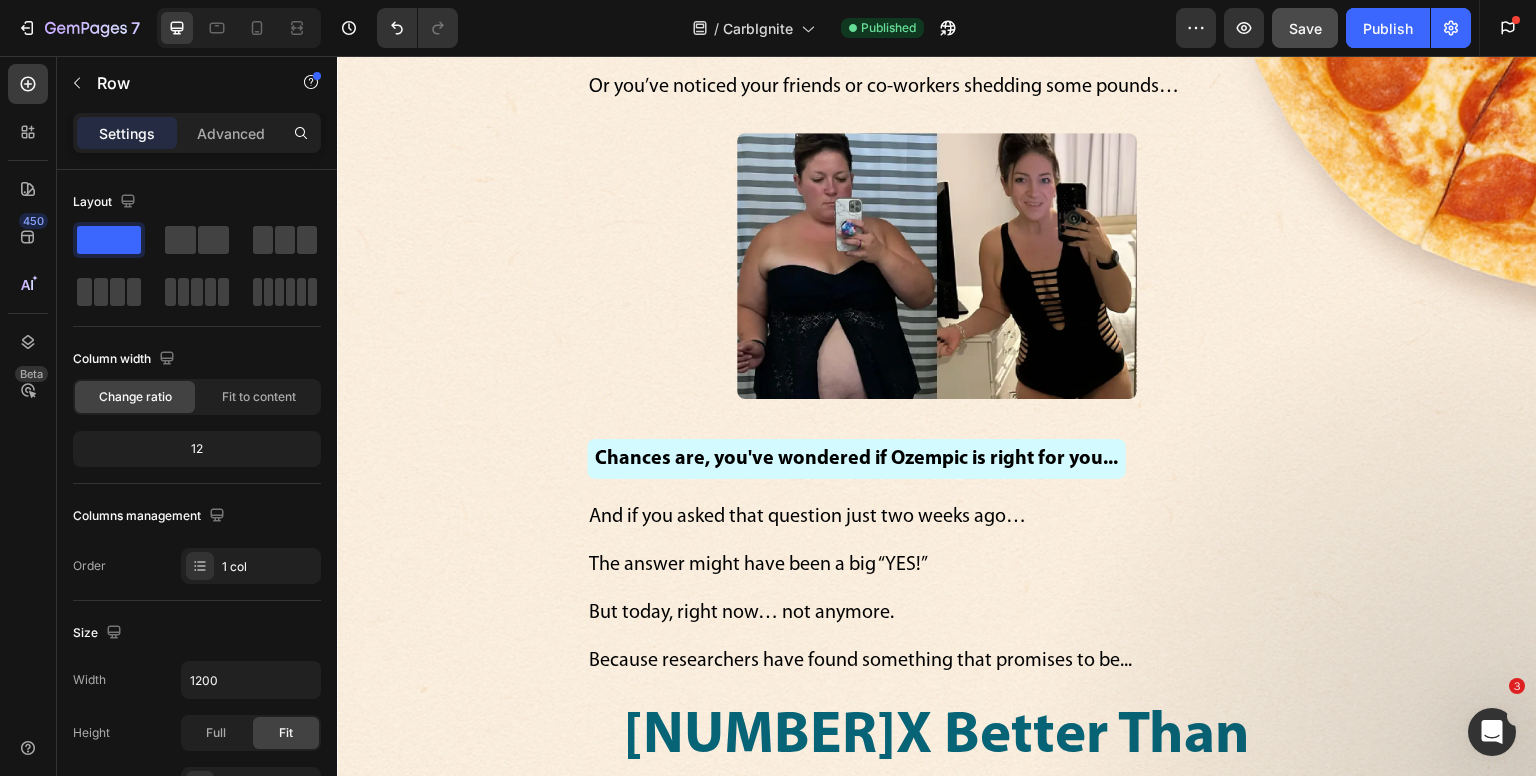 scroll, scrollTop: 1900, scrollLeft: 0, axis: vertical 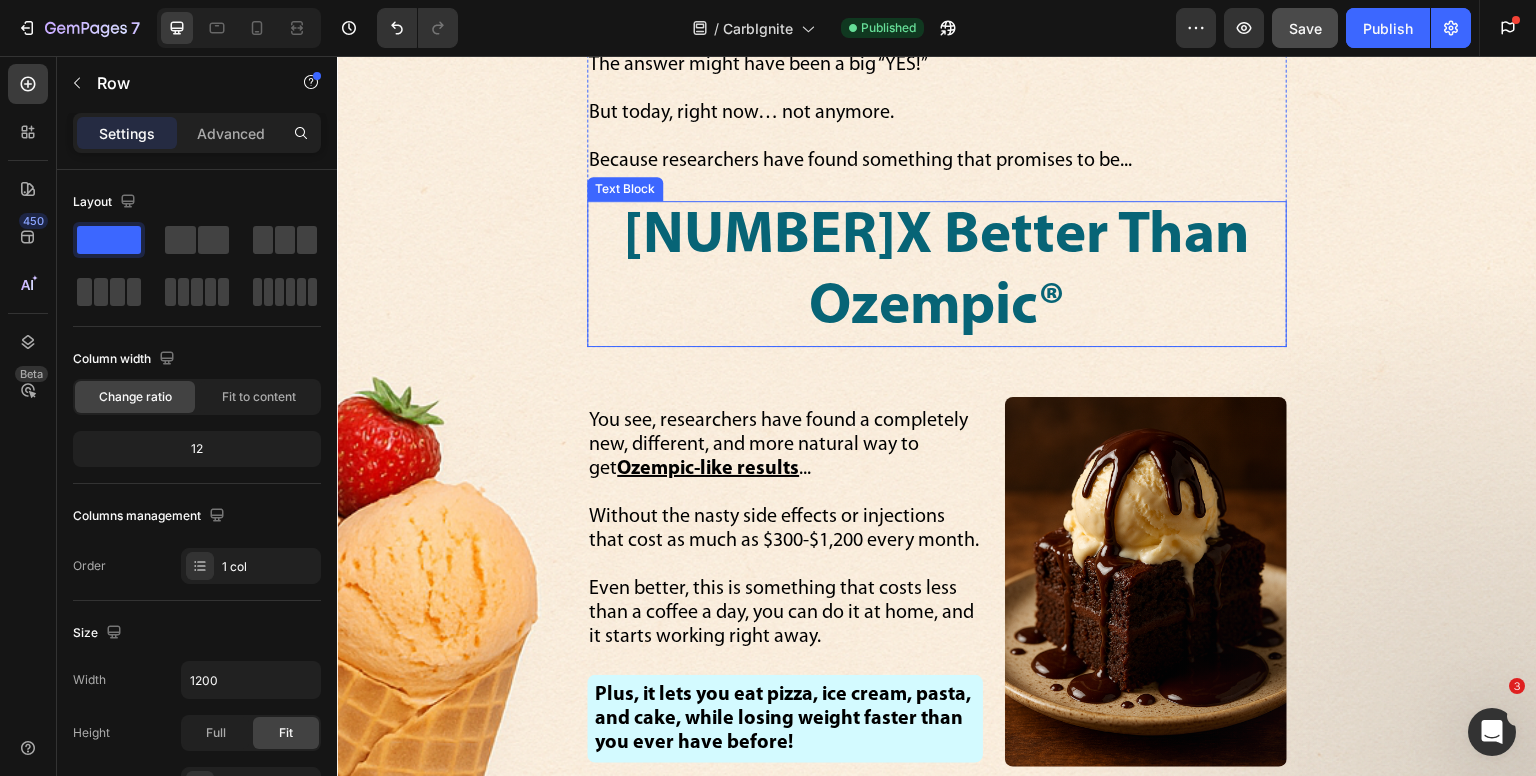 click on "[NUMBER]X Better Than Ozempic®" at bounding box center (937, 274) 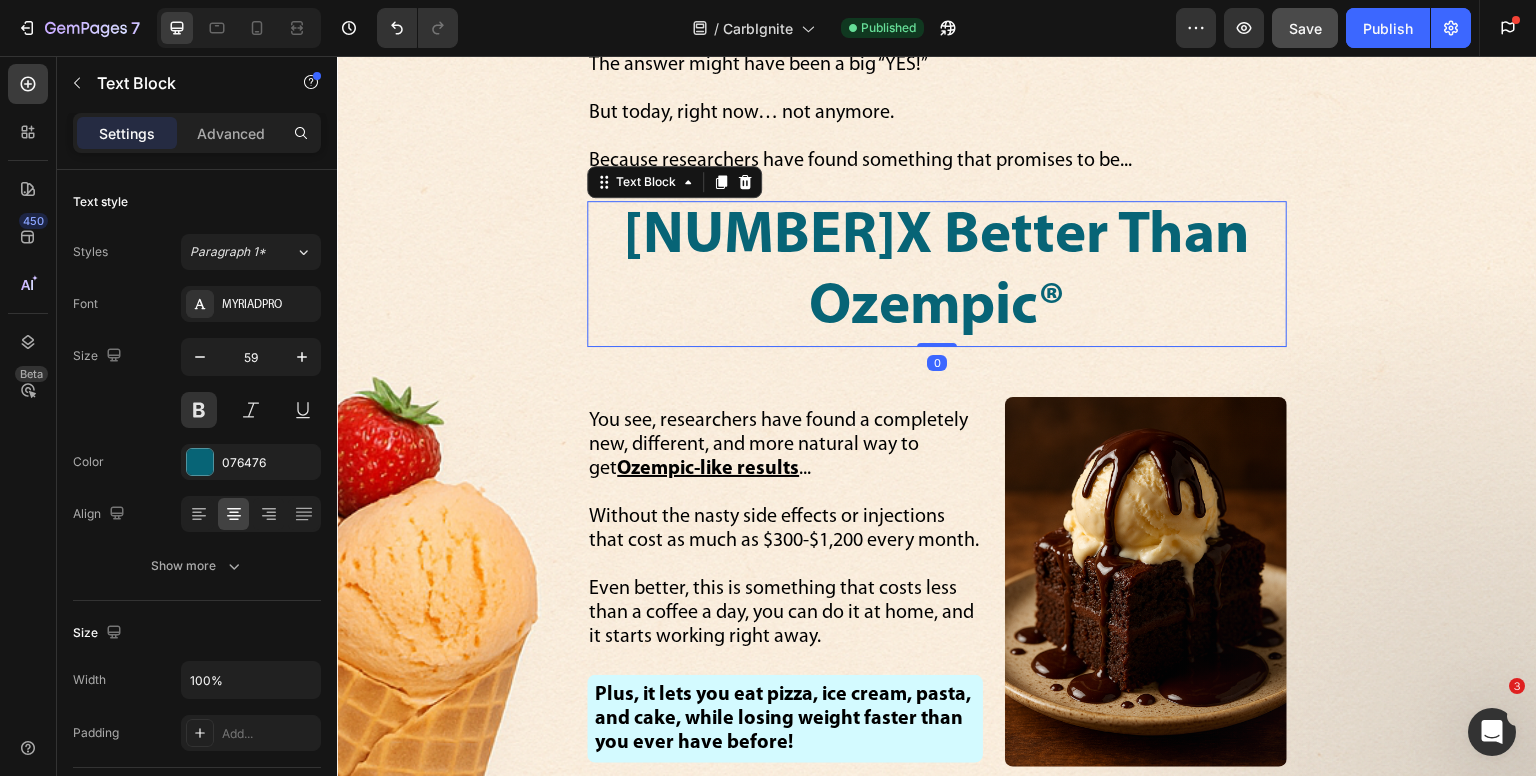 click on "[NUMBER]X Better Than Ozempic®" at bounding box center (937, 274) 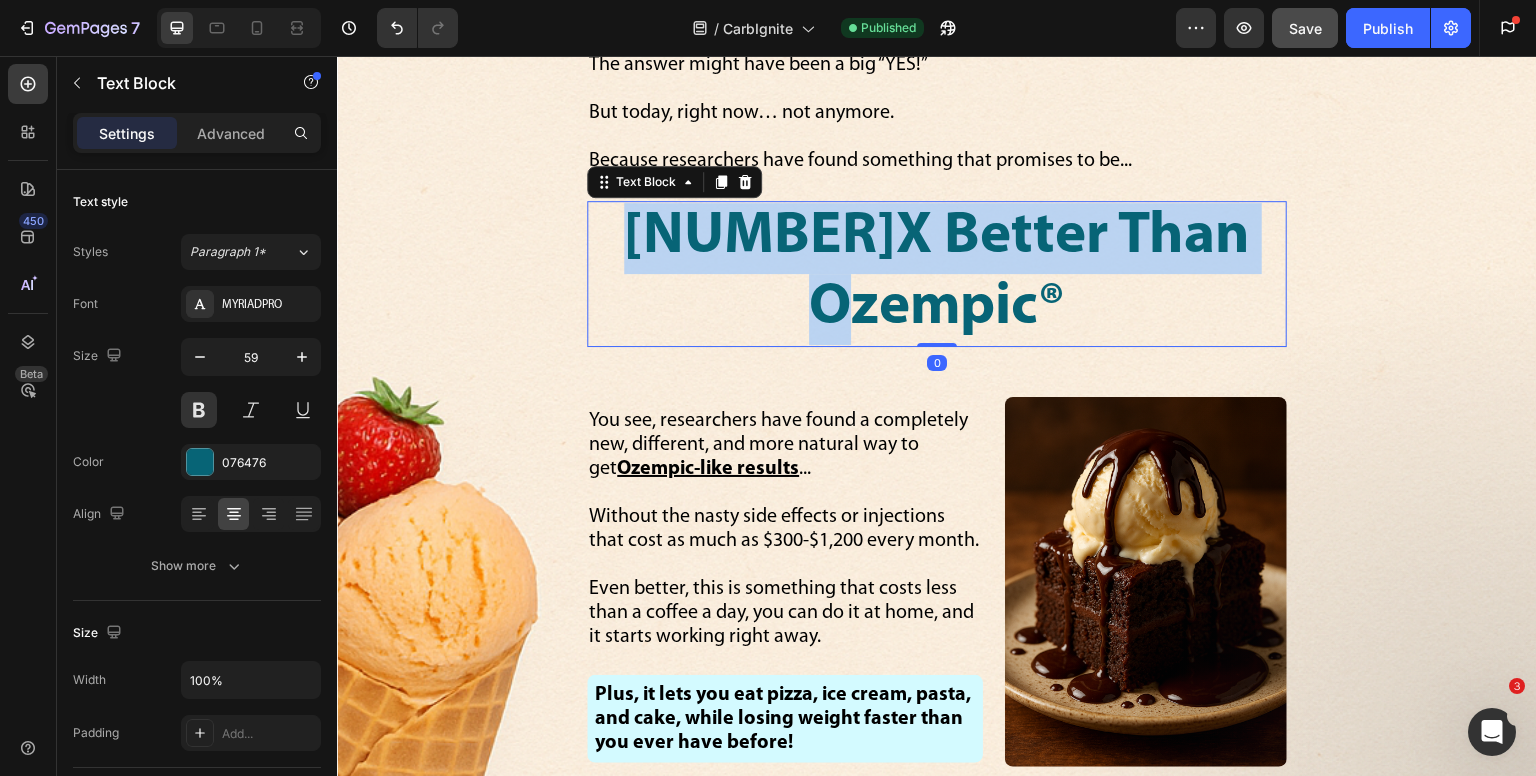 click on "[NUMBER]X Better Than Ozempic®" at bounding box center (937, 274) 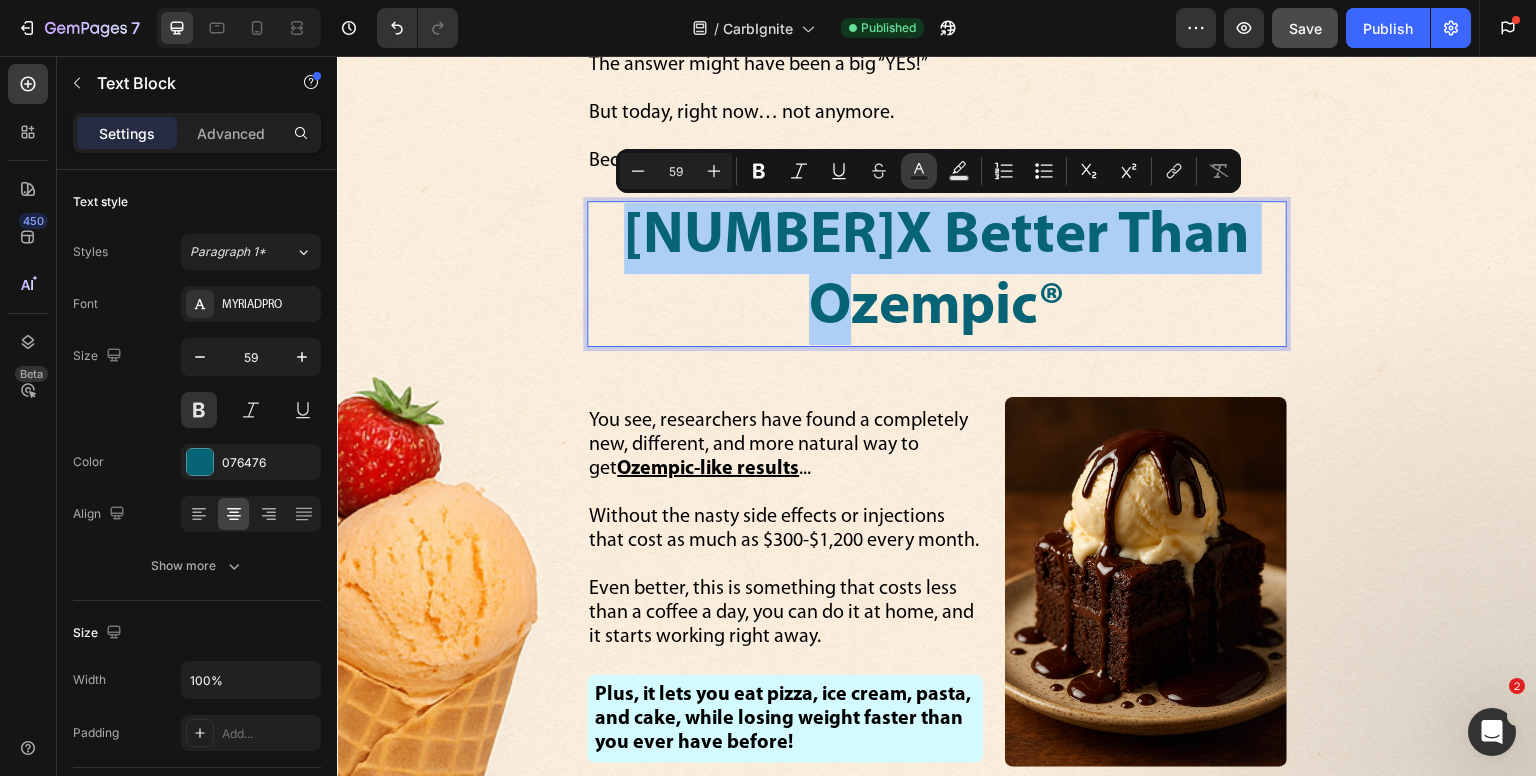 click 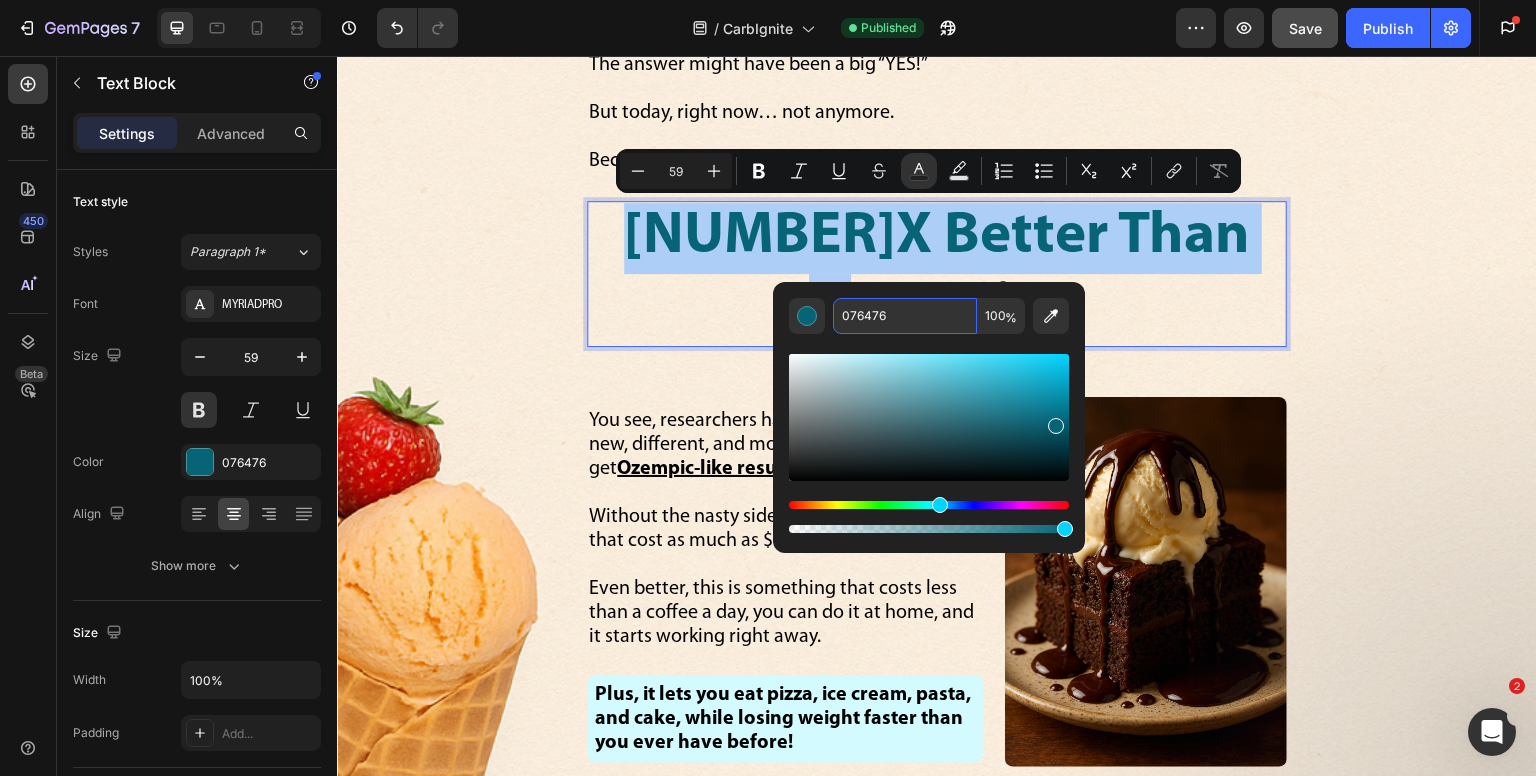 click on "076476" at bounding box center [905, 316] 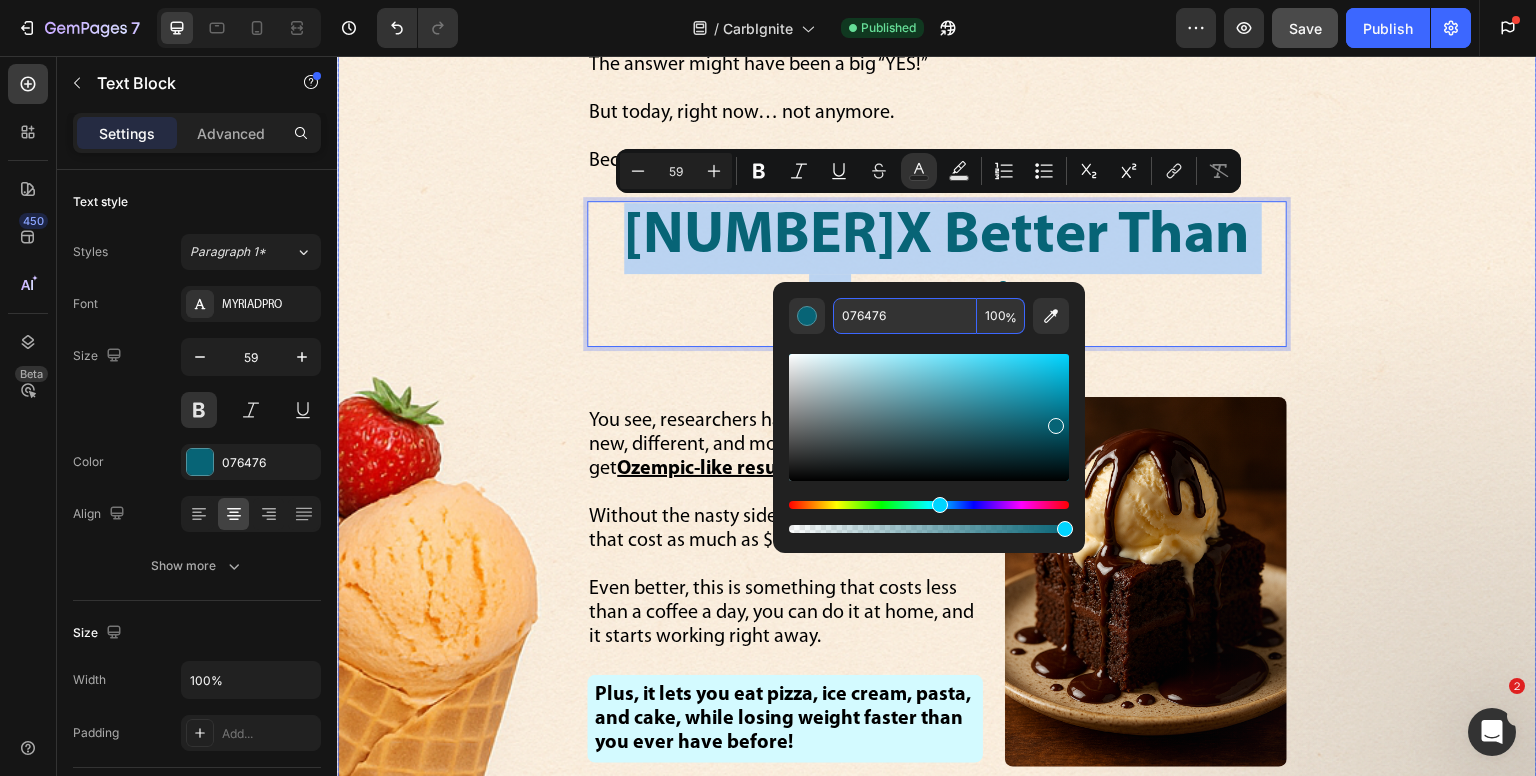 click on "If you’ve seen the headlines about Ozempic… Text Block Image Or how celebrities are dropping up to [NUMBER] pounds…. Text Block Image Or you’ve noticed your friends or co-workers shedding some pounds… Text Block Image Chances are, you've wondered if Ozempic is right for you...    Text Block And if you asked that question just two weeks ago…   The answer might have been a big “YES!”   But today, right now… not anymore.   Because researchers have found something that promises to be...   Text Block [NUMBER]X Better Than Ozempic® Text Block   [NUMBER] Row You see, researchers have found a completely new, different, and more natural way to get  Ozempic-like results ...    Without the nasty side effects or injections that cost as much as $[PRICE]-$[PRICE] every month.   Even better, this is something that costs less than a coffee a day, you can do it at home, and it starts working right away. Text Block Plus, it lets you eat pizza, ice cream, pasta, and cake, while losing weight faster than you ever have before!" at bounding box center (937, 23) 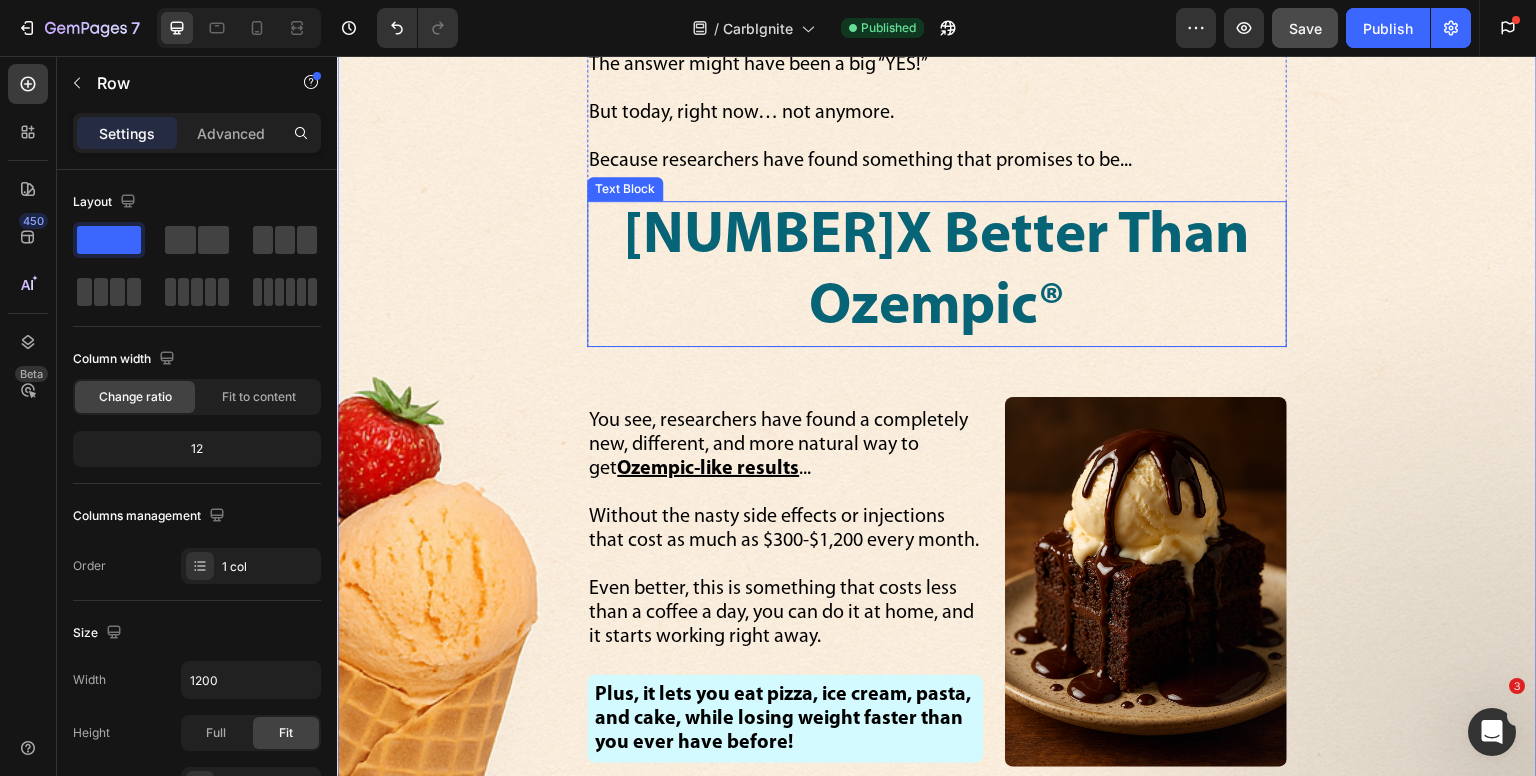 click on "[NUMBER]X Better Than Ozempic®" at bounding box center (937, 274) 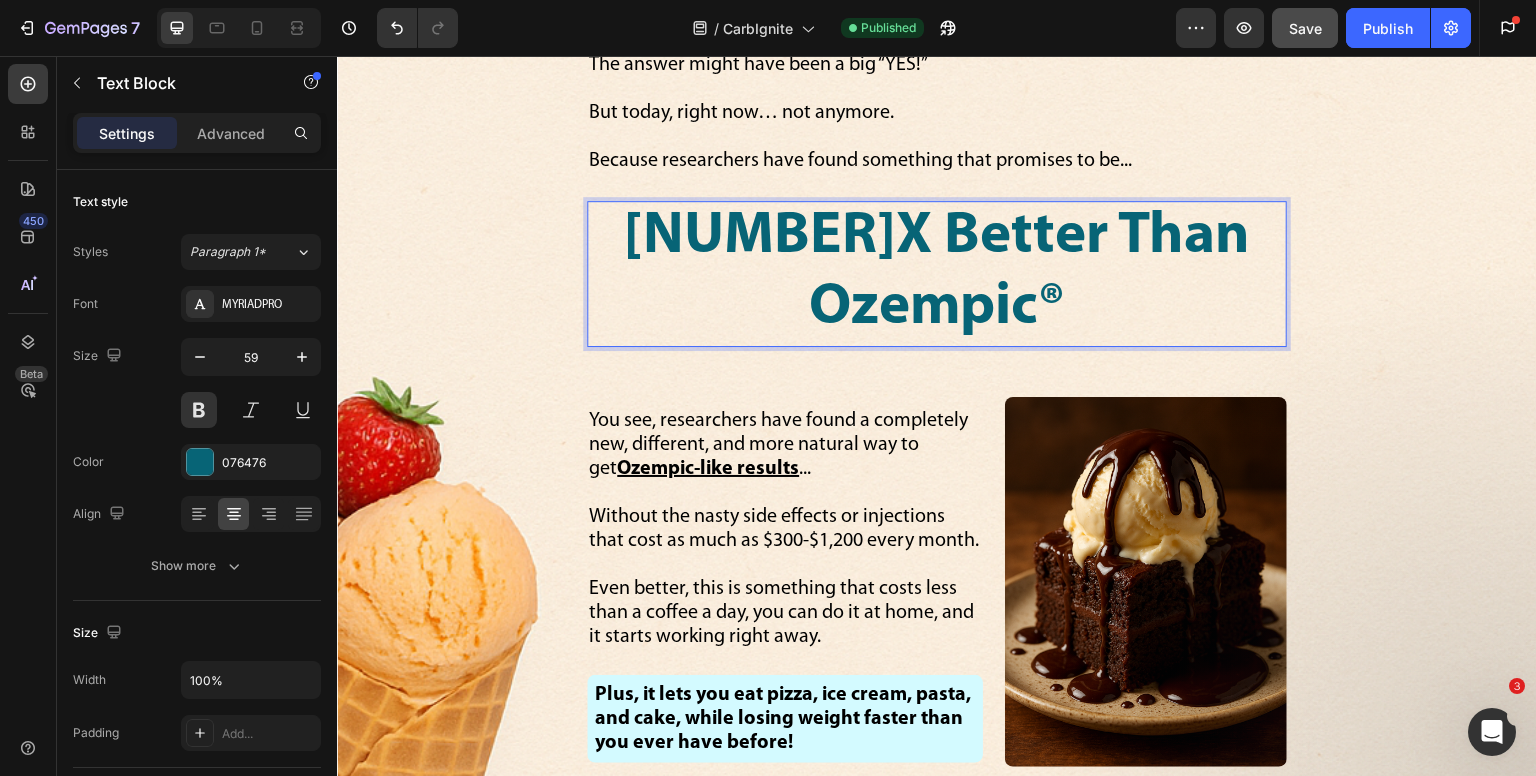 click on "[NUMBER]X Better Than Ozempic®" at bounding box center [937, 274] 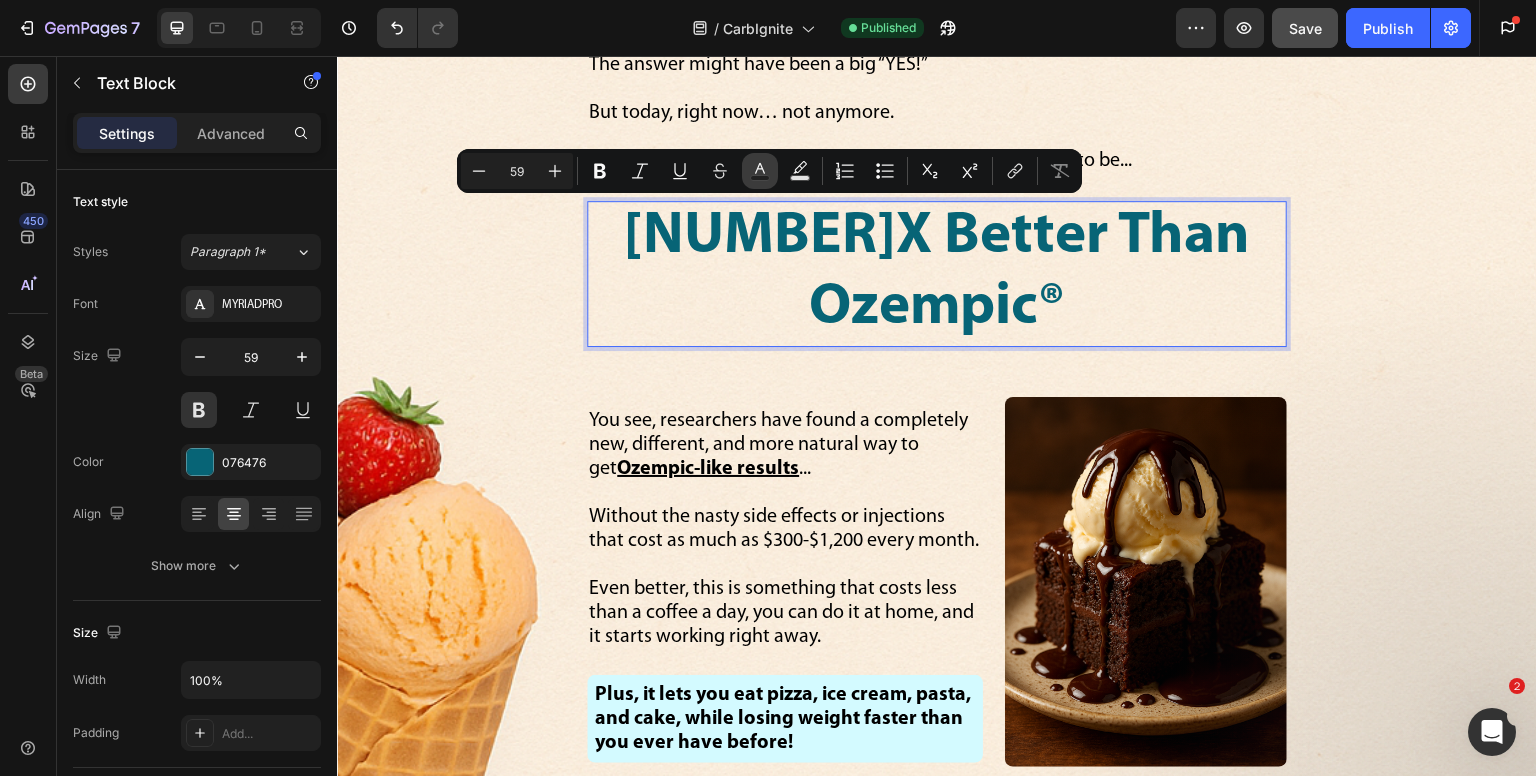 click 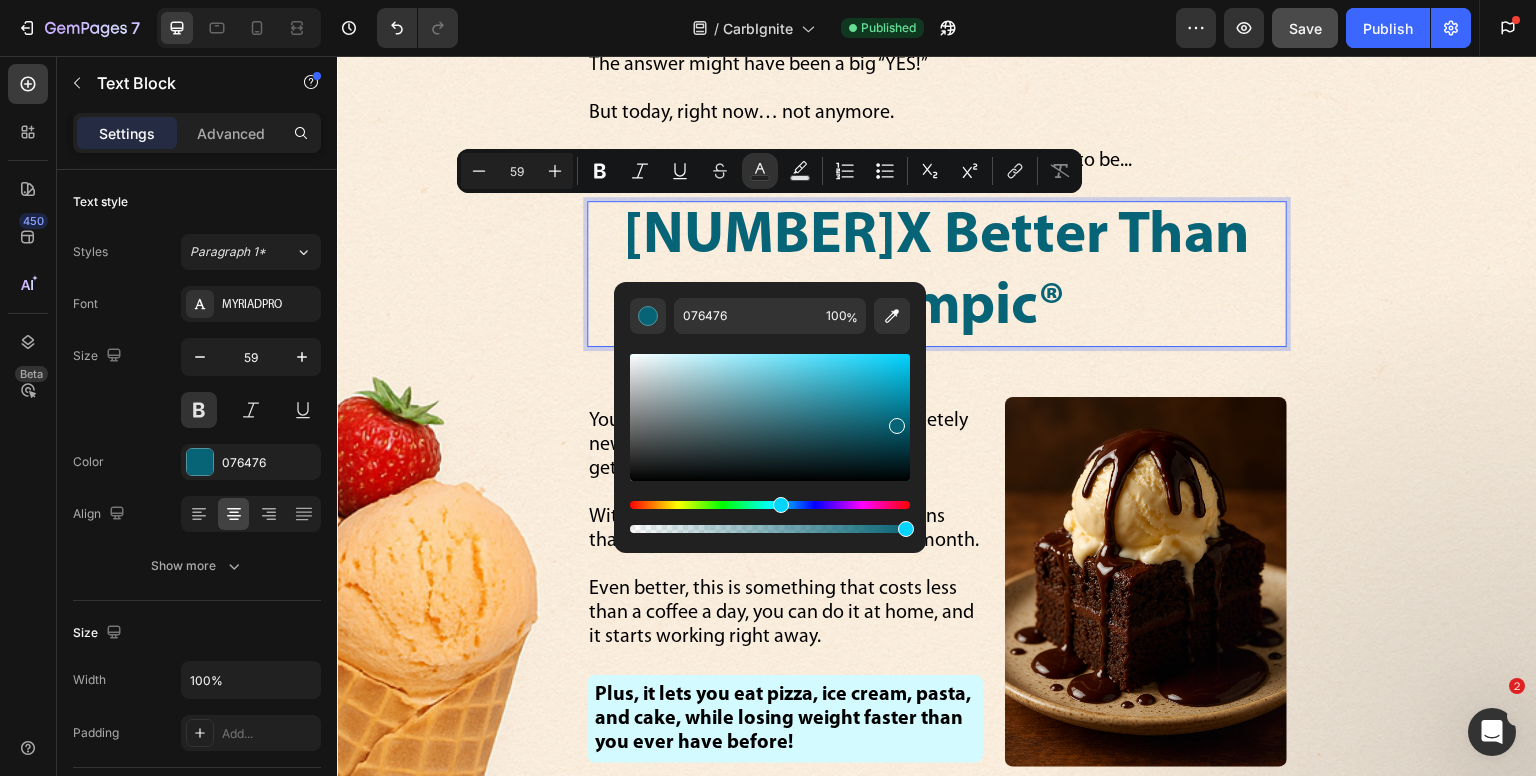 click on "[NUMBER]X Better Than Ozempic®" at bounding box center (937, 274) 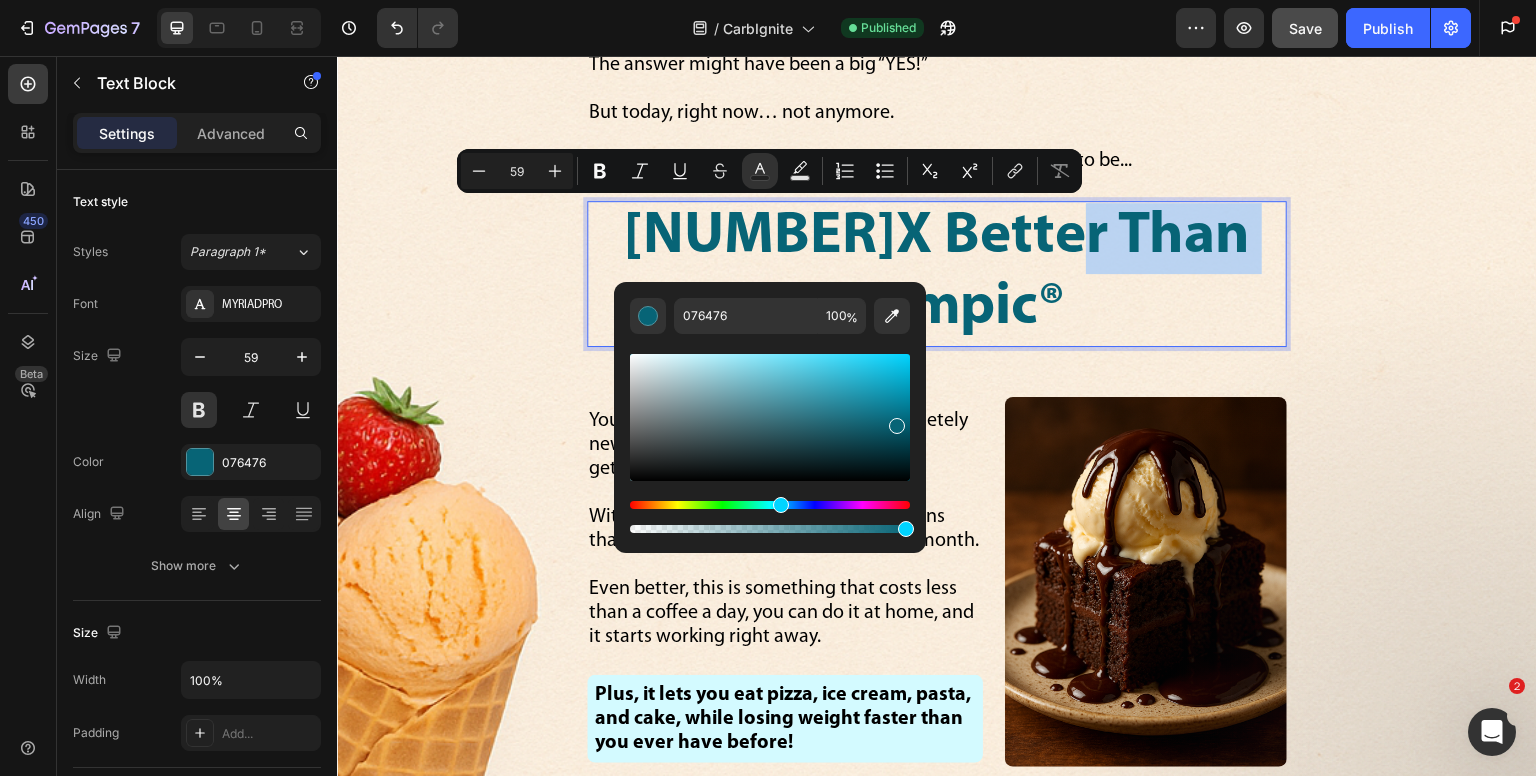 click on "[NUMBER]X Better Than Ozempic®" at bounding box center [937, 274] 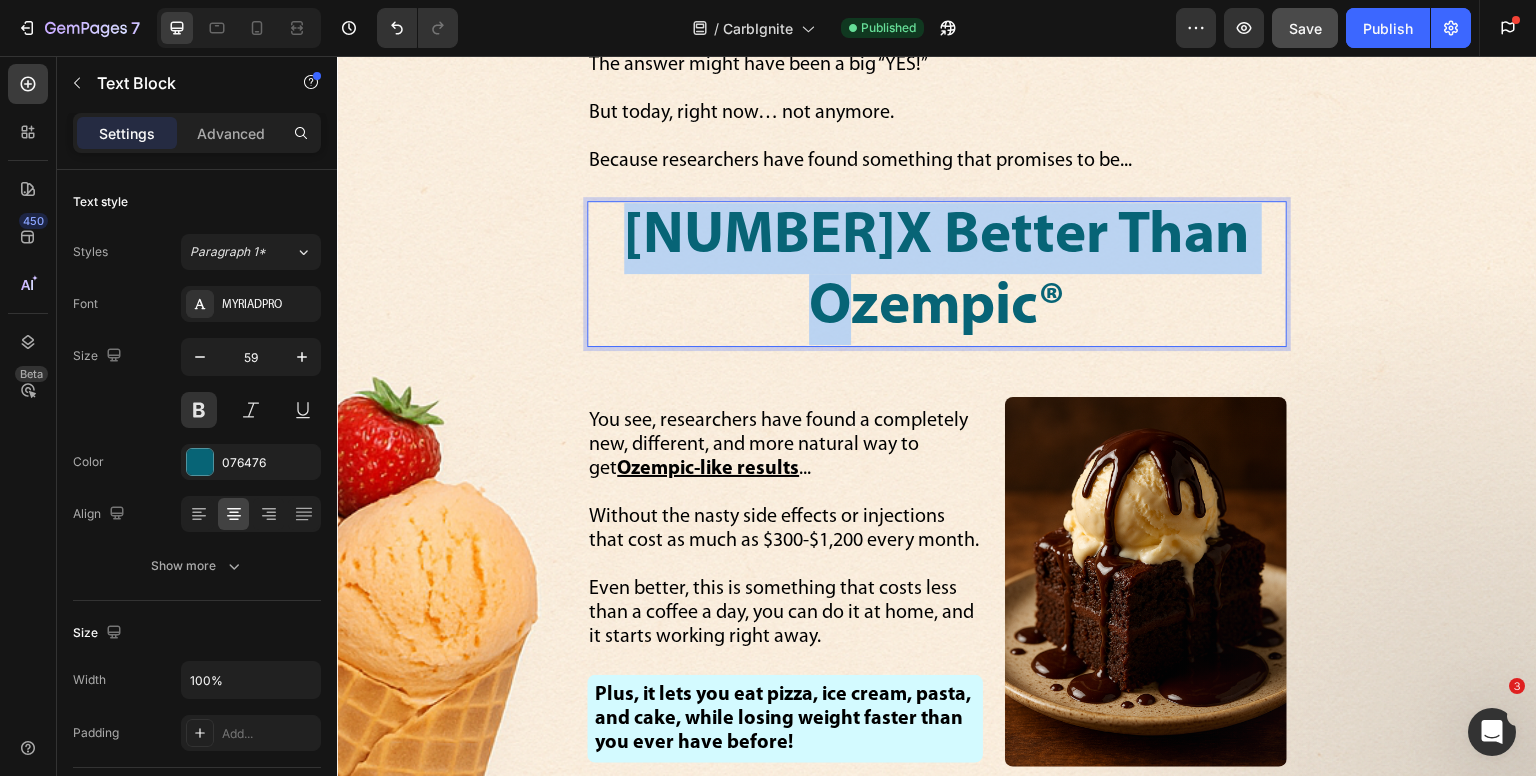 click on "[NUMBER]X Better Than Ozempic®" at bounding box center [937, 274] 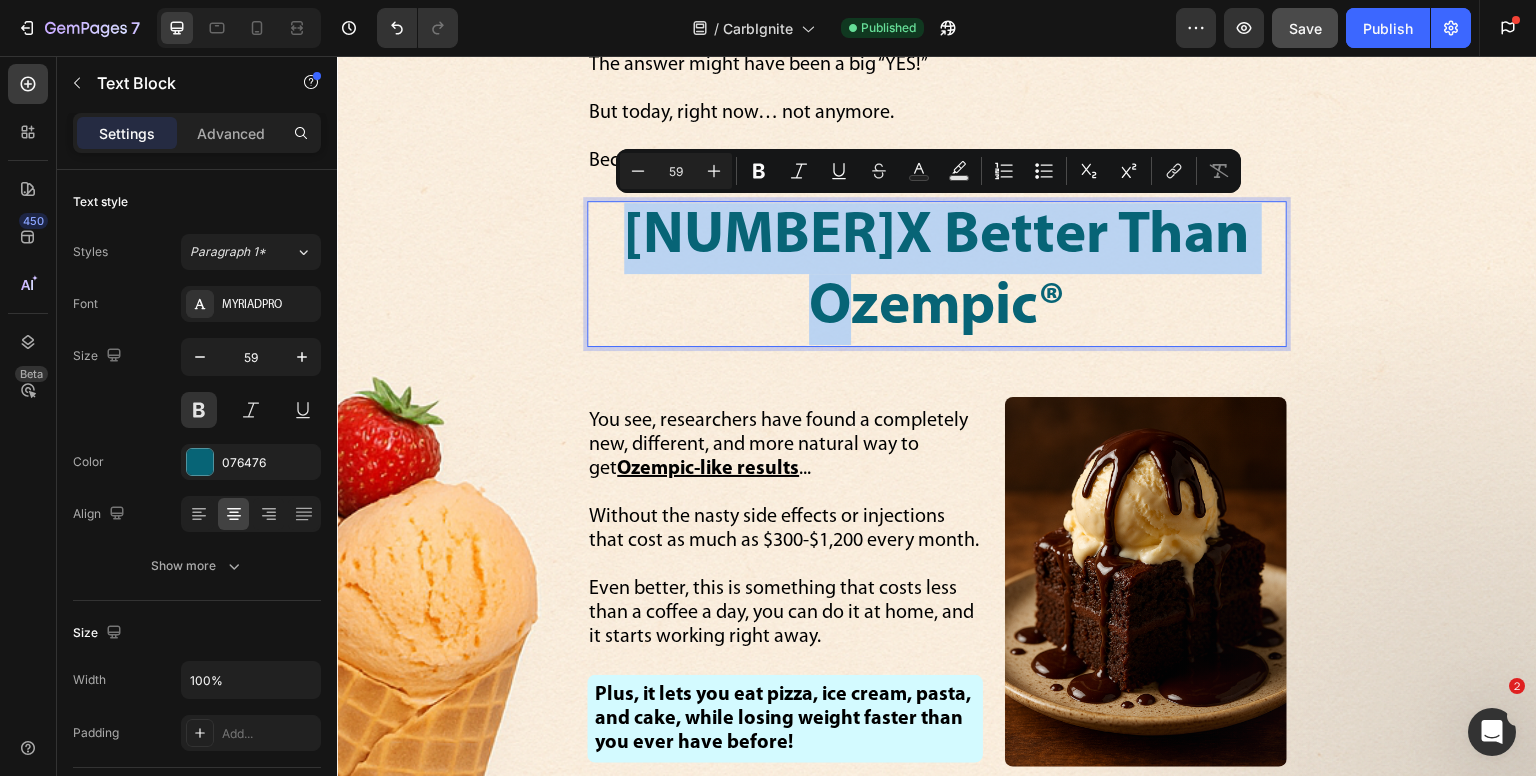 copy on "[NUMBER]X Better Than Ozempic®" 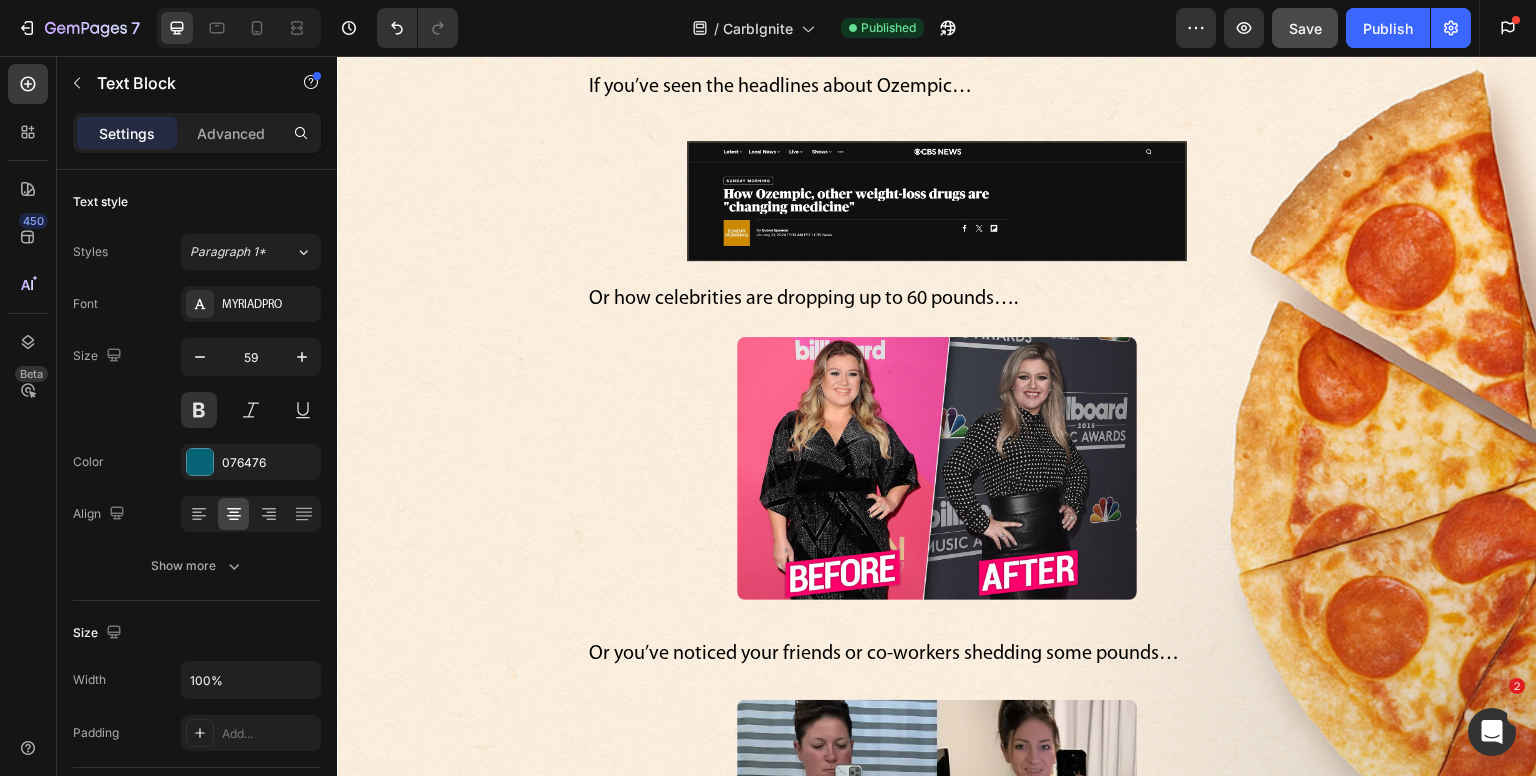 scroll, scrollTop: 43, scrollLeft: 0, axis: vertical 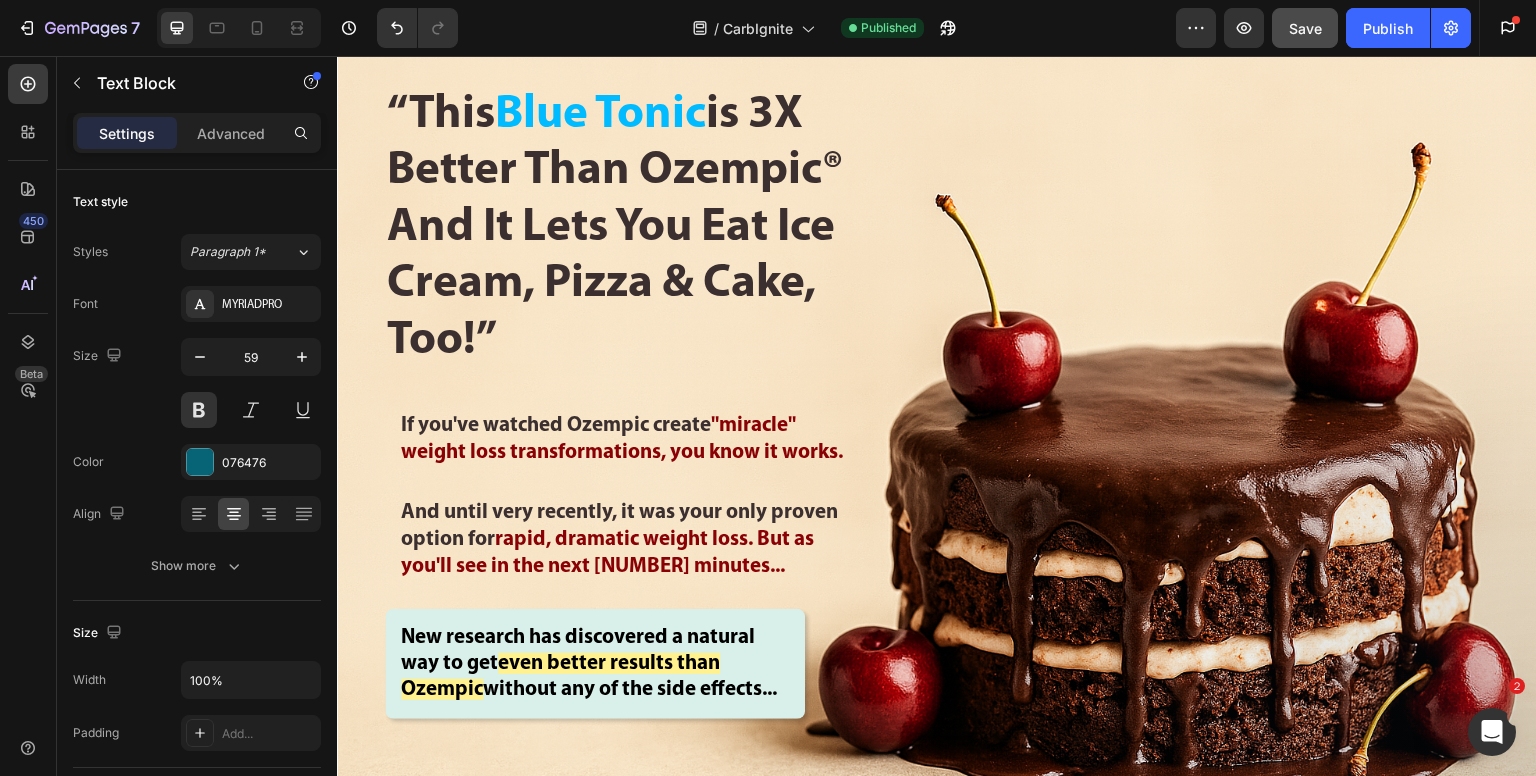 type on "16" 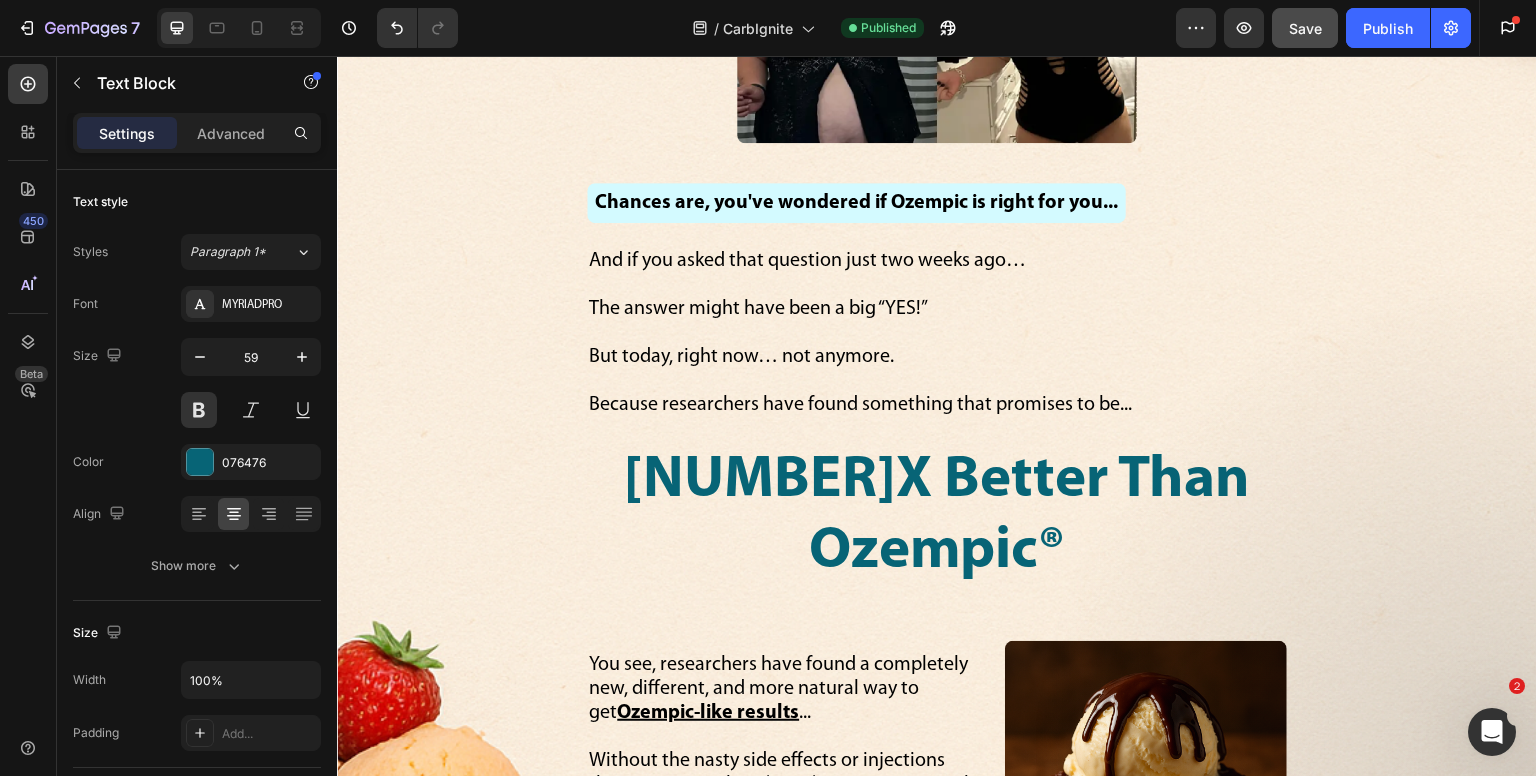 scroll, scrollTop: 1800, scrollLeft: 0, axis: vertical 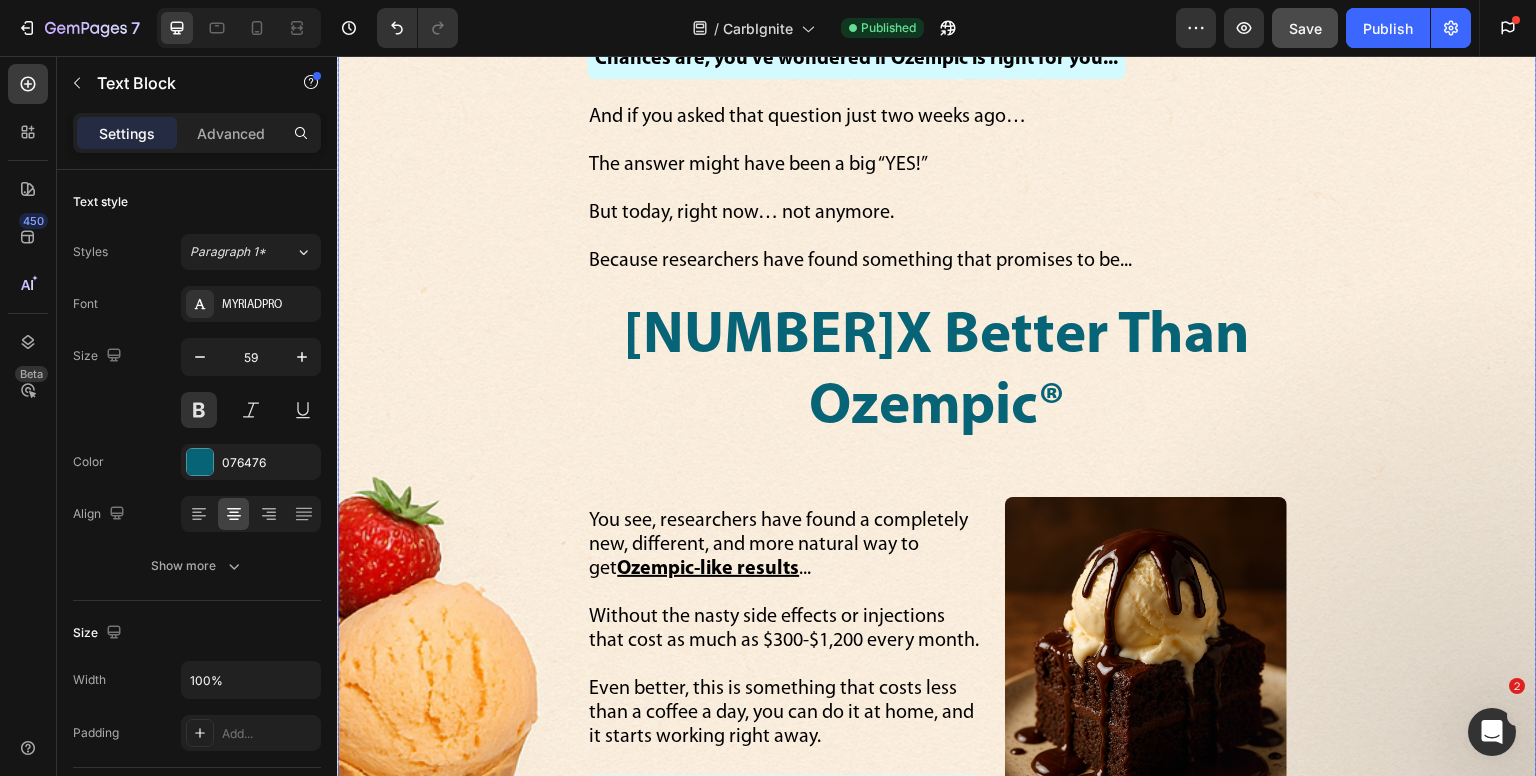 drag, startPoint x: 1312, startPoint y: 375, endPoint x: 1178, endPoint y: 340, distance: 138.49548 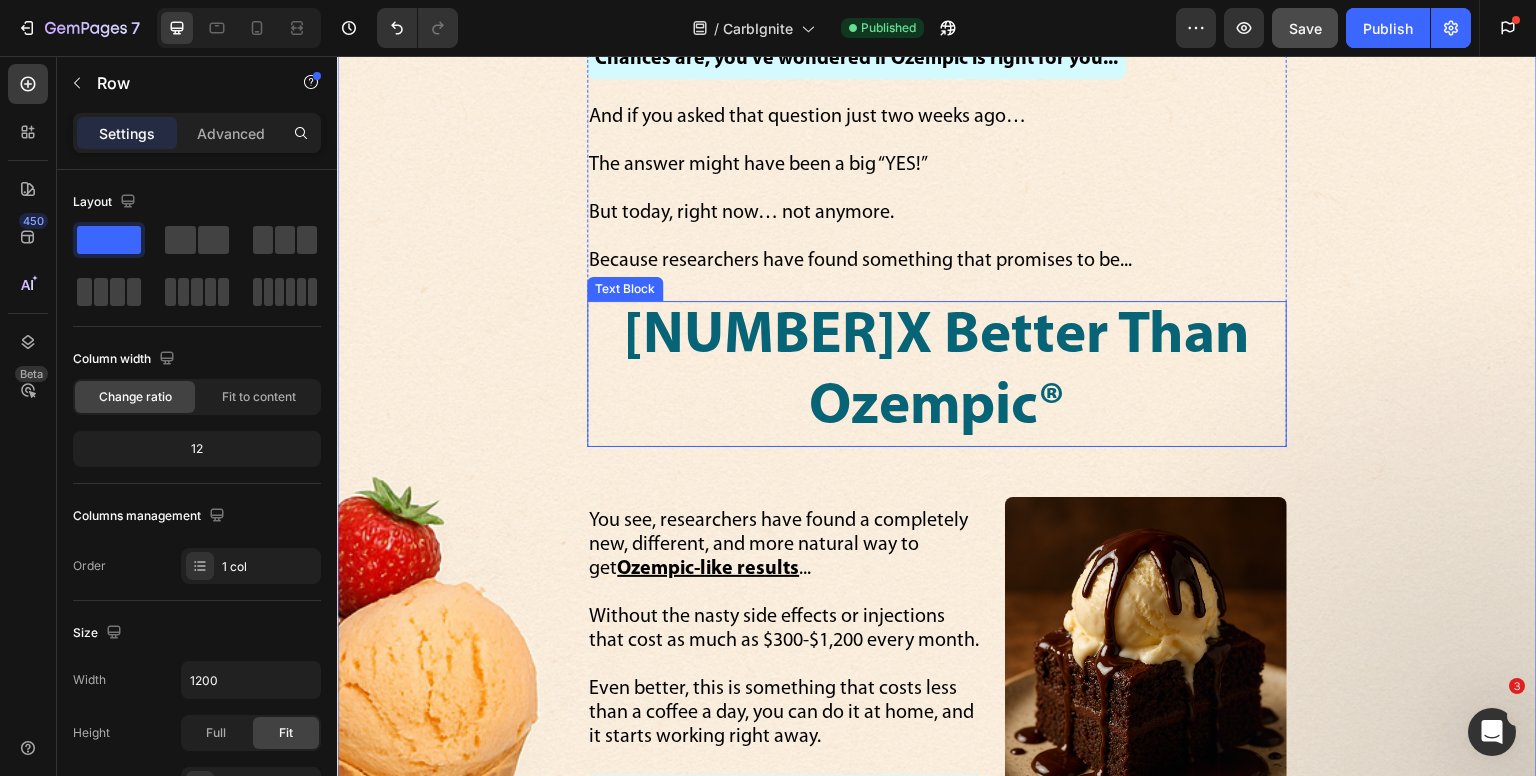 click on "[NUMBER]X Better Than Ozempic®" at bounding box center (937, 374) 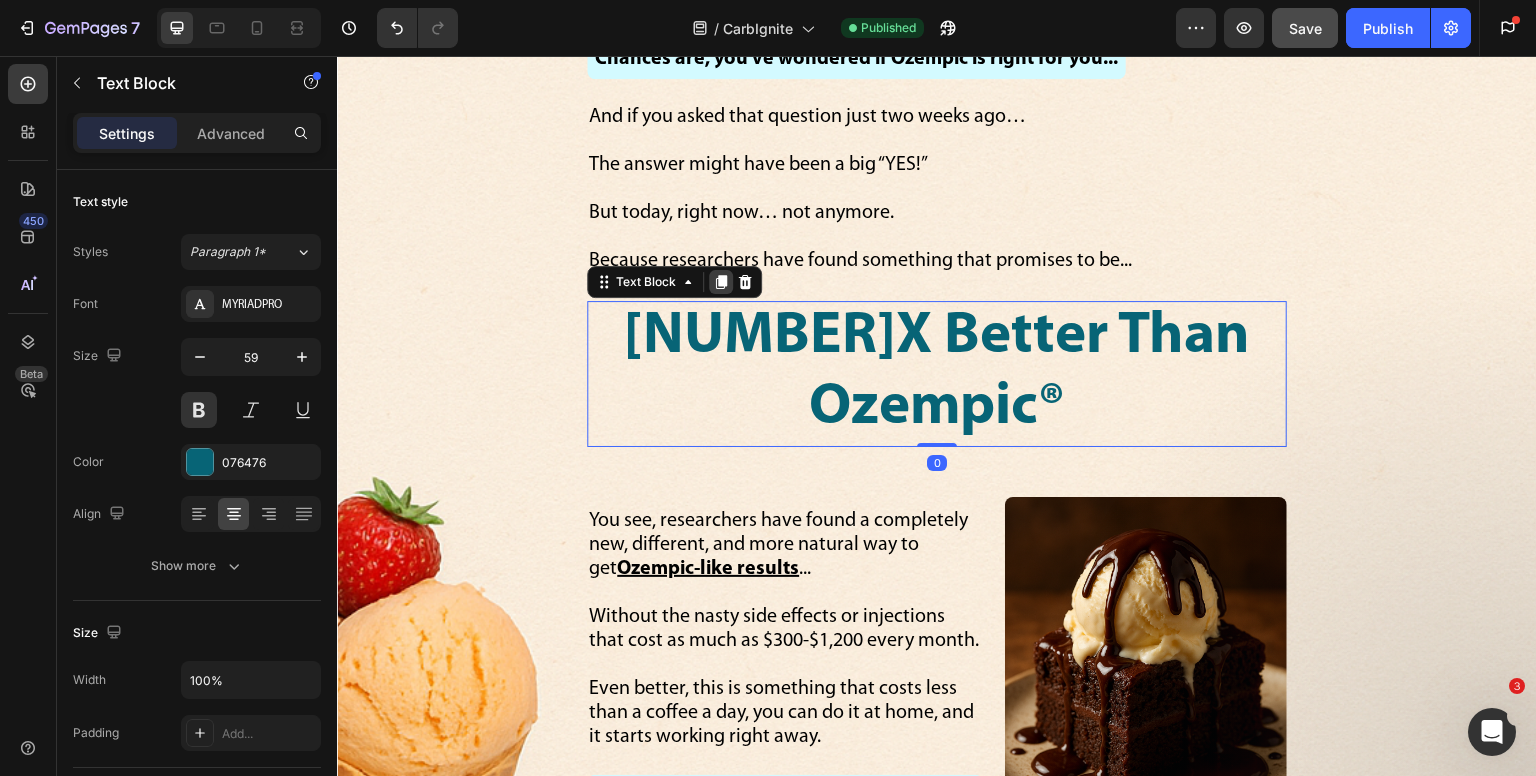 click 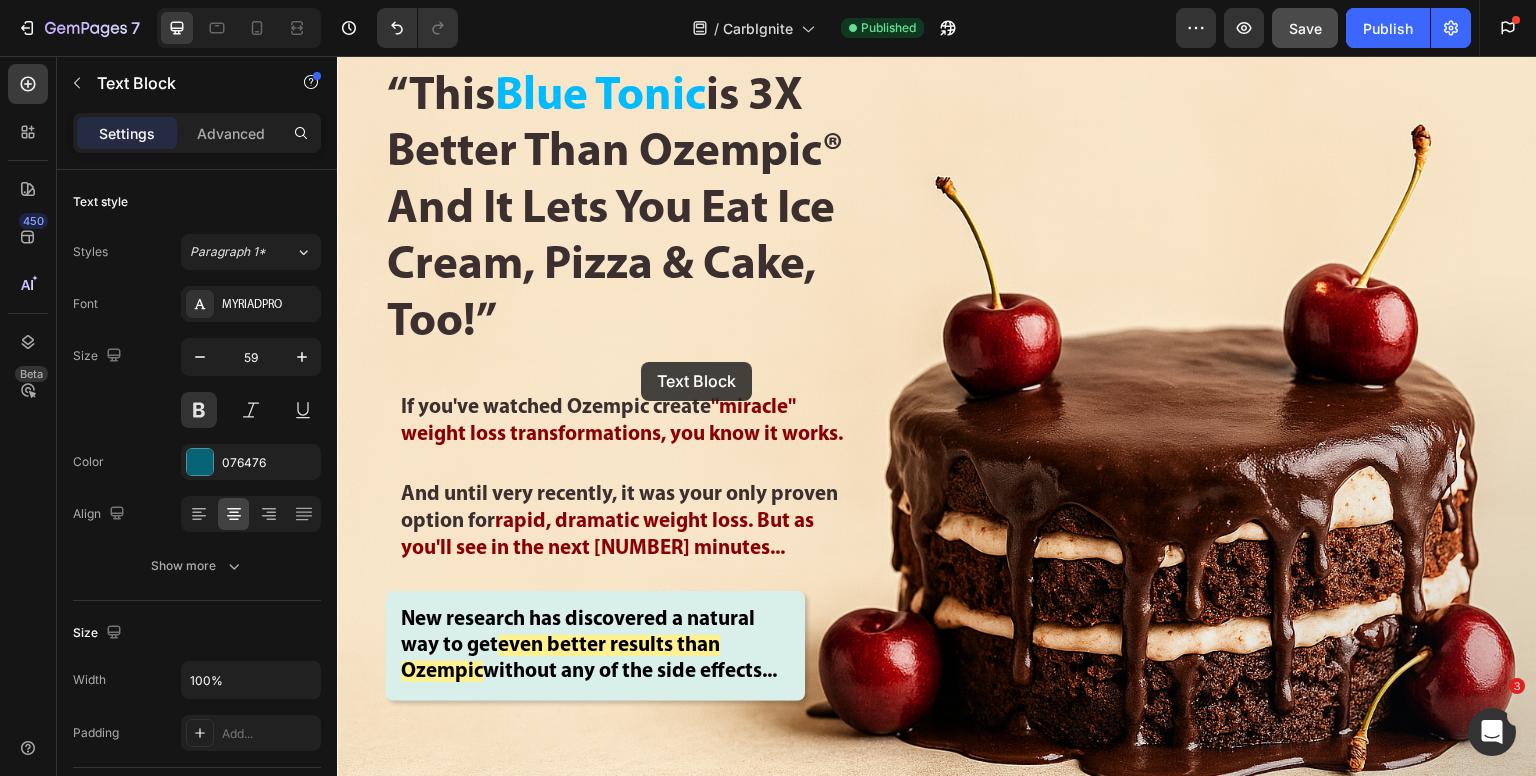 scroll, scrollTop: 0, scrollLeft: 0, axis: both 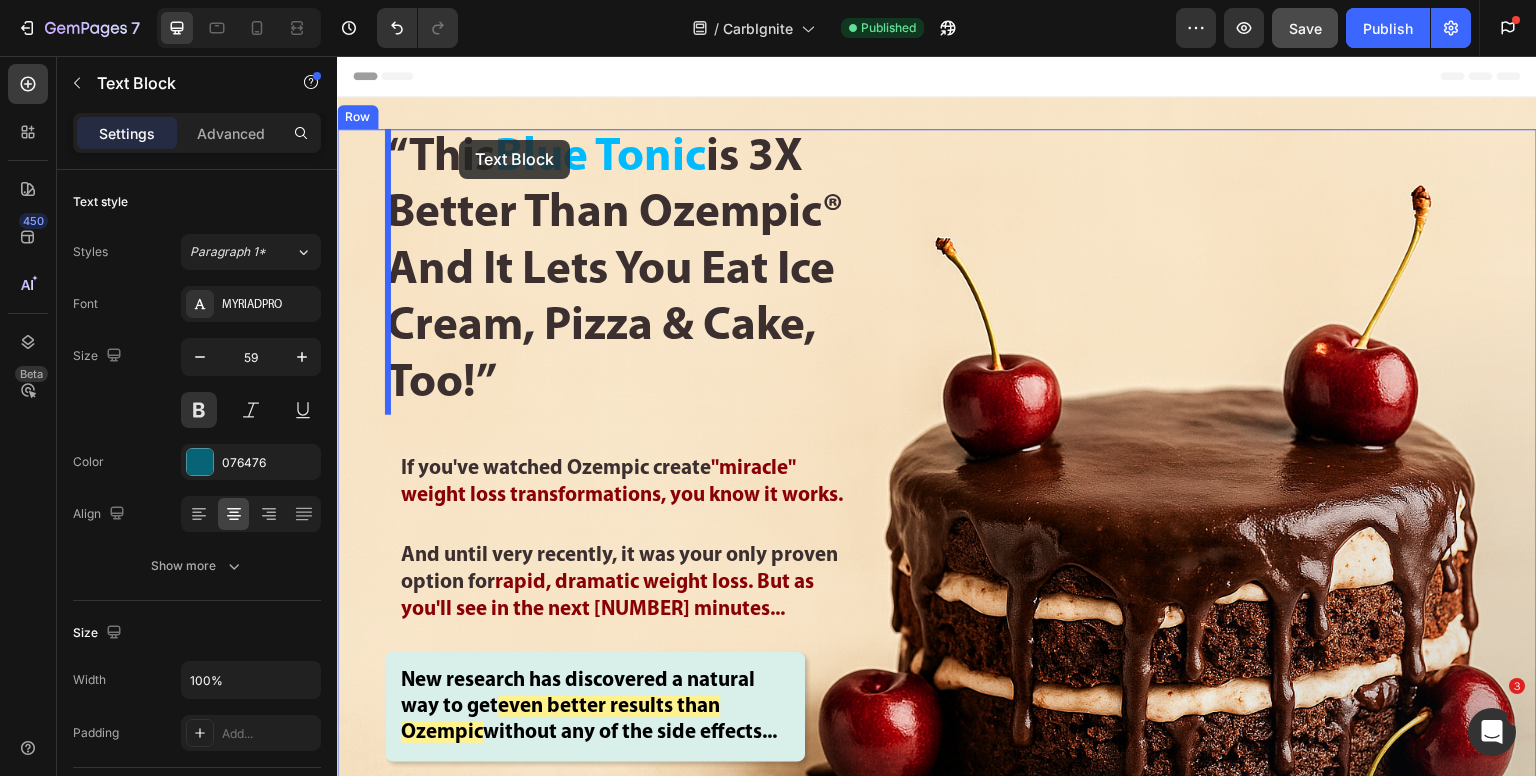 drag, startPoint x: 635, startPoint y: 363, endPoint x: 459, endPoint y: 140, distance: 284.08624 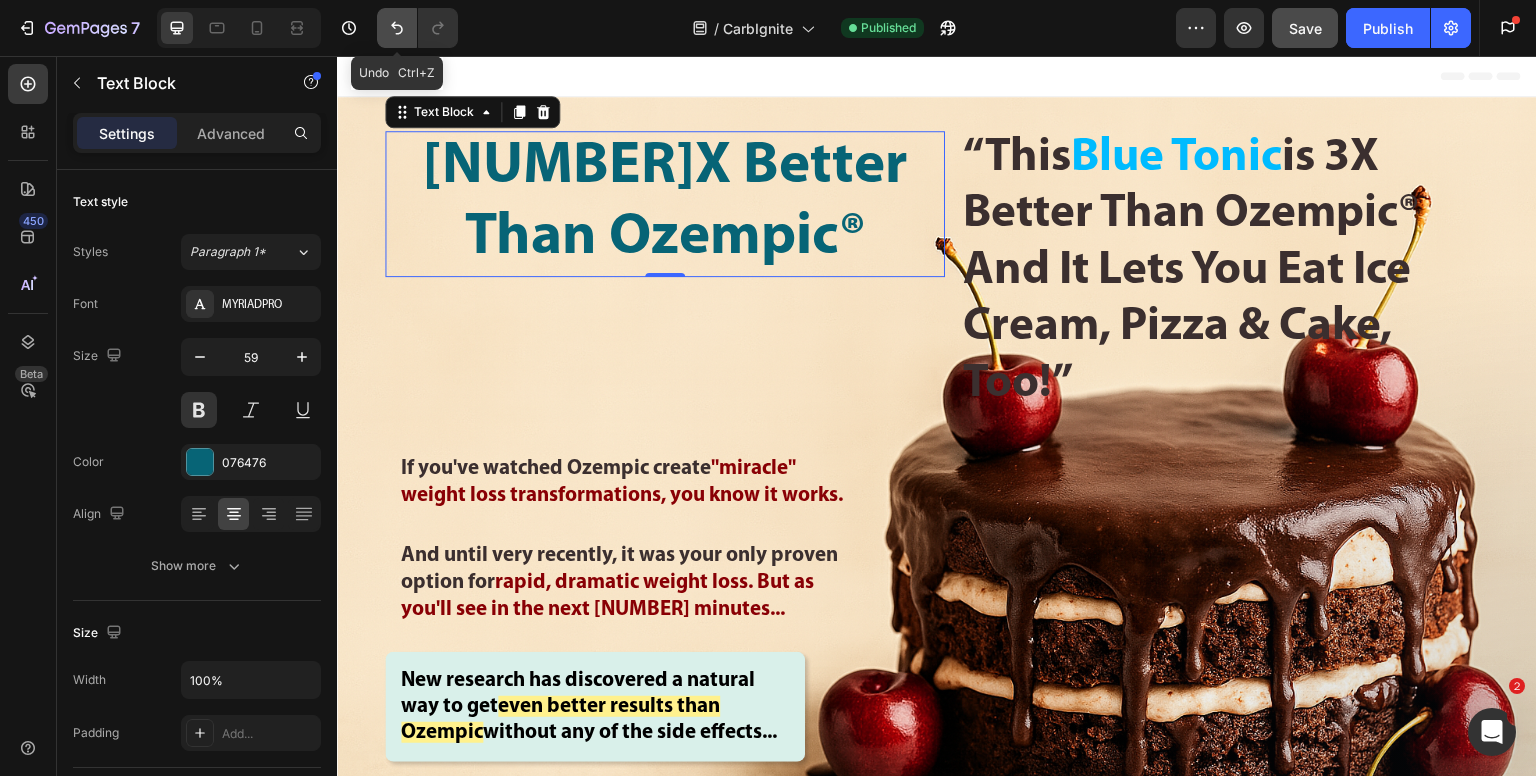drag, startPoint x: 400, startPoint y: 24, endPoint x: 63, endPoint y: 9, distance: 337.33365 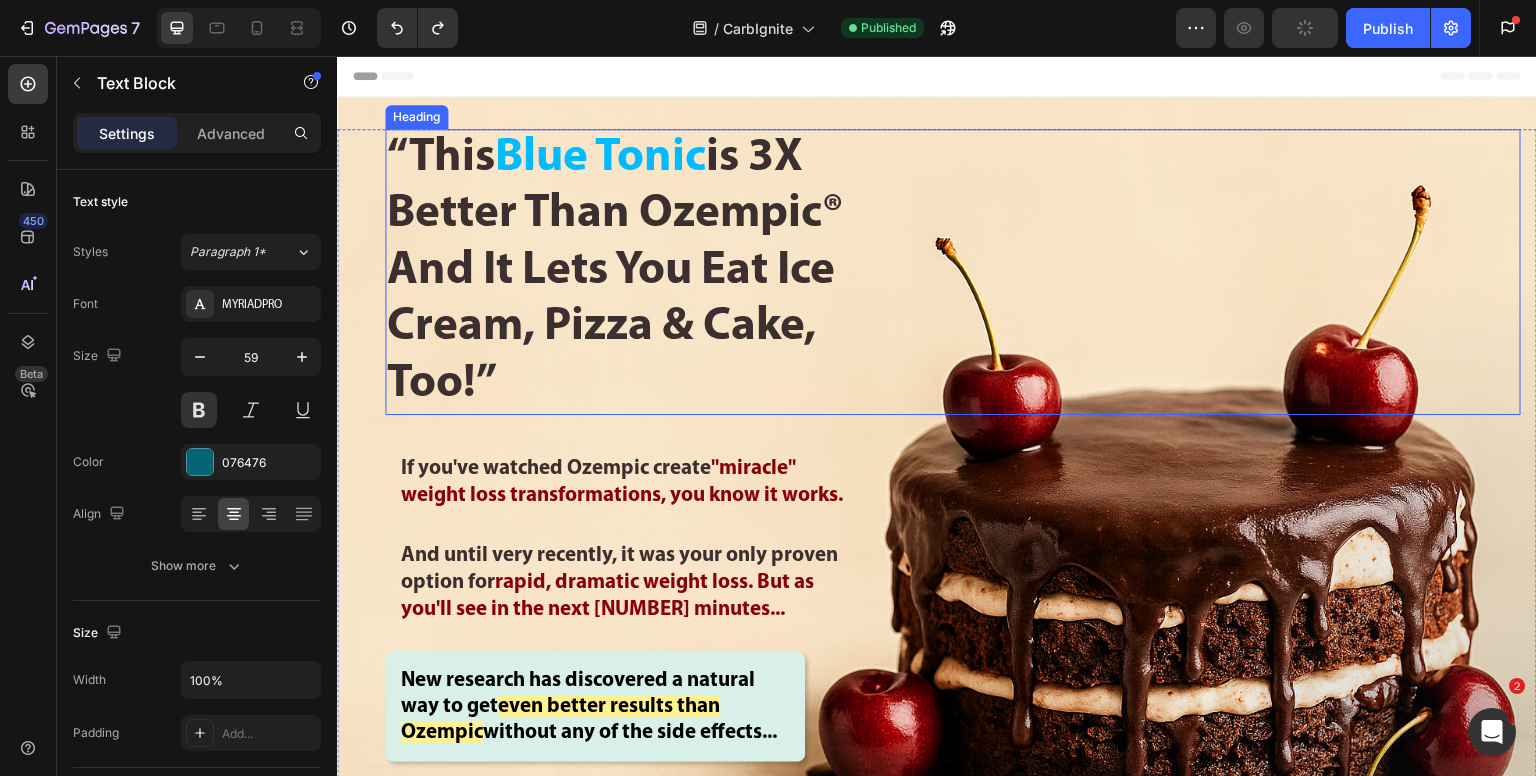 click on "“This Blue Tonic is [TIMES] Better Than Ozempic® And It Lets You Eat Ice Cream, Pizza \u0026 Cake, Too!”" at bounding box center [635, 272] 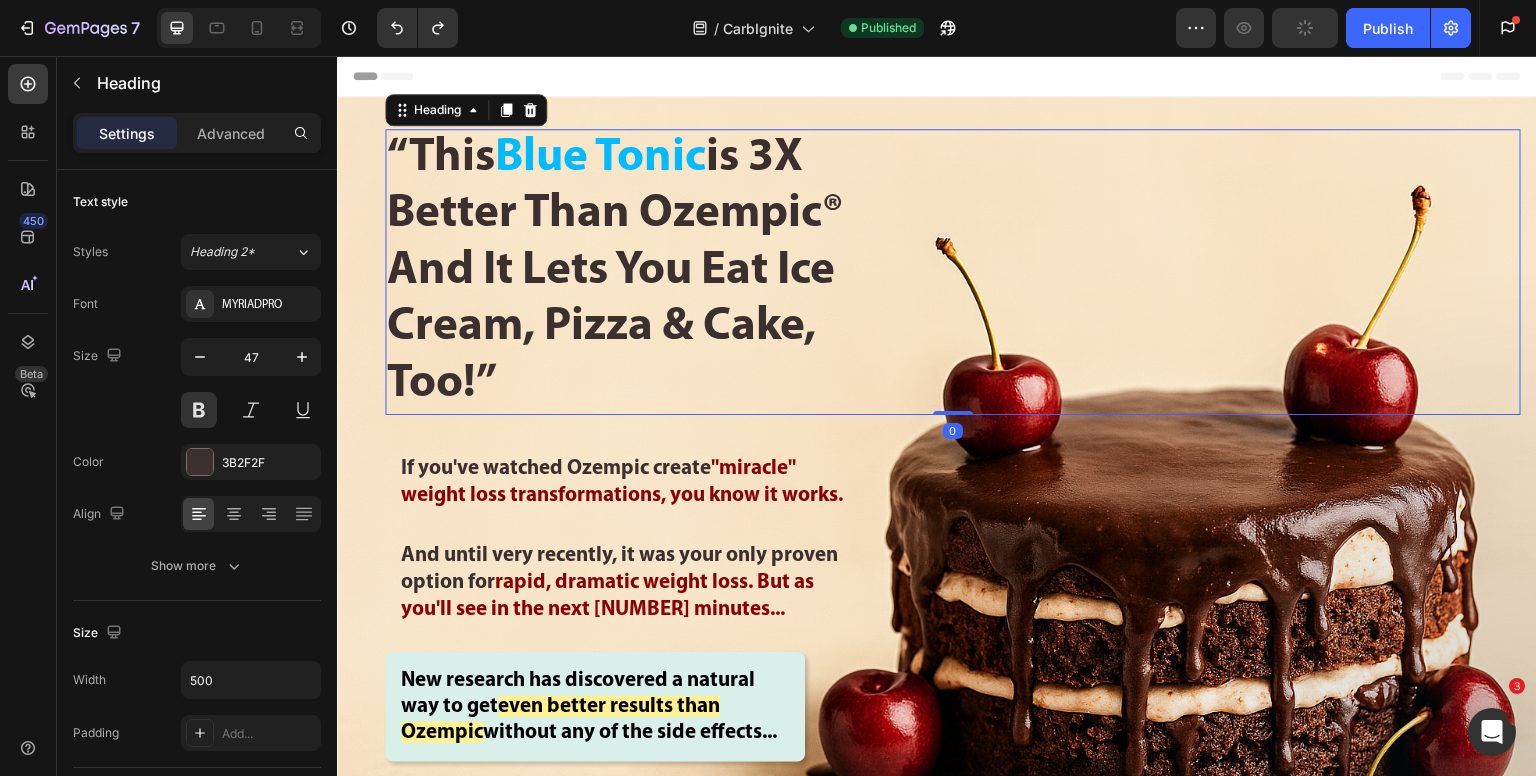 click on "“This Blue Tonic is [TIMES] Better Than Ozempic® And It Lets You Eat Ice Cream, Pizza \u0026 Cake, Too!”" at bounding box center [635, 272] 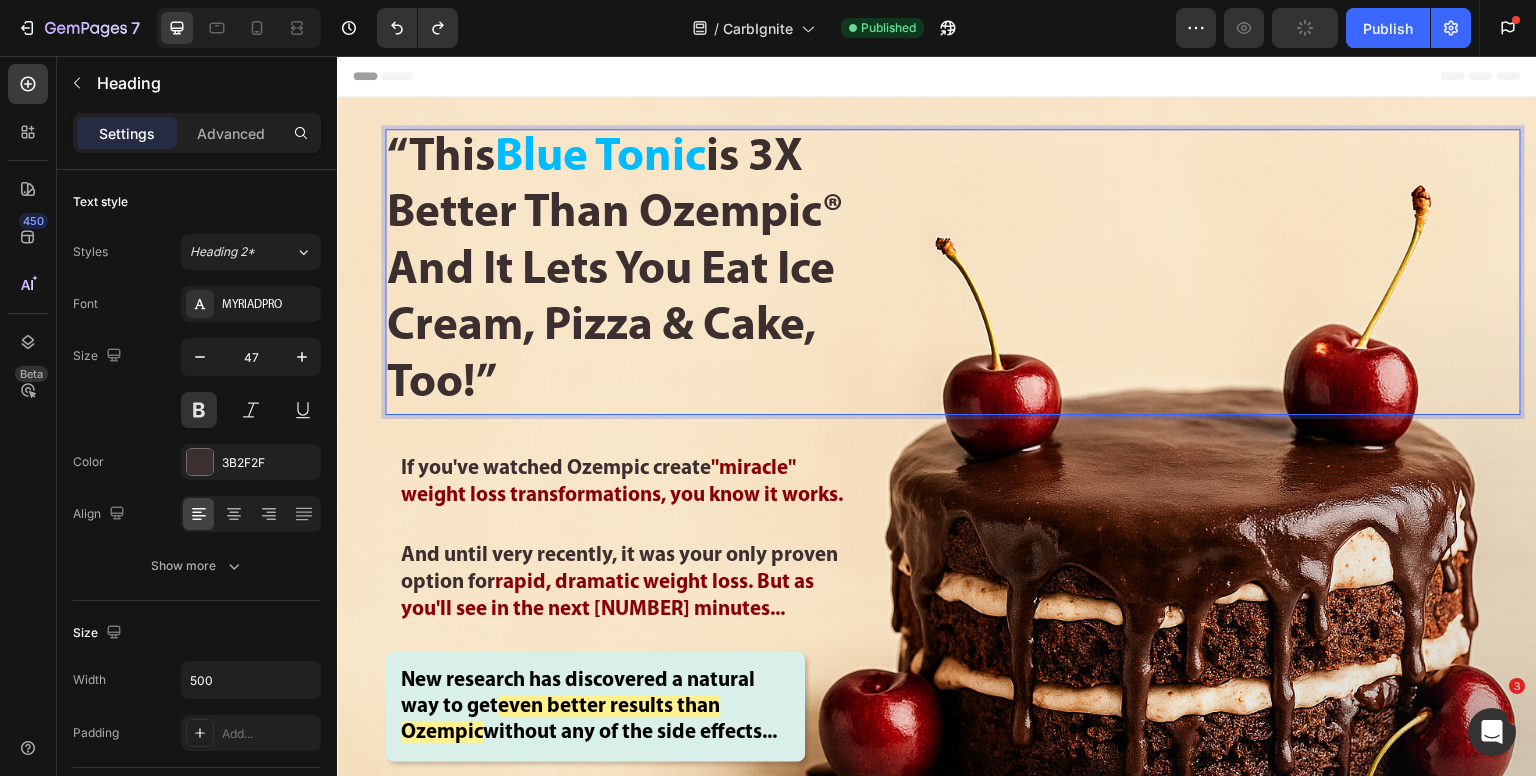 click on "“This Blue Tonic is [TIMES] Better Than Ozempic® And It Lets You Eat Ice Cream, Pizza \u0026 Cake, Too!”" at bounding box center [635, 272] 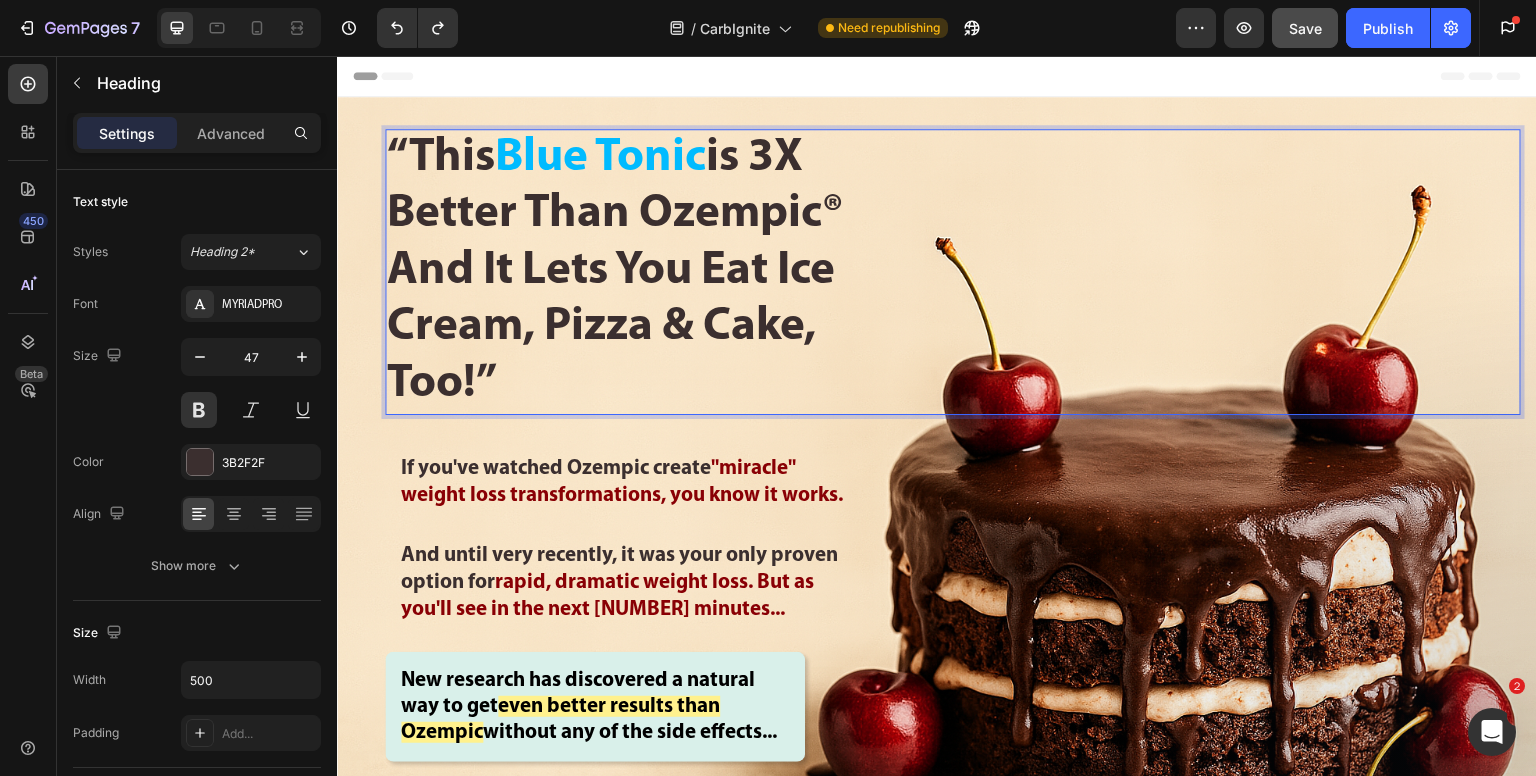 click on "“This Blue Tonic is [TIMES] Better Than Ozempic® And It Lets You Eat Ice Cream, Pizza \u0026 Cake, Too!”" at bounding box center (635, 272) 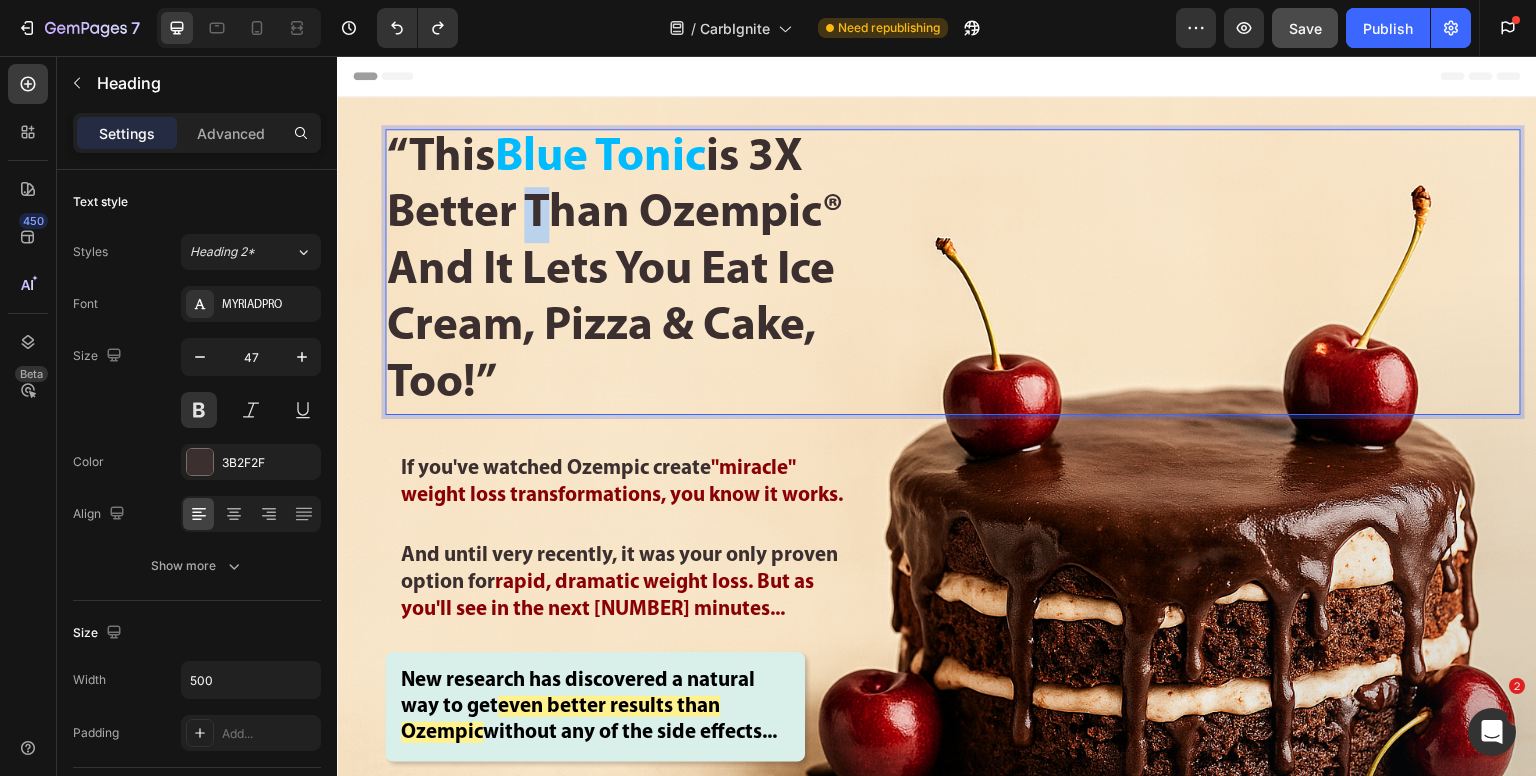 click on "“This Blue Tonic is [TIMES] Better Than Ozempic® And It Lets You Eat Ice Cream, Pizza \u0026 Cake, Too!”" at bounding box center (635, 272) 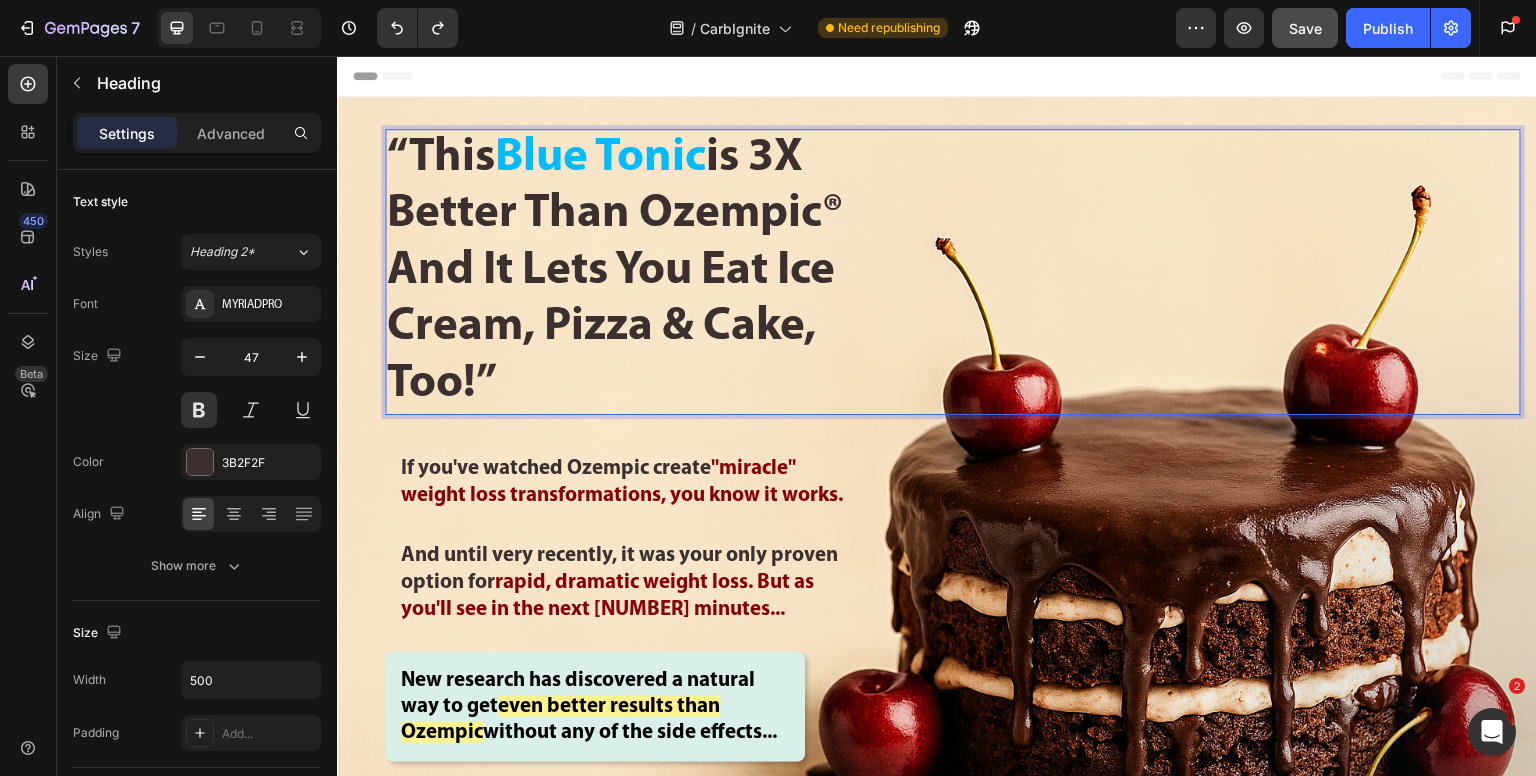click on "“This Blue Tonic is [TIMES] Better Than Ozempic® And It Lets You Eat Ice Cream, Pizza \u0026 Cake, Too!”" at bounding box center (635, 272) 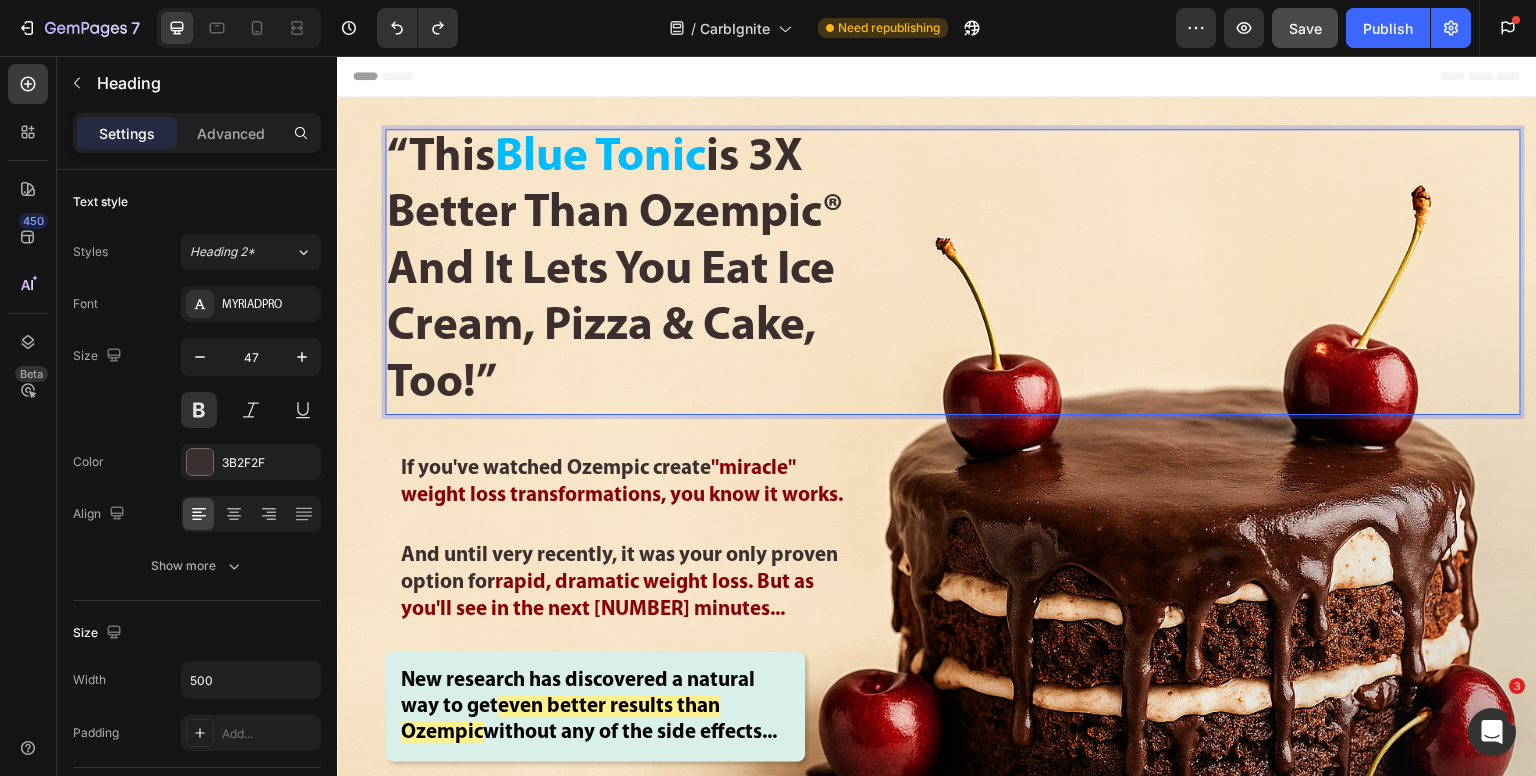 click on "“This Blue Tonic is [TIMES] Better Than Ozempic® And It Lets You Eat Ice Cream, Pizza \u0026 Cake, Too!”" at bounding box center [635, 272] 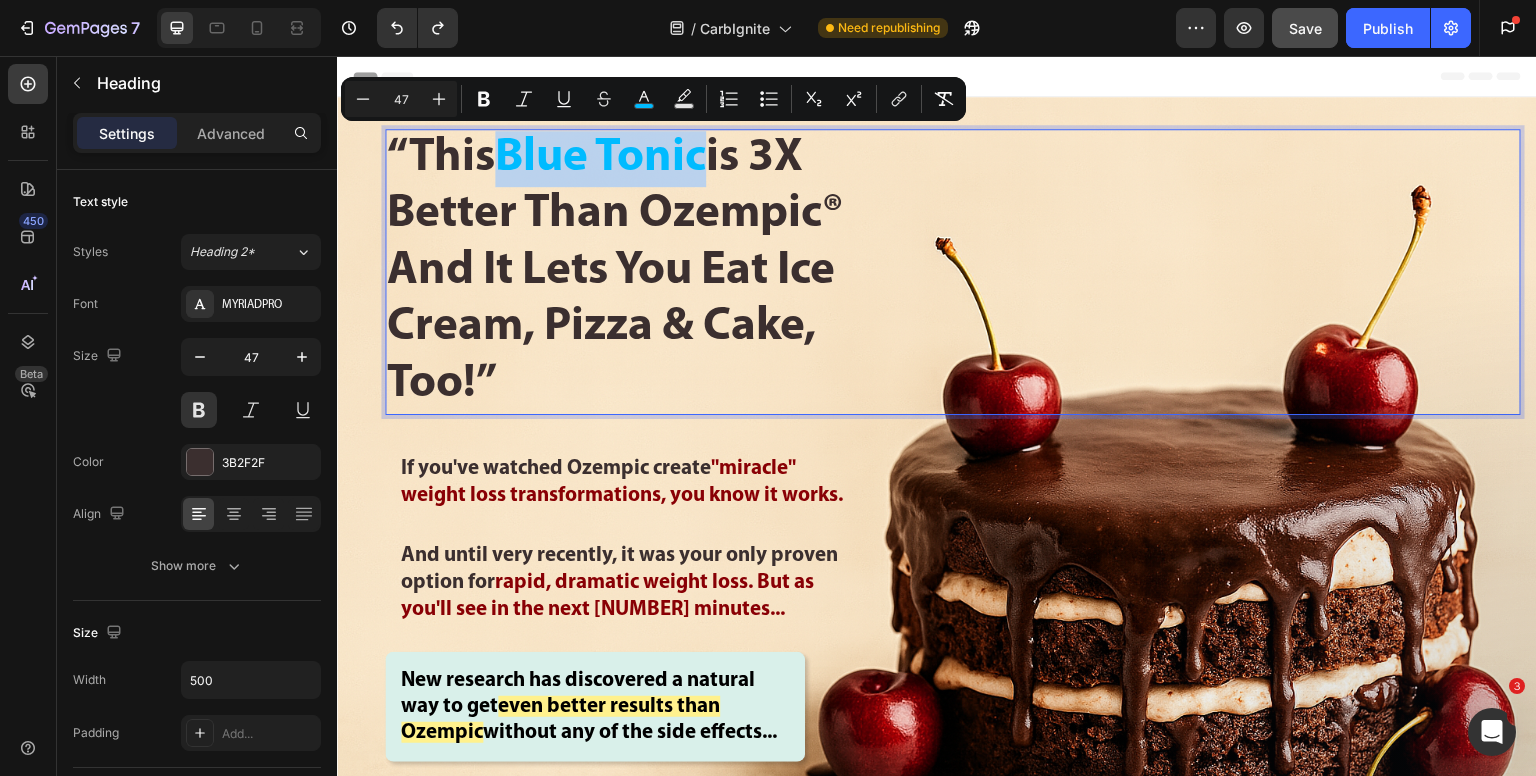 drag, startPoint x: 507, startPoint y: 163, endPoint x: 712, endPoint y: 169, distance: 205.08778 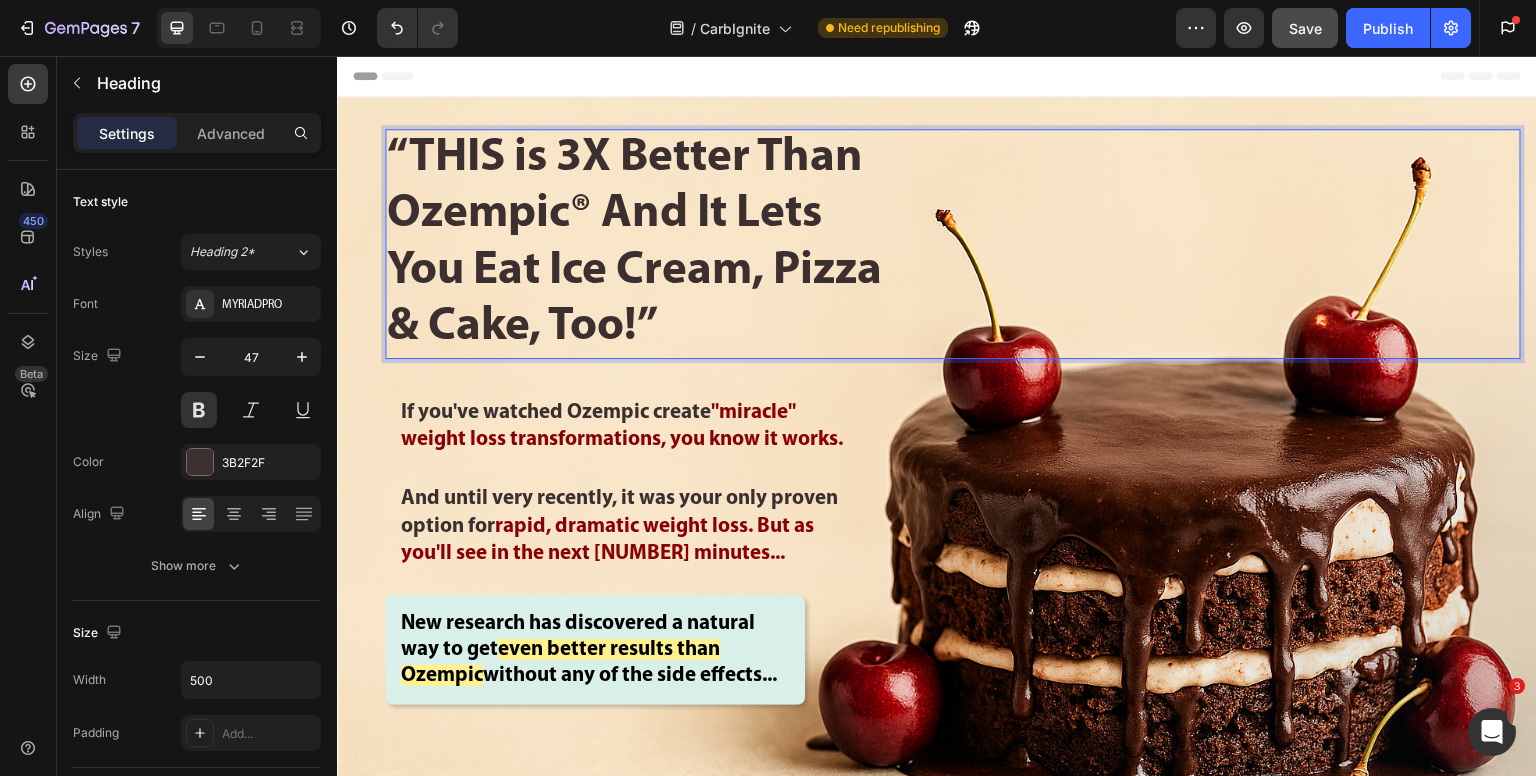 click on "“THIS is 3X Better Than Ozempic® And It Lets You Eat Ice Cream, Pizza & Cake, Too!”" at bounding box center (635, 244) 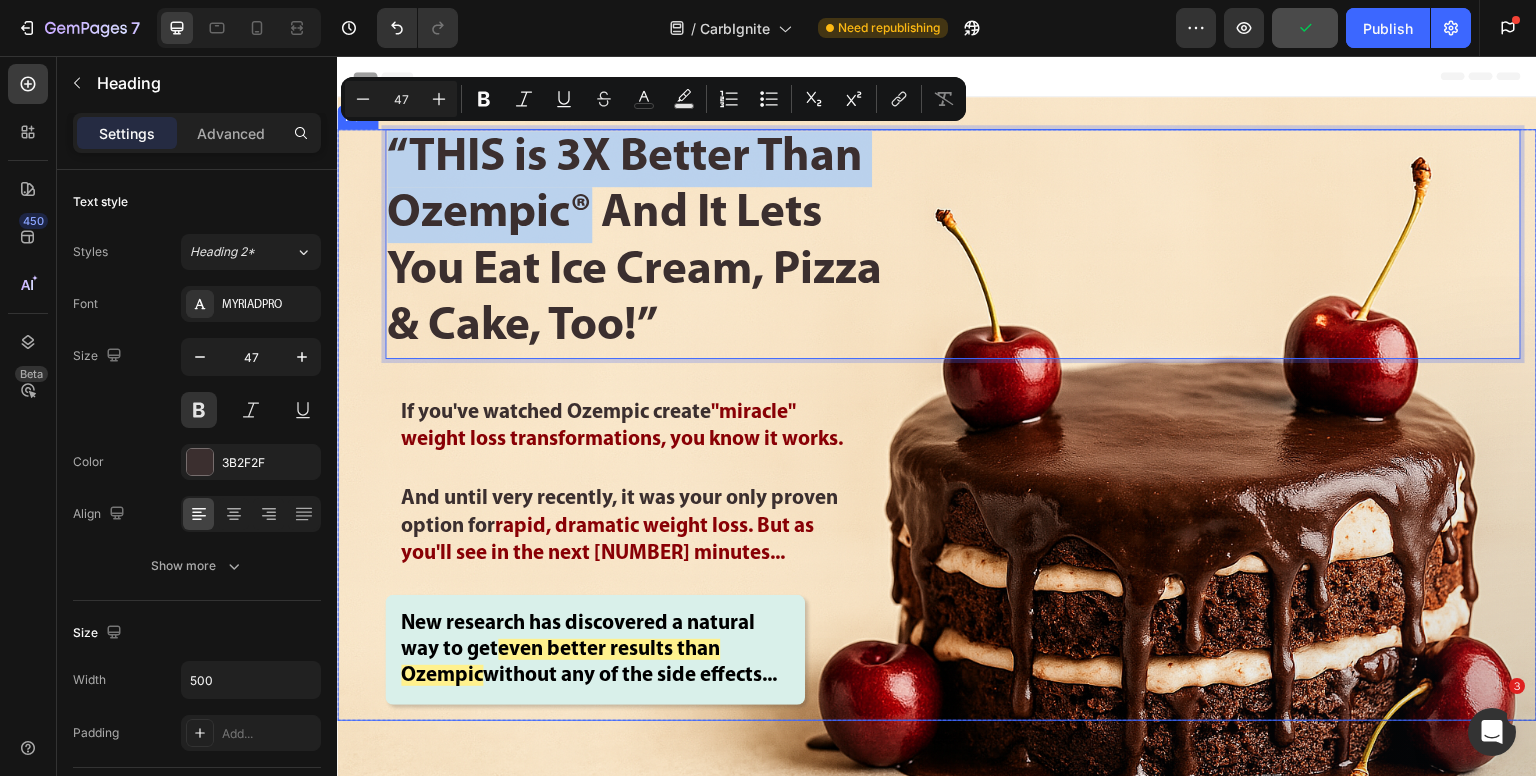 drag, startPoint x: 589, startPoint y: 224, endPoint x: 352, endPoint y: 165, distance: 244.23349 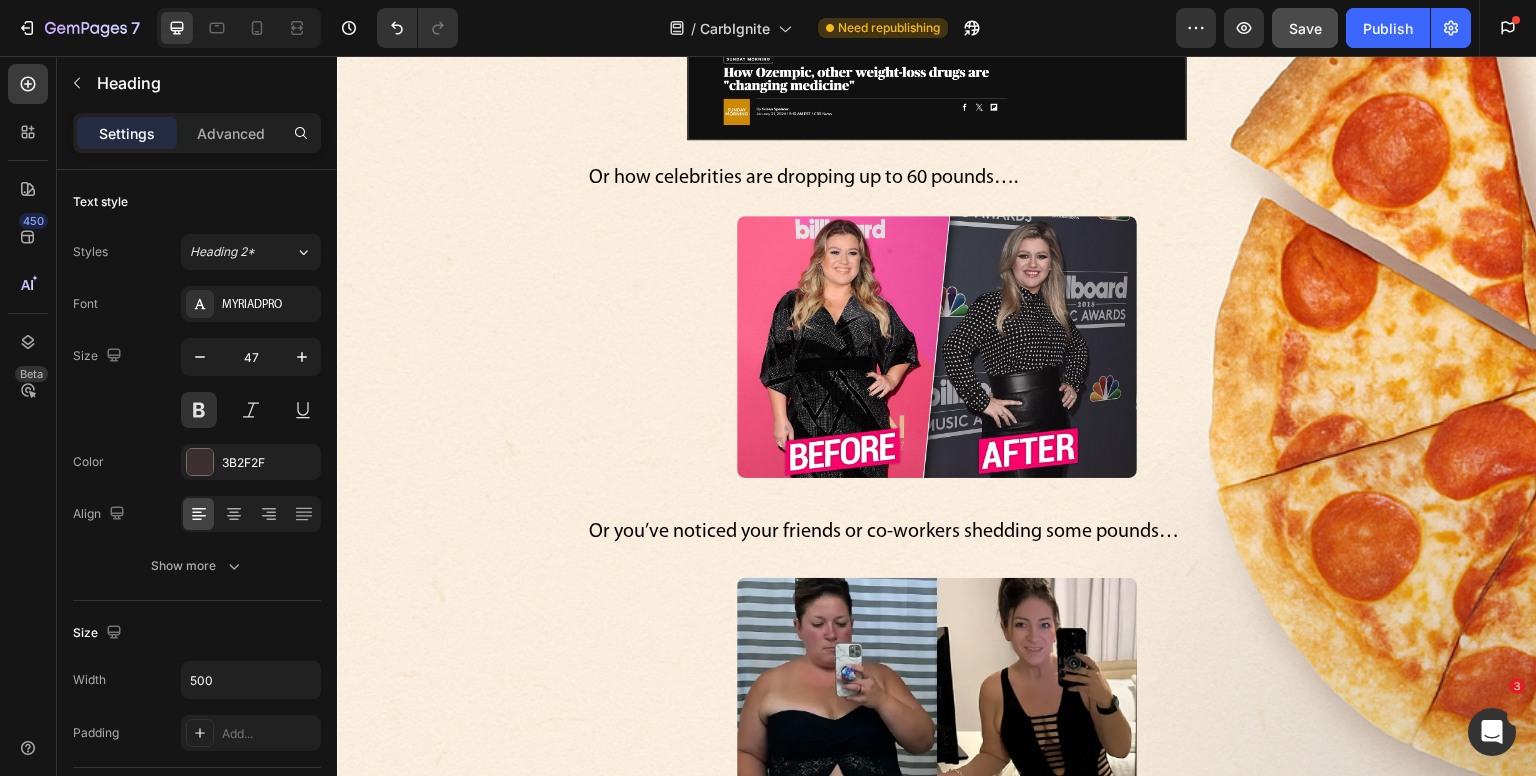 type on "16" 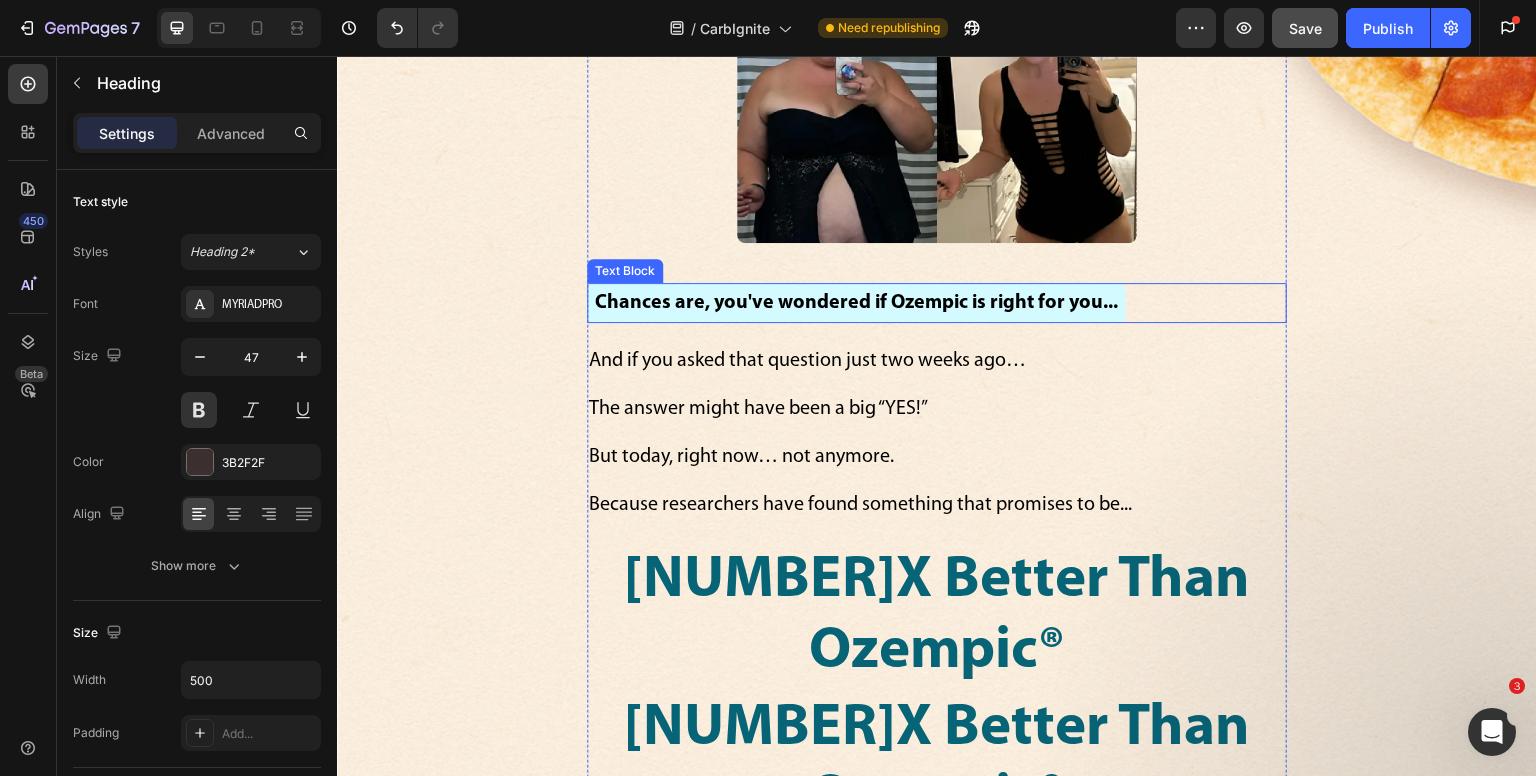 scroll, scrollTop: 1900, scrollLeft: 0, axis: vertical 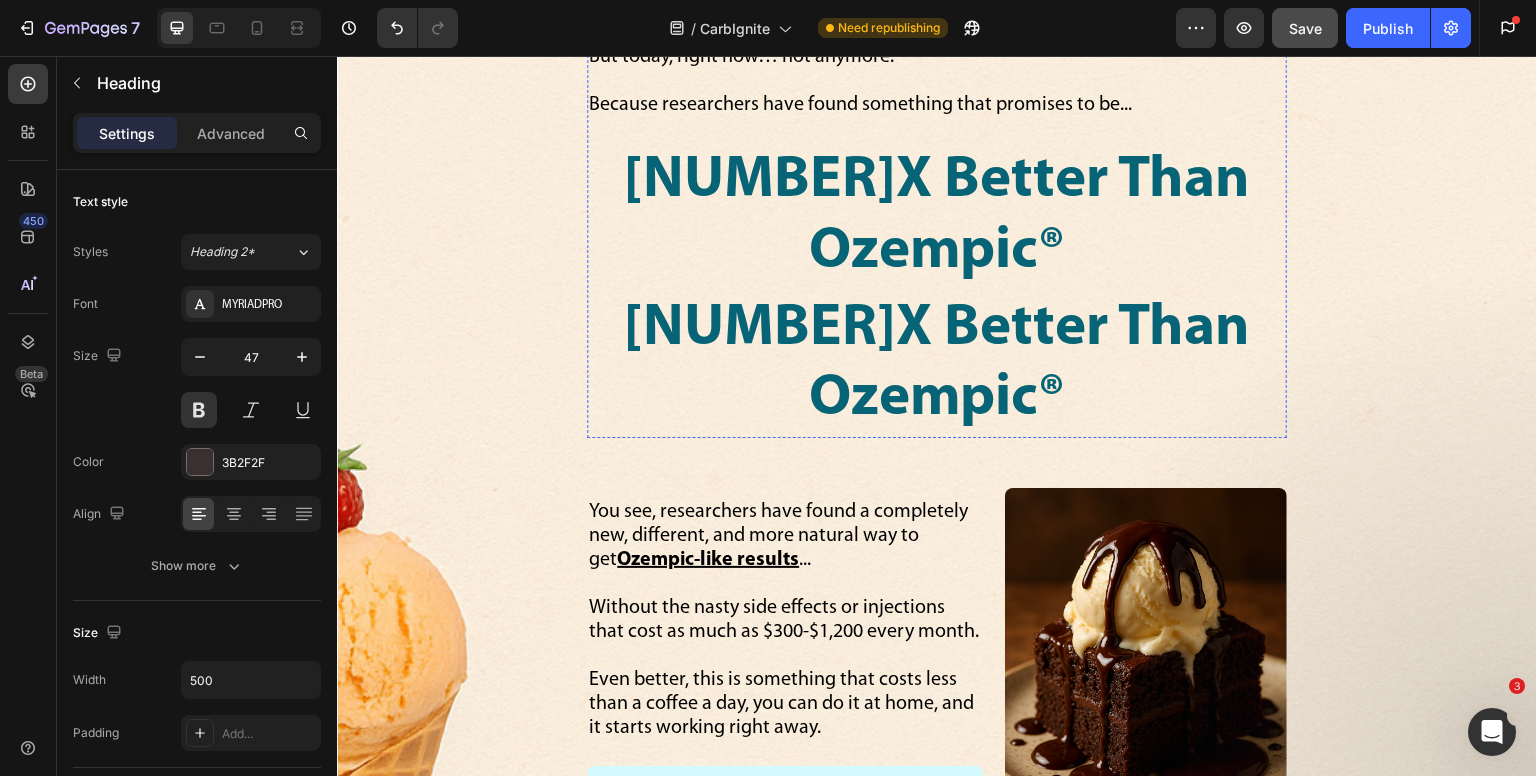click on "[NUMBER]X Better Than Ozempic®" at bounding box center [937, 366] 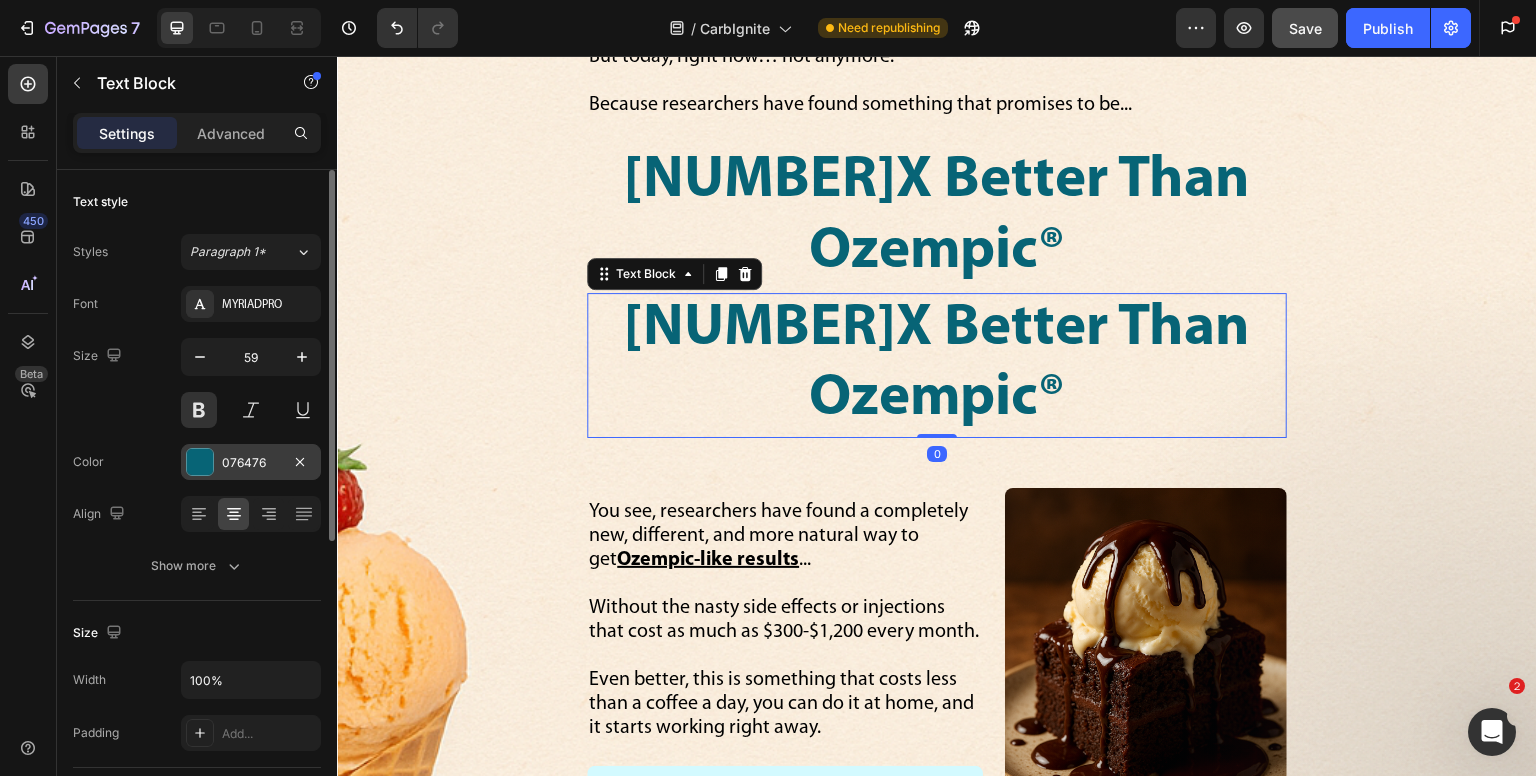 click on "076476" at bounding box center [251, 463] 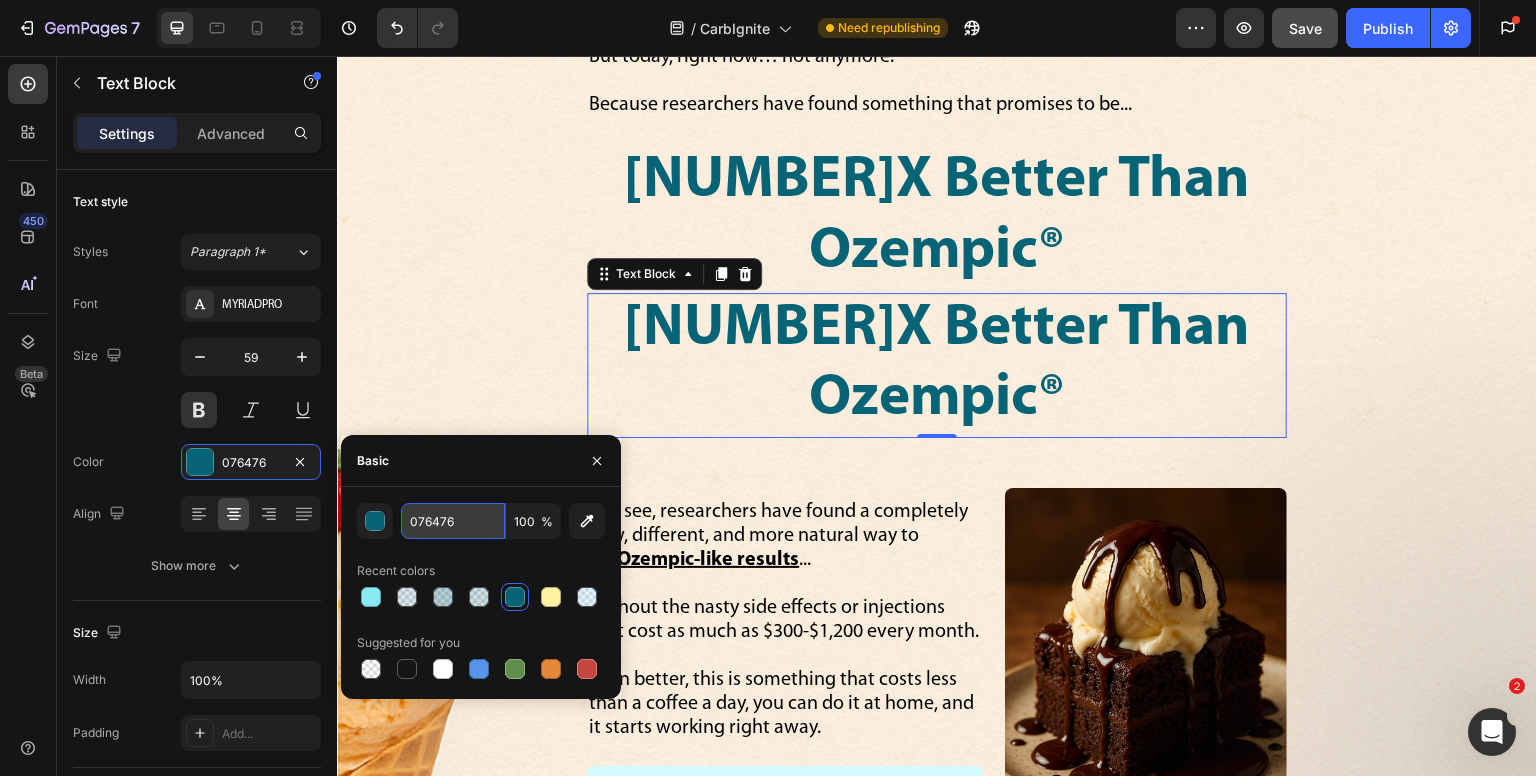 click on "076476" at bounding box center (453, 521) 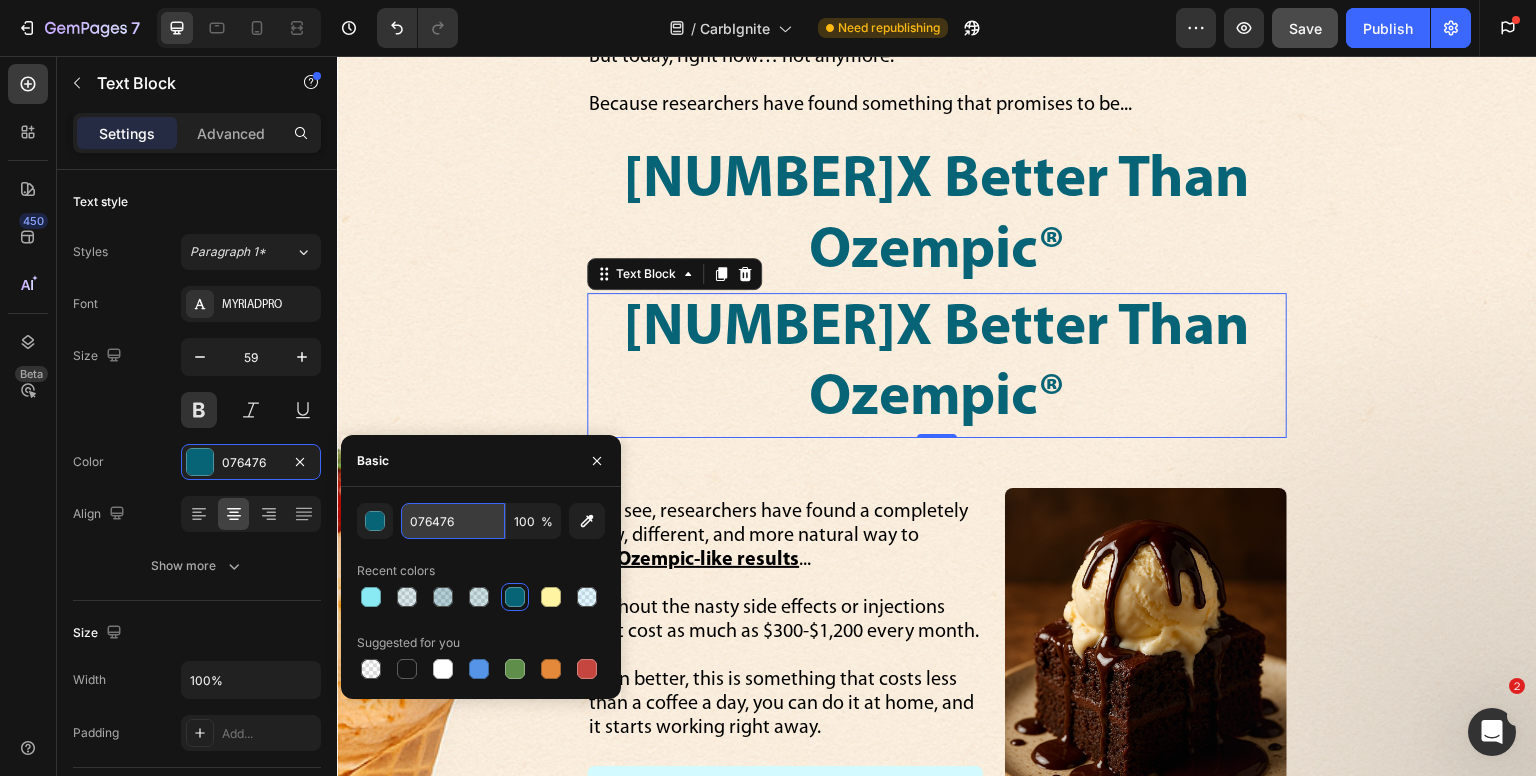 click on "076476" at bounding box center [453, 521] 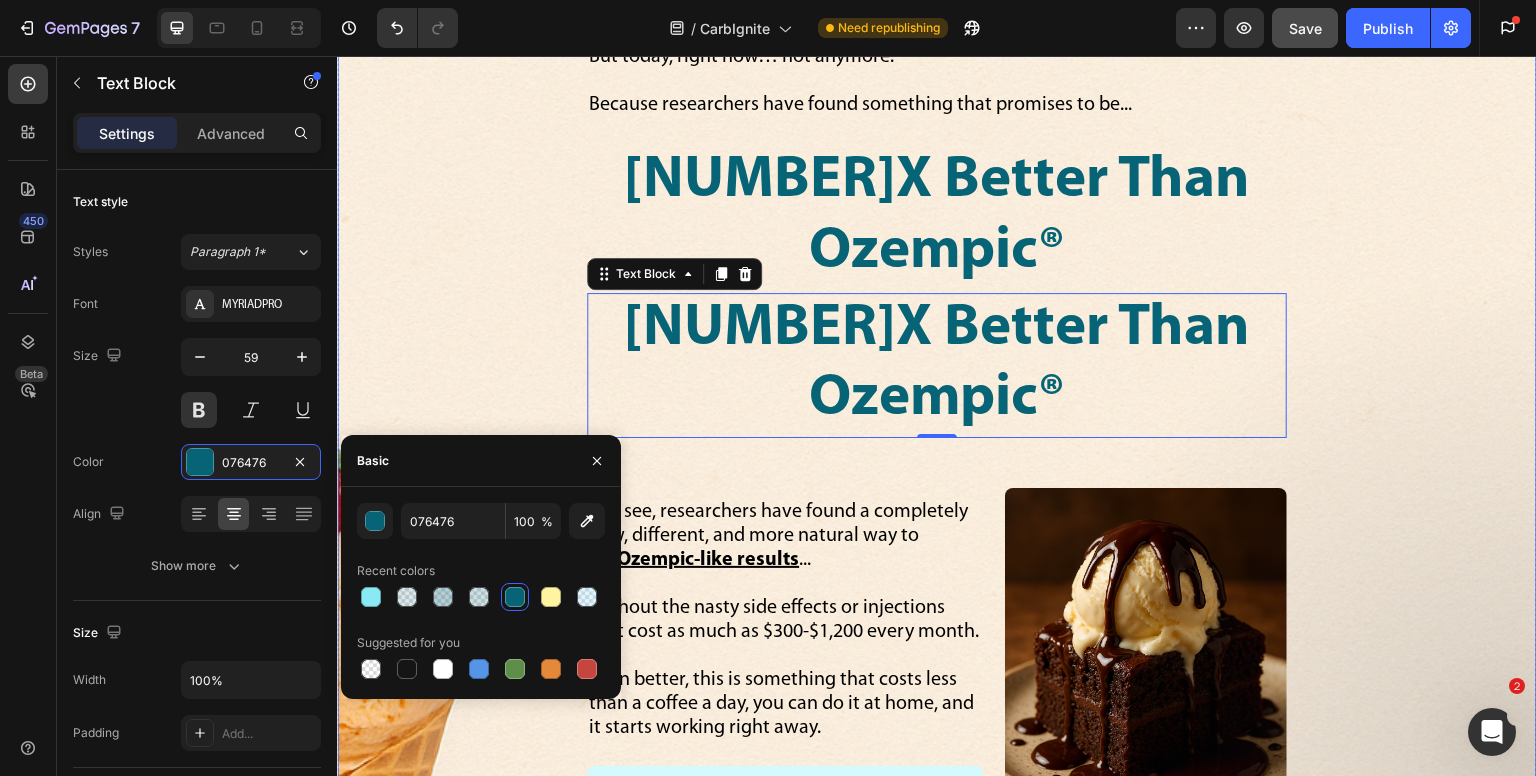 click on "If you’ve seen the headlines about Ozempic… Text Block Image Or how celebrities are dropping up to [WEIGHT] pounds…. Text Block Image Or you’ve noticed your friends or co-workers shedding some pounds… Text Block Image Chances are, you've wondered if Ozempic is right for you... Text Block And if you asked that question just two weeks ago… The answer might have been a big “YES!” But today, right now… not anymore. Because researchers have found something that promises to be... Text Block [TIMES] Better Than Ozempic® Text Block Row You see, researchers have found a completely new, different, and more natural way to get Ozempic-like results ... Without the nasty side effects or injections that cost as much as $[PRICE]-[PRICE] every month. Even better, this is something that costs less than a coffee a day, you can do it at home, and it starts working right away. Text Block Text Block Image Row Image Row" at bounding box center [937, 39] 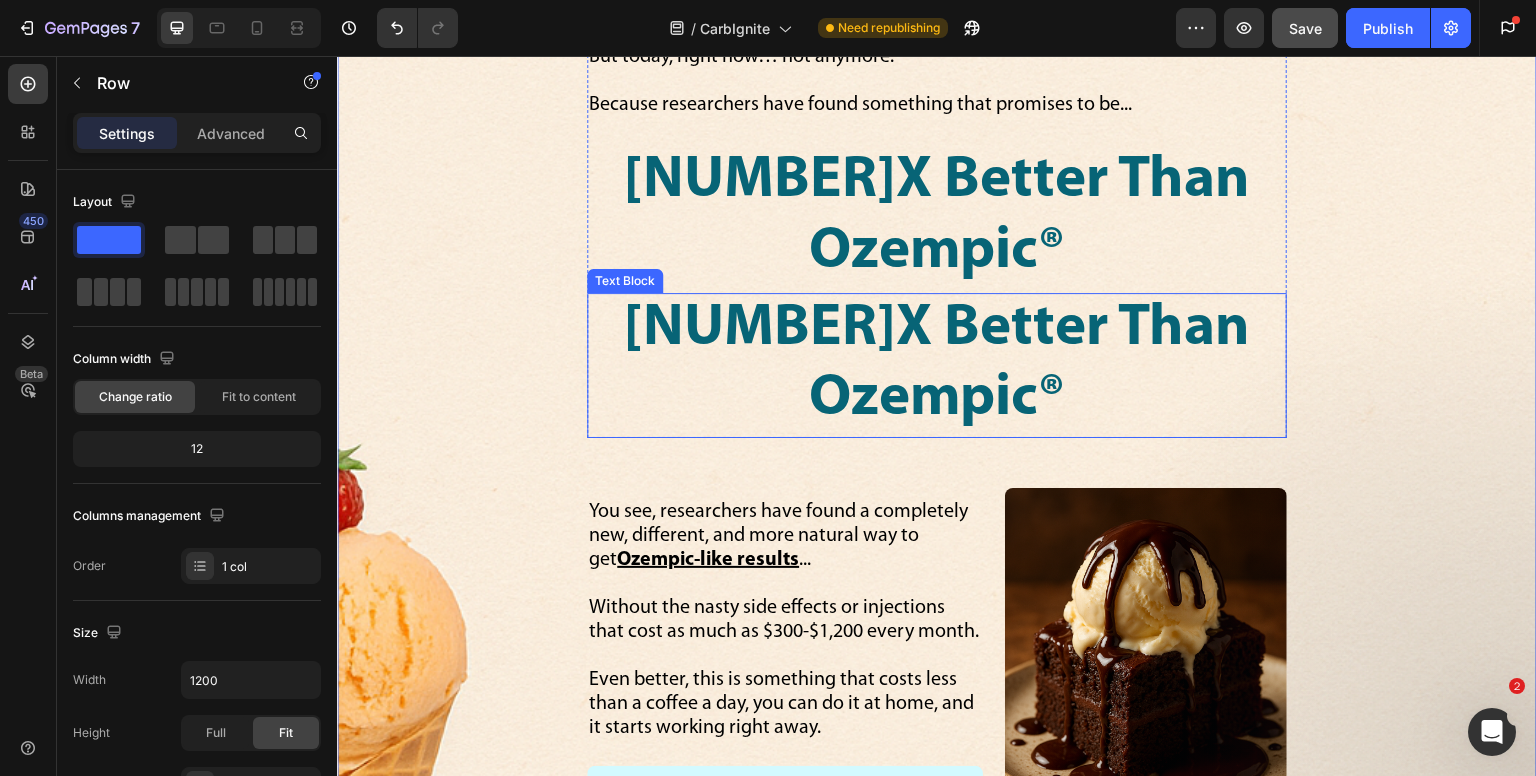 click on "[NUMBER]X Better Than Ozempic®" at bounding box center [937, 366] 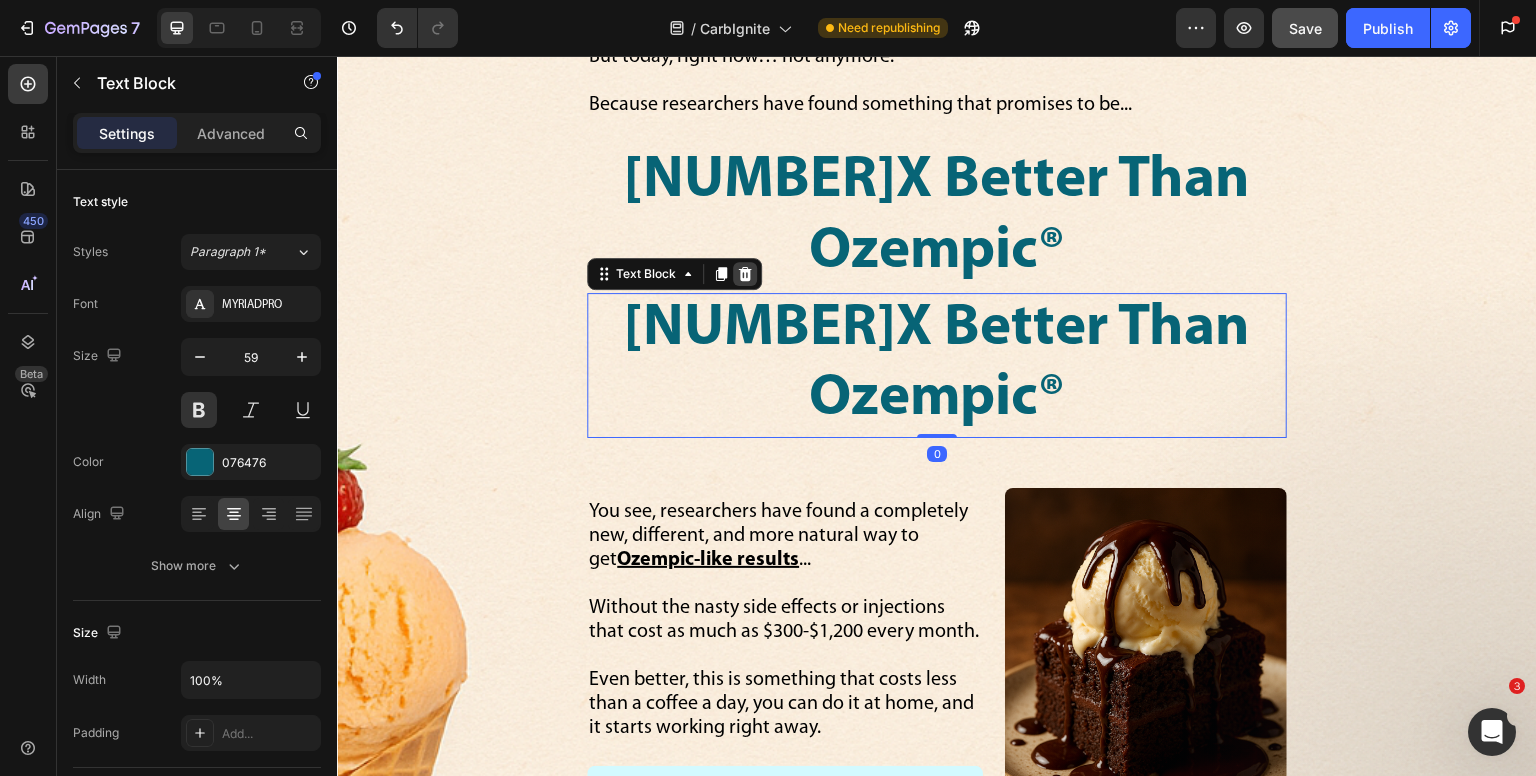 click 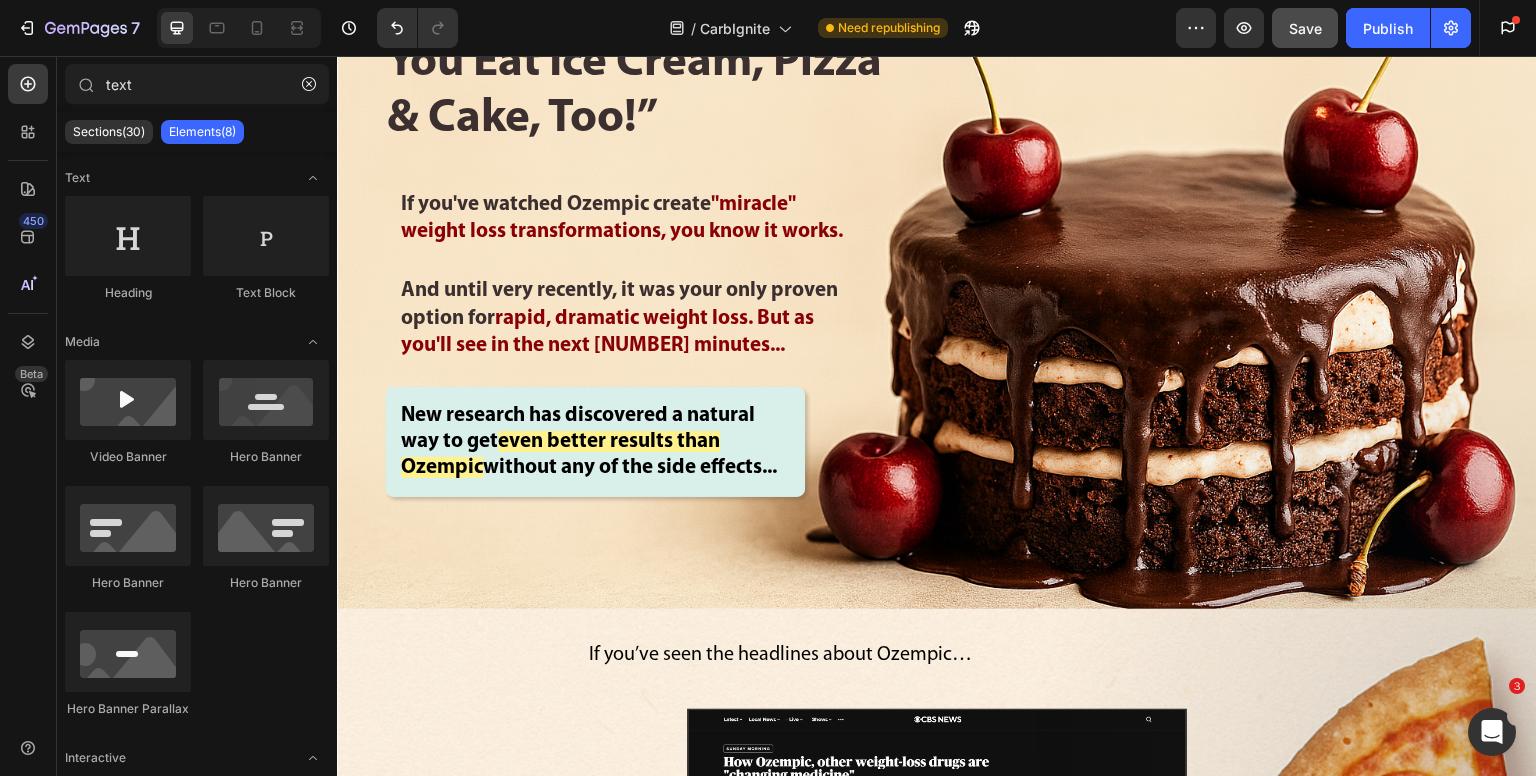 scroll, scrollTop: 0, scrollLeft: 0, axis: both 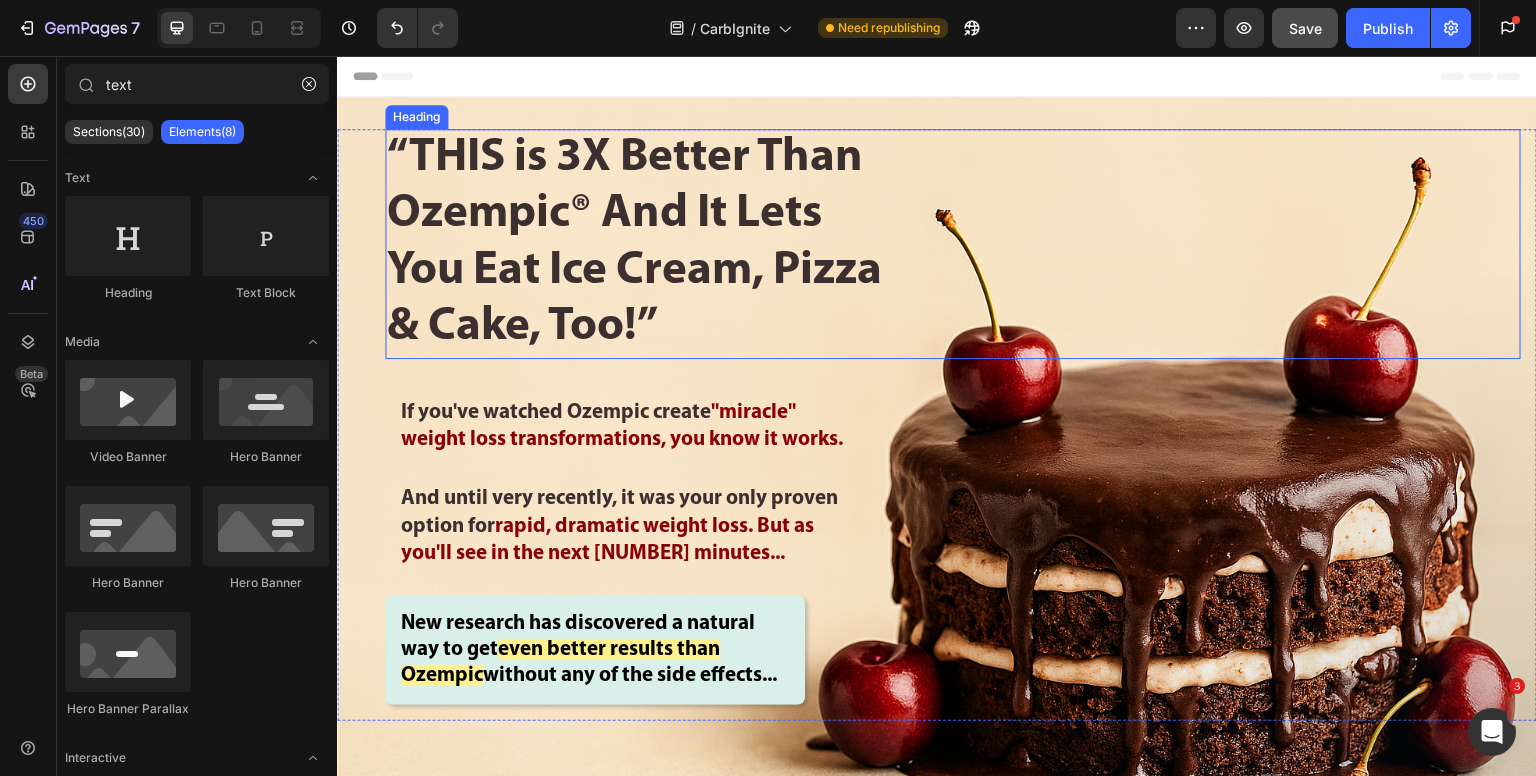 click on "“THIS is 3X Better Than Ozempic® And It Lets You Eat Ice Cream, Pizza & Cake, Too!”" at bounding box center [635, 244] 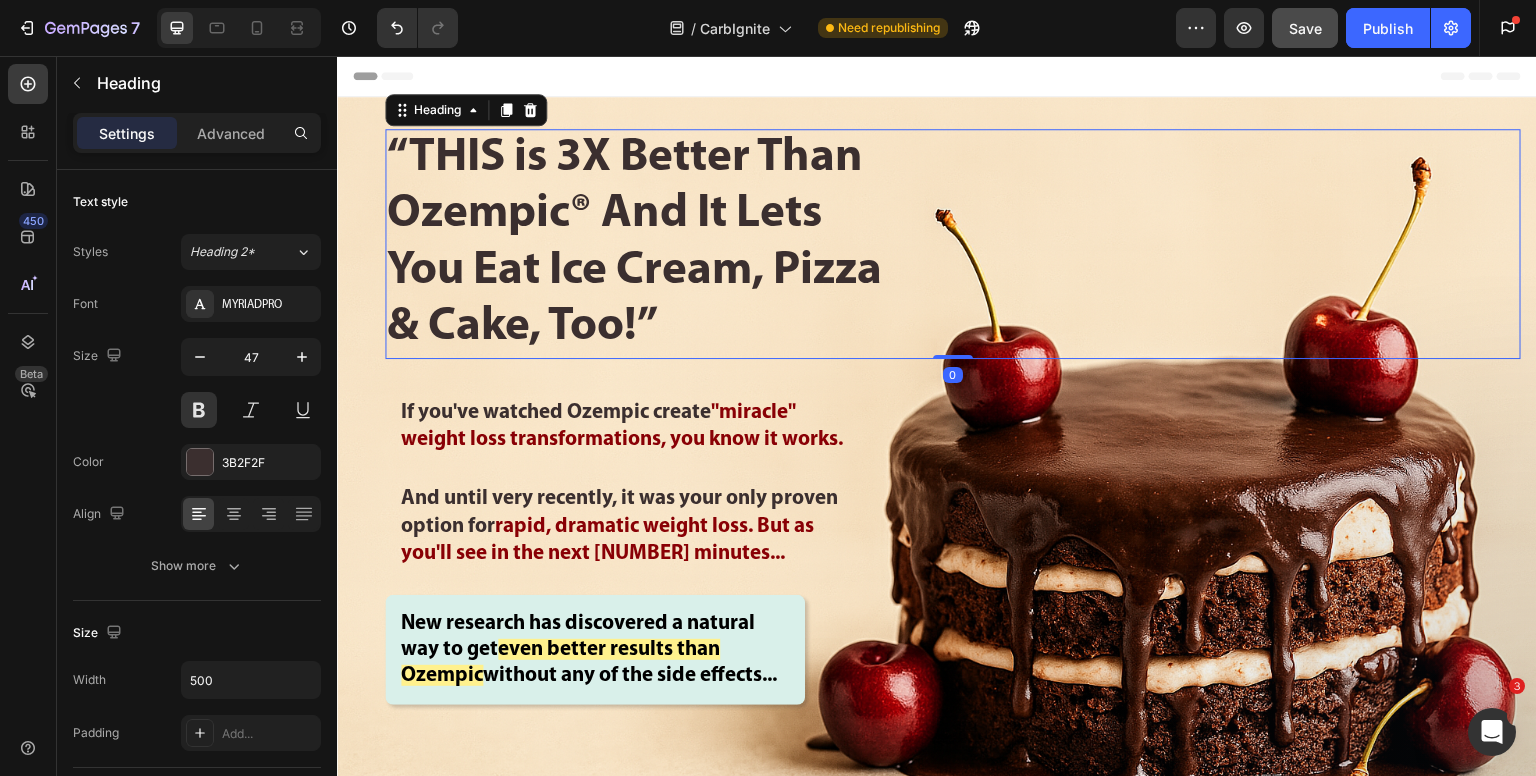 click on "“THIS is 3X Better Than Ozempic® And It Lets You Eat Ice Cream, Pizza & Cake, Too!”" at bounding box center (635, 244) 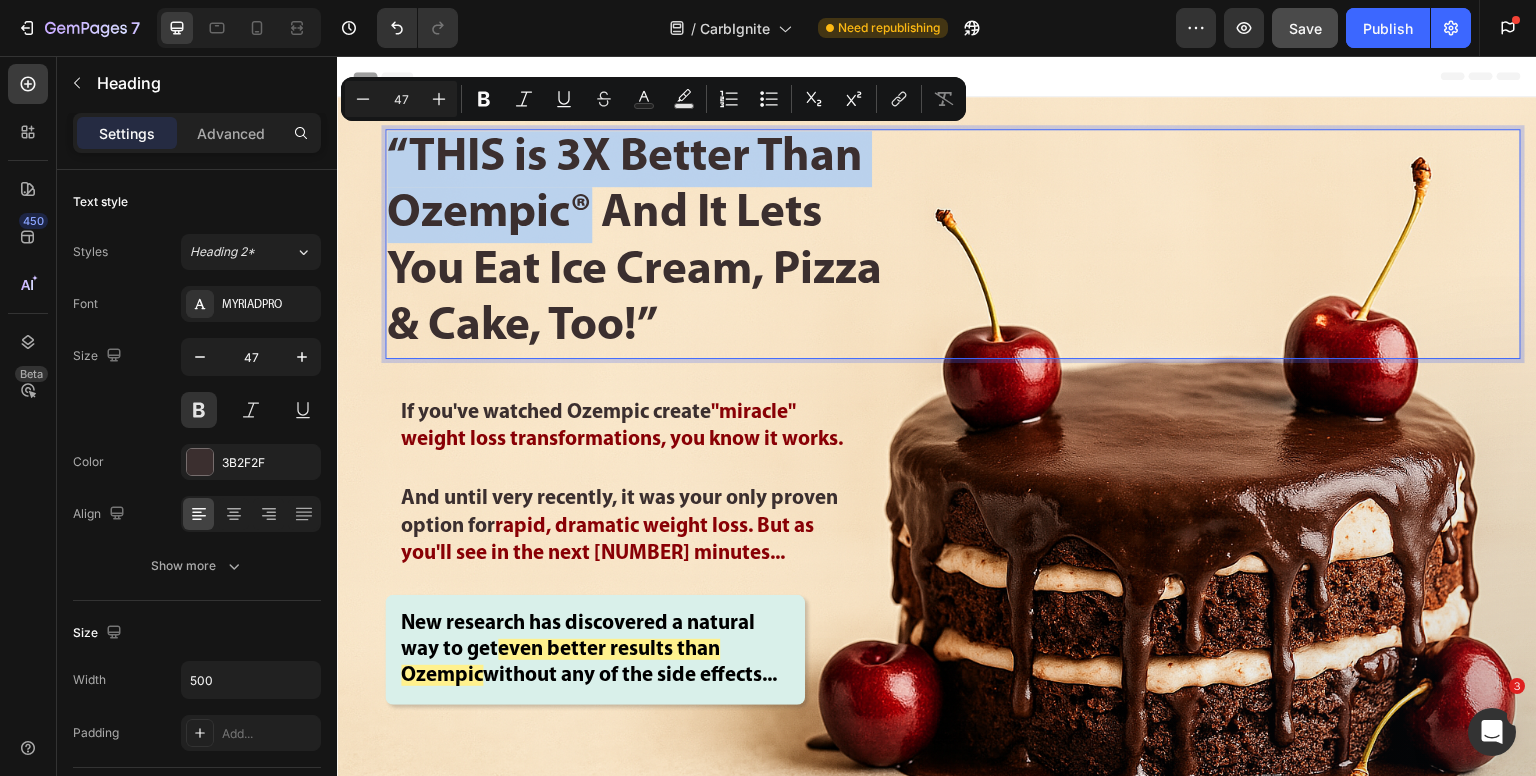 drag, startPoint x: 392, startPoint y: 154, endPoint x: 568, endPoint y: 193, distance: 180.26924 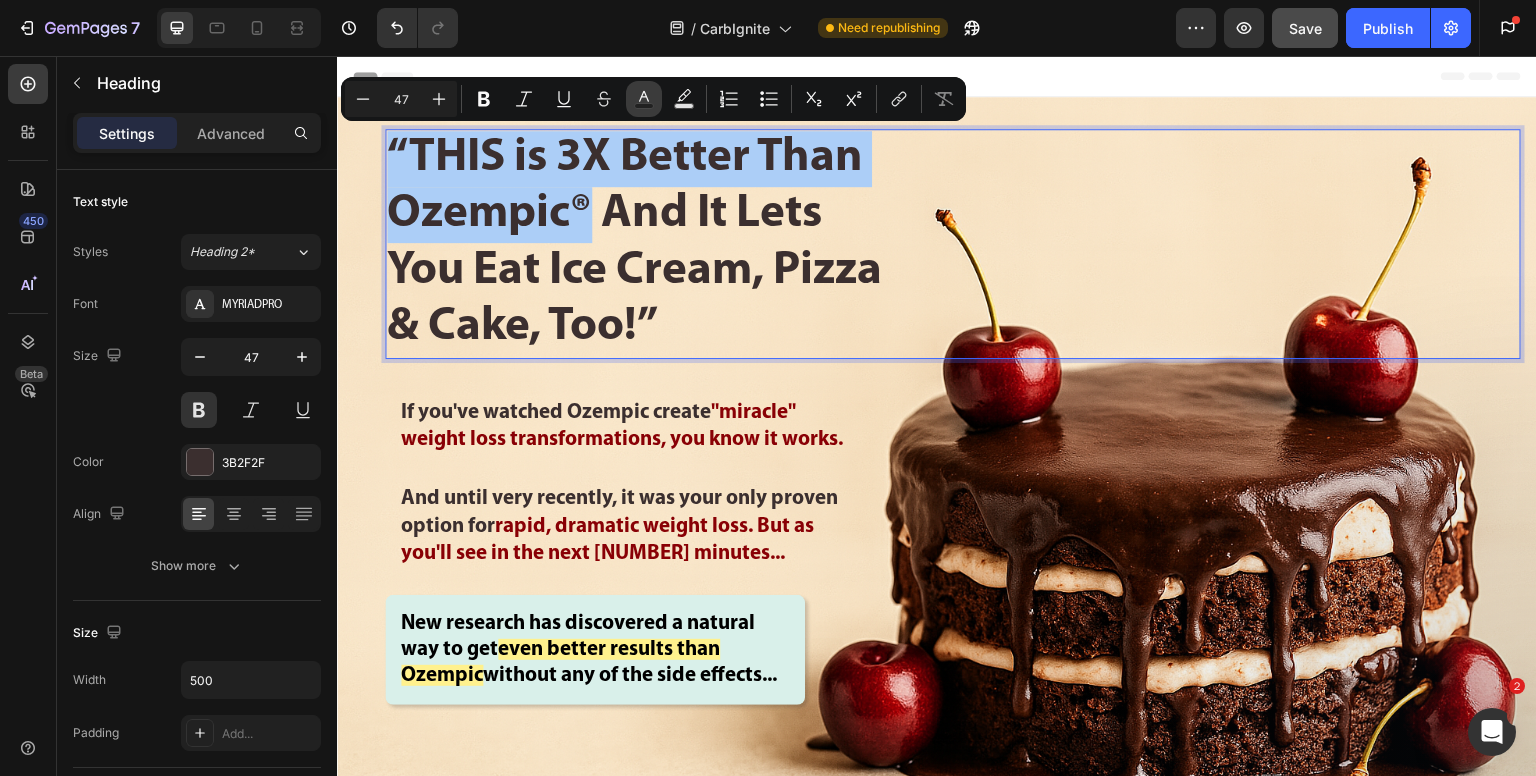 click 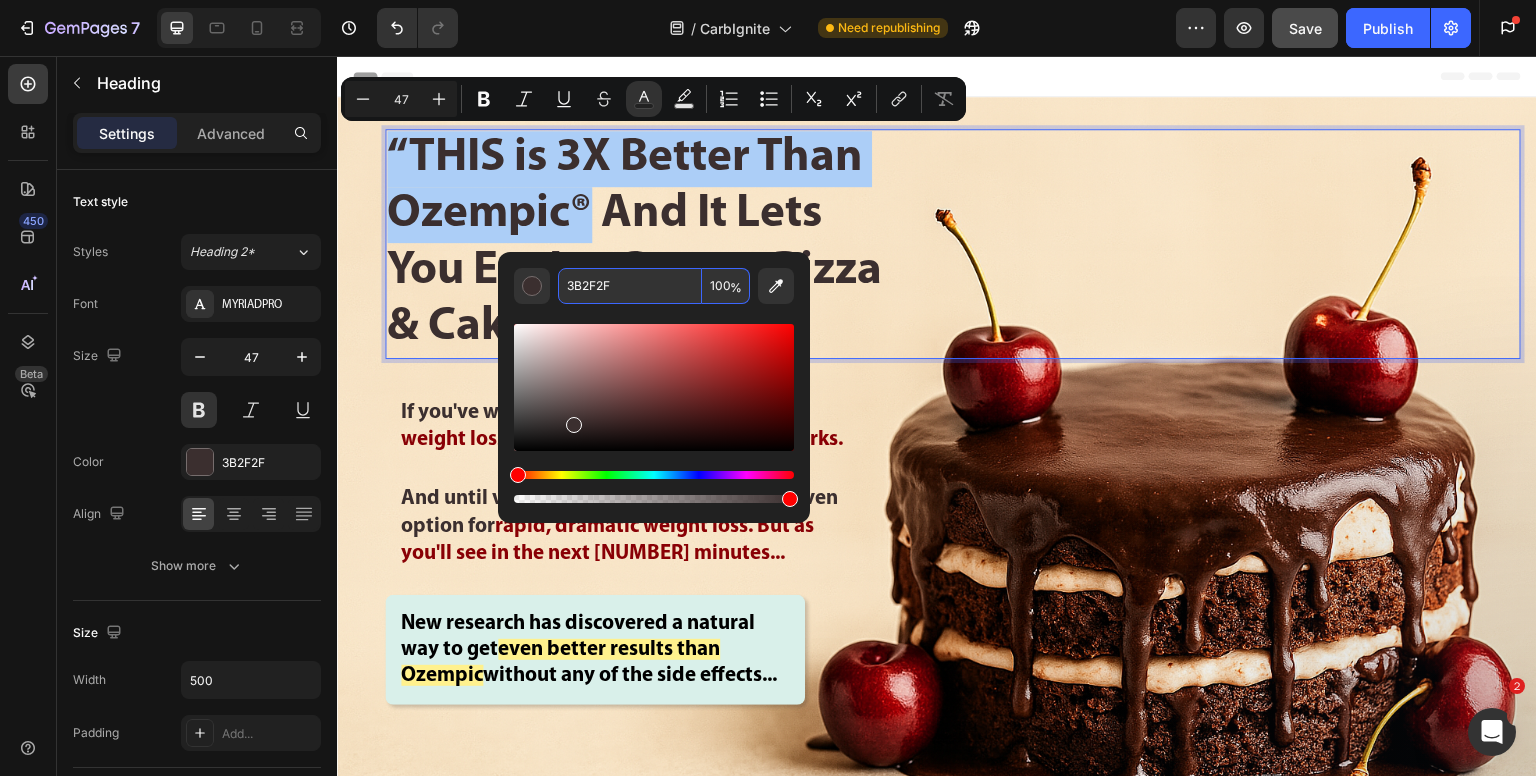click on "3B2F2F" at bounding box center [630, 286] 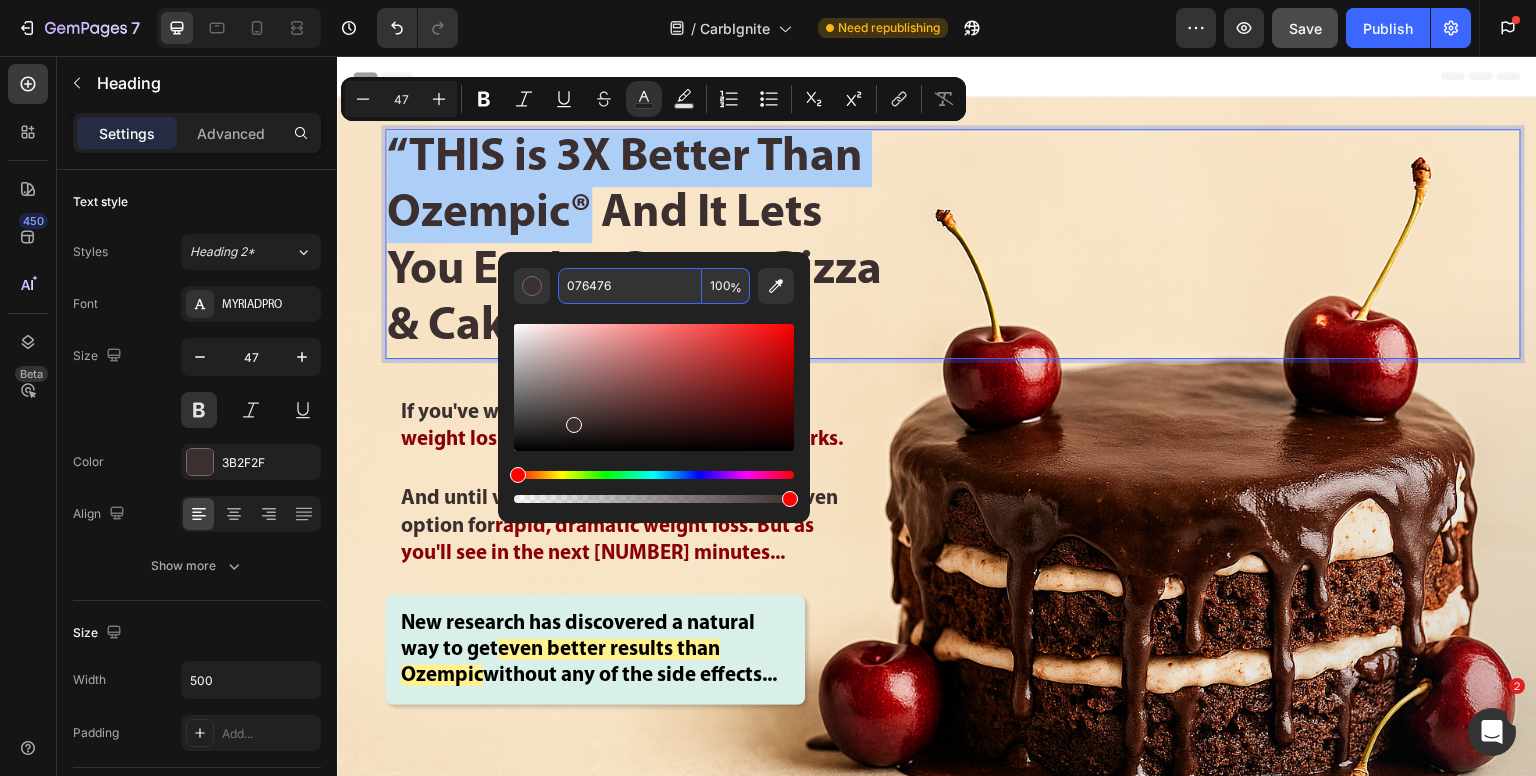 type on "076476" 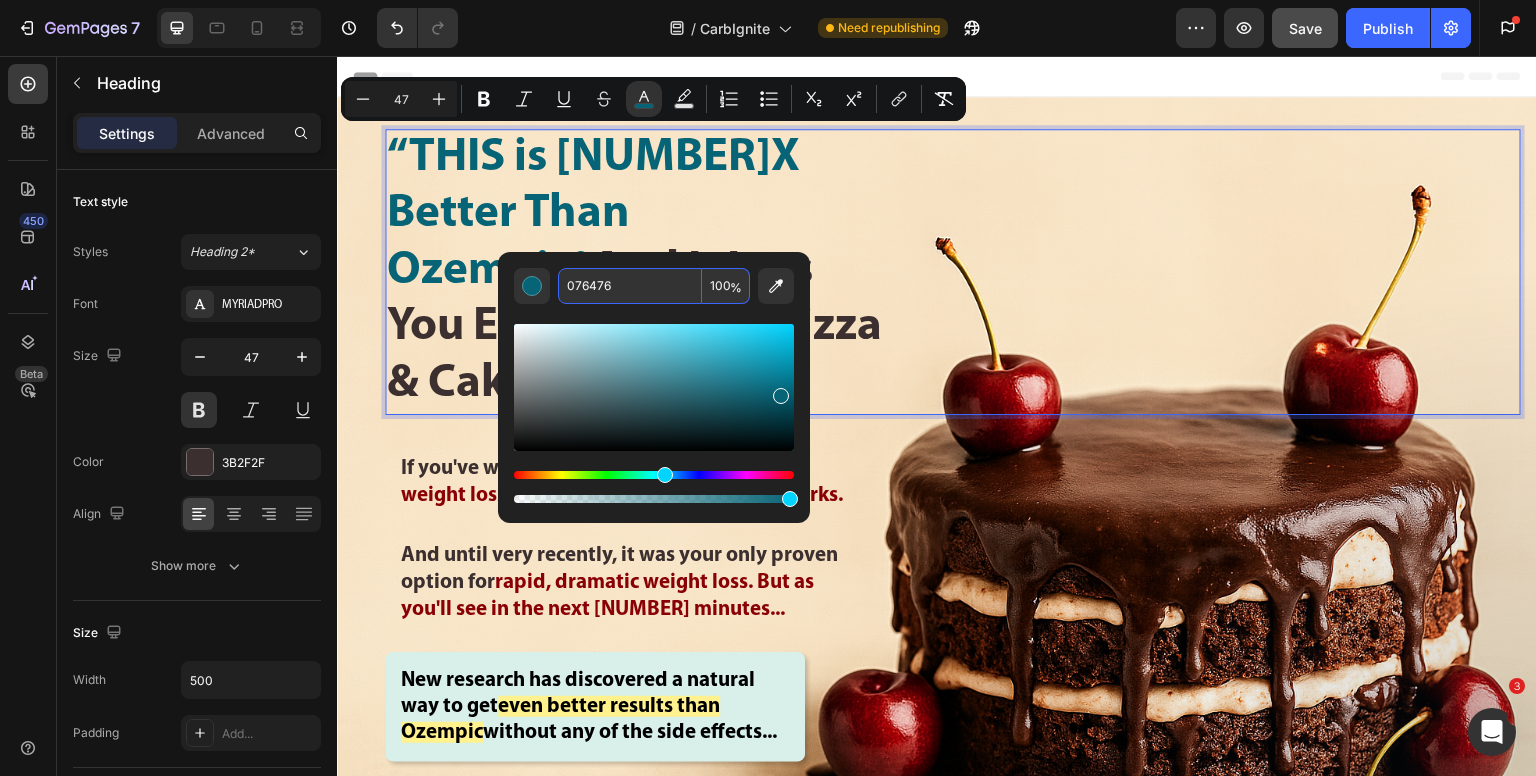 click on "076476" at bounding box center [630, 286] 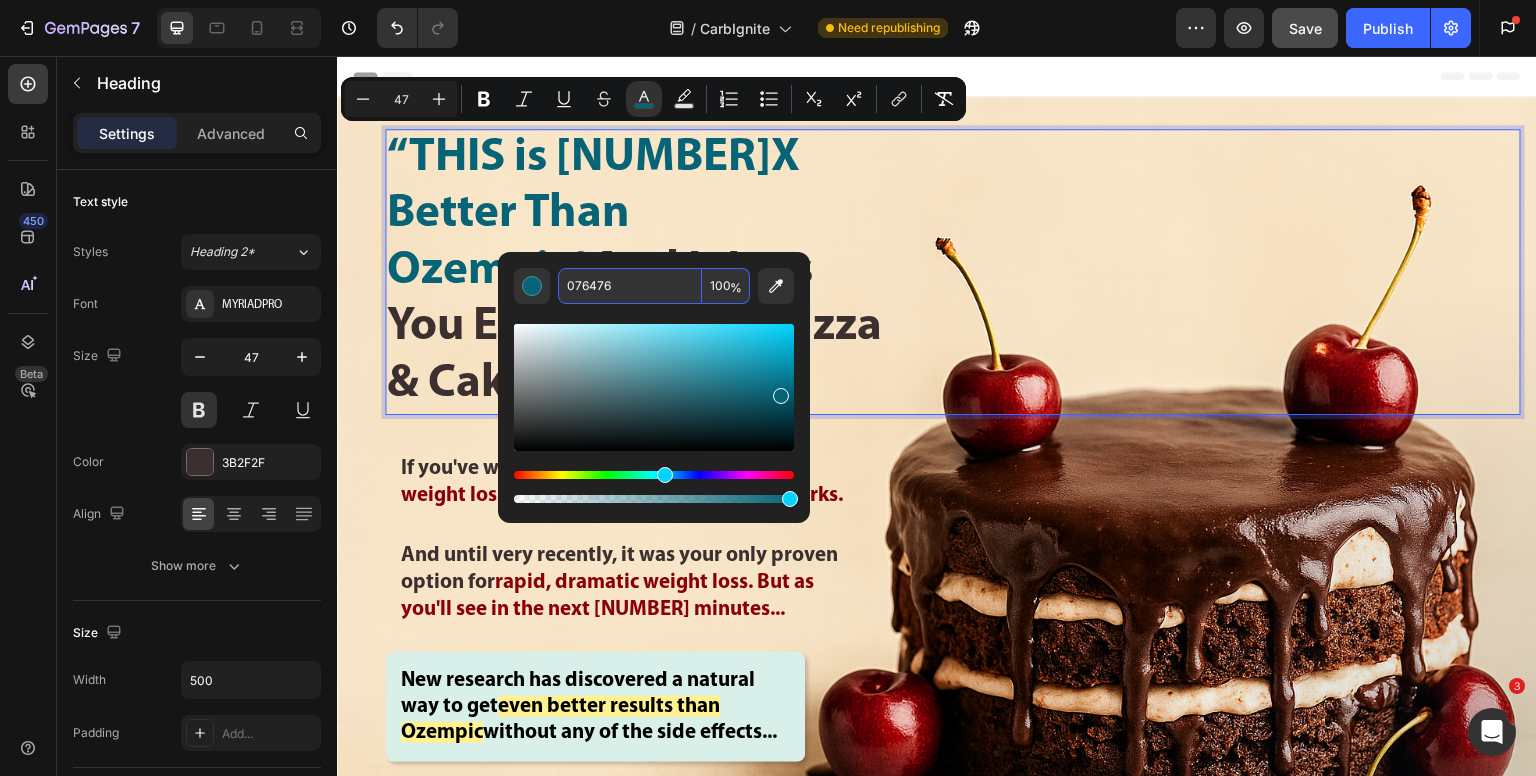 click on "“THIS is [NUMBER]X Better Than Ozempic®" at bounding box center [593, 215] 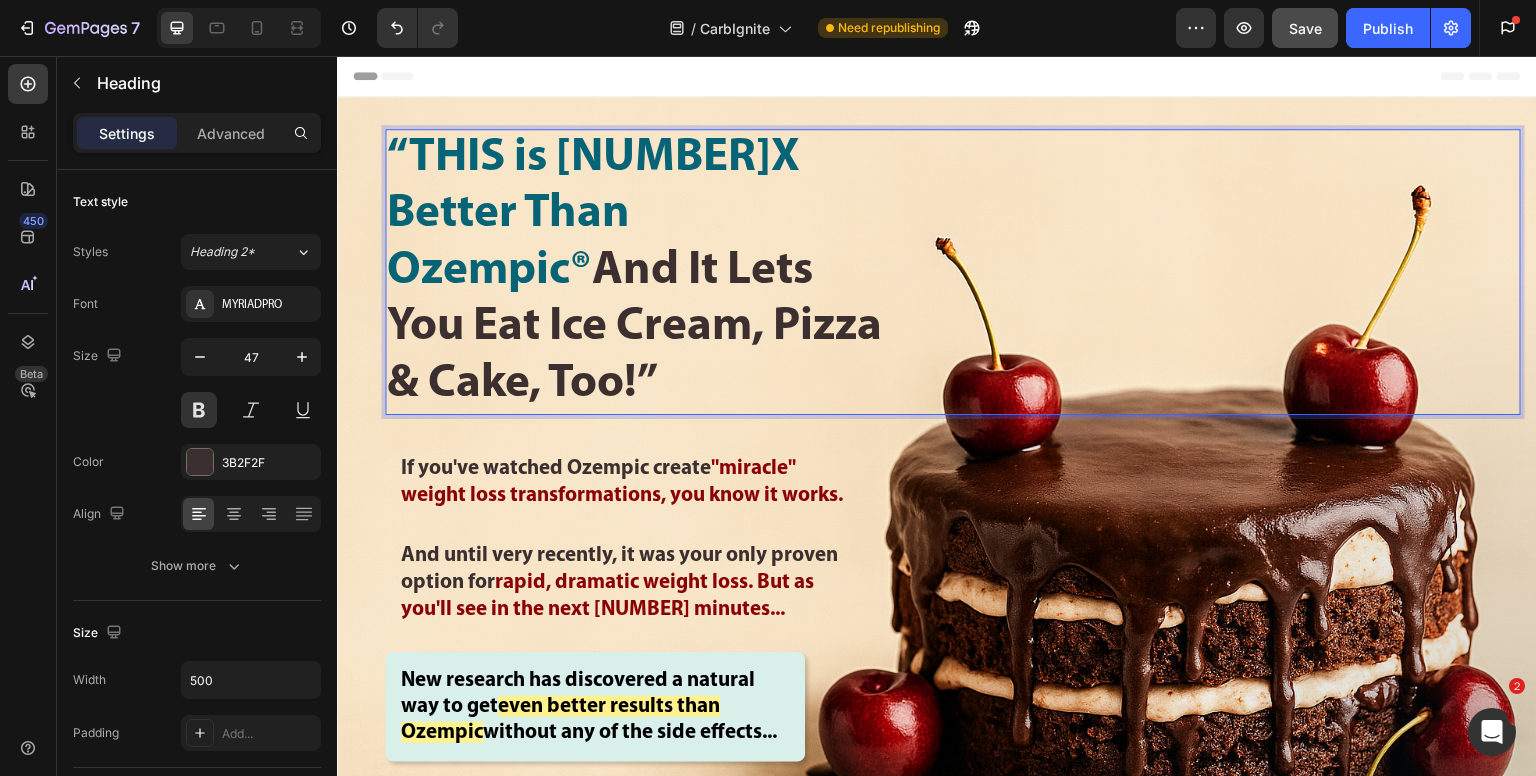 click on "“THIS is 3X Better Than Ozempic® And It Lets You Eat Ice Cream, Pizza & Cake, Too!”" at bounding box center [635, 272] 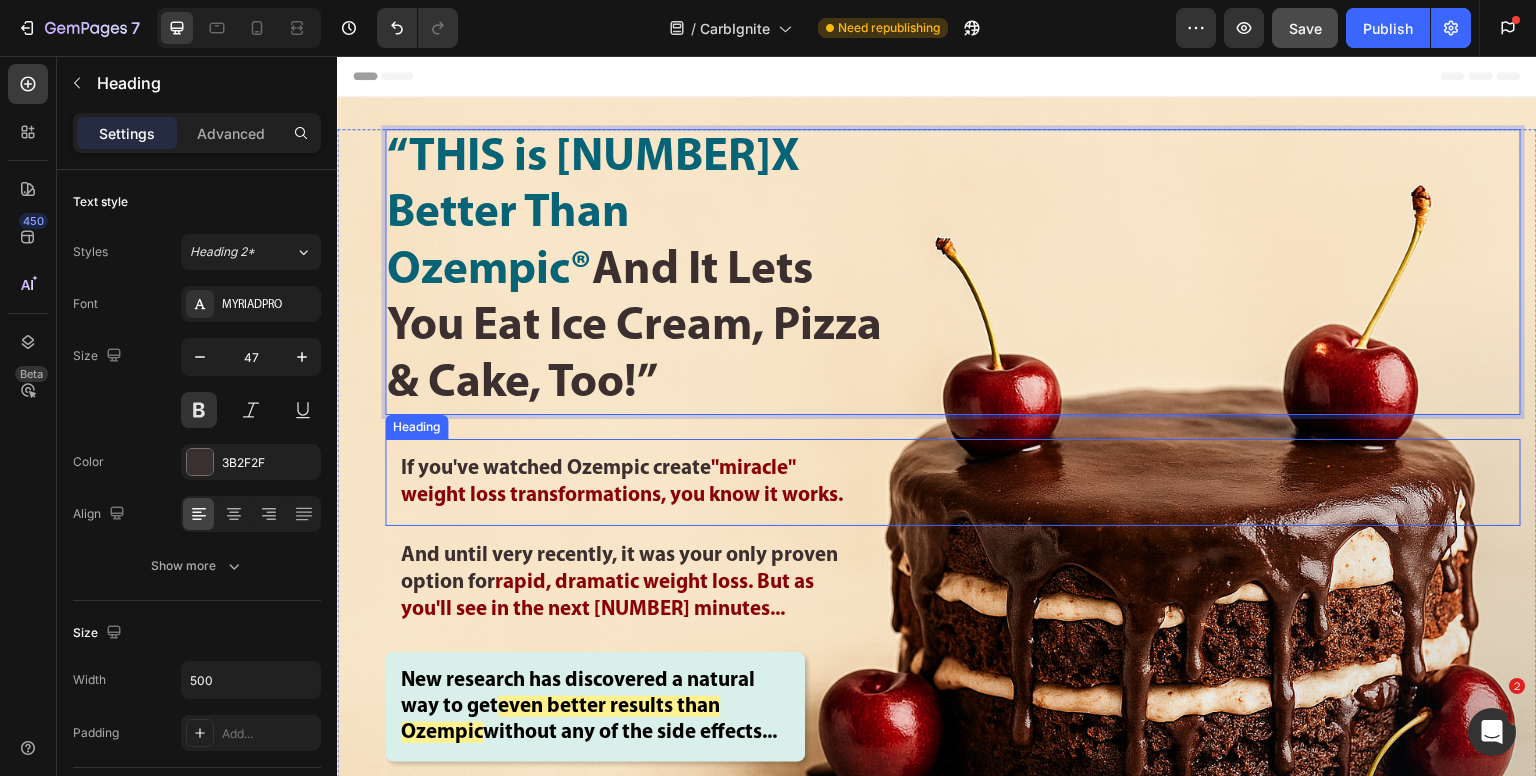 click on "If you've watched Ozempic create" at bounding box center [556, 468] 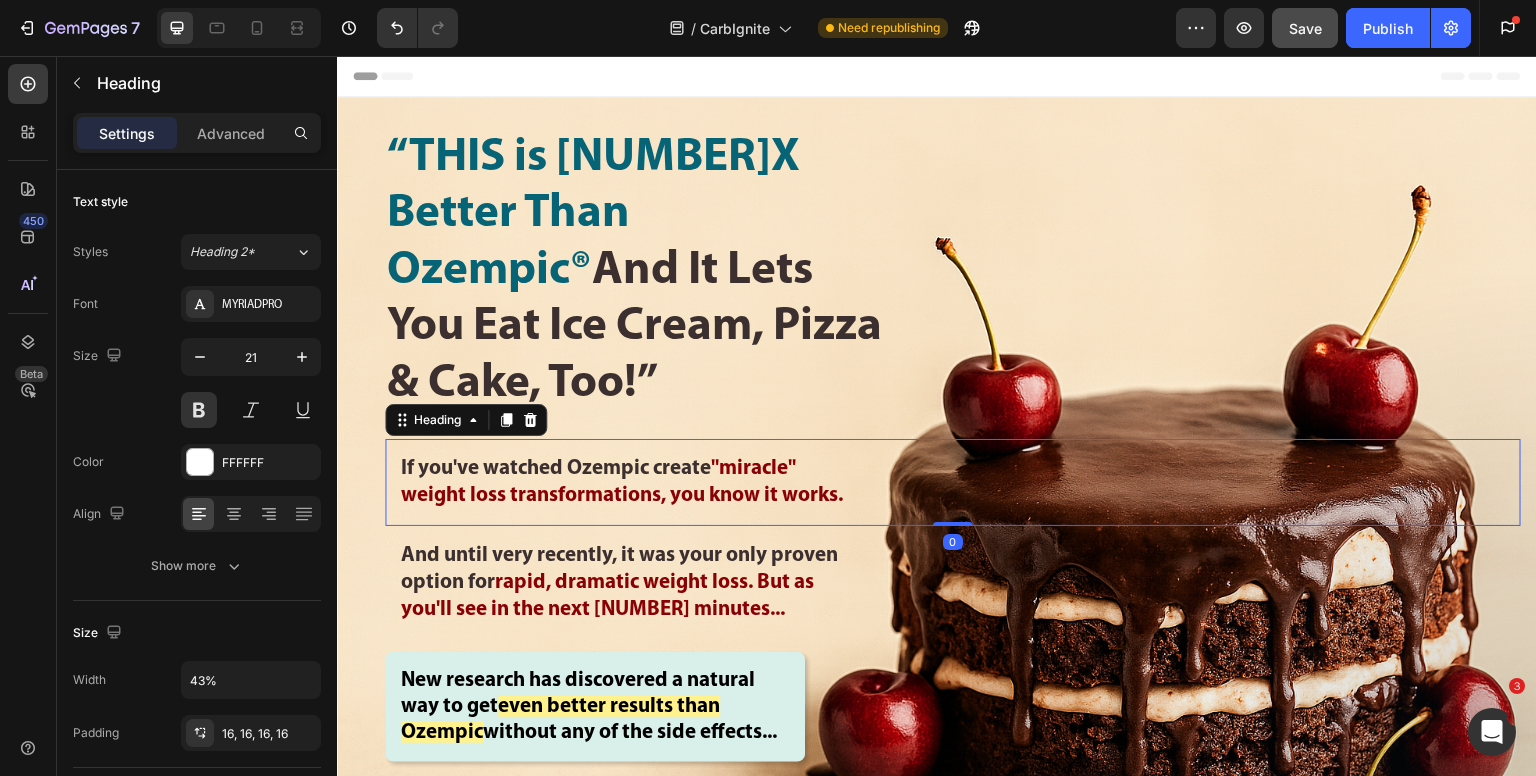click on "And until very recently, it was your only proven option for" at bounding box center (619, 569) 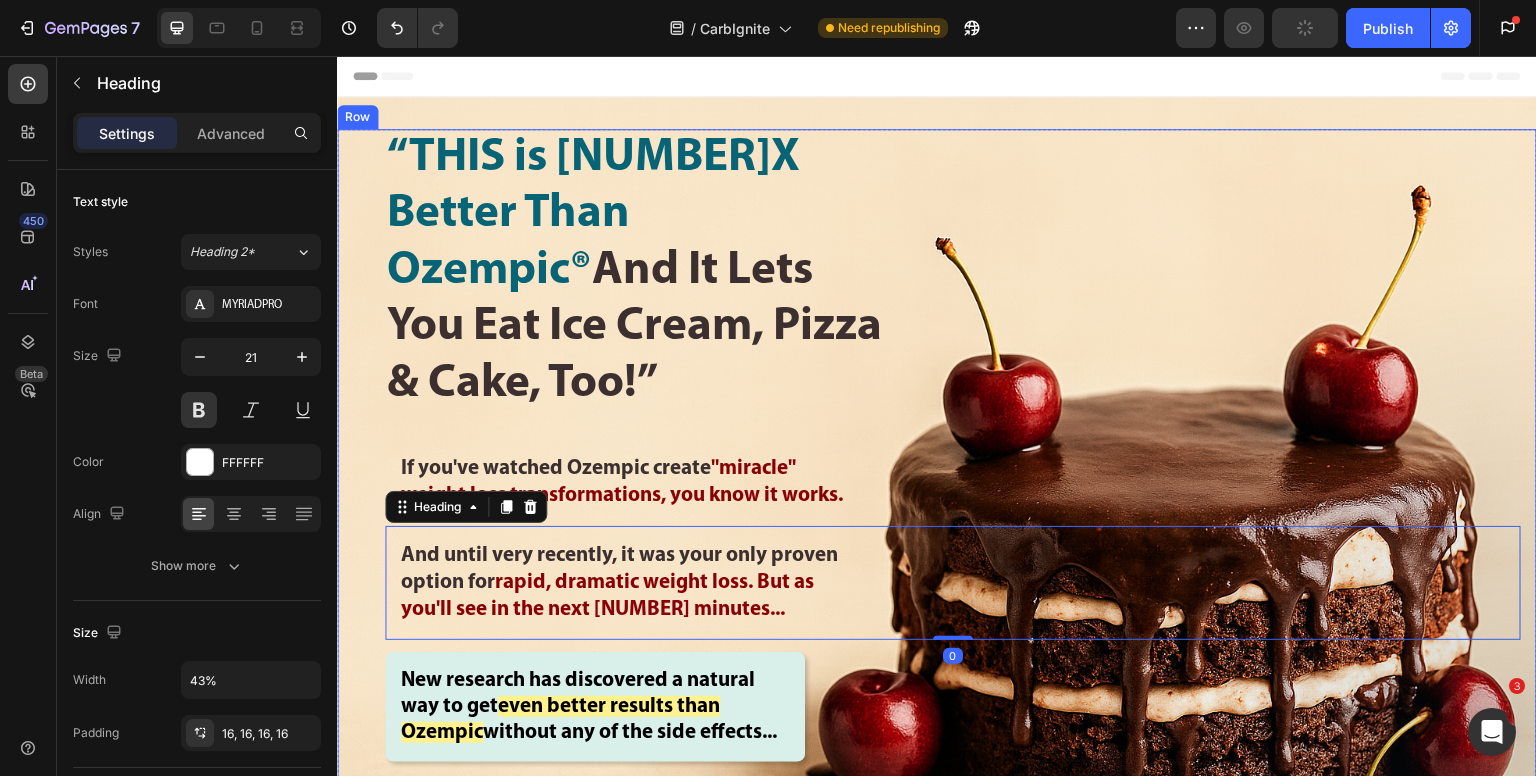 click on "⁠⁠⁠⁠⁠⁠⁠ “THIS is [TIMES] Better Than Ozempic® And It Lets You Eat Ice Cream, Pizza \u0026 Cake, Too!”" at bounding box center (635, 272) 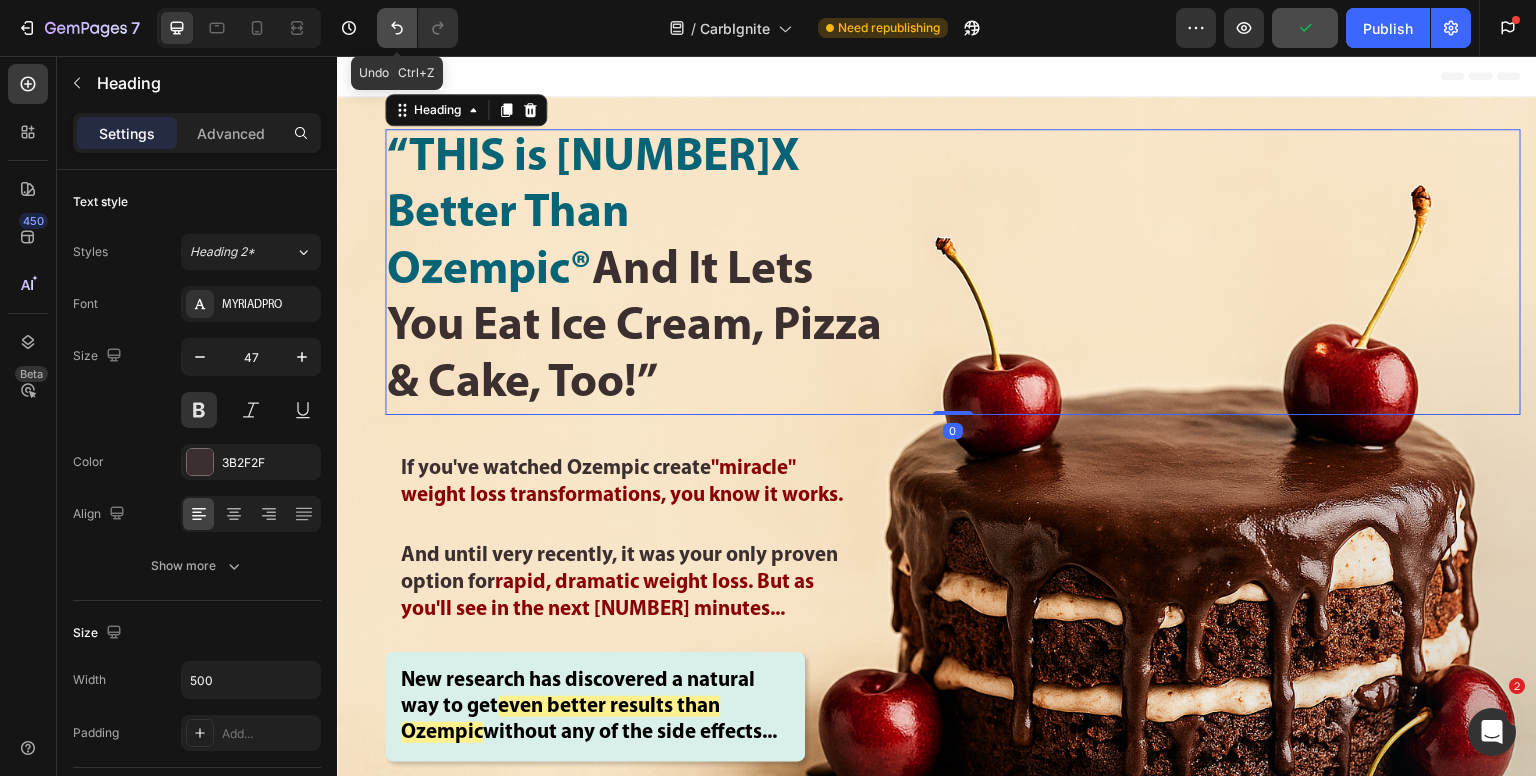 click 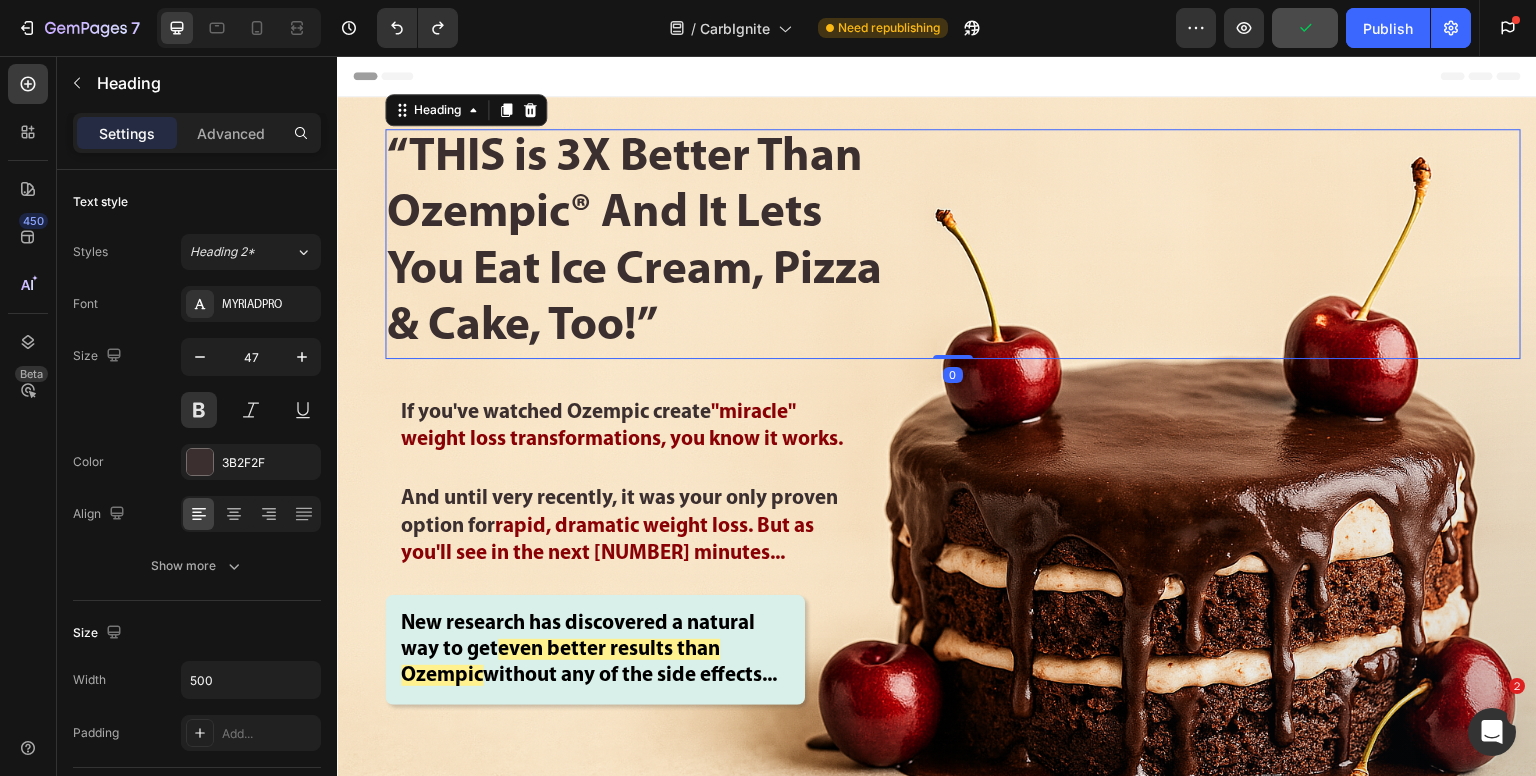 click on "“THIS is 3X Better Than Ozempic® And It Lets You Eat Ice Cream, Pizza & Cake, Too!”" at bounding box center (635, 244) 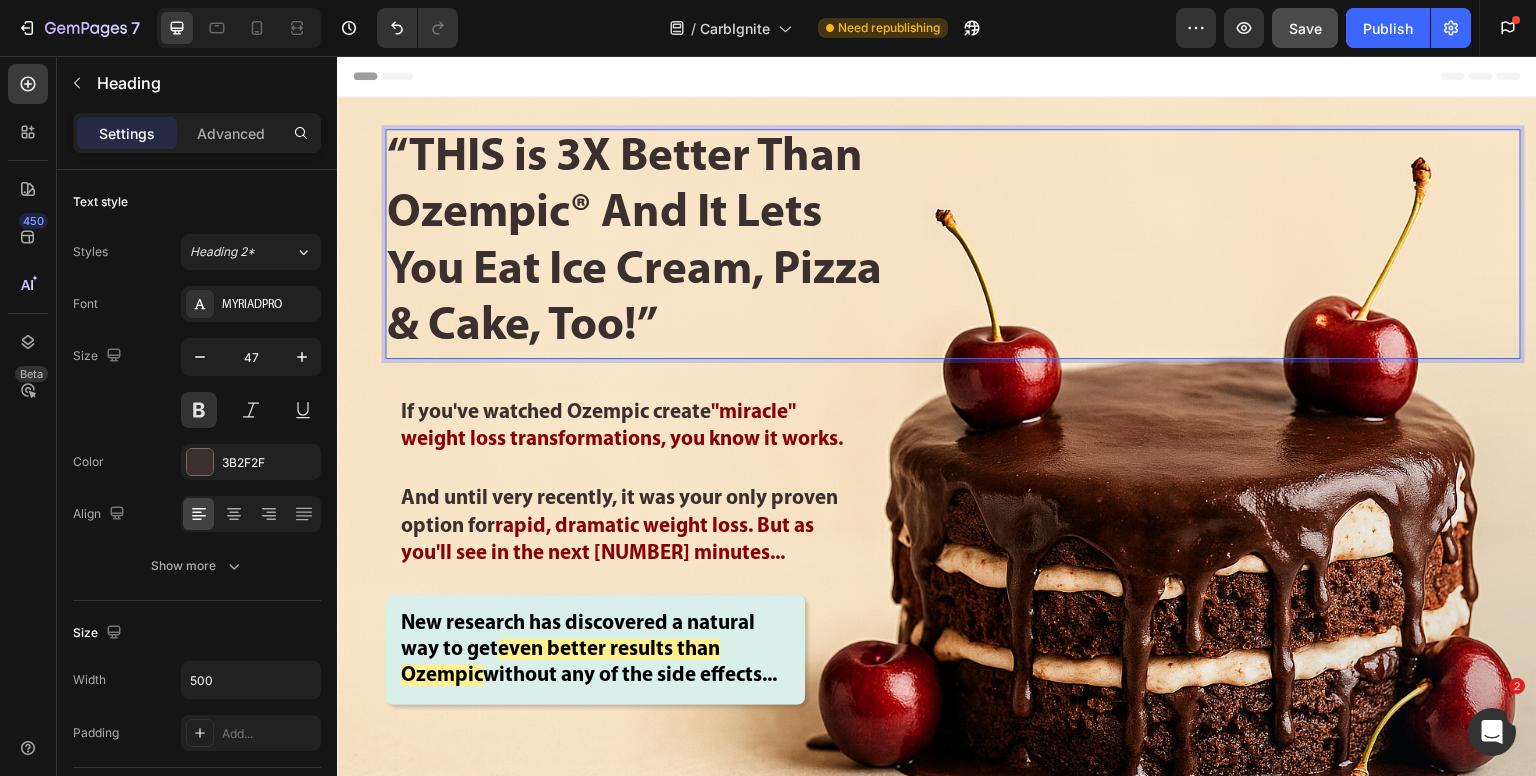 click on "“THIS is 3X Better Than Ozempic® And It Lets You Eat Ice Cream, Pizza & Cake, Too!”" at bounding box center (635, 244) 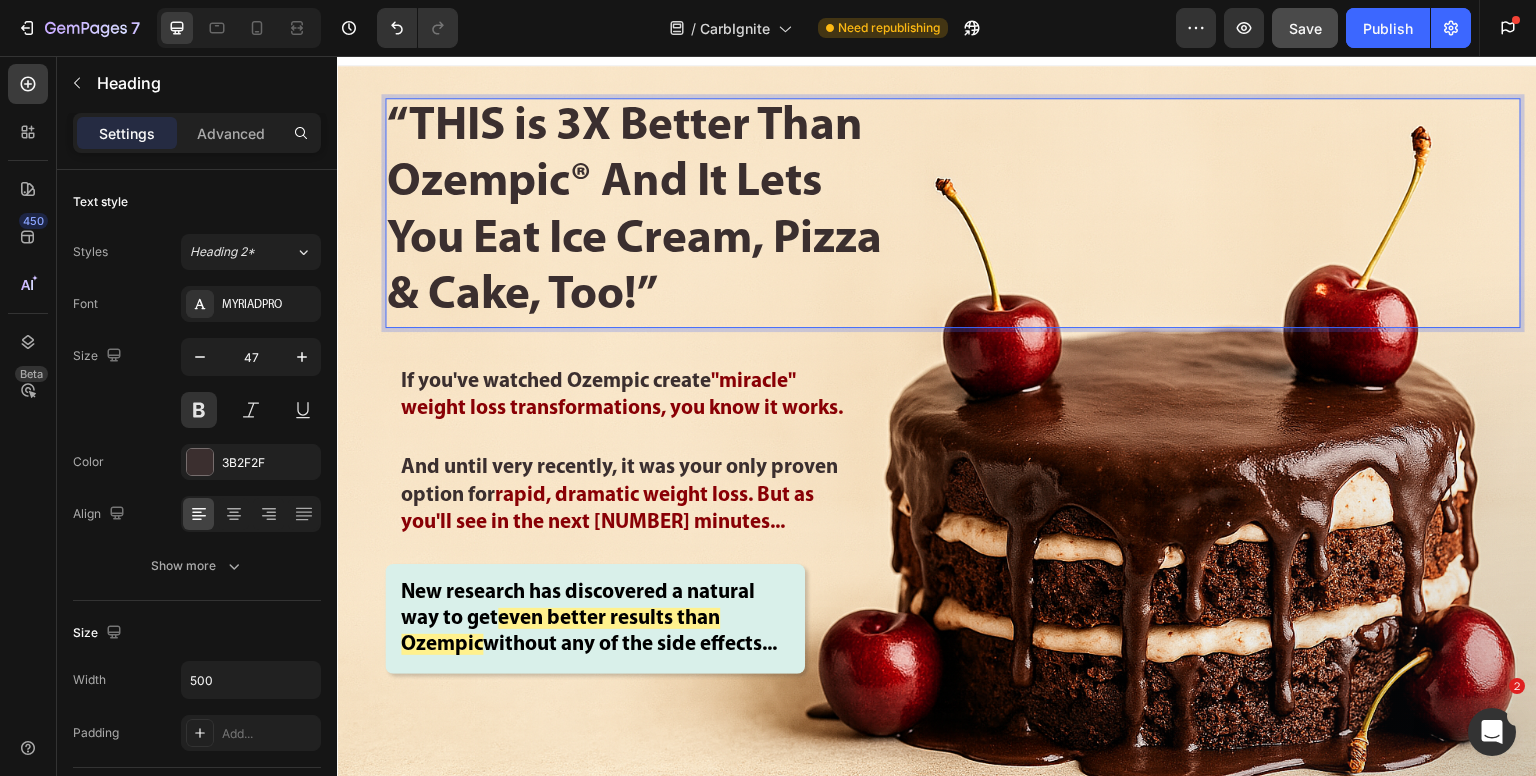 scroll, scrollTop: 0, scrollLeft: 0, axis: both 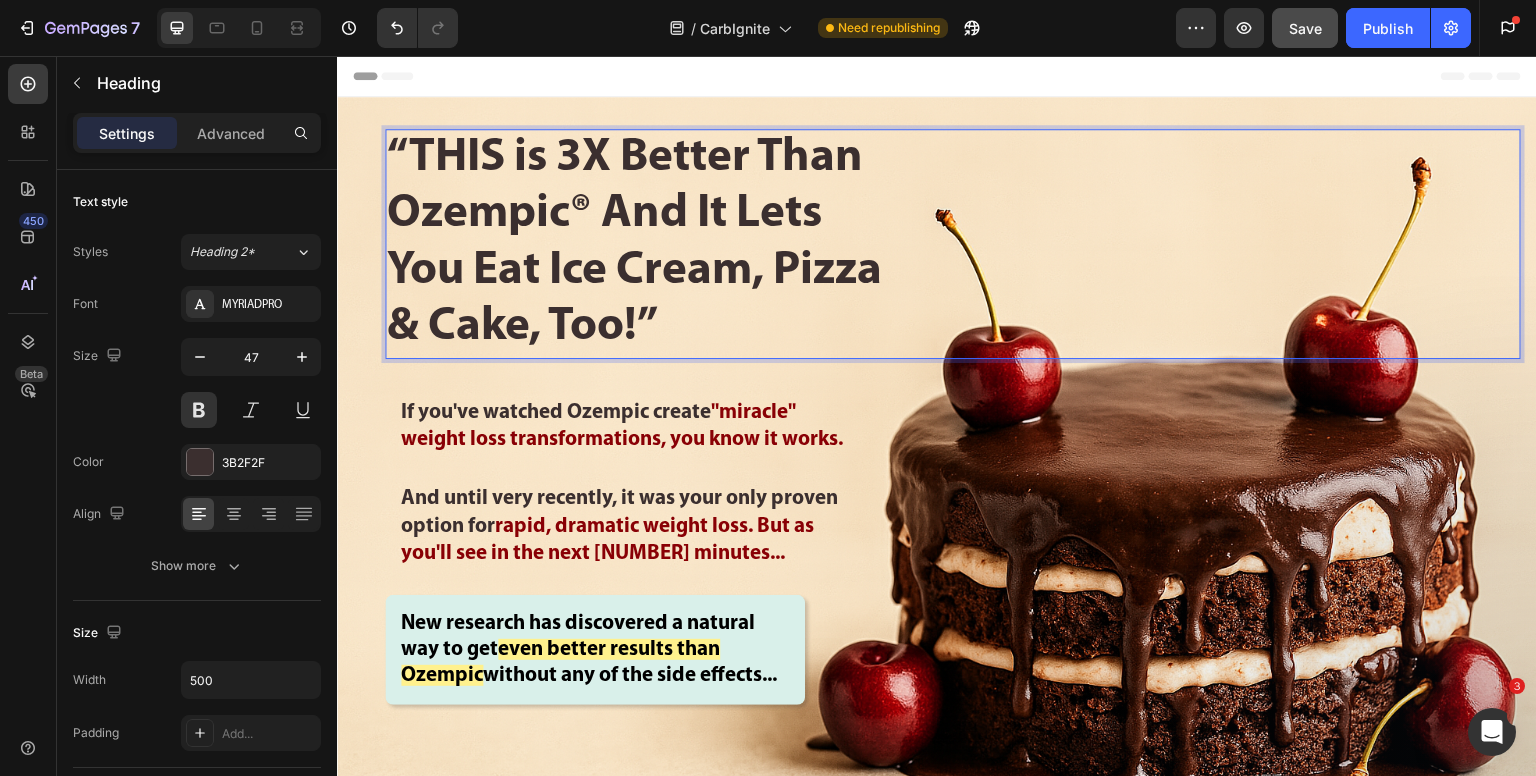 click on "“THIS is 3X Better Than Ozempic® And It Lets You Eat Ice Cream, Pizza & Cake, Too!”" at bounding box center [635, 244] 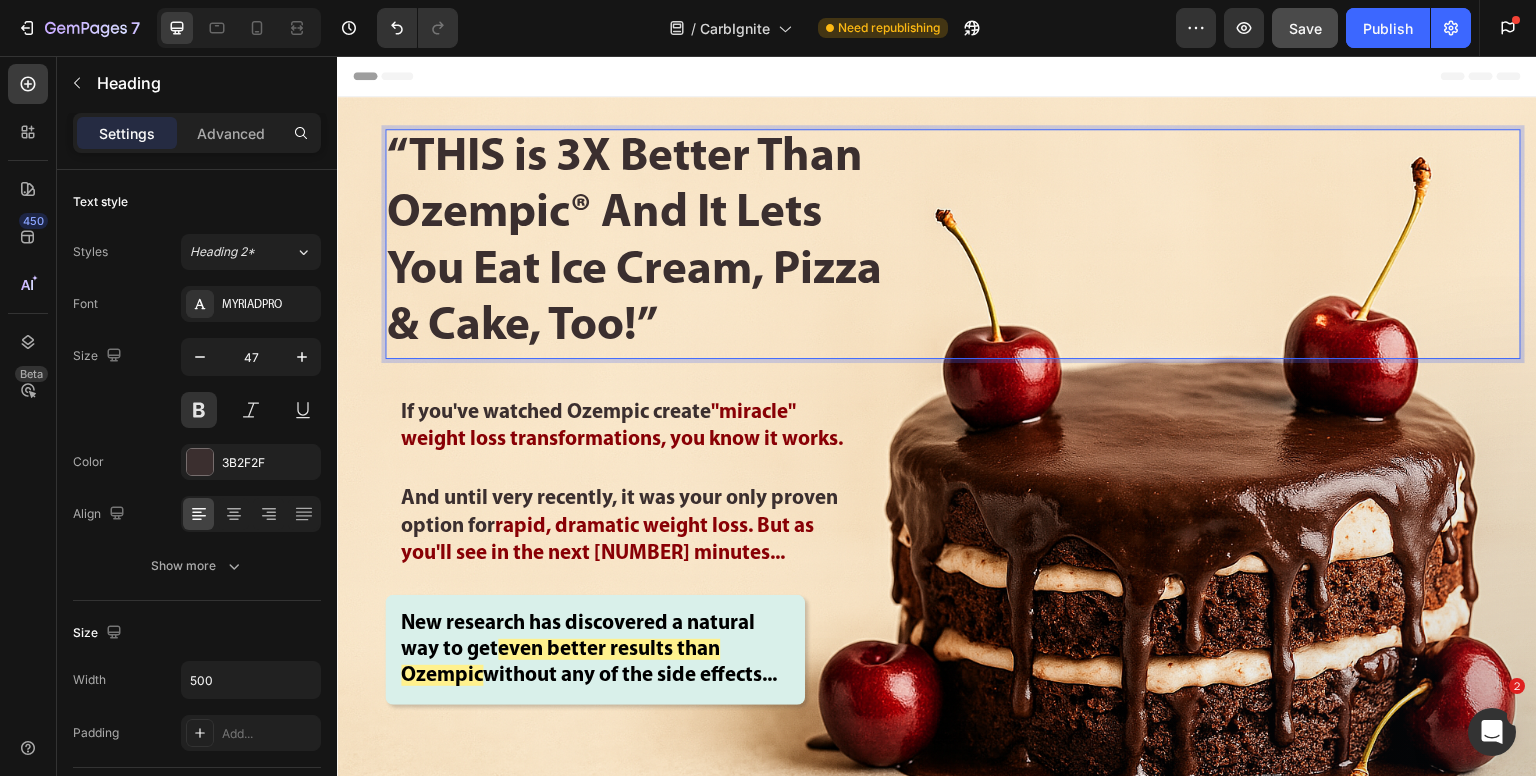 click on "“THIS is 3X Better Than Ozempic® And It Lets You Eat Ice Cream, Pizza & Cake, Too!”" at bounding box center (635, 244) 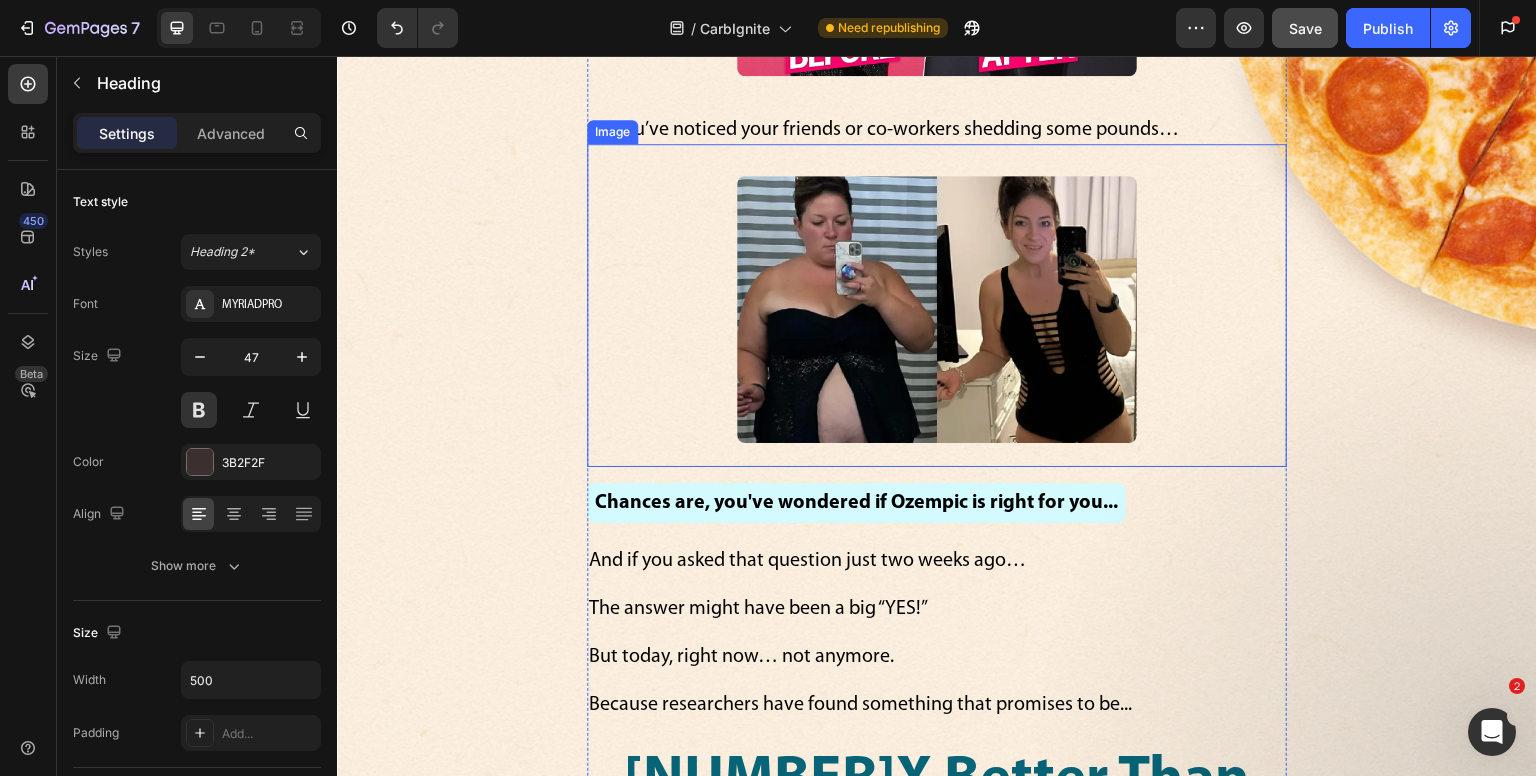 scroll, scrollTop: 1700, scrollLeft: 0, axis: vertical 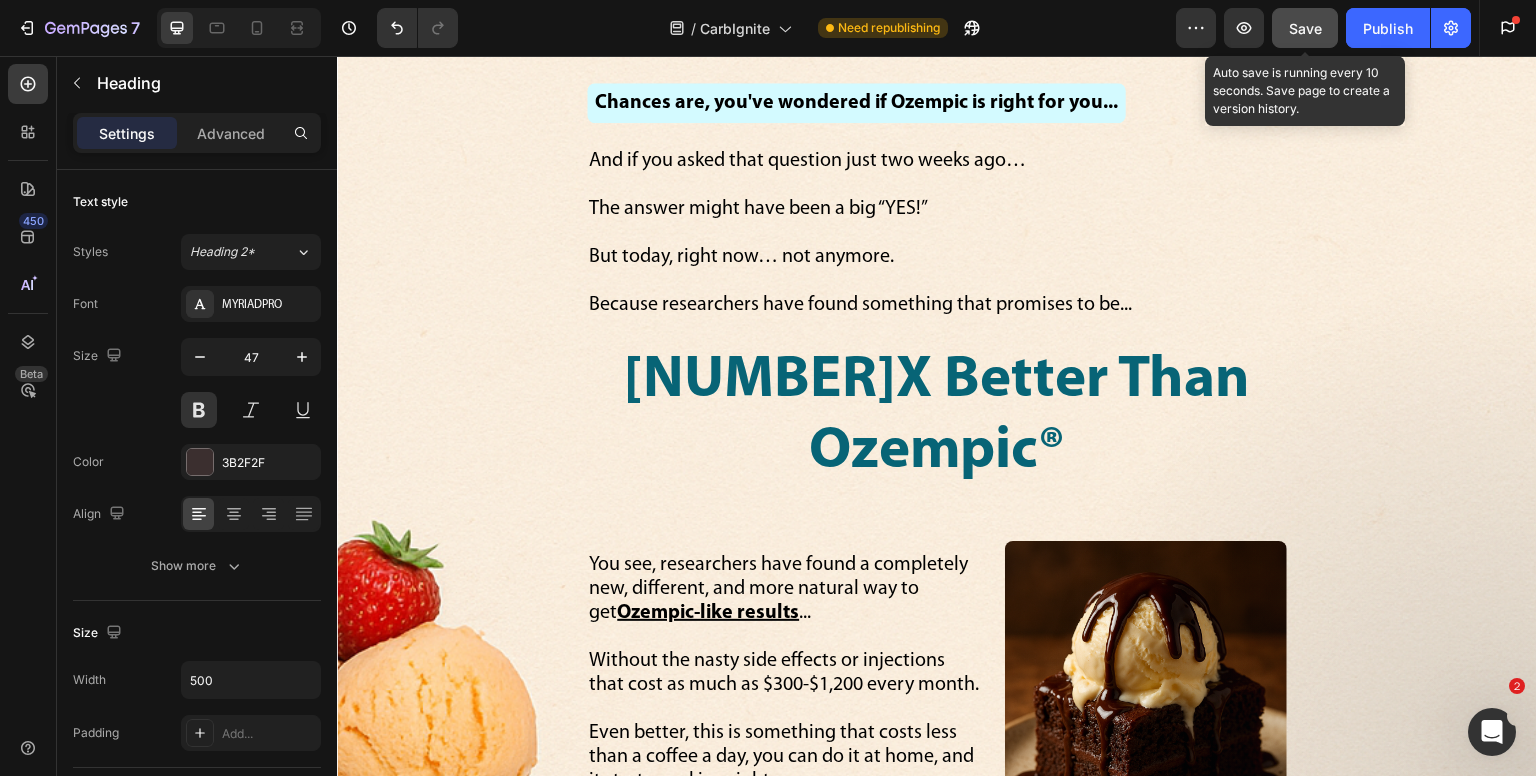 click on "Save" at bounding box center [1305, 28] 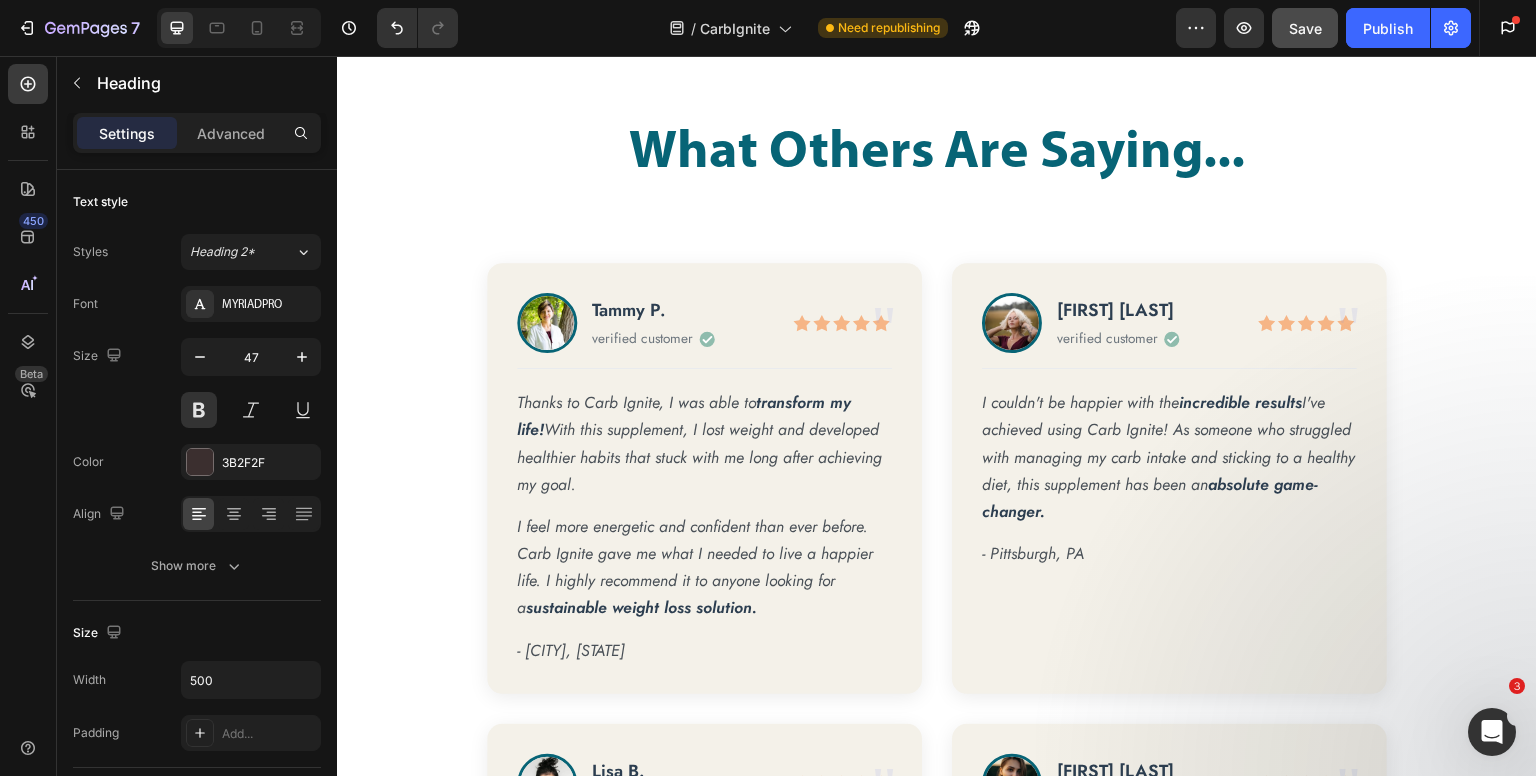 scroll, scrollTop: 27800, scrollLeft: 0, axis: vertical 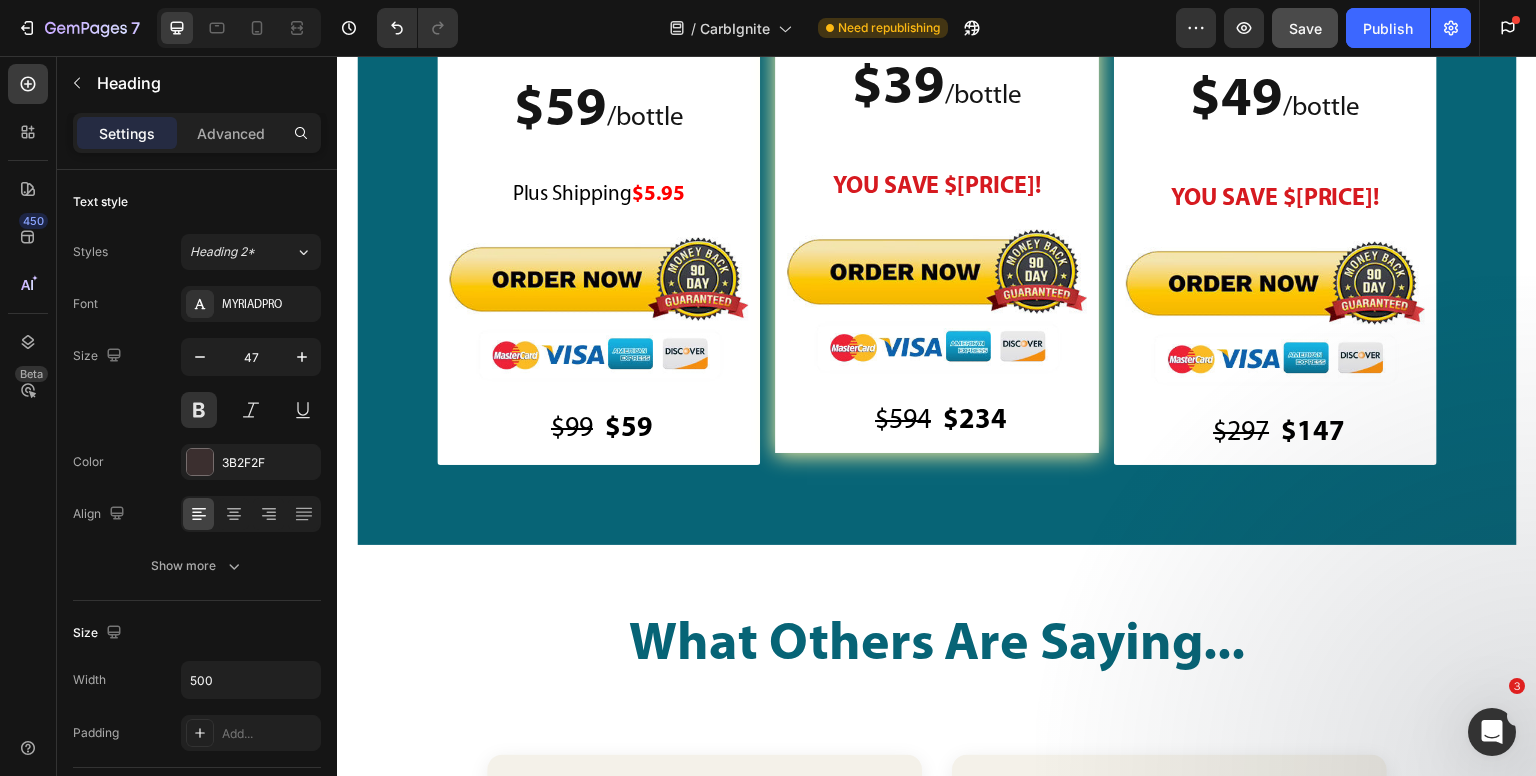 click on "STARTER [DAYS]-Day Supply (1 Bottle) Heading Image $[PRICE] / bottle Text Block $[PRICE] /bottle Text Block Plus Shipping $[PRICE] Text Block Image Row Image $[PRICE] Text Block $[PRICE] Text Block Row Row MOST POPULAR [DAYS]-Day Supply (3 Bottles) Heading Image $[PRICE] / bottle Text Block $[PRICE] /bottle Text Block YOU SAVE $[PRICE]! Text Block Image Image $[PRICE] Text Block $[PRICE] Text Block Row Row DOCTOR'S CHOICE [DAYS]-Day Supply (6 Bottles) Heading Image $[PRICE] / bottle Text Block $[PRICE] /bottle Text Block YOU SAVE $[PRICE]! Text Block Image Image $[PRICE] Text Block $[PRICE] Text Block Row Row Row Section [NUMBER] What Others Are Saying... Text Block \n\n\n \n \n \n Carb Ignite - Customer Reviews \n \n \n \n \n \n \n \n \n \n Tammy P. verified customer" at bounding box center (937, -12462) 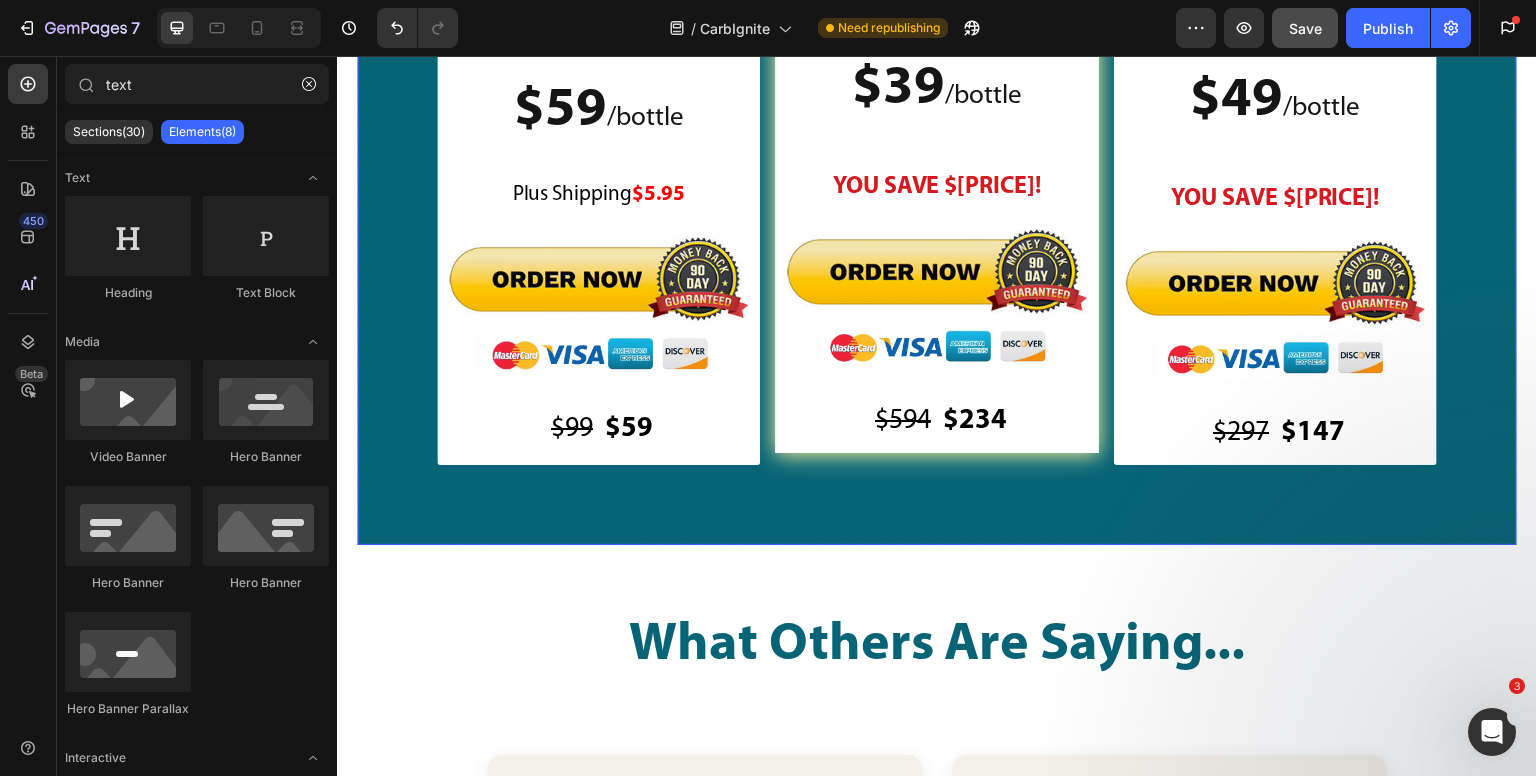 click on "STARTER [NUMBER]-Day Supply  (1 Bottle)   Heading Image $[PRICE] / bottle Text Block $[PRICE] /bottle Text Block Plus Shipping  $[PRICE] Text Block Image Row Image $[PRICE] Text Block $[PRICE] Text Block Row Row MOST POPULAR [NUMBER]-Day Supply  (3 Bottles)   Heading Image $[PRICE] / bottle Text Block $[PRICE] /bottle Text Block YOU SAVE $[PRICE]! Text Block Image Image $[PRICE] Text Block $[PRICE] Text Block Row Row DOCTOR'S CHOICE [NUMBER]-Day Supply  (6 Bottles)   Heading Image $[PRICE] / bottle Text Block $[PRICE] /bottle Text Block YOU SAVE $[PRICE]! Text Block Image Image $[PRICE] Text Block $[PRICE] Text Block Row Row Row" at bounding box center [937, 75] 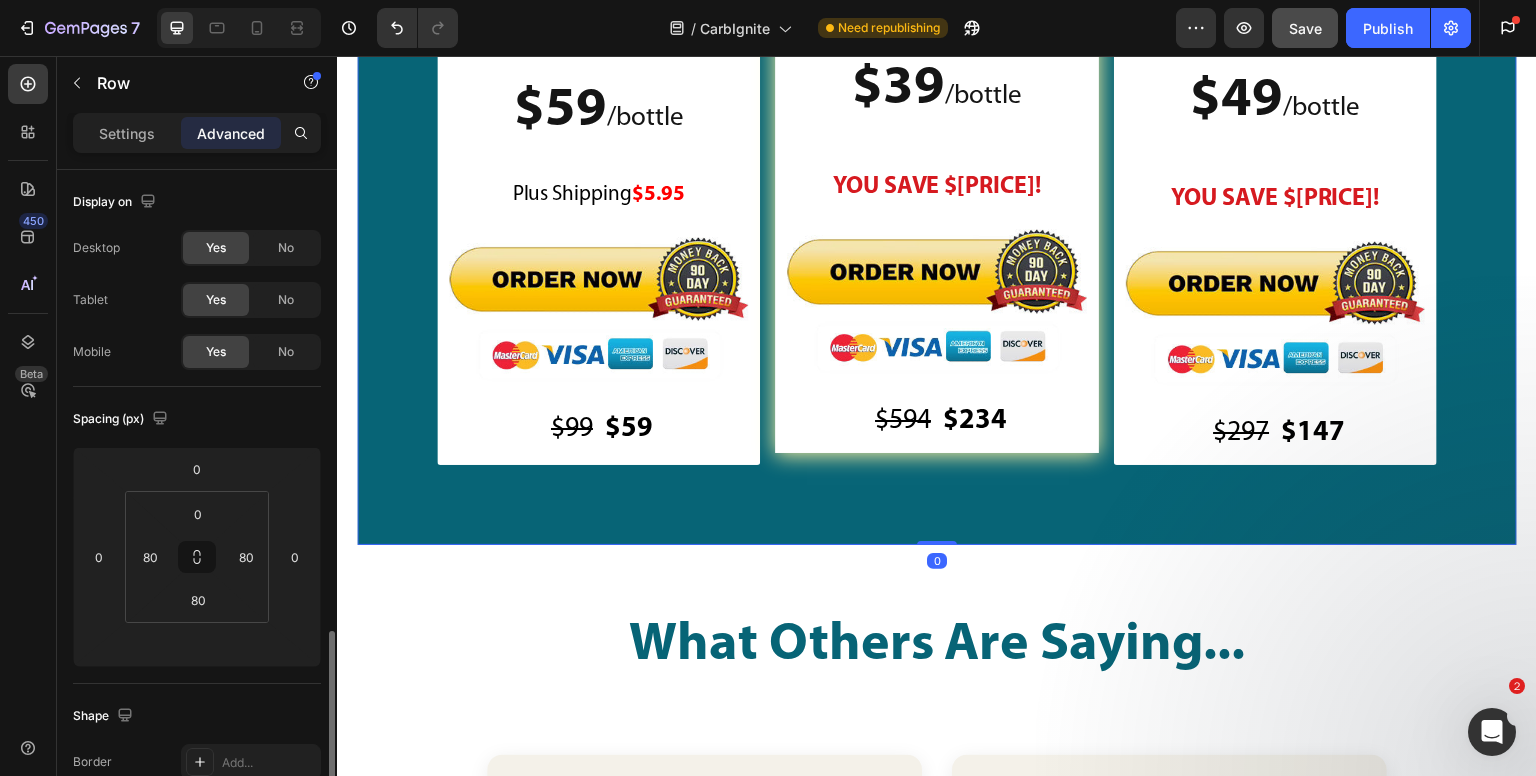 scroll, scrollTop: 300, scrollLeft: 0, axis: vertical 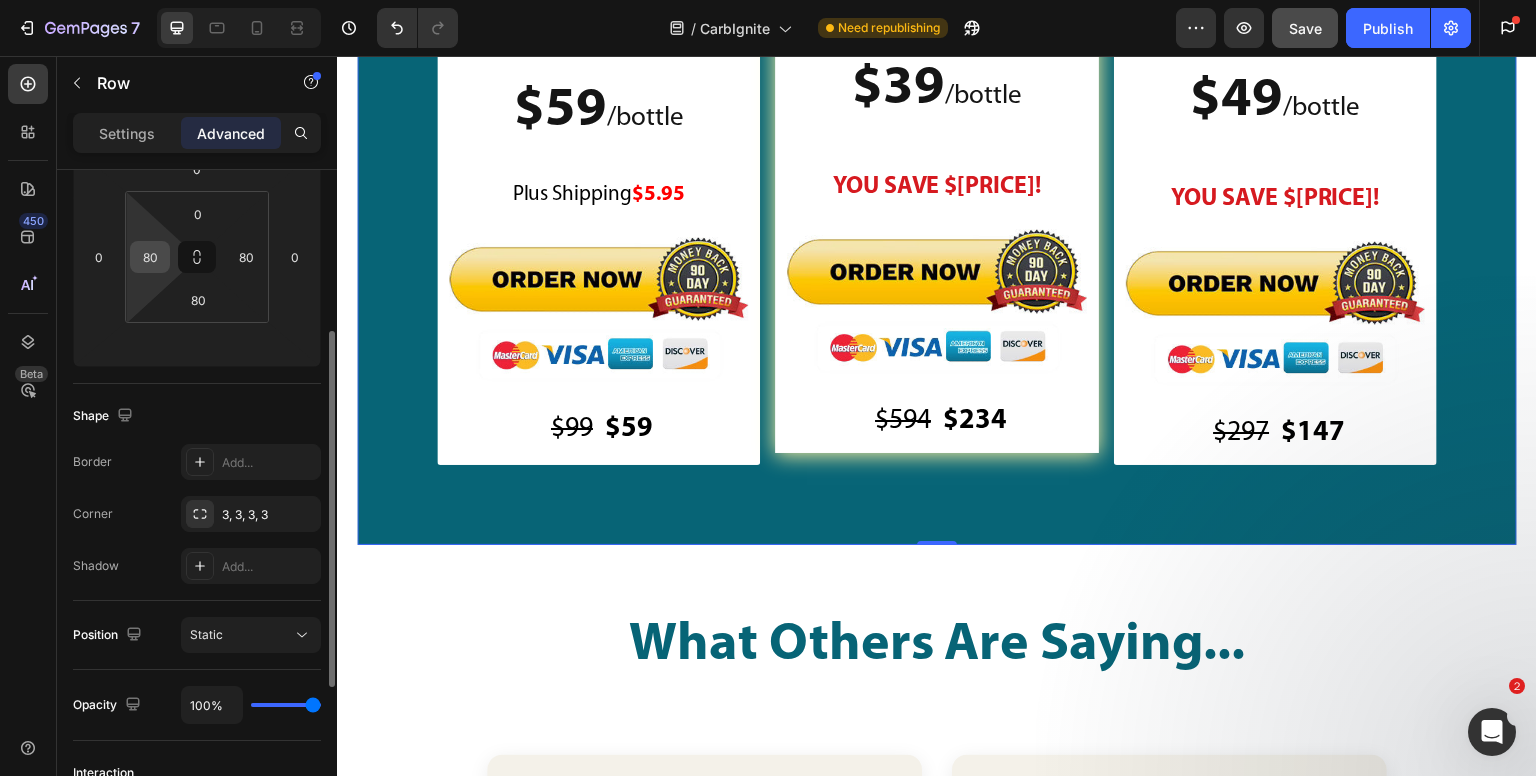 click on "80" at bounding box center [150, 257] 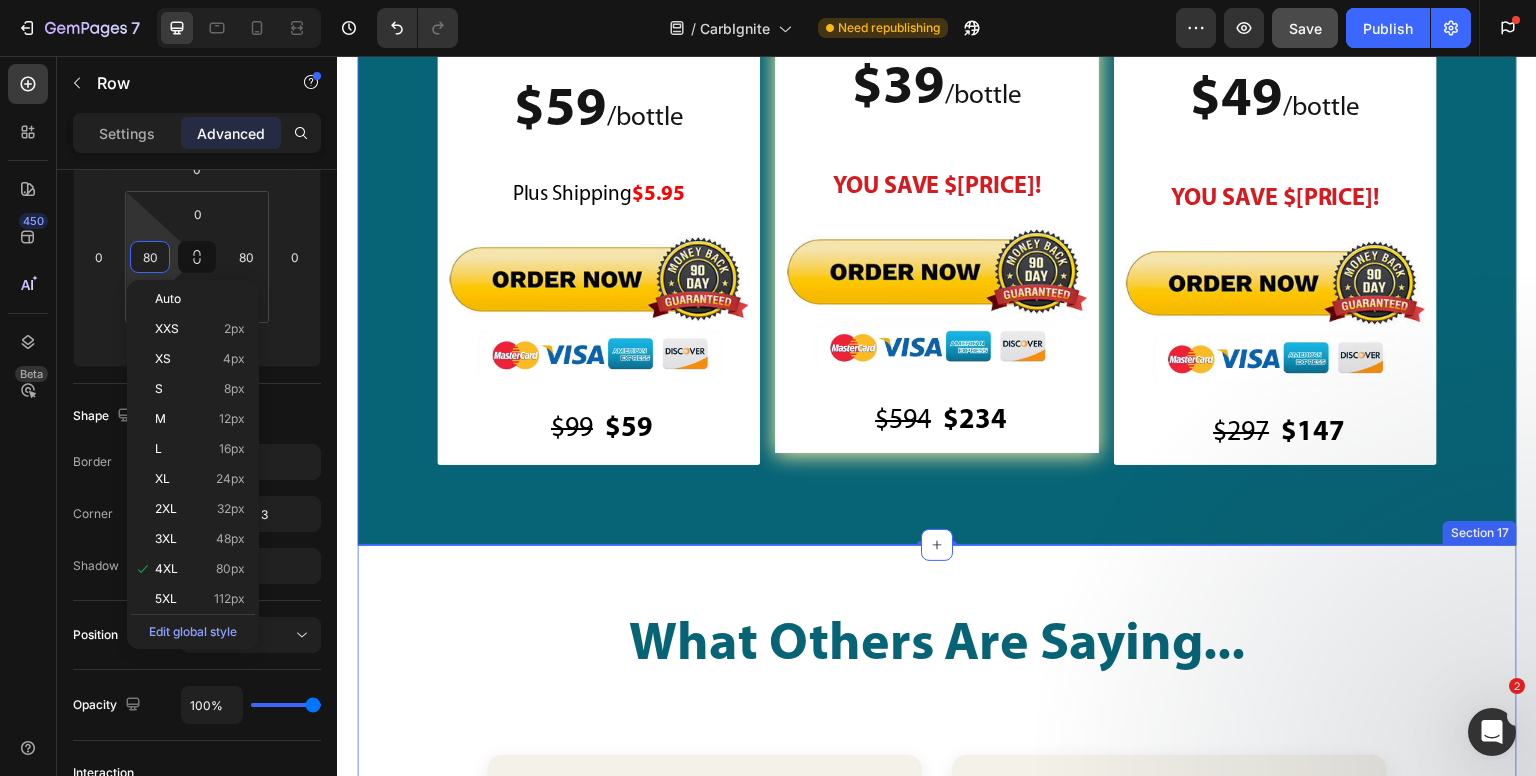 click on "- Oklahoma, USA" at bounding box center [937, 1309] 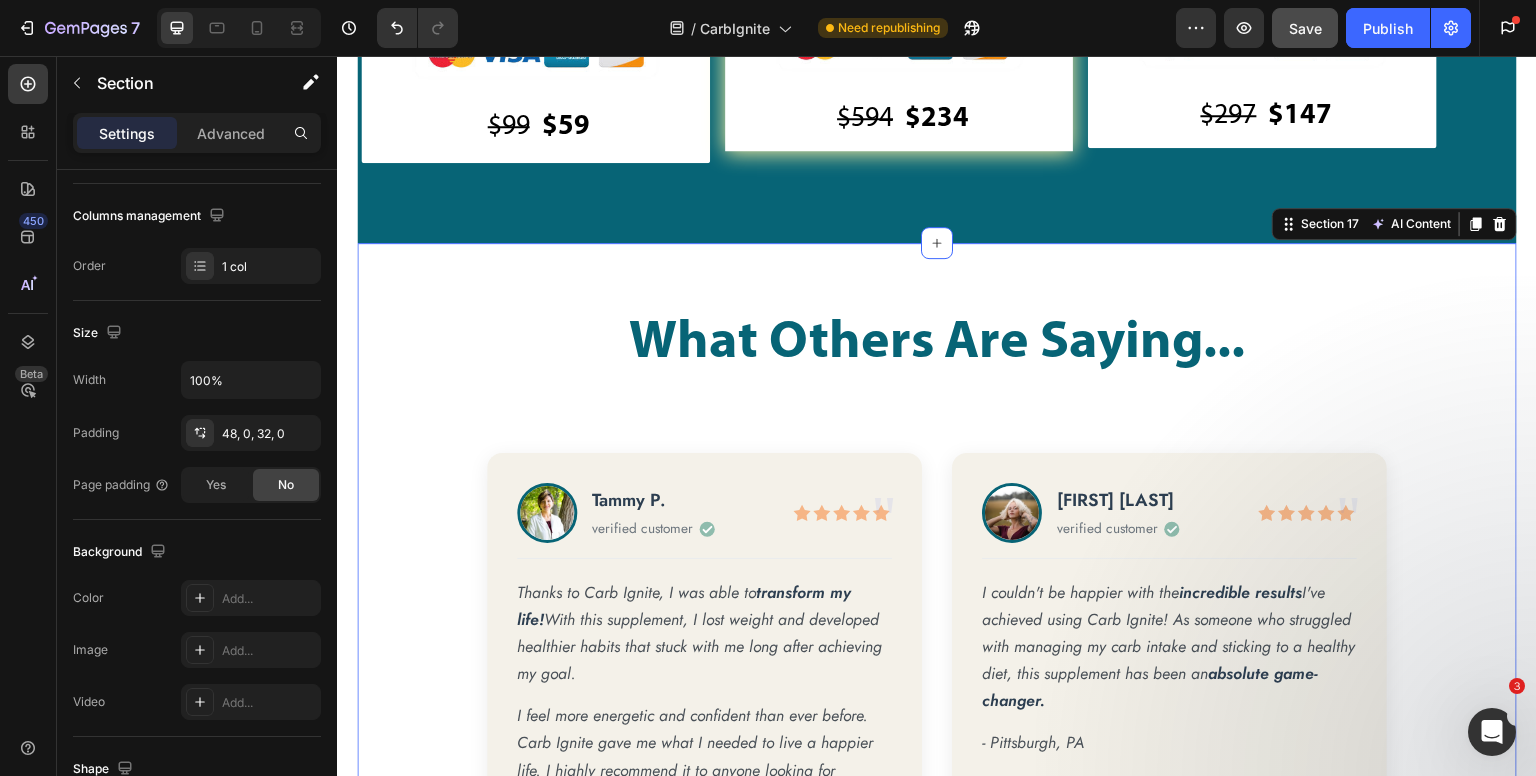scroll, scrollTop: 28400, scrollLeft: 0, axis: vertical 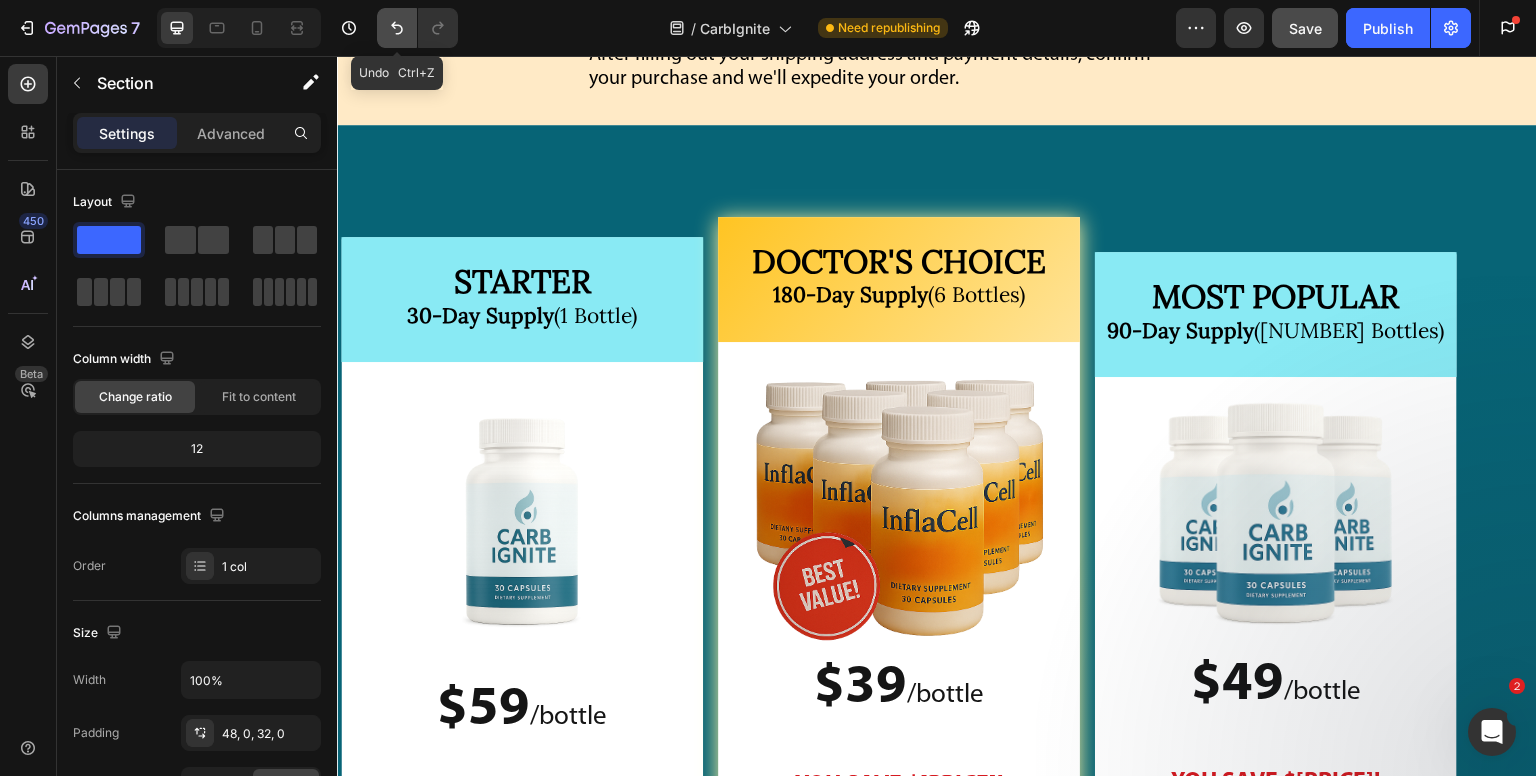 click 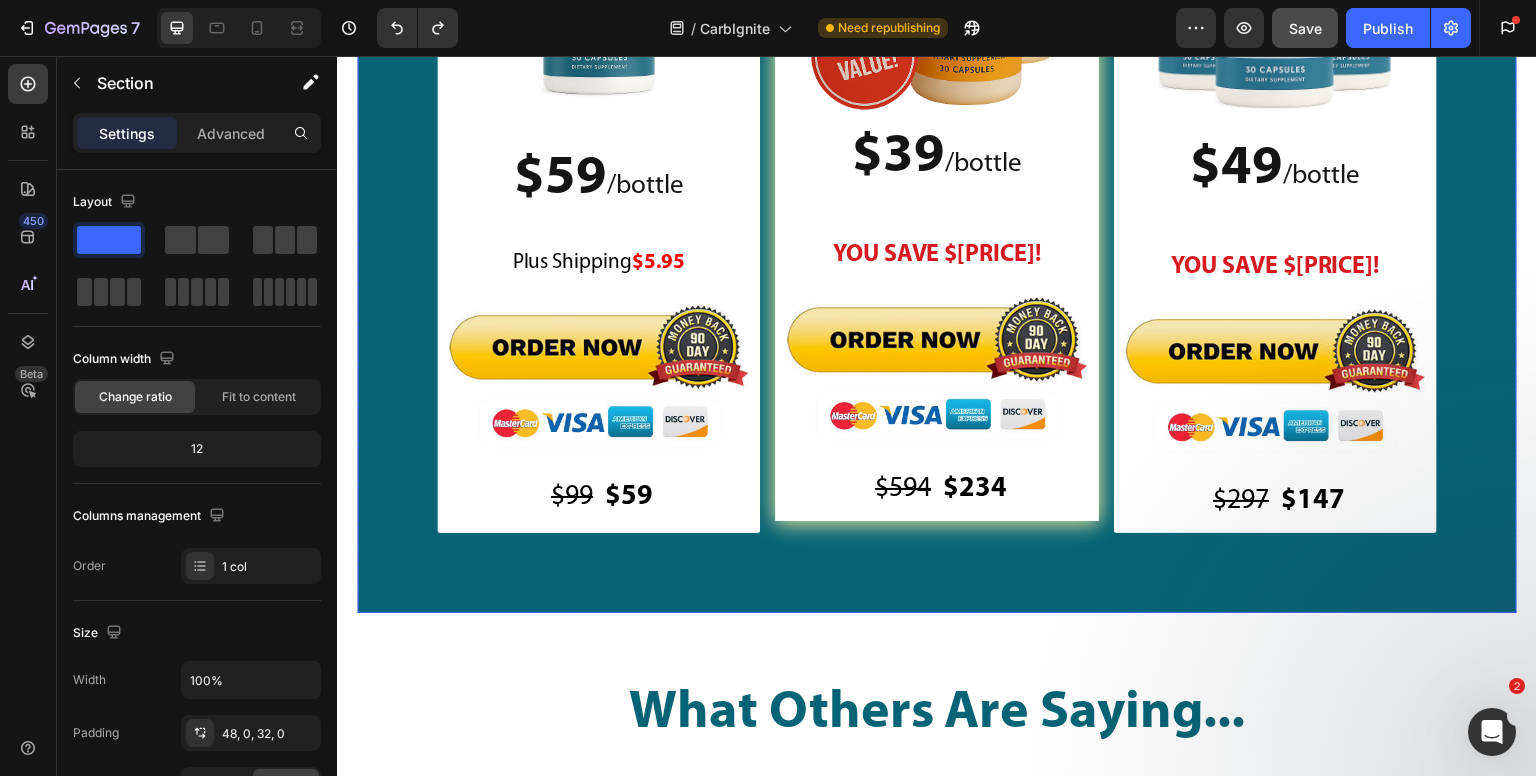 scroll, scrollTop: 27700, scrollLeft: 0, axis: vertical 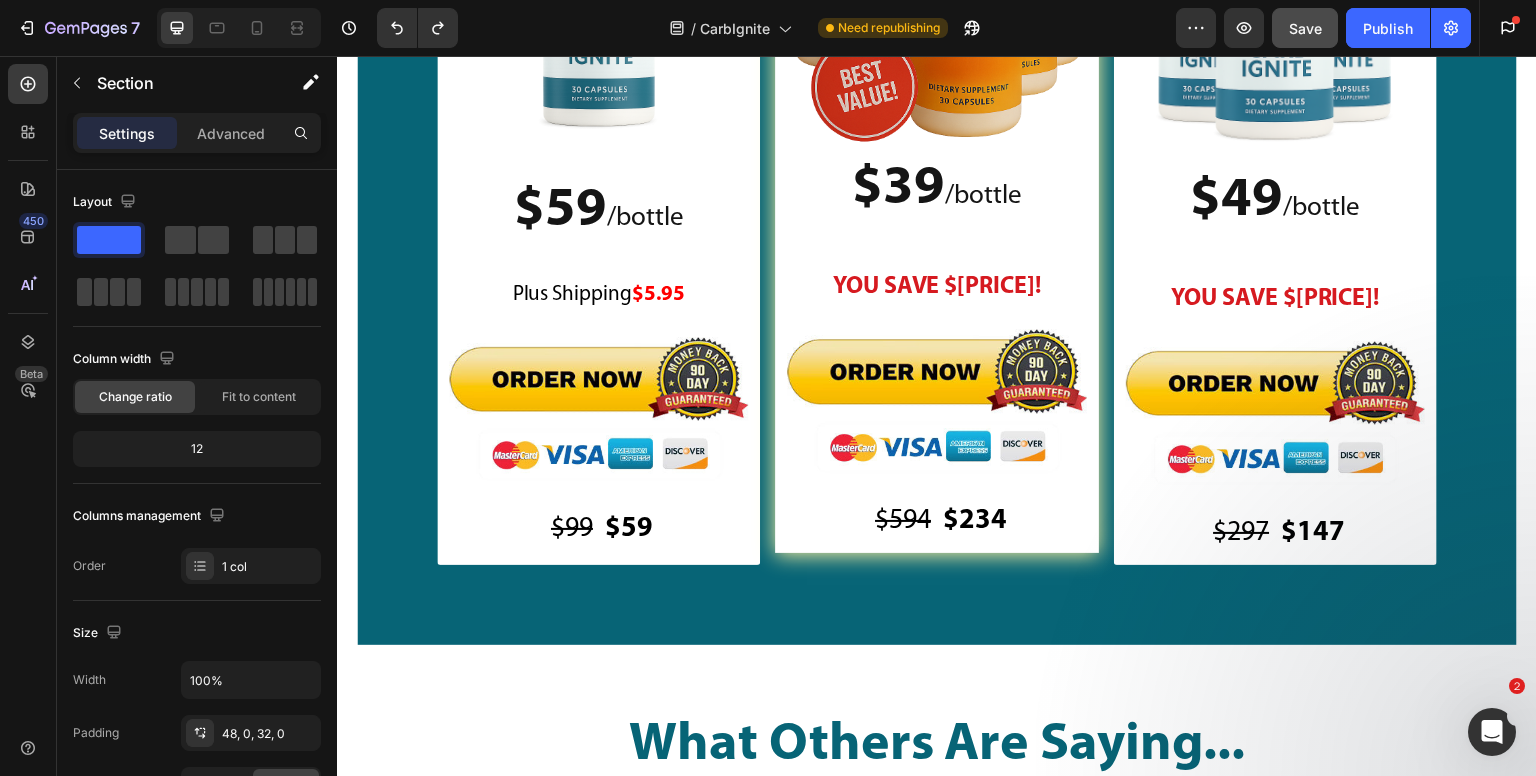 click on "STARTER [DAYS]-Day Supply (1 Bottle) Heading Image $[PRICE] / bottle Text Block $[PRICE] /bottle Text Block Plus Shipping $[PRICE] Text Block Image Row Image $[PRICE] Text Block $[PRICE] Text Block Row Row MOST POPULAR [DAYS]-Day Supply (3 Bottles) Heading Image $[PRICE] / bottle Text Block $[PRICE] /bottle Text Block YOU SAVE $[PRICE]! Text Block Image Image $[PRICE] Text Block $[PRICE] Text Block Row Row DOCTOR'S CHOICE [DAYS]-Day Supply (6 Bottles) Heading Image $[PRICE] / bottle Text Block $[PRICE] /bottle Text Block YOU SAVE $[PRICE]! Text Block Image Image $[PRICE] Text Block $[PRICE] Text Block Row Row Row Section [NUMBER] What Others Are Saying... Text Block \n\n\n \n \n \n Carb Ignite - Customer Reviews \n \n \n \n \n \n \n \n \n \n Tammy P. verified customer" at bounding box center (937, -12362) 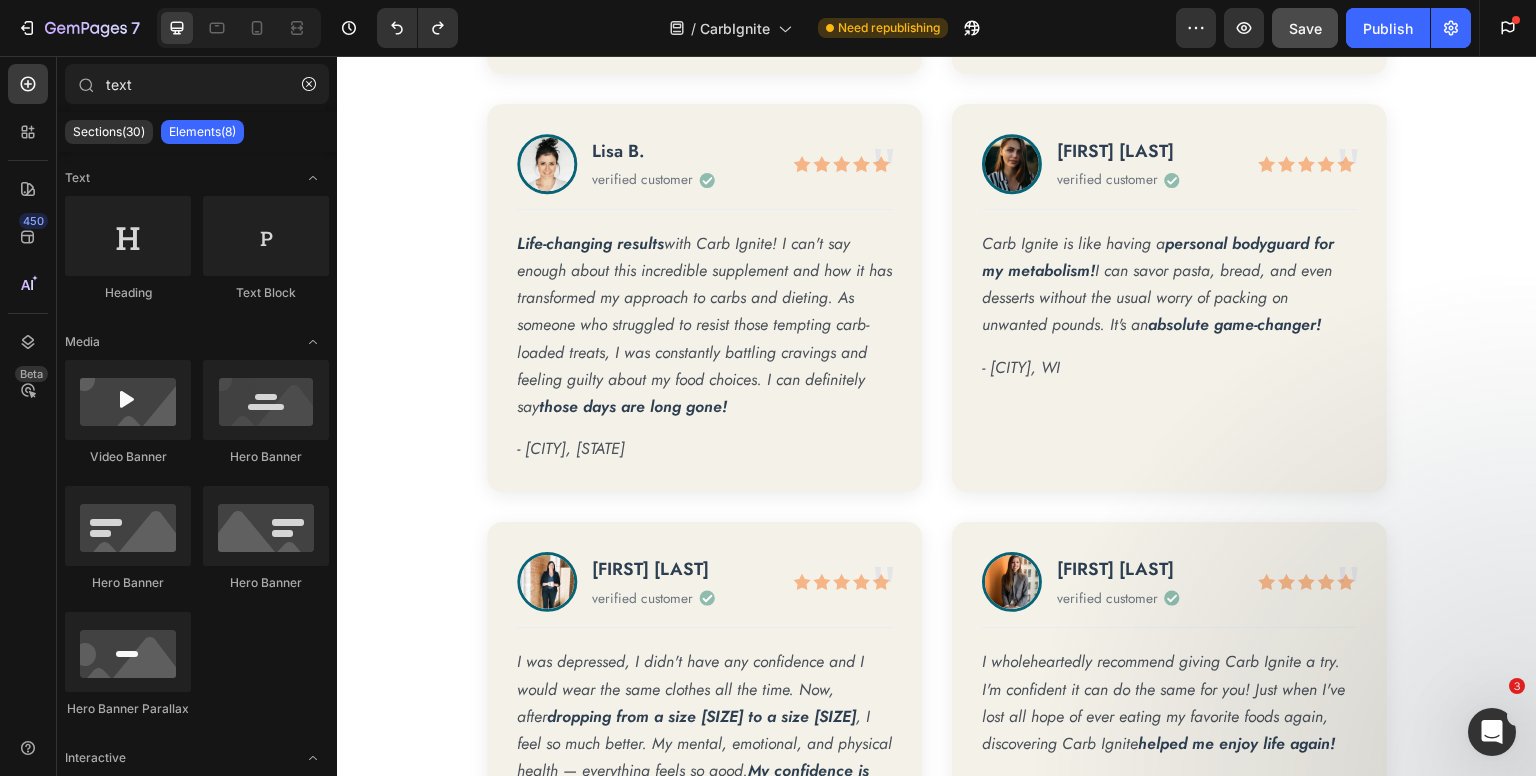 scroll, scrollTop: 29100, scrollLeft: 0, axis: vertical 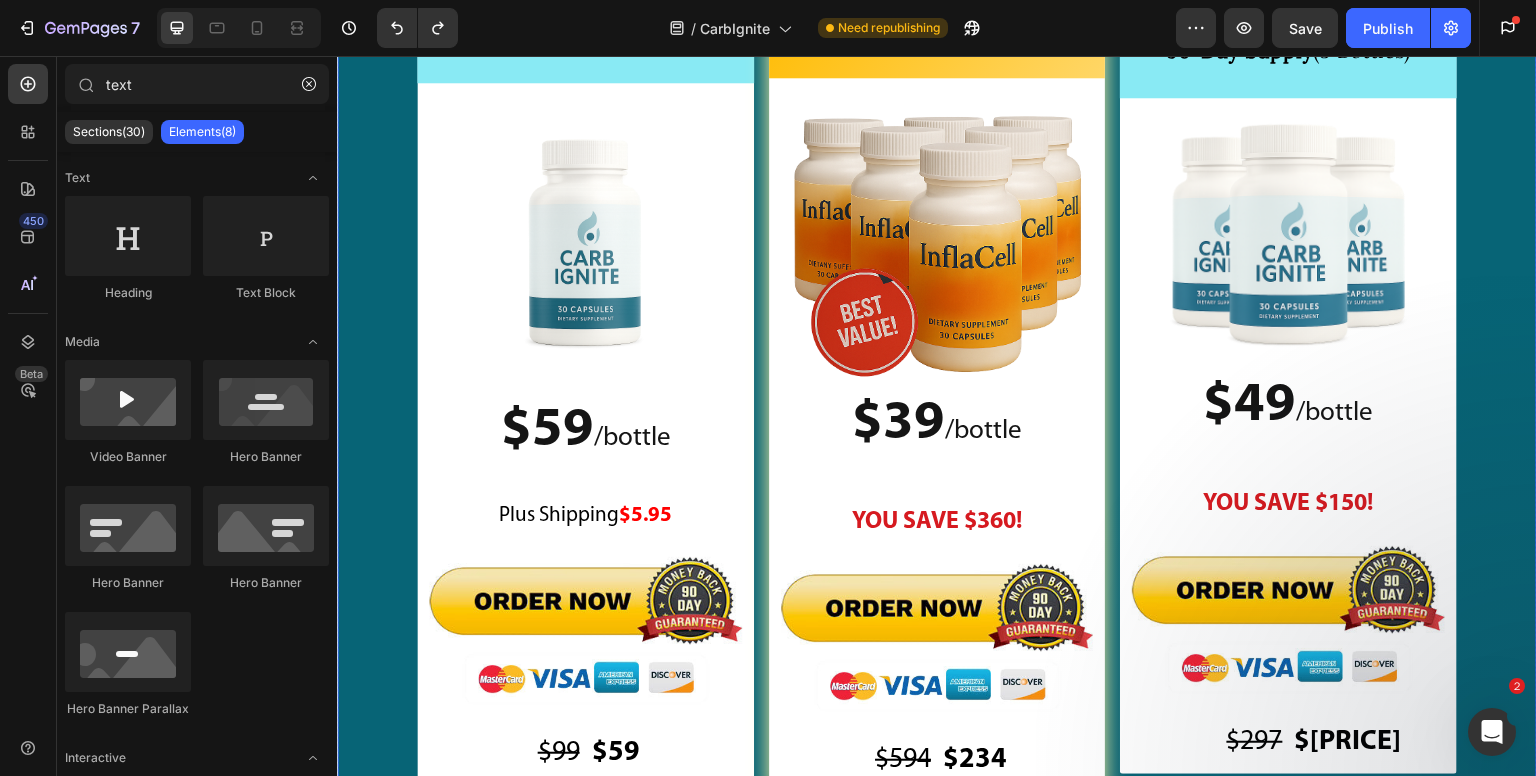 click on "STARTER 30-Day Supply (1 Bottle) Heading Image $[PRICE] / bottle Text Block $[PRICE] /bottle Text Block Plus Shipping $5.95 Text Block Image Row Image $99 Text Block $59 Text Block Row Row MOST POPULAR 90-Day Supply (3 Bottles) Heading Image $[PRICE] / bottle Text Block $[PRICE] /bottle Text Block YOU SAVE $[PRICE]! Text Block Image Image $297 Text Block $[PRICE] Text Block Row Row DOCTOR'S CHOICE 180-Day Supply (6 Bottles) Heading Image $[PRICE] / bottle Text Block $[PRICE] /bottle Text Block YOU SAVE $[PRICE]! Text Block Image Image $594 Text Block $[PRICE] Text Block Row Row Row" at bounding box center [937, 397] 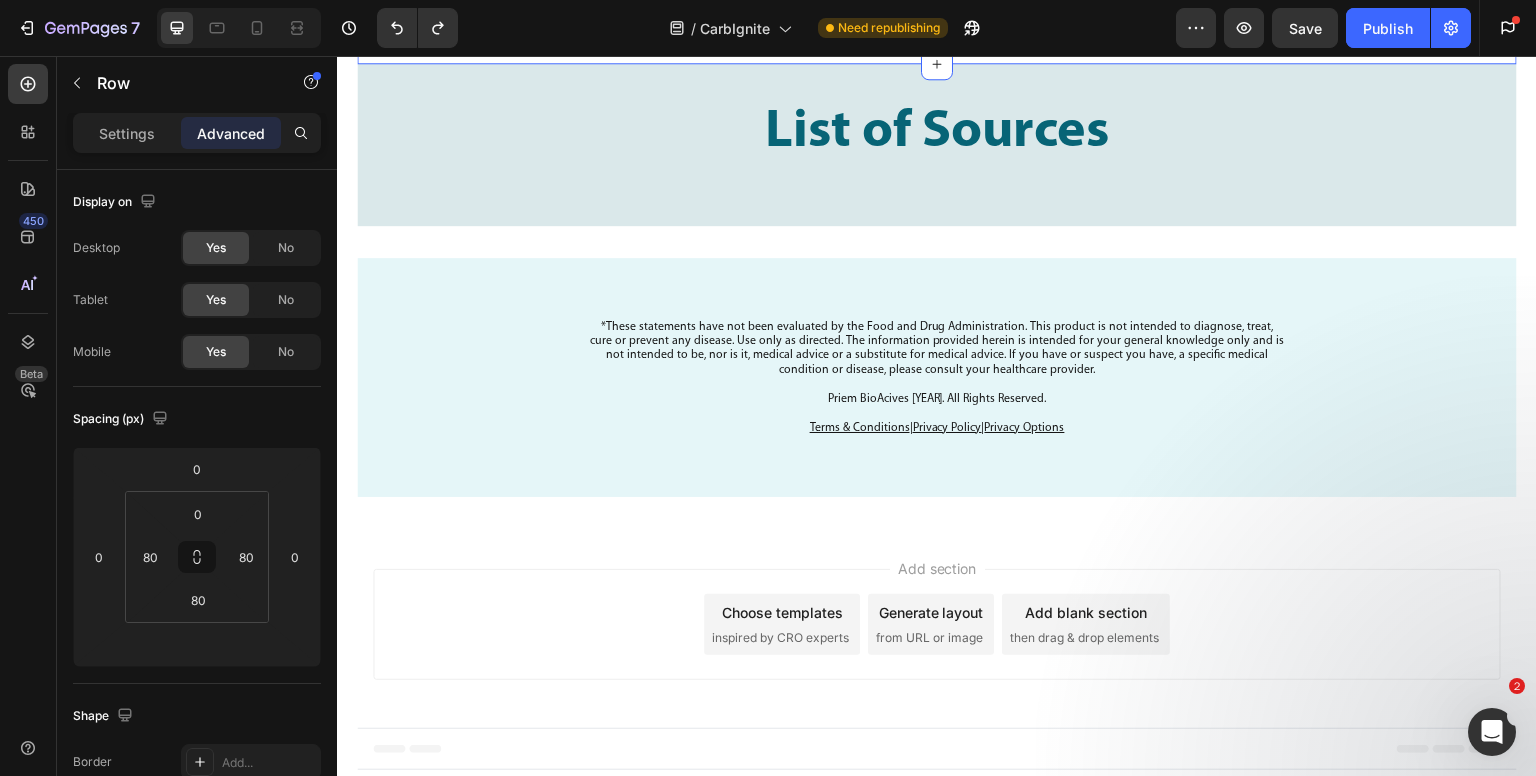scroll, scrollTop: 29732, scrollLeft: 0, axis: vertical 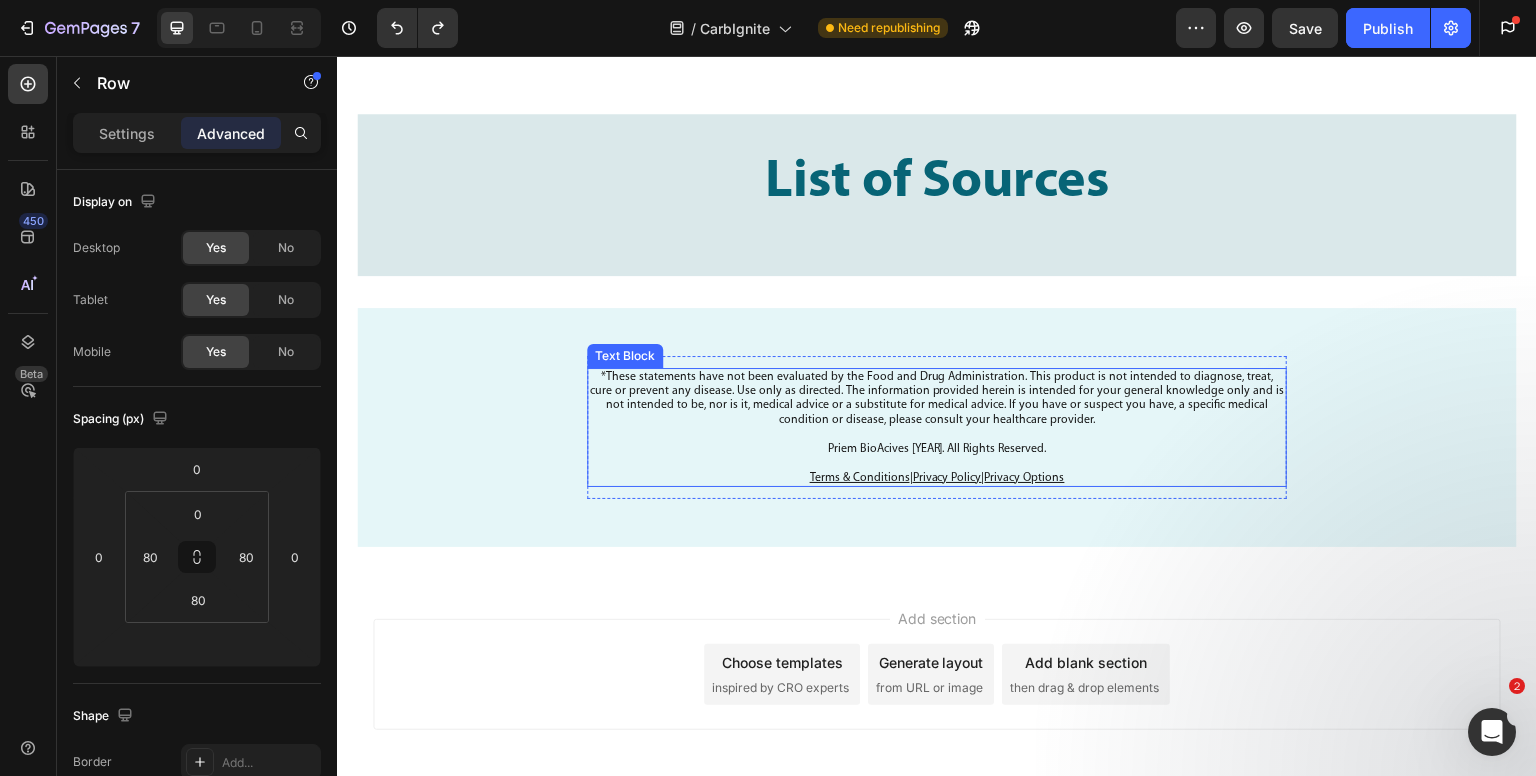 click on "Priem BioAcives [YEAR]. All Rights Reserved." at bounding box center [937, 441] 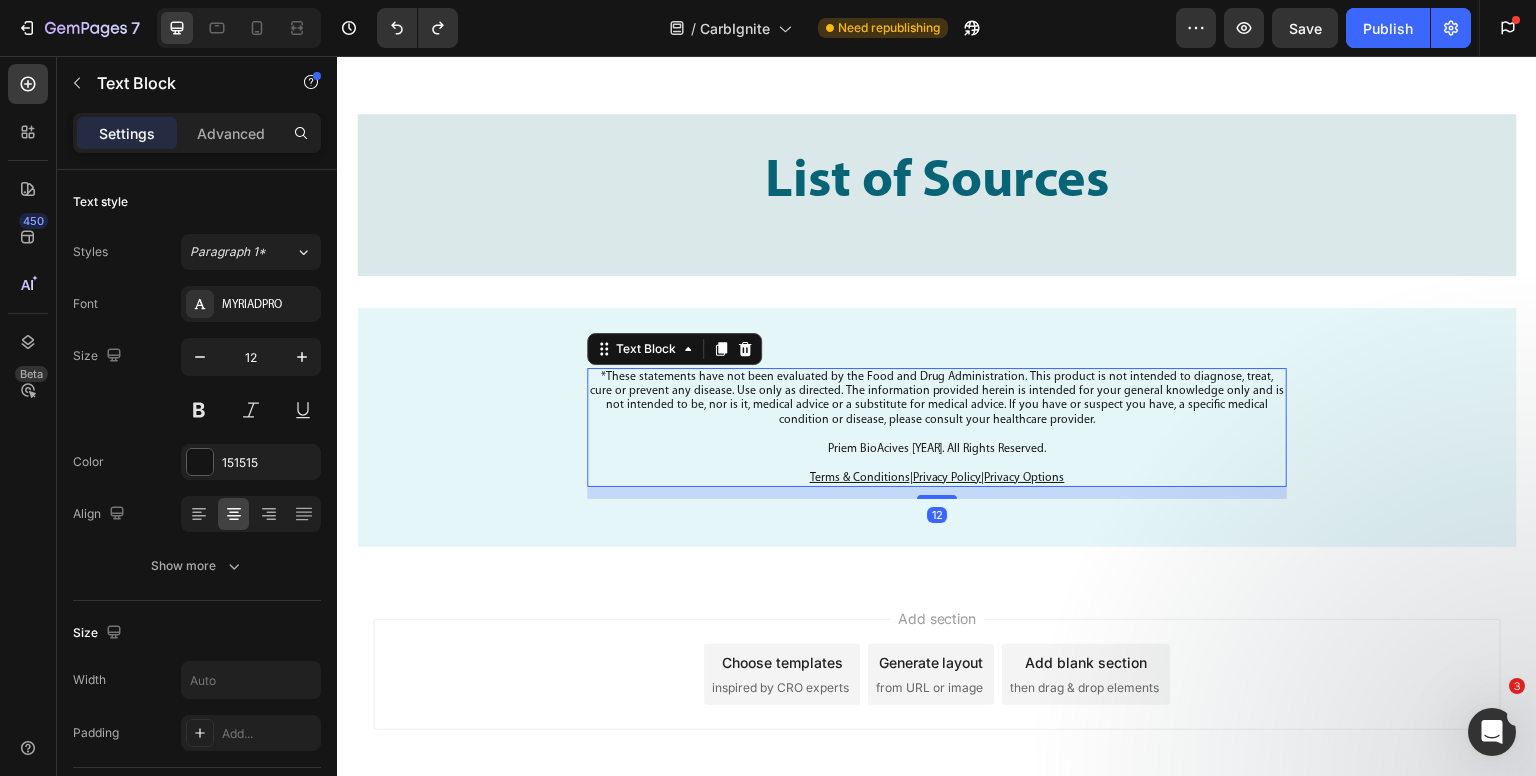 click on "Priem BioAcives [YEAR]. All Rights Reserved." at bounding box center [937, 441] 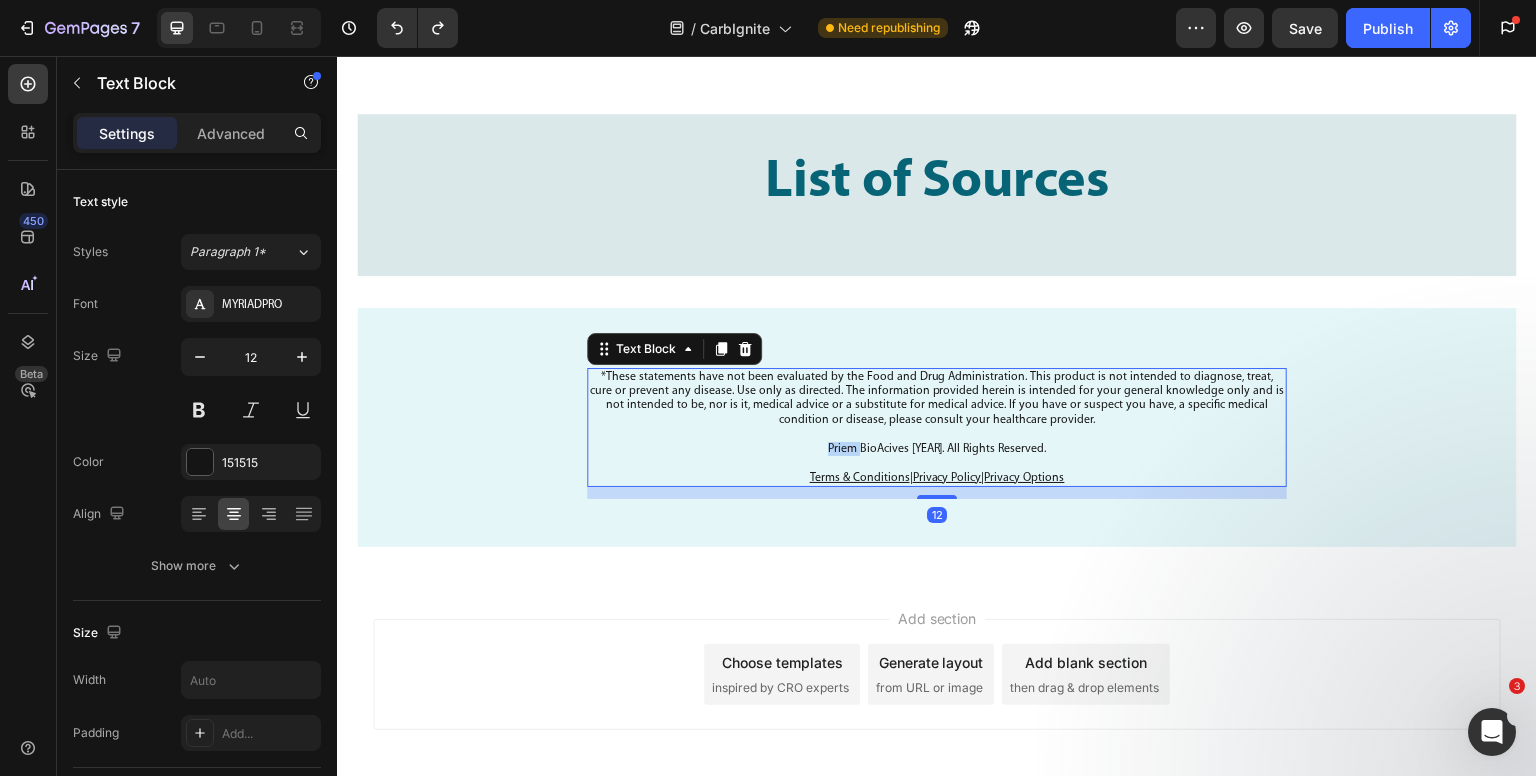click on "Priem BioAcives [YEAR]. All Rights Reserved." at bounding box center (937, 441) 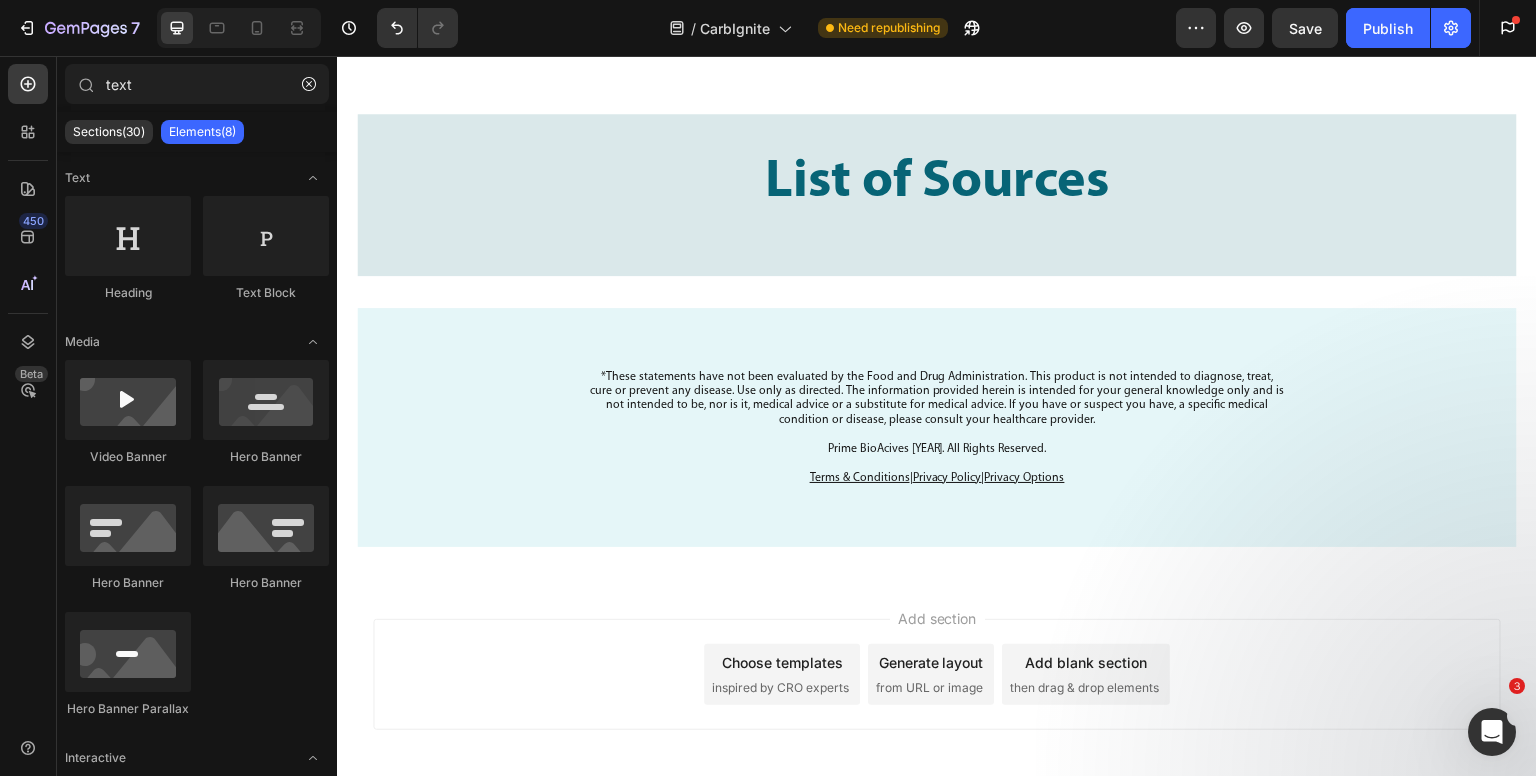 click on "Add section Choose templates inspired by CRO experts Generate layout from URL or image Add blank section then drag & drop elements" at bounding box center [937, 675] 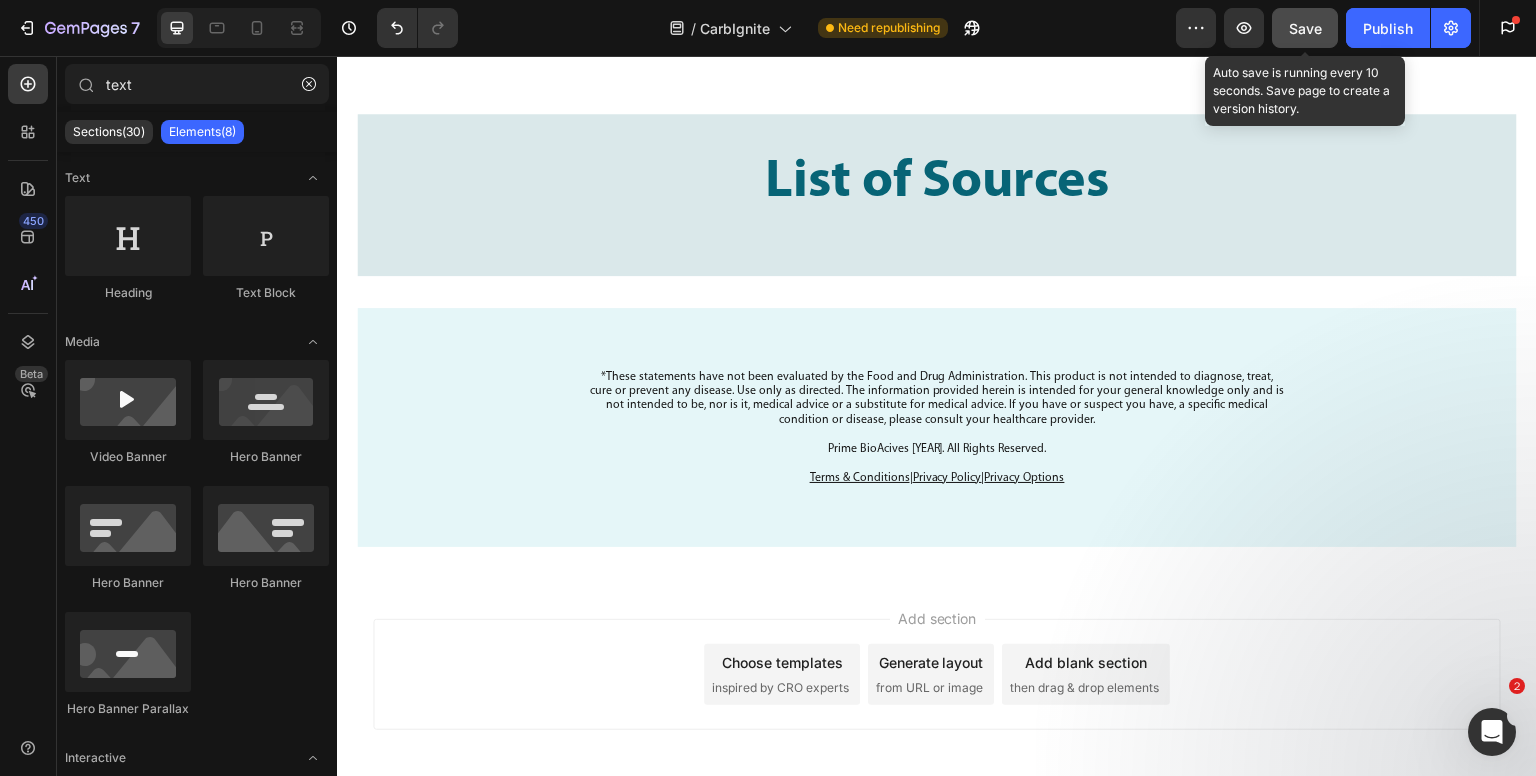click on "Save" 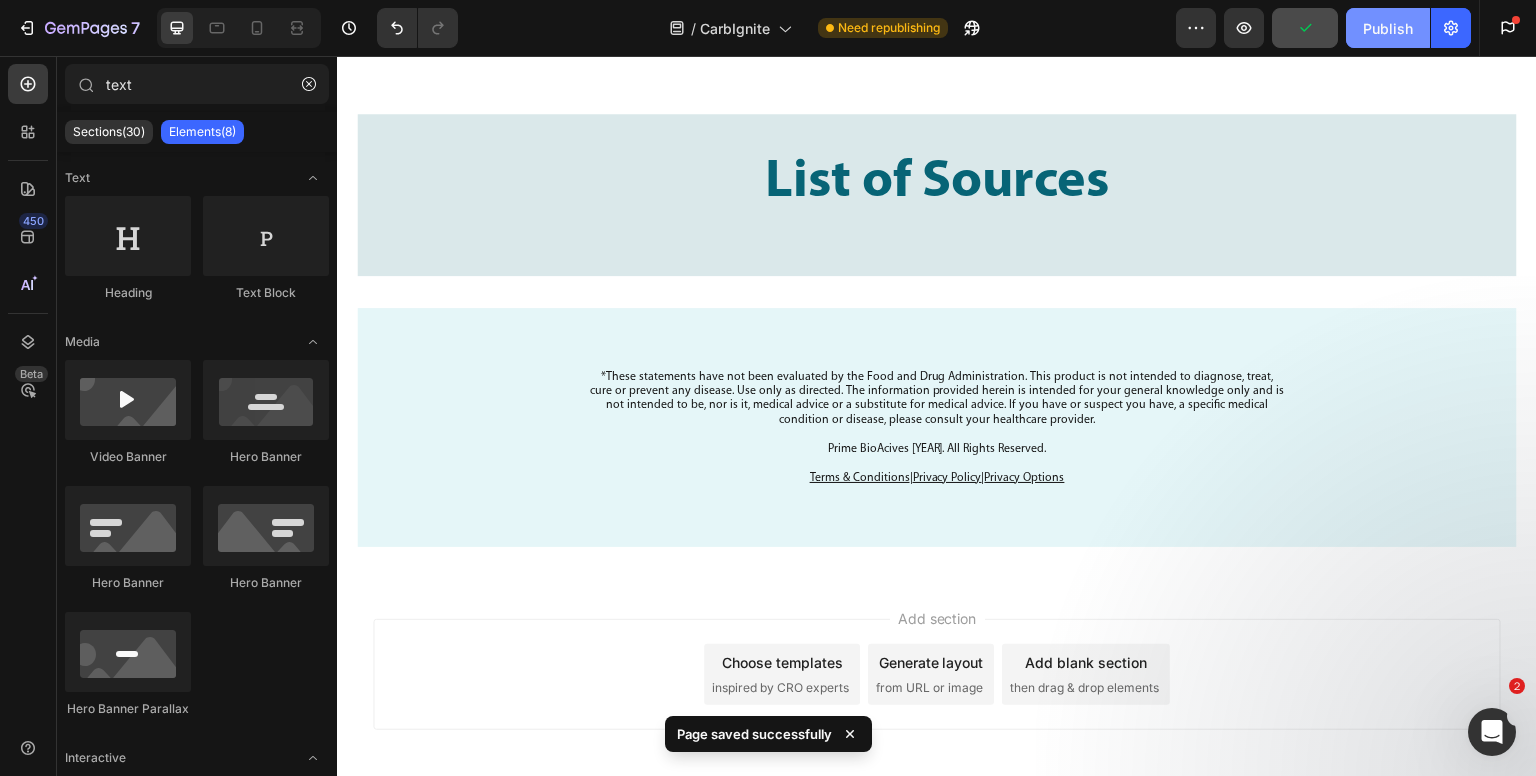 click on "Publish" 